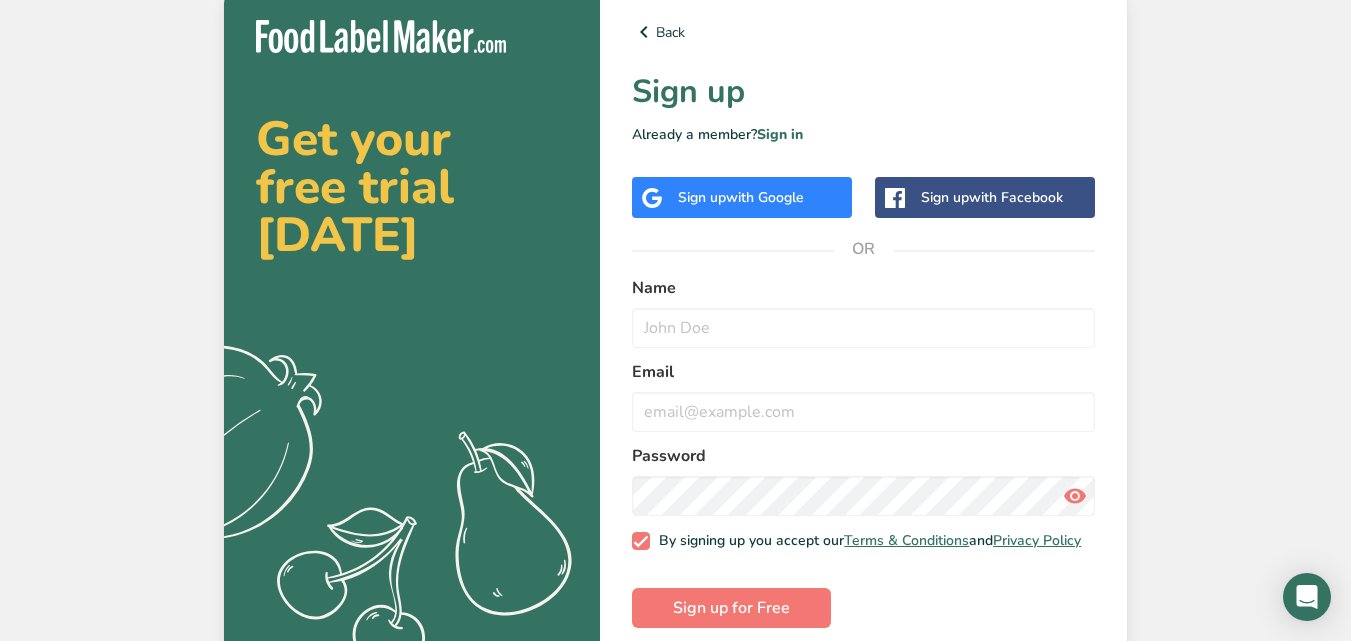 scroll, scrollTop: 0, scrollLeft: 0, axis: both 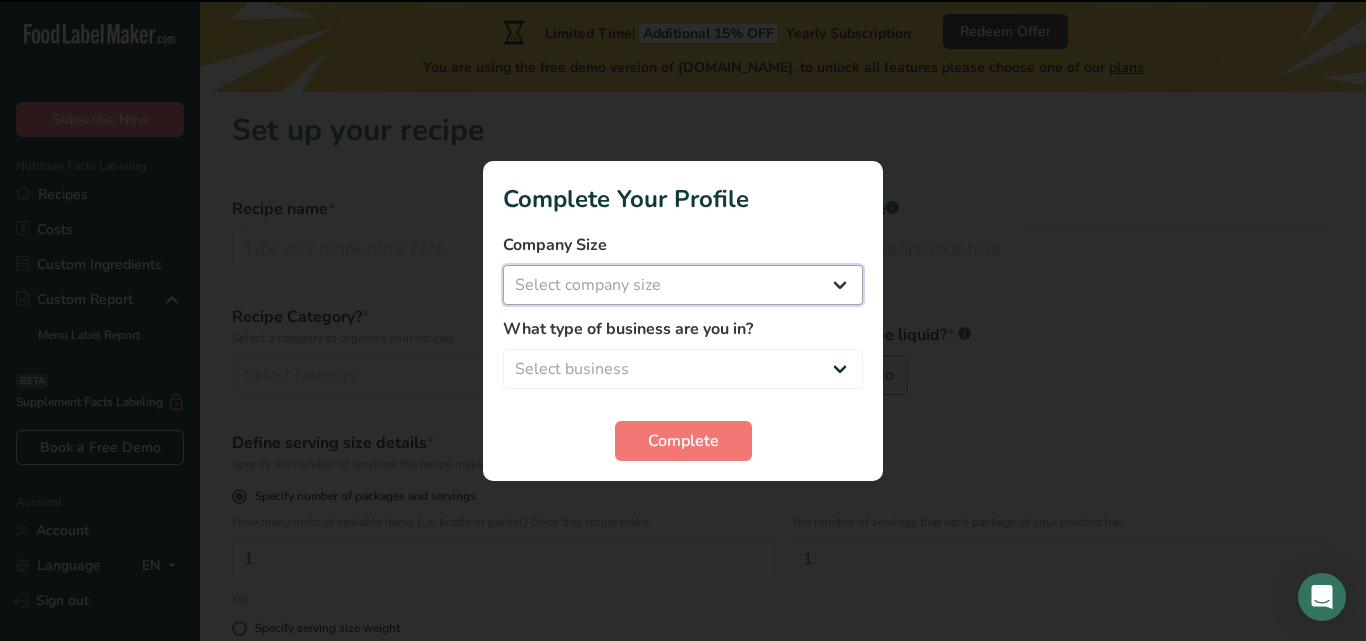 click on "Select company size
Fewer than 10 Employees
10 to 50 Employees
51 to 500 Employees
Over 500 Employees" at bounding box center (683, 285) 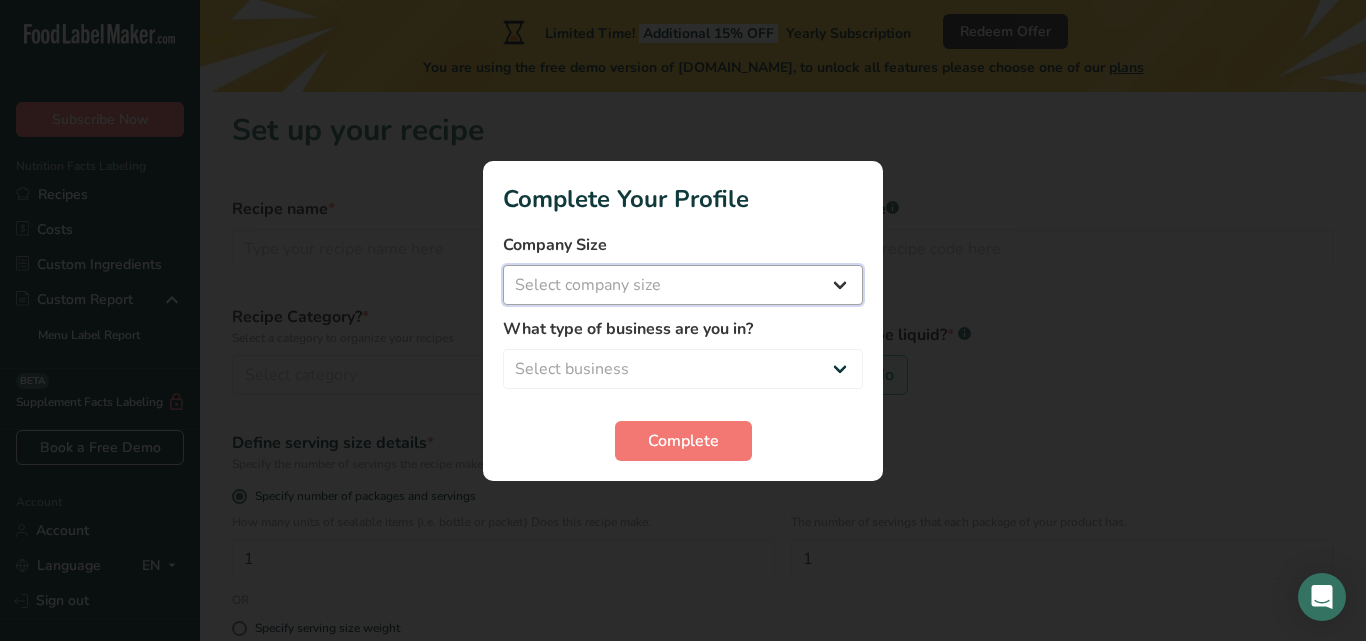 select on "1" 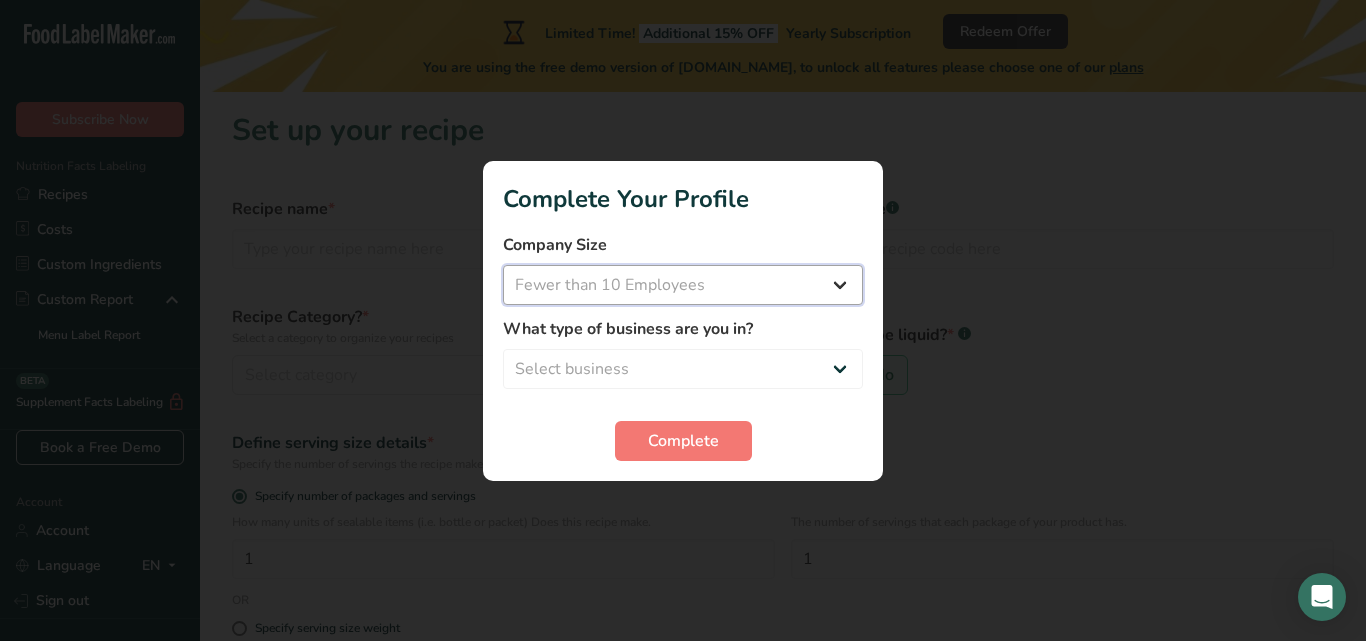 click on "Select company size
Fewer than 10 Employees
10 to 50 Employees
51 to 500 Employees
Over 500 Employees" at bounding box center [683, 285] 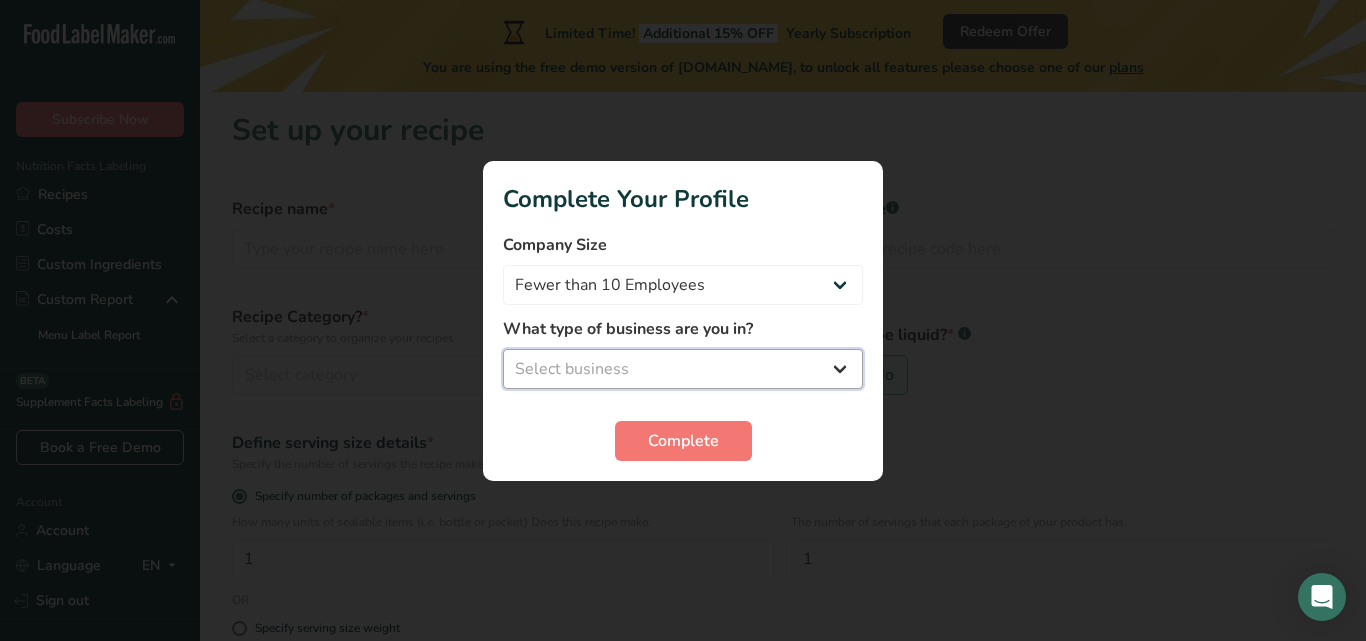 click on "Select business
Packaged Food Manufacturer
Restaurant & Cafe
Bakery
Meal Plans & Catering Company
Nutritionist
Food Blogger
Personal Trainer
Other" at bounding box center (683, 369) 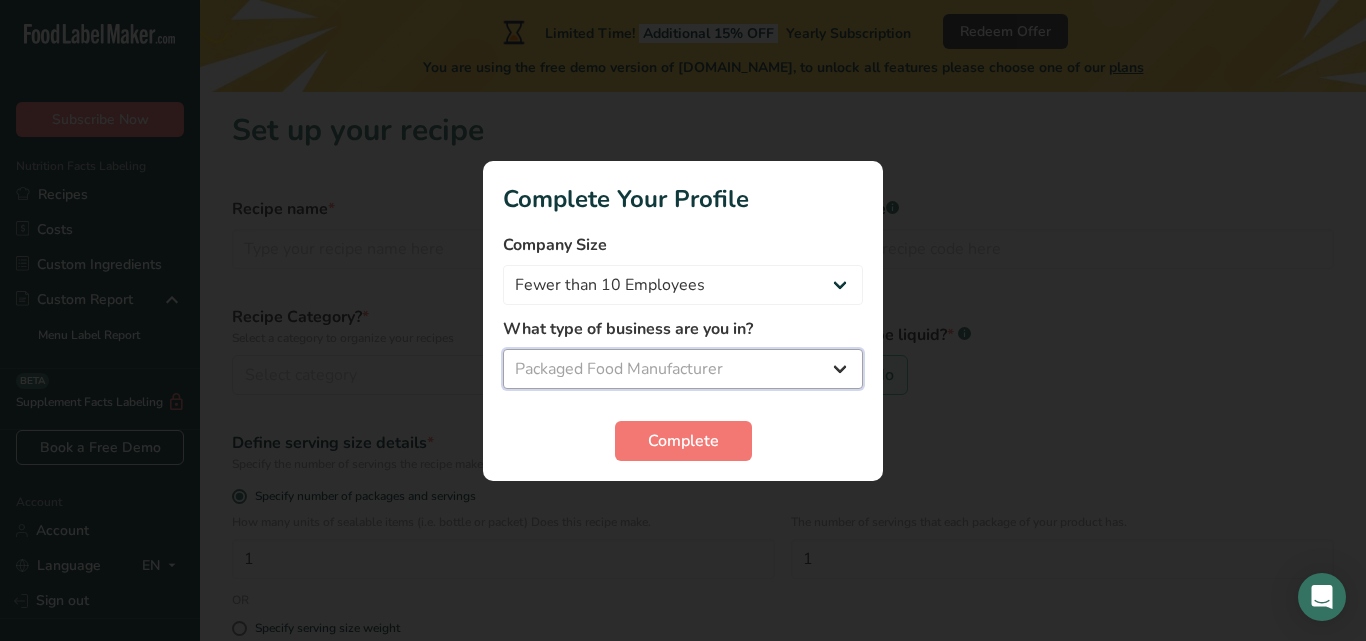 click on "Select business
Packaged Food Manufacturer
Restaurant & Cafe
Bakery
Meal Plans & Catering Company
Nutritionist
Food Blogger
Personal Trainer
Other" at bounding box center (683, 369) 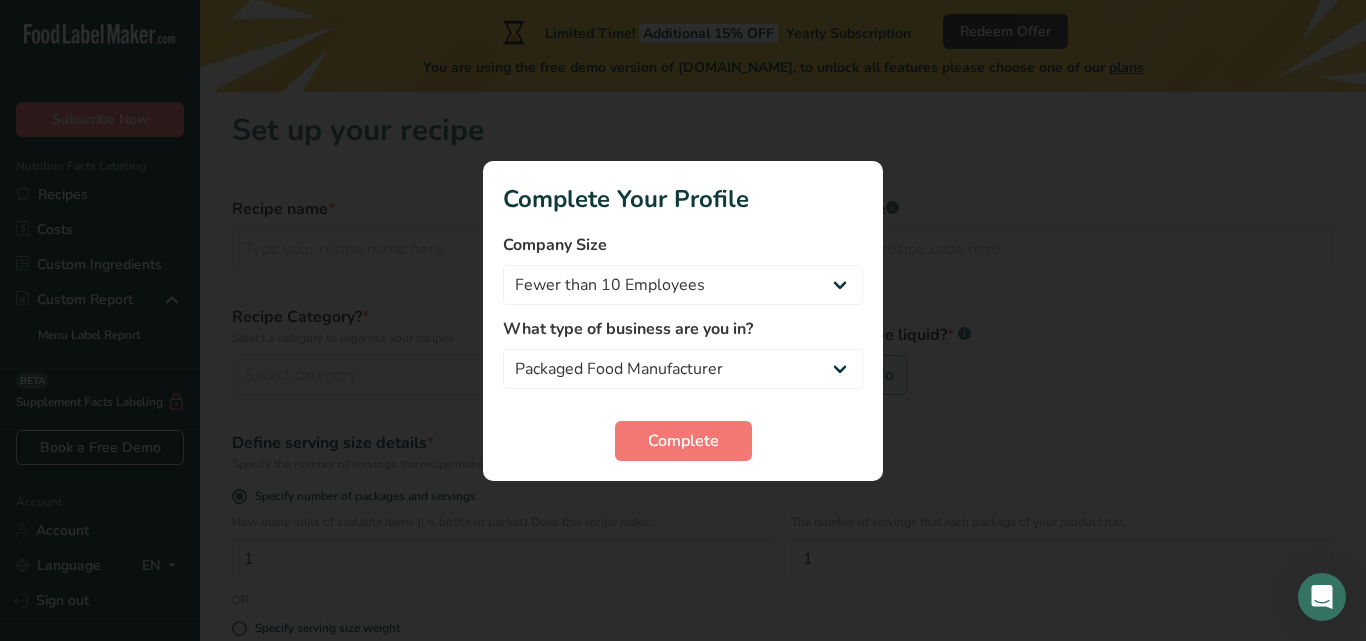 click on "Company Size
Fewer than 10 Employees
10 to 50 Employees
51 to 500 Employees
Over 500 Employees
What type of business are you in?
Packaged Food Manufacturer
Restaurant & Cafe
Bakery
Meal Plans & Catering Company
Nutritionist
Food Blogger
Personal Trainer
Other
Complete" at bounding box center [683, 347] 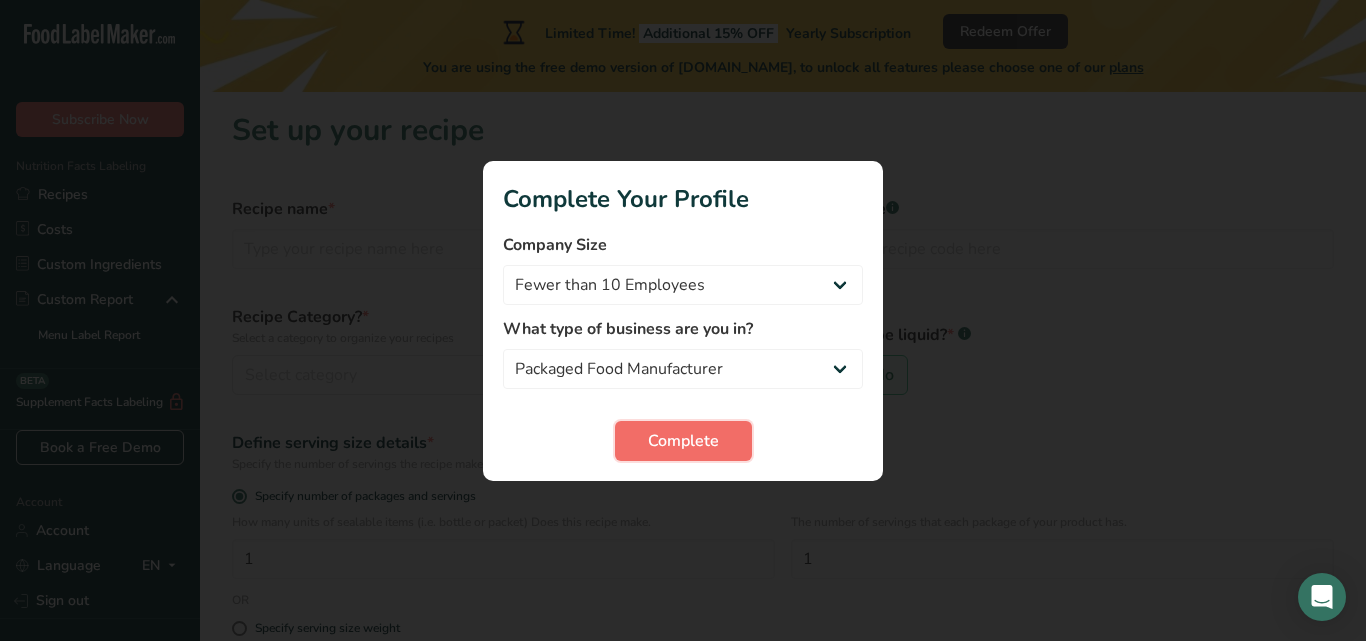 click on "Complete" at bounding box center [683, 441] 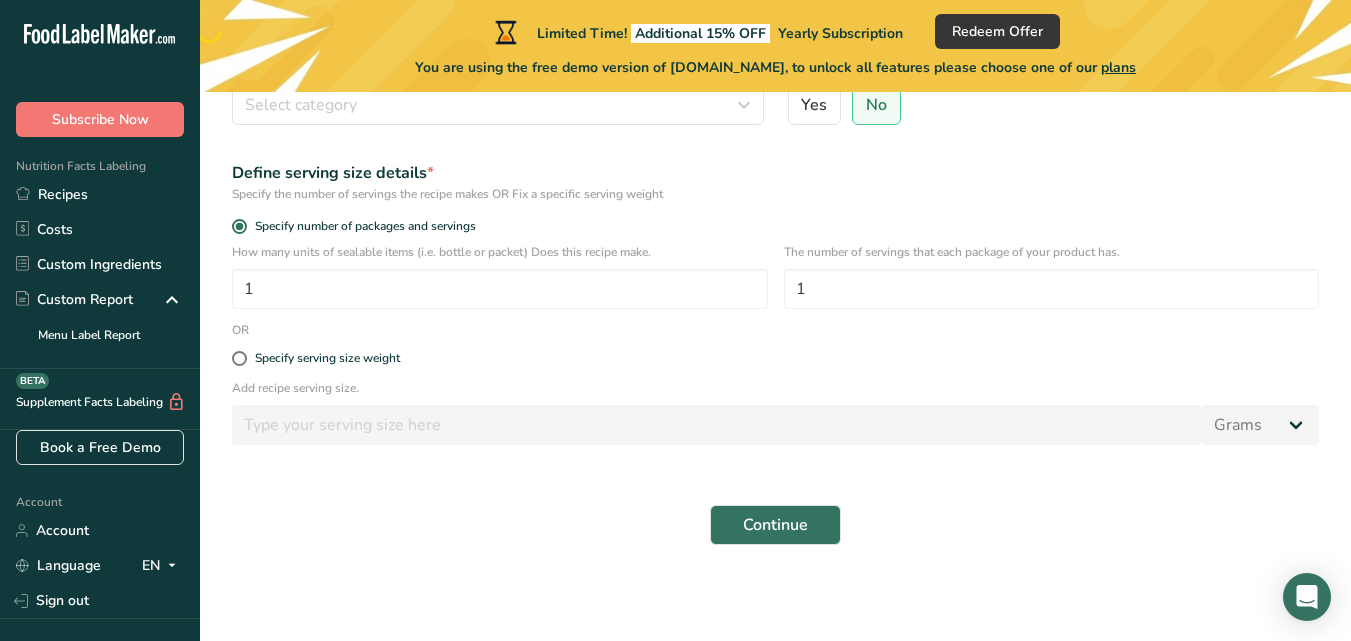 scroll, scrollTop: 0, scrollLeft: 0, axis: both 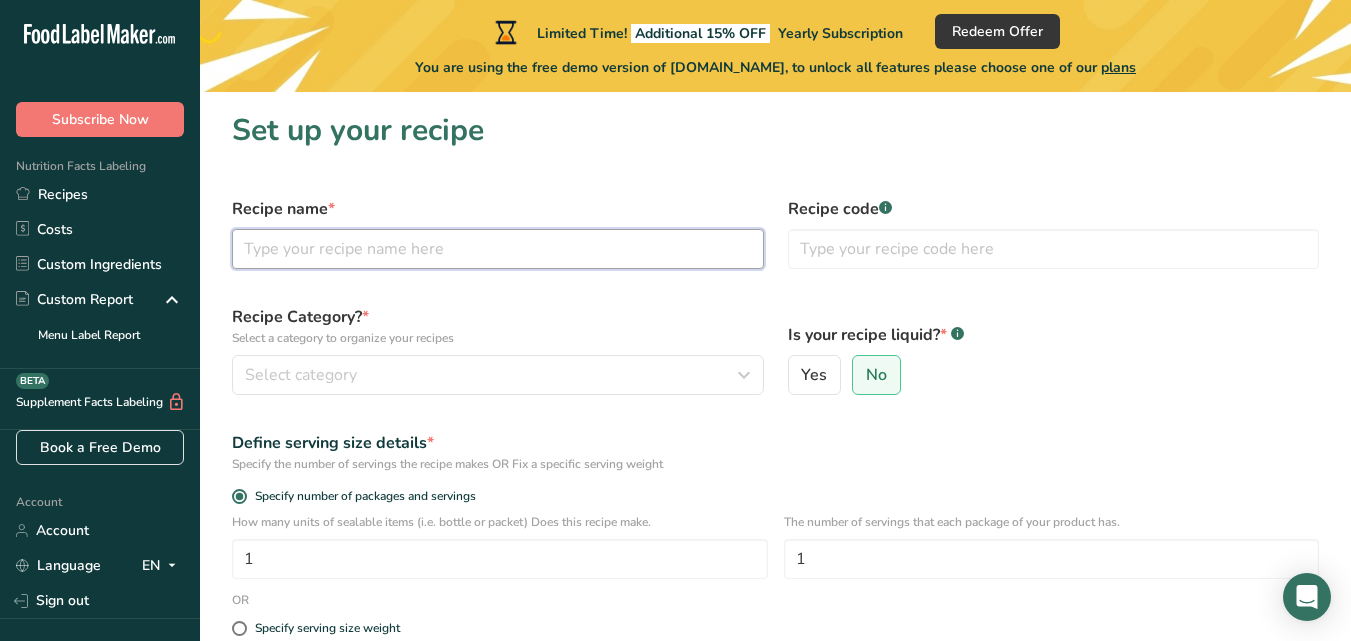 click at bounding box center [498, 249] 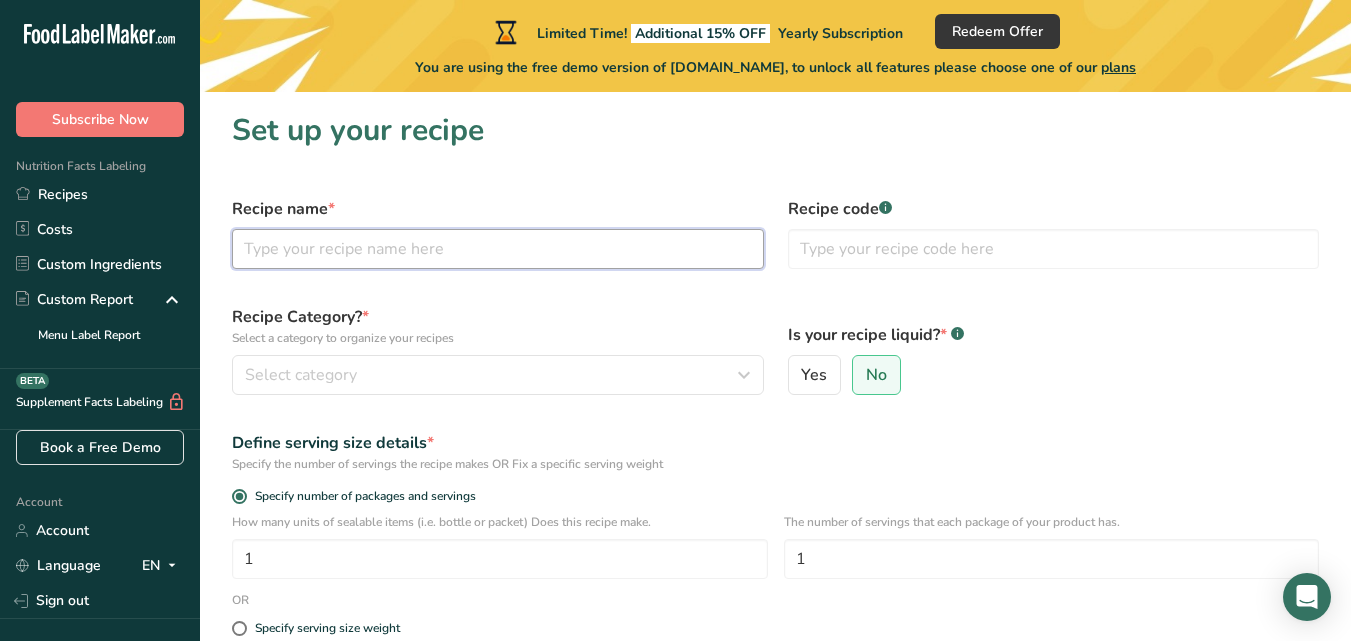 click at bounding box center (498, 249) 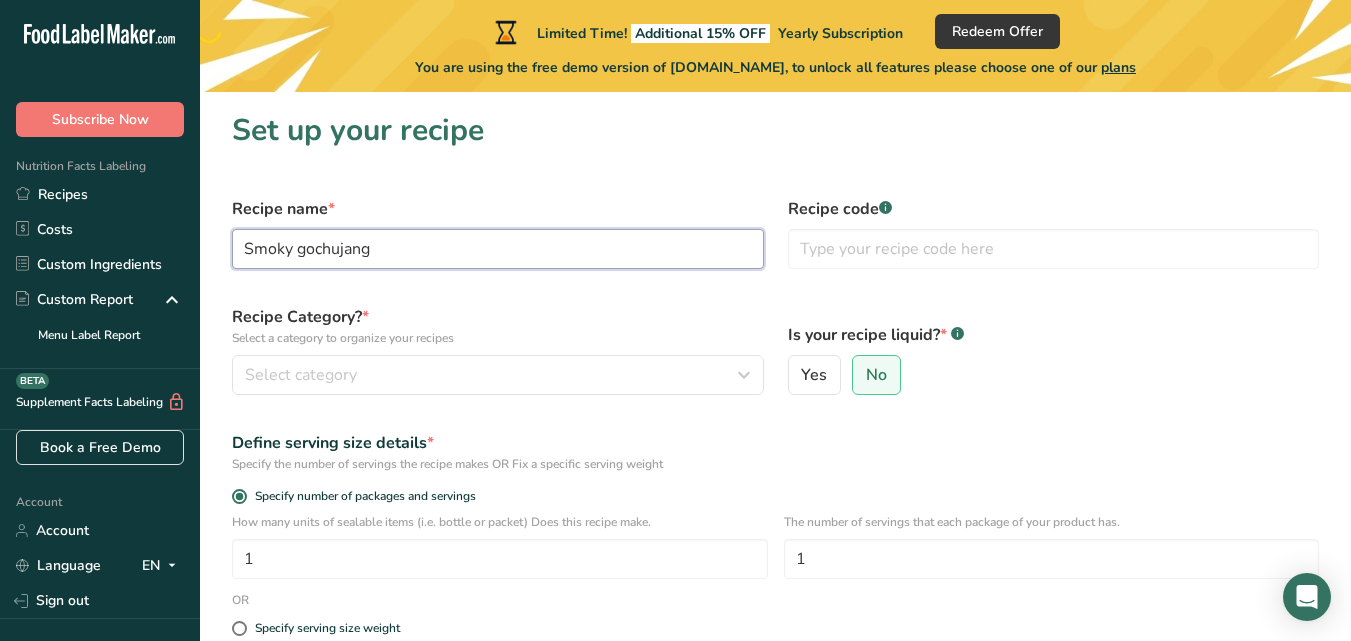 type on "Smoky gochujang" 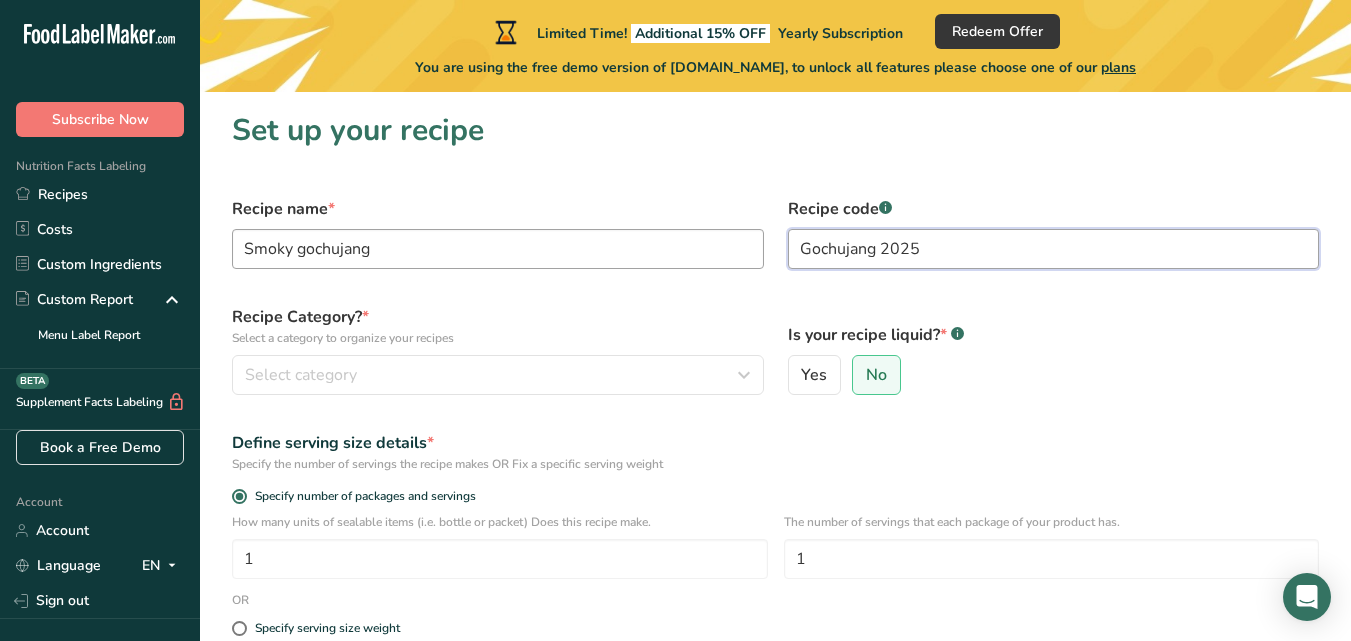 type on "Gochujang 2025" 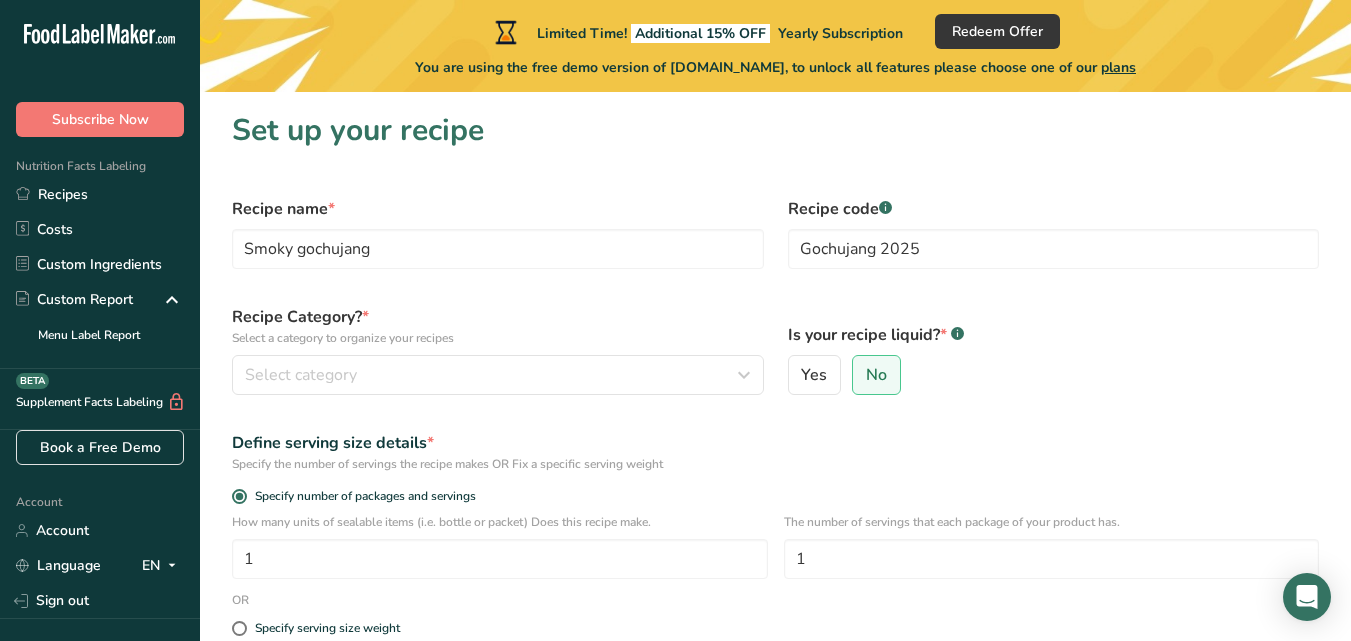 click on "Is your recipe liquid? *   .a-a{fill:#347362;}.b-a{fill:#fff;}           Yes   No" at bounding box center (1054, 350) 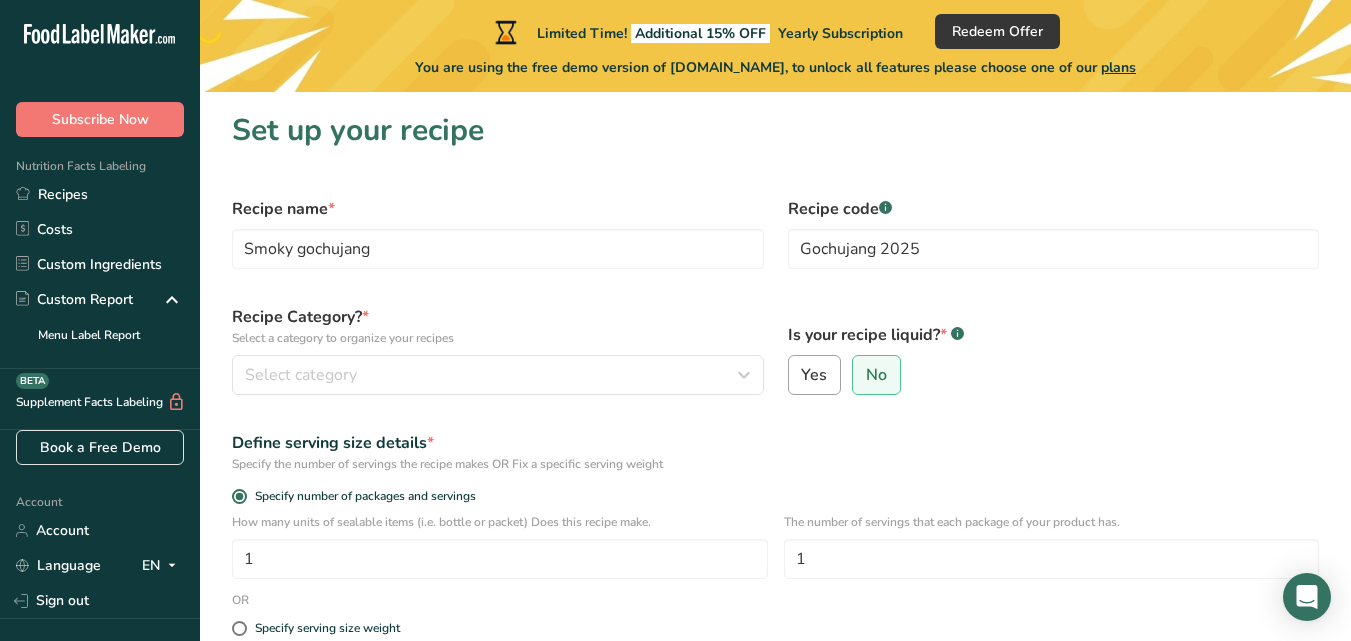 click on "Yes" at bounding box center (815, 375) 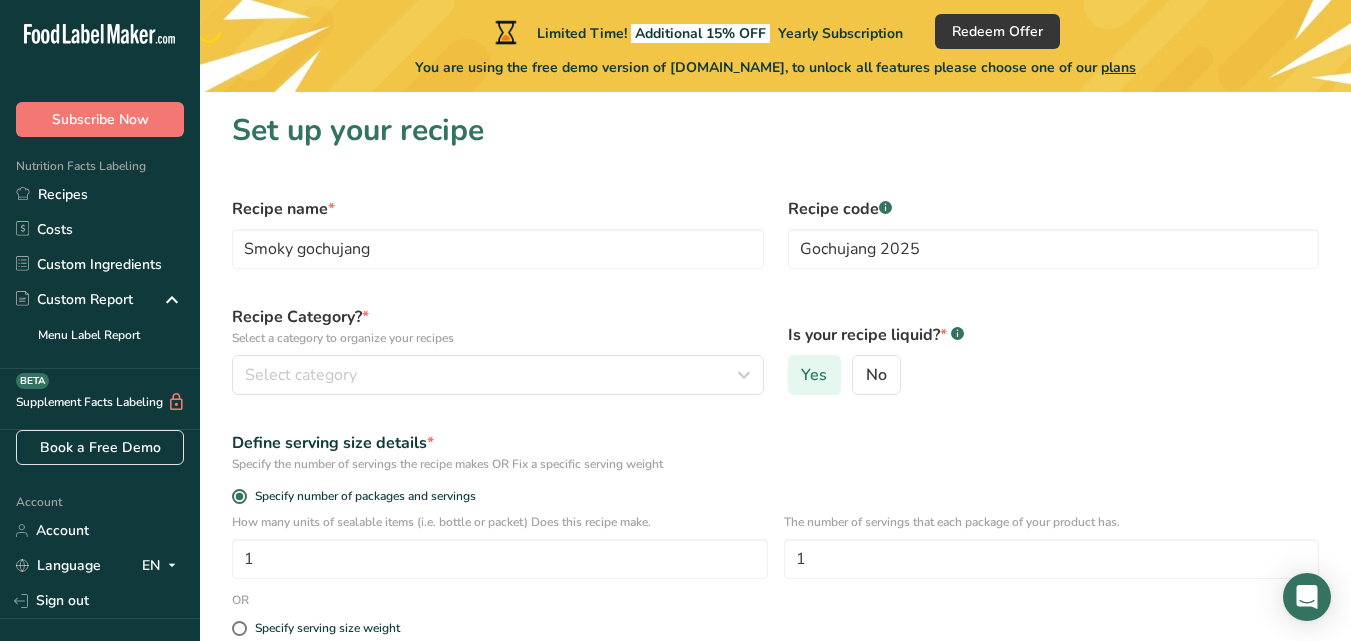 click on "Yes" at bounding box center [814, 375] 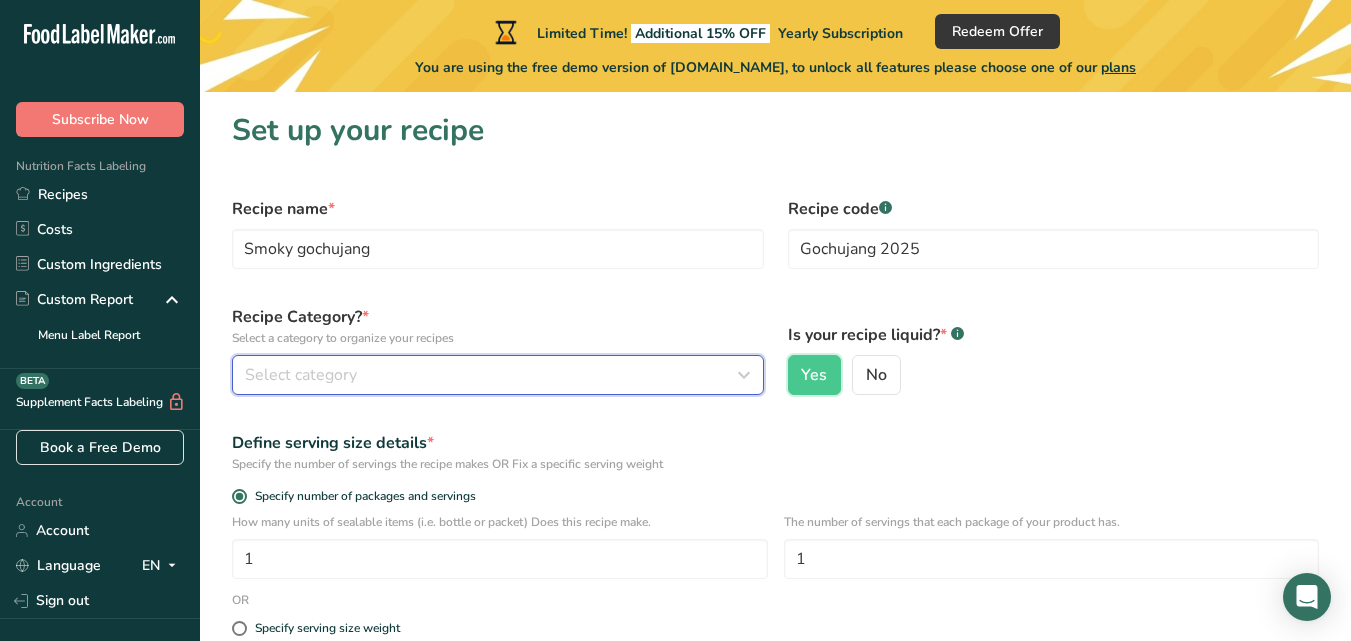 click on "Select category" at bounding box center (492, 375) 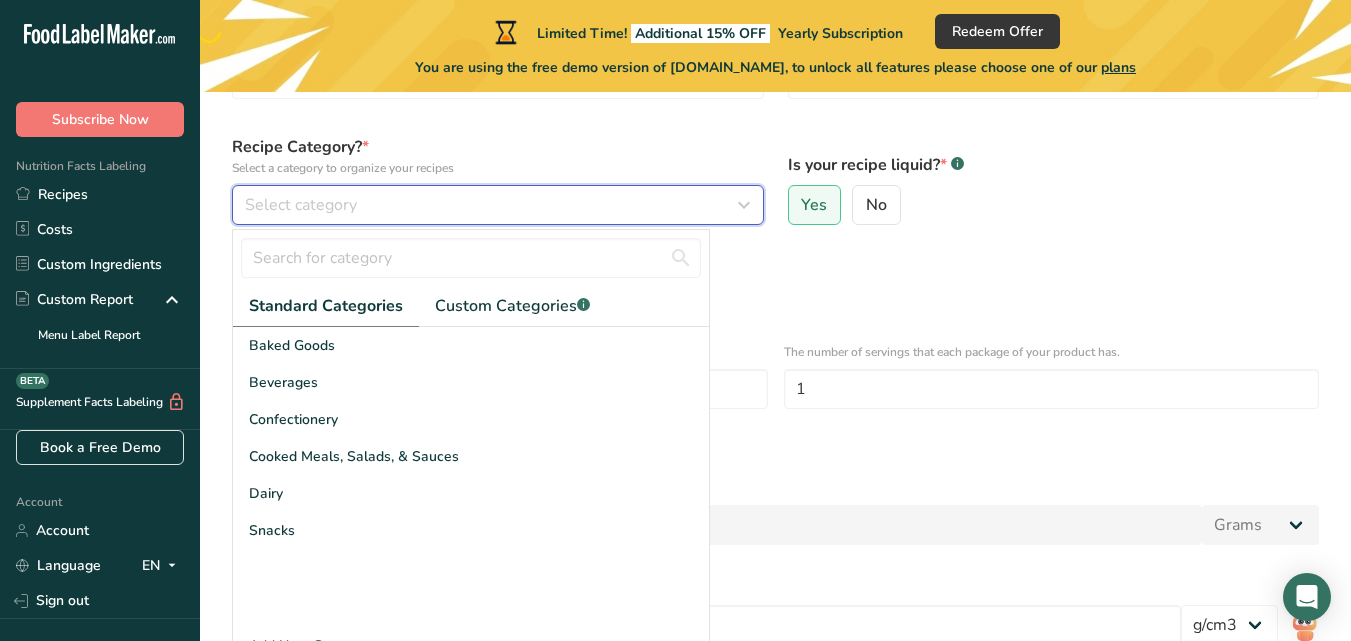 scroll, scrollTop: 174, scrollLeft: 0, axis: vertical 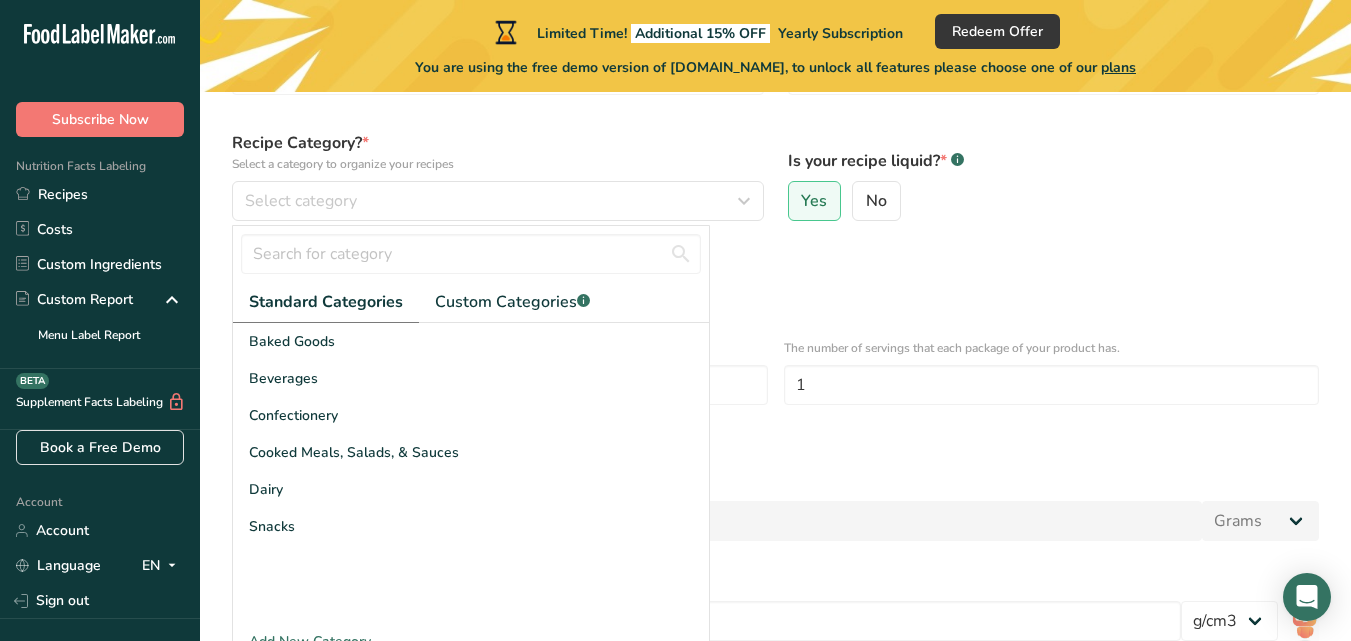 click on "Standard Categories" at bounding box center [326, 302] 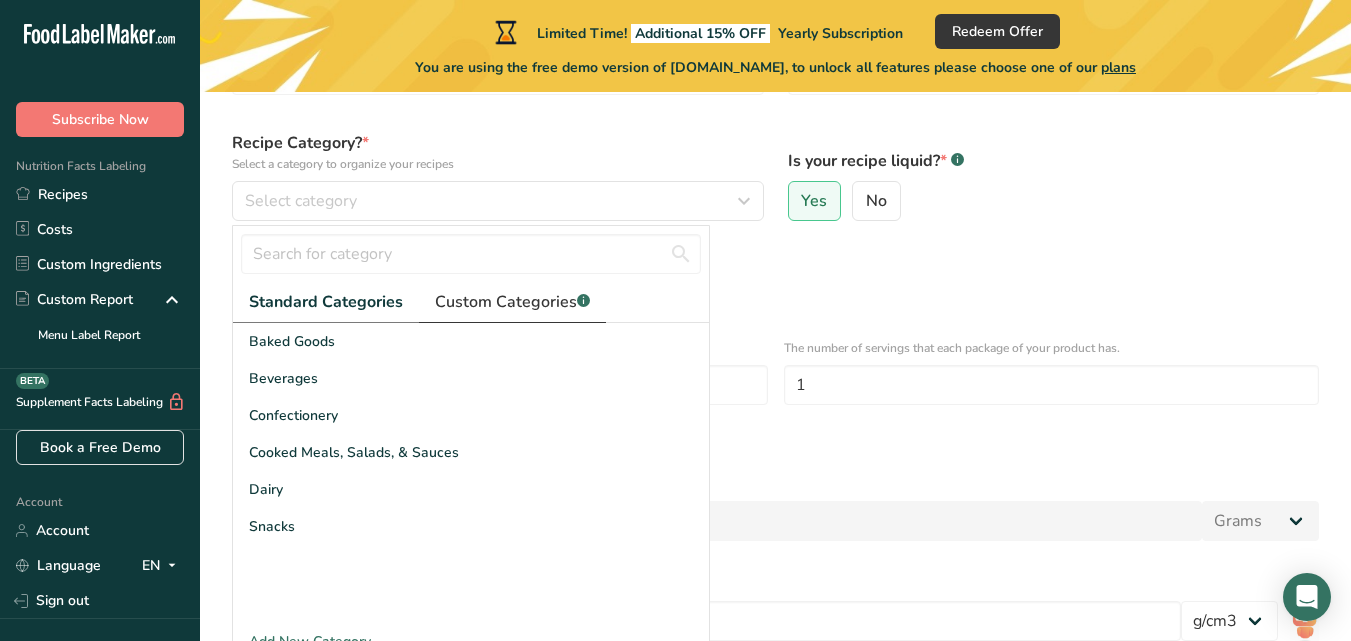 click on "Custom Categories
.a-a{fill:#347362;}.b-a{fill:#fff;}" at bounding box center (512, 302) 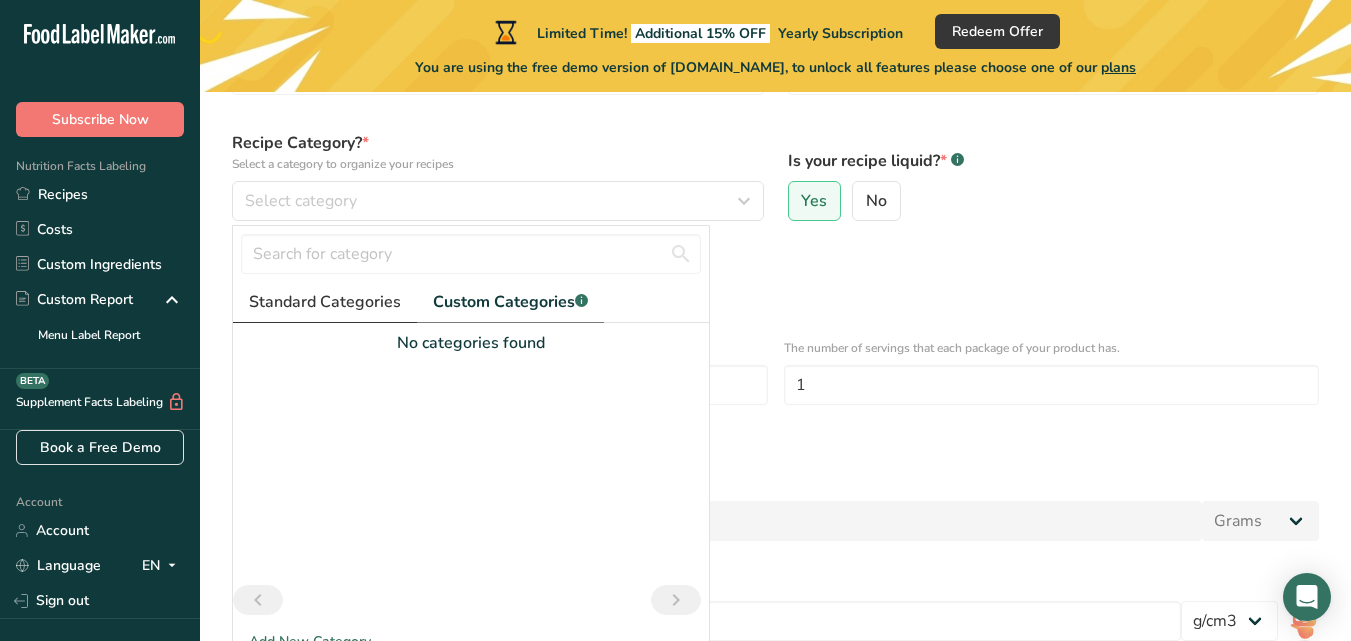 click on "Standard Categories" at bounding box center [325, 302] 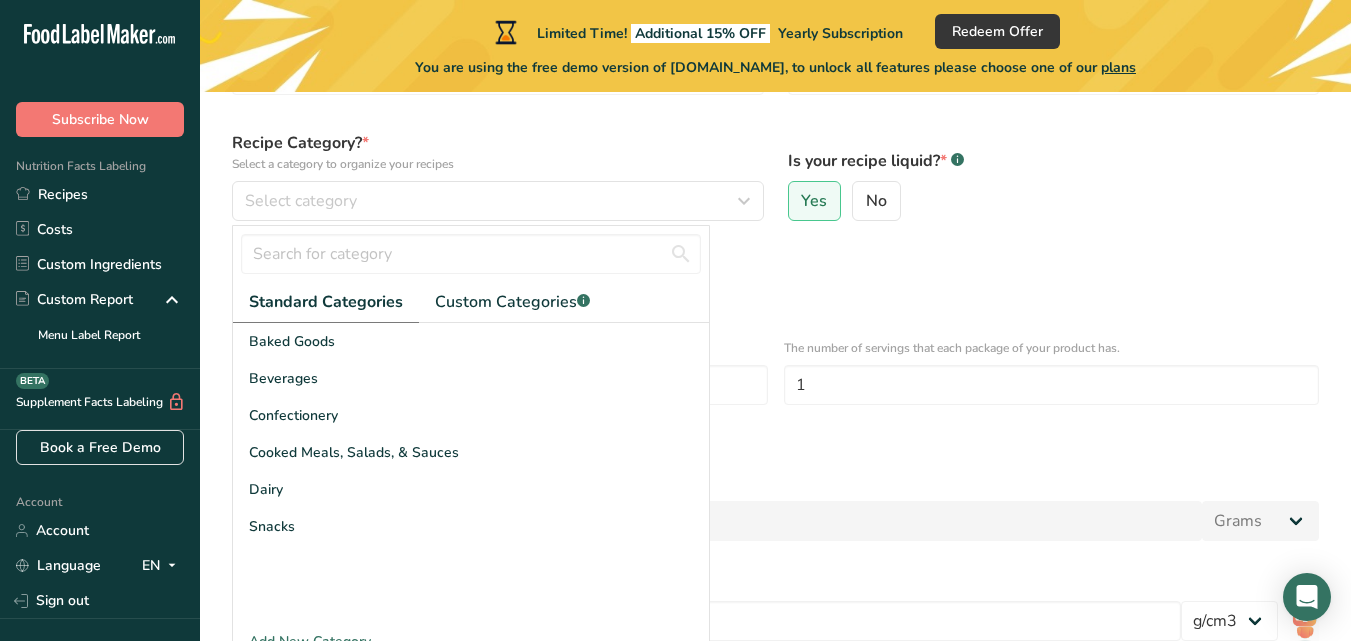 click on "Standard Categories" at bounding box center [326, 302] 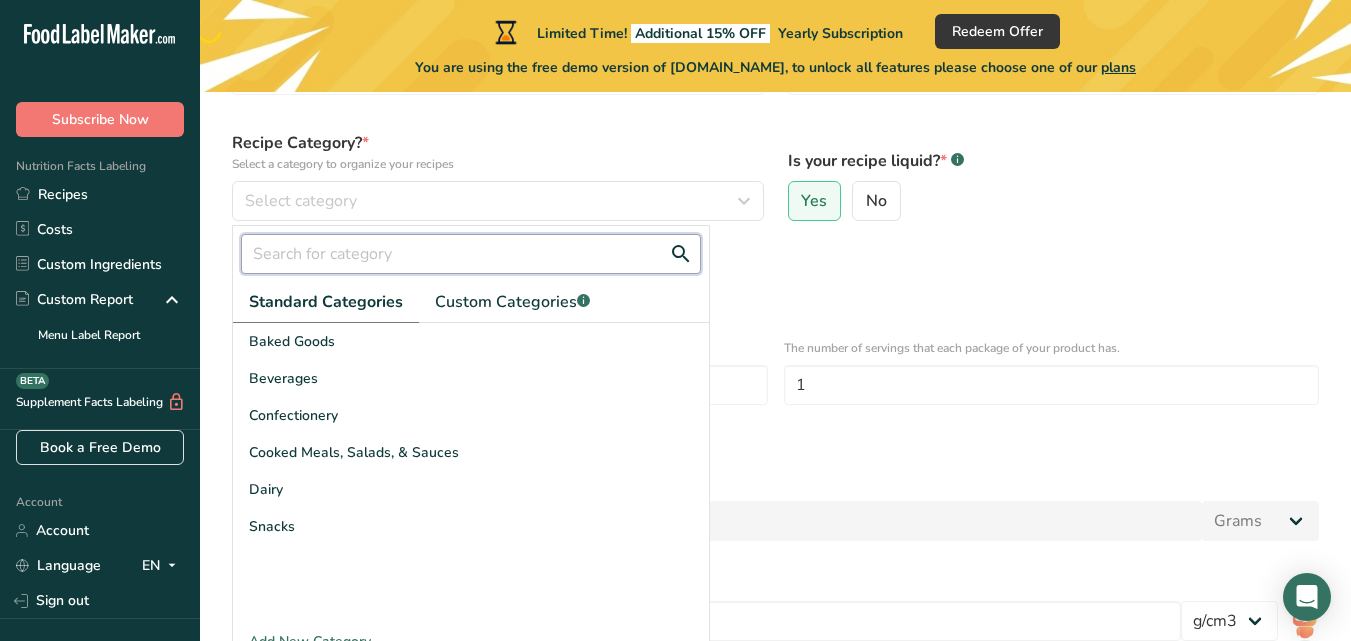 click at bounding box center (471, 254) 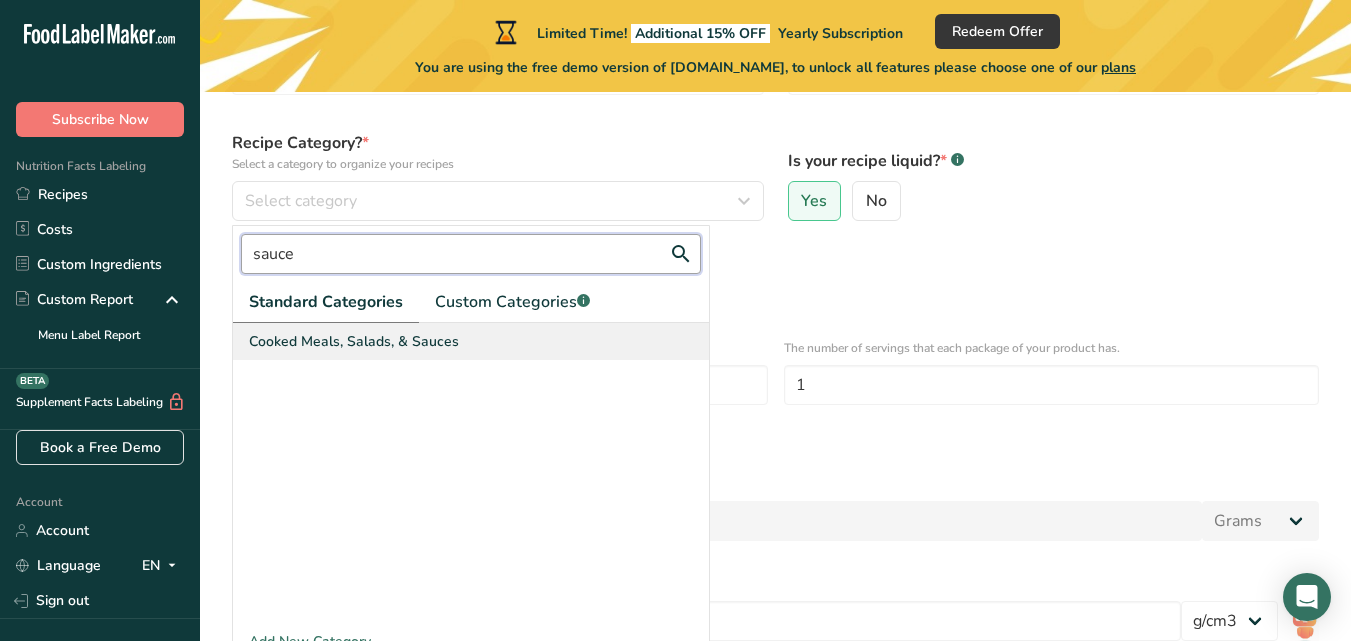 type on "sauce" 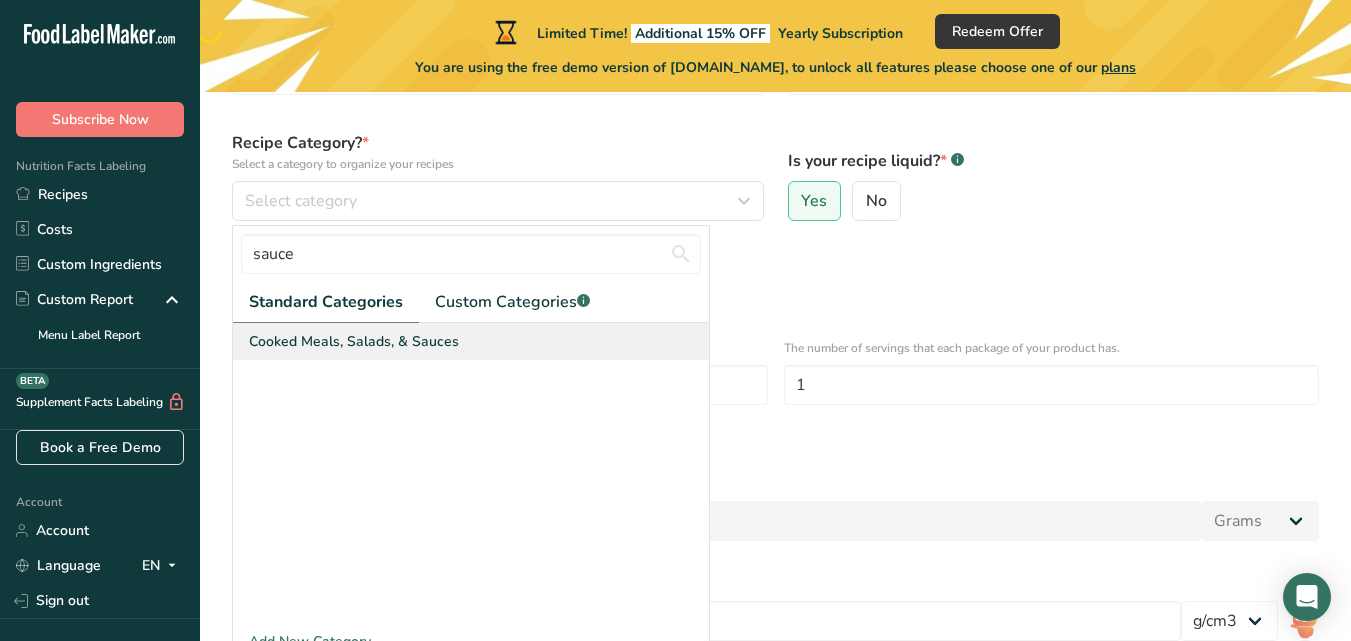 click on "Cooked Meals, Salads, & Sauces" at bounding box center [354, 341] 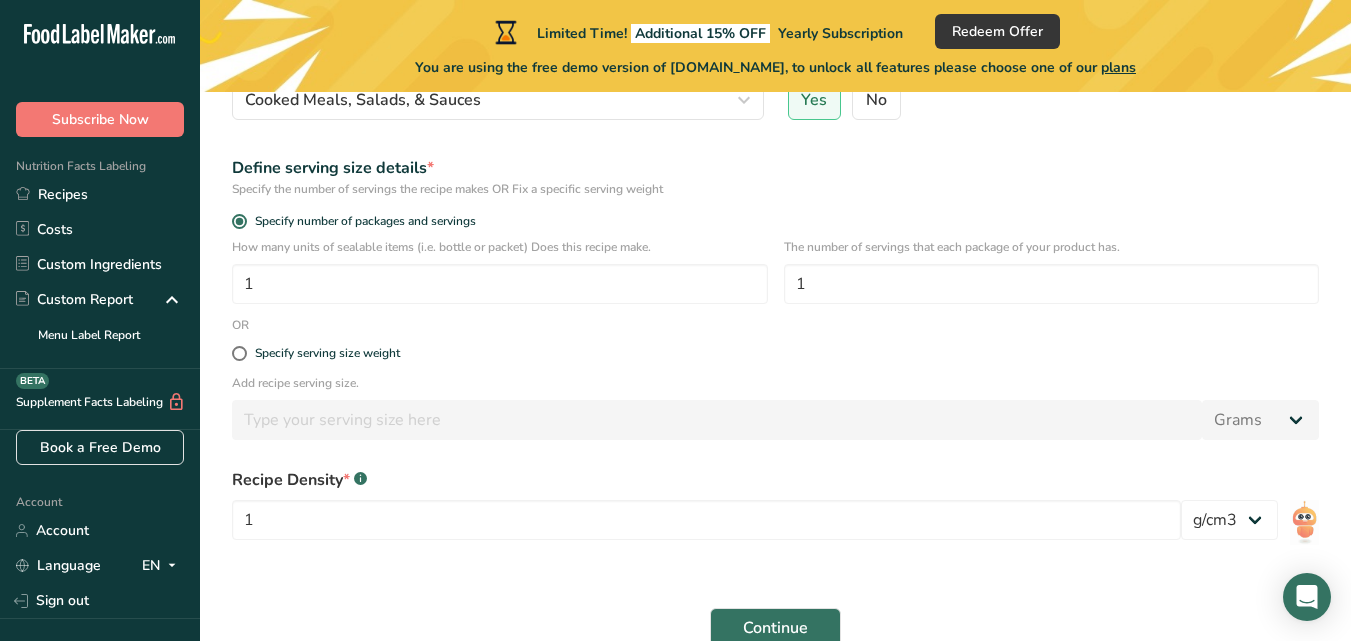 scroll, scrollTop: 277, scrollLeft: 0, axis: vertical 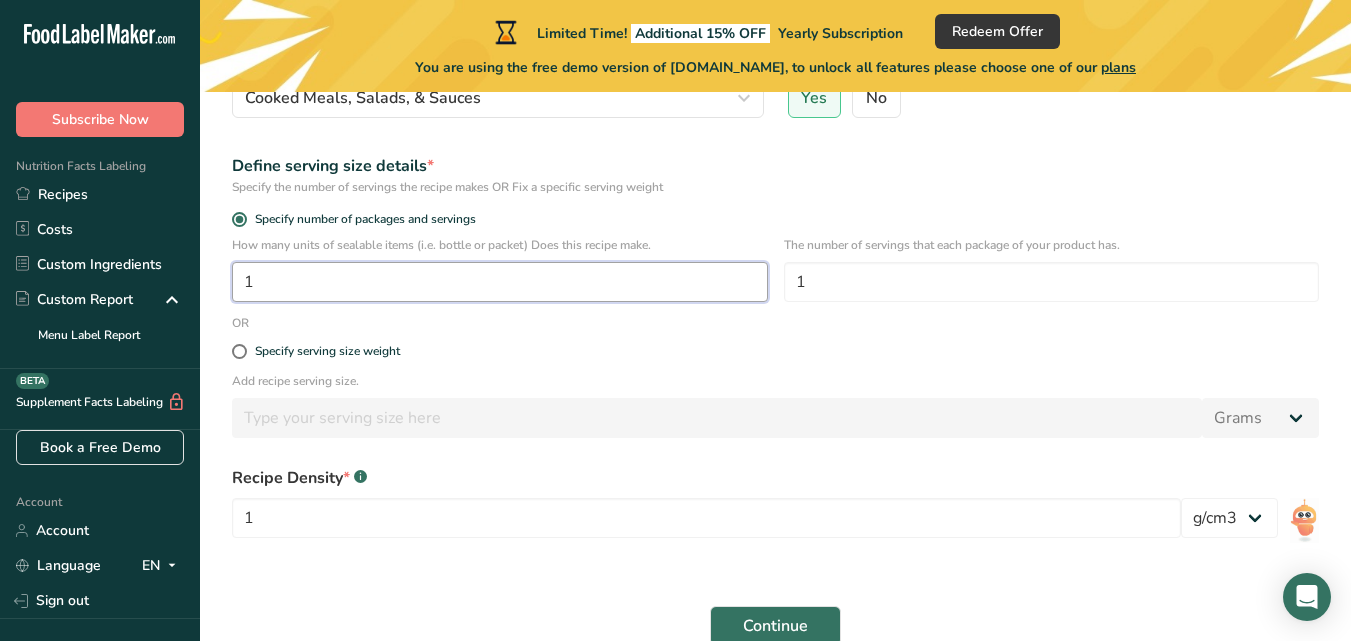 click on "1" at bounding box center [500, 282] 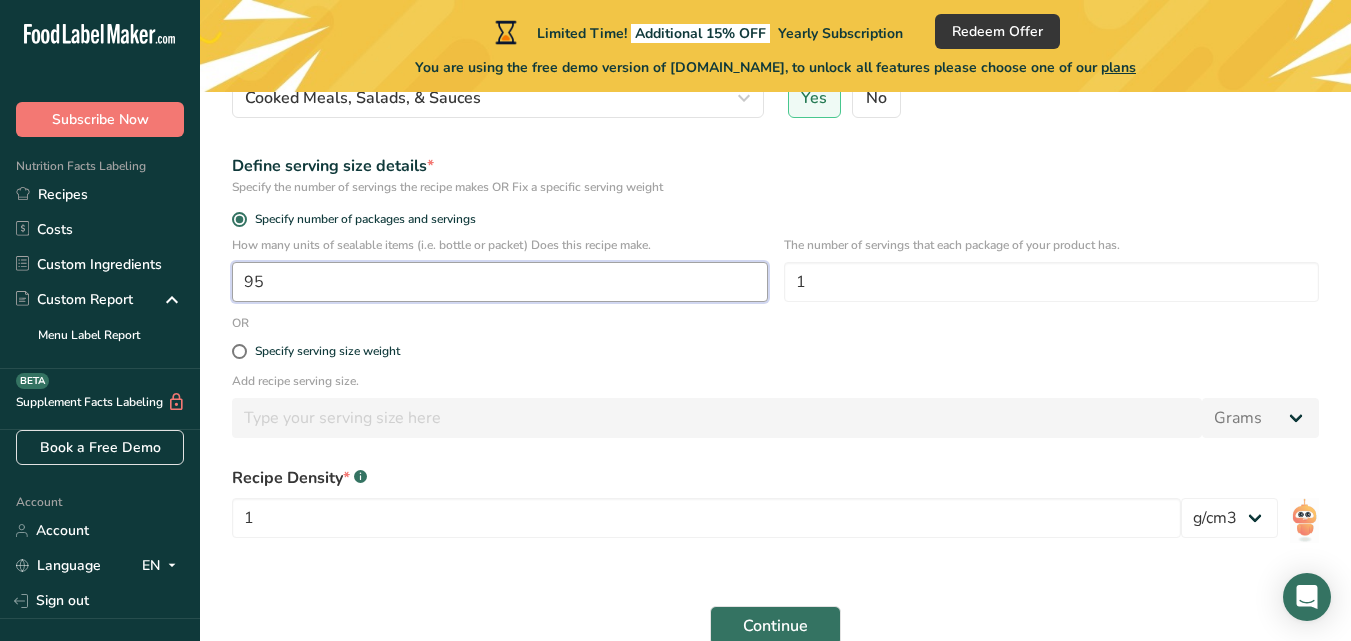 type on "95" 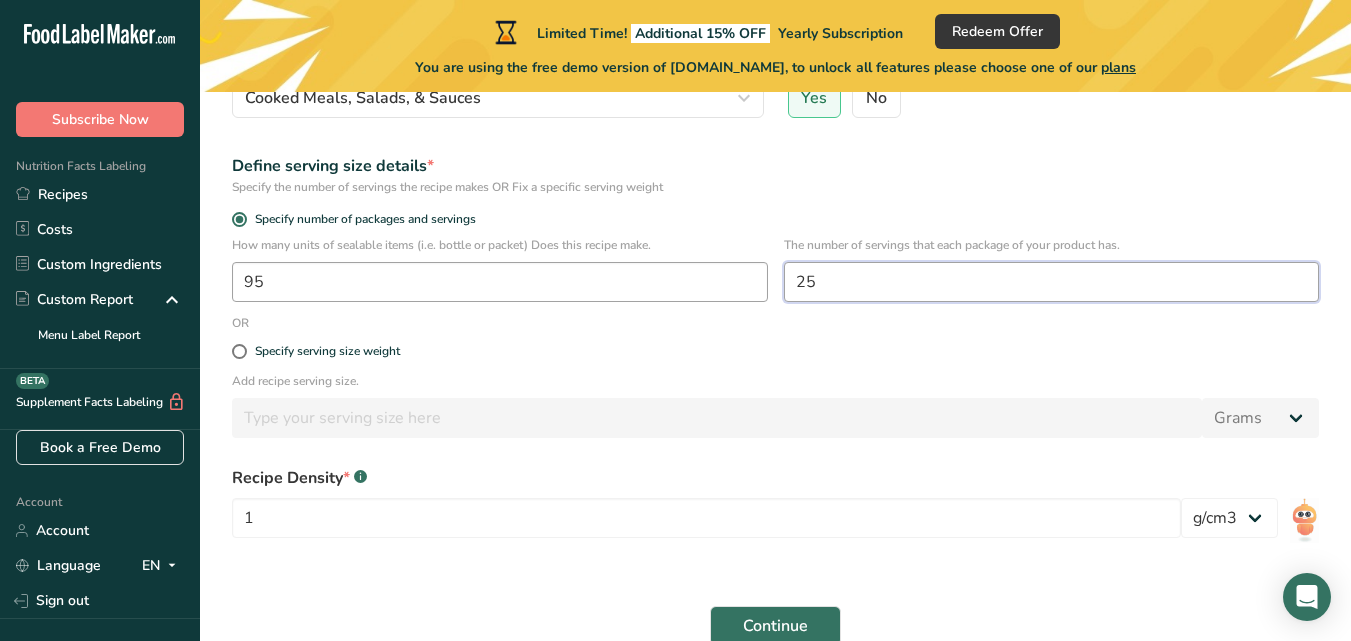 type on "25" 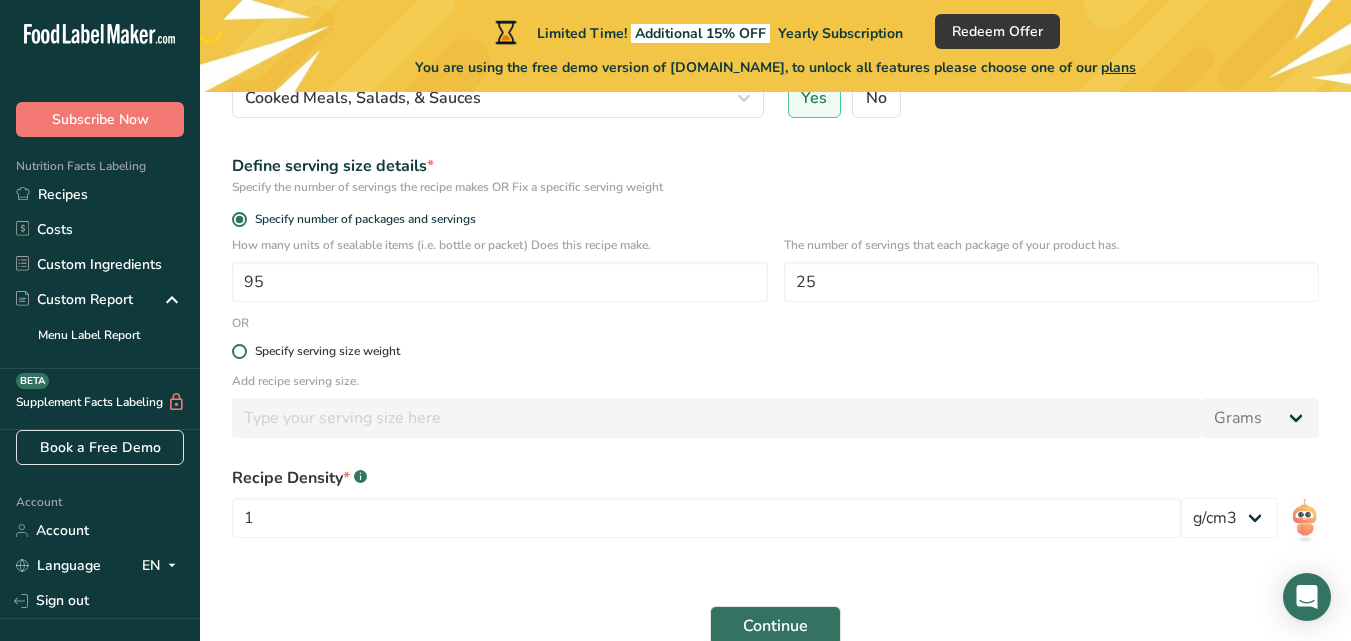 click on "Specify serving size weight" at bounding box center [327, 351] 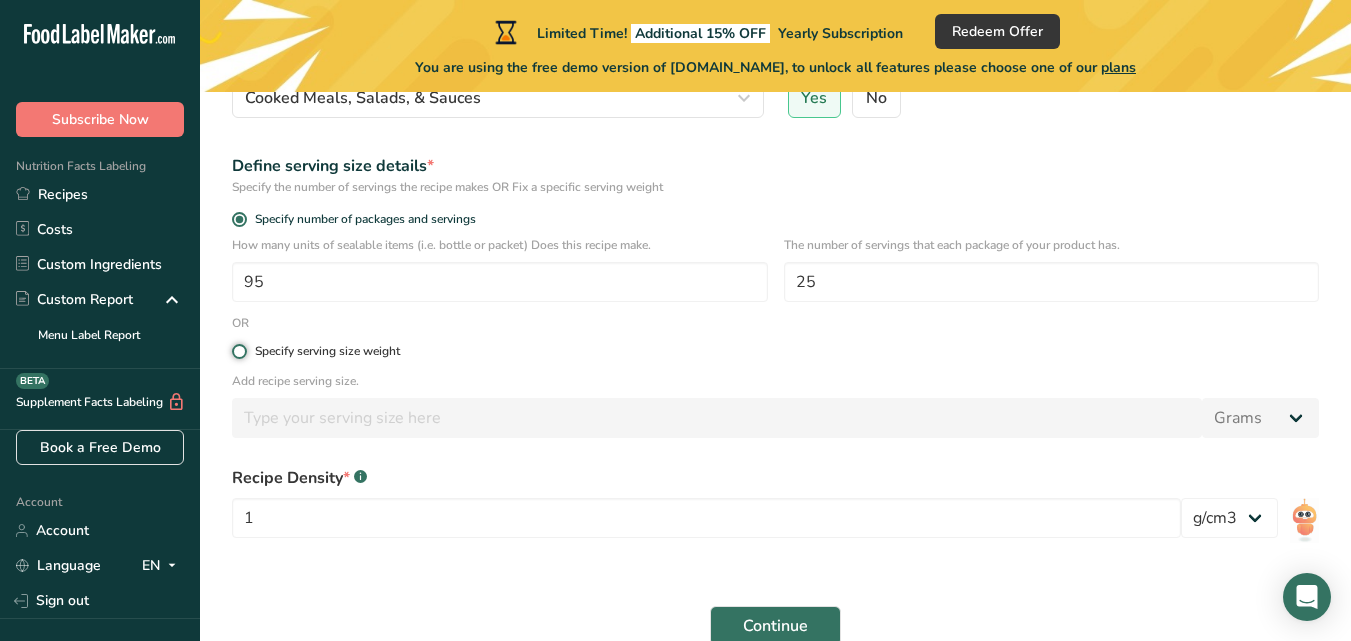 click on "Specify serving size weight" at bounding box center [238, 351] 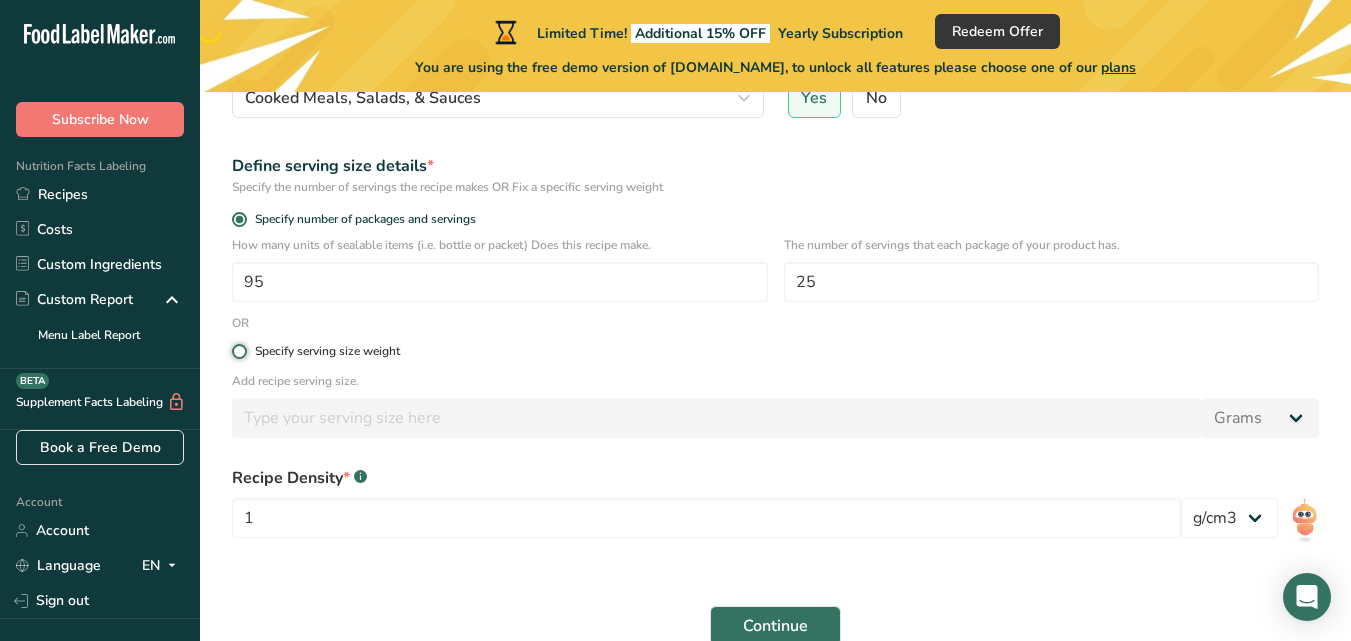 radio on "true" 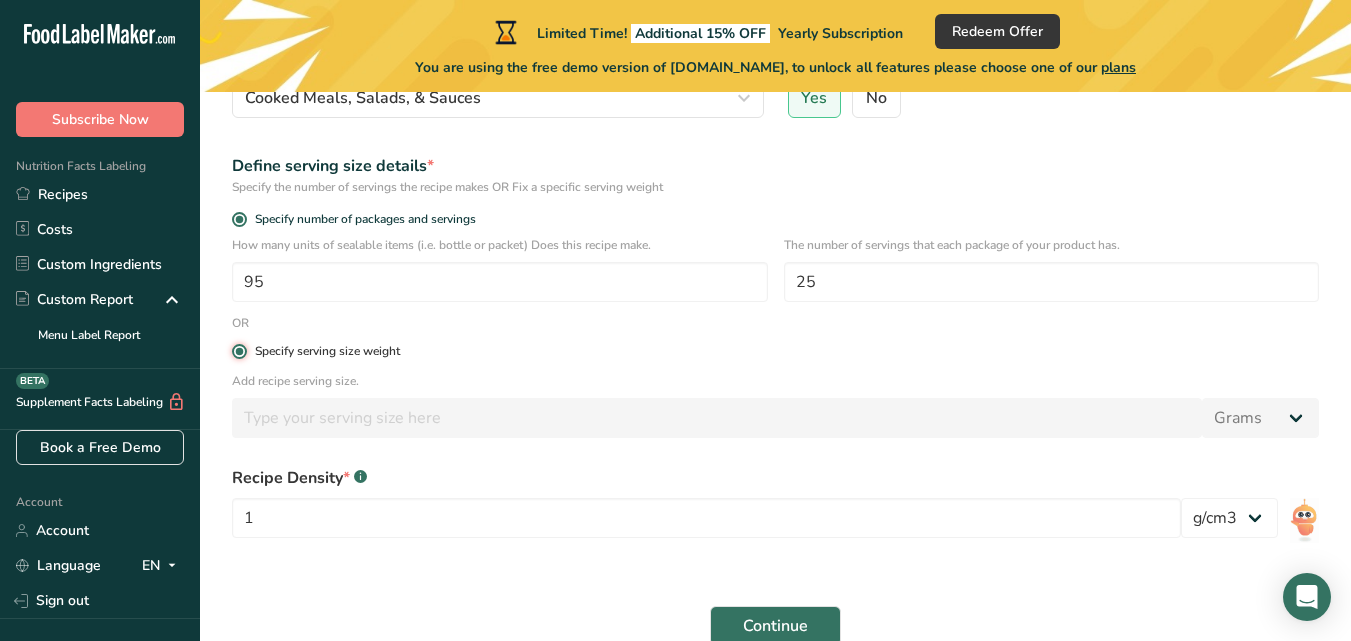 radio on "false" 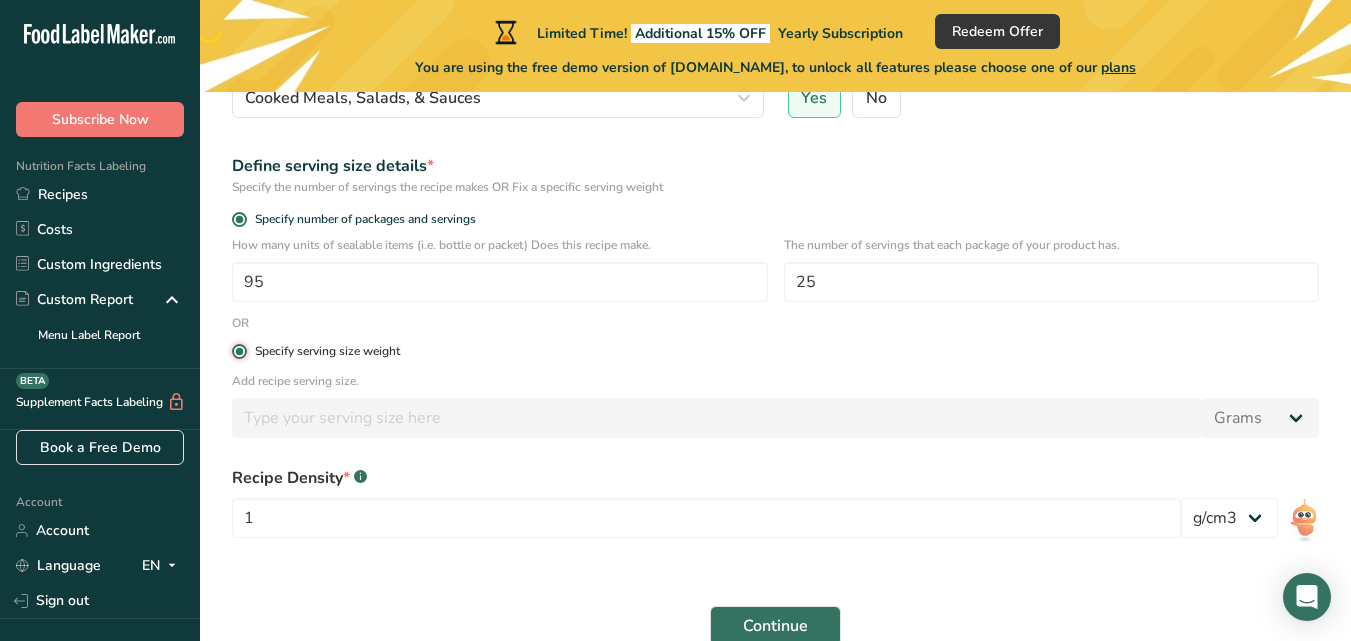 type 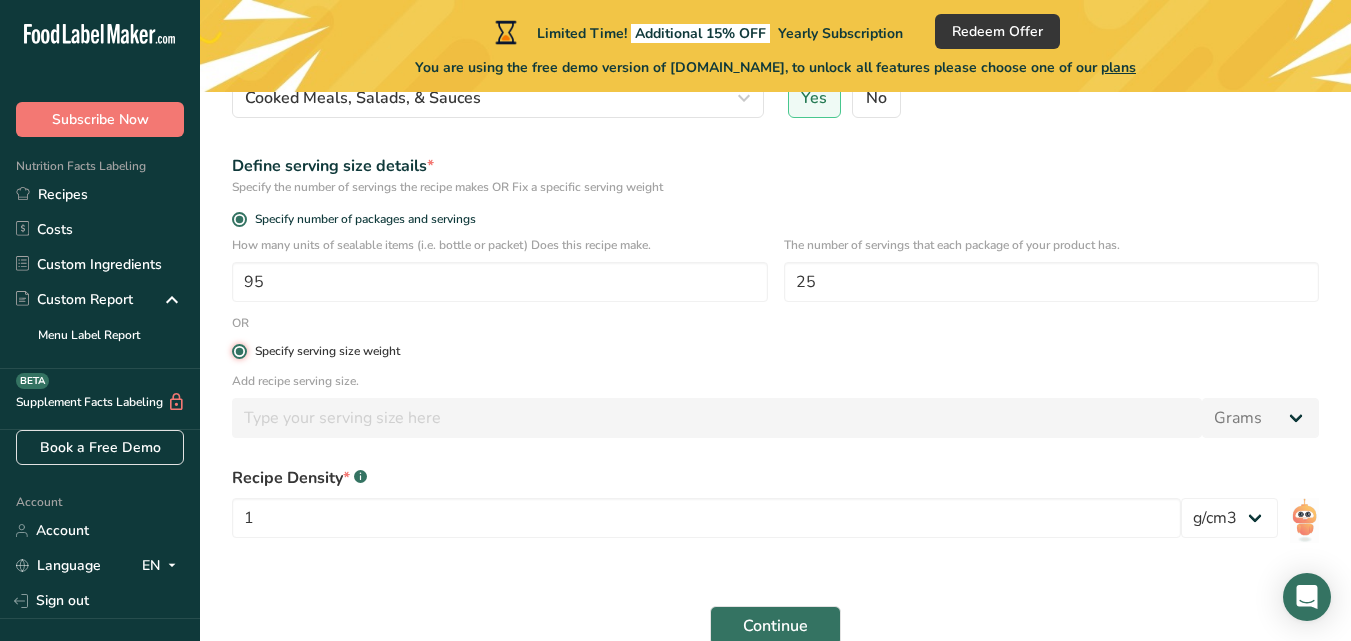 type 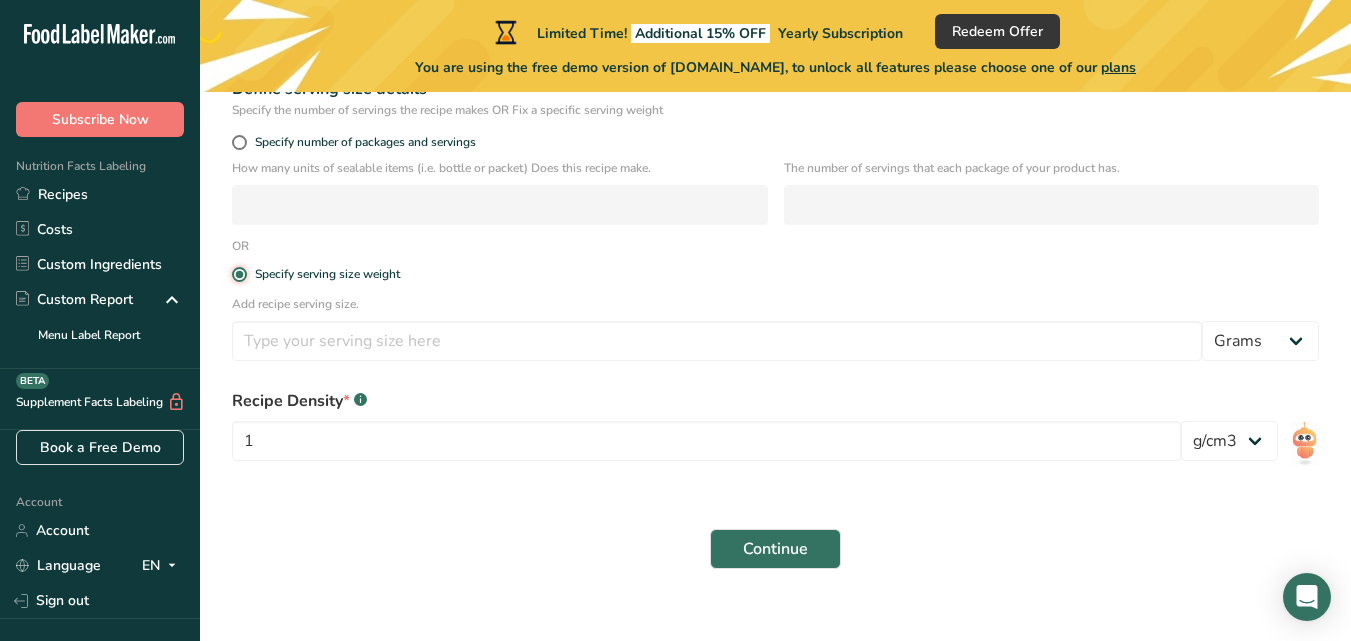 scroll, scrollTop: 358, scrollLeft: 0, axis: vertical 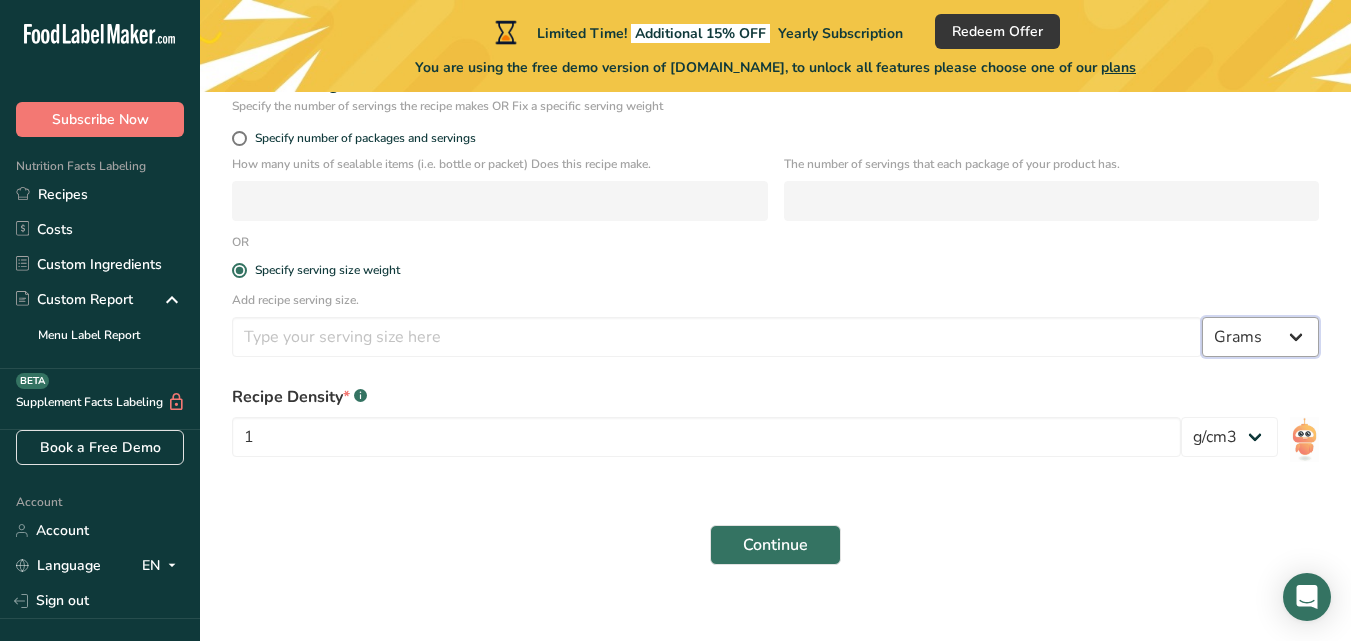 click on "Grams
kg
mg
mcg
lb
oz
l
mL
fl oz
tbsp
tsp
cup
qt
gallon" at bounding box center (1260, 337) 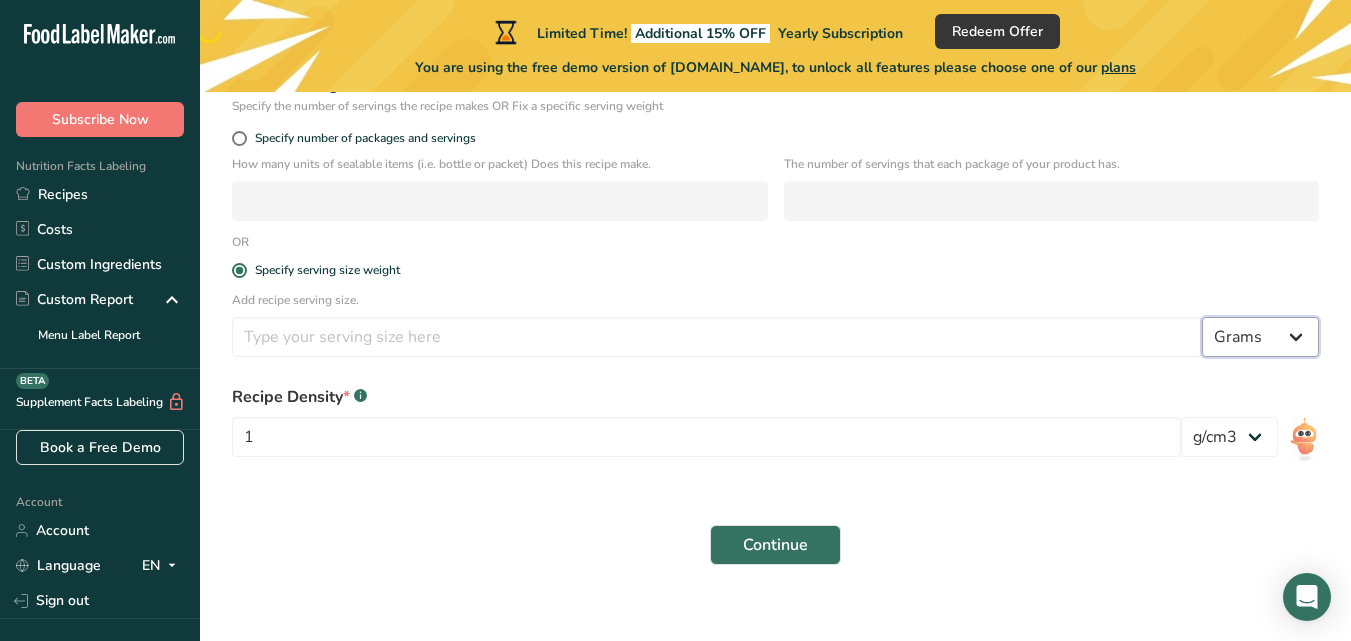 click on "Grams
kg
mg
mcg
lb
oz
l
mL
fl oz
tbsp
tsp
cup
qt
gallon" at bounding box center [1260, 337] 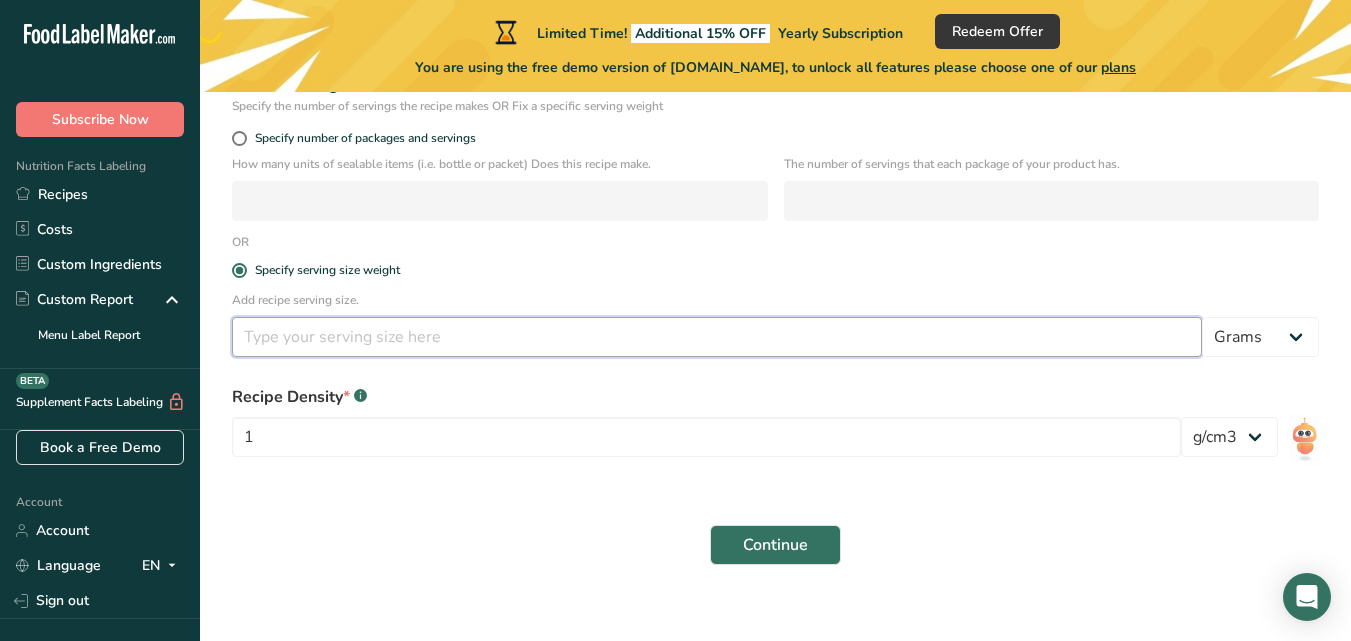 click at bounding box center [717, 337] 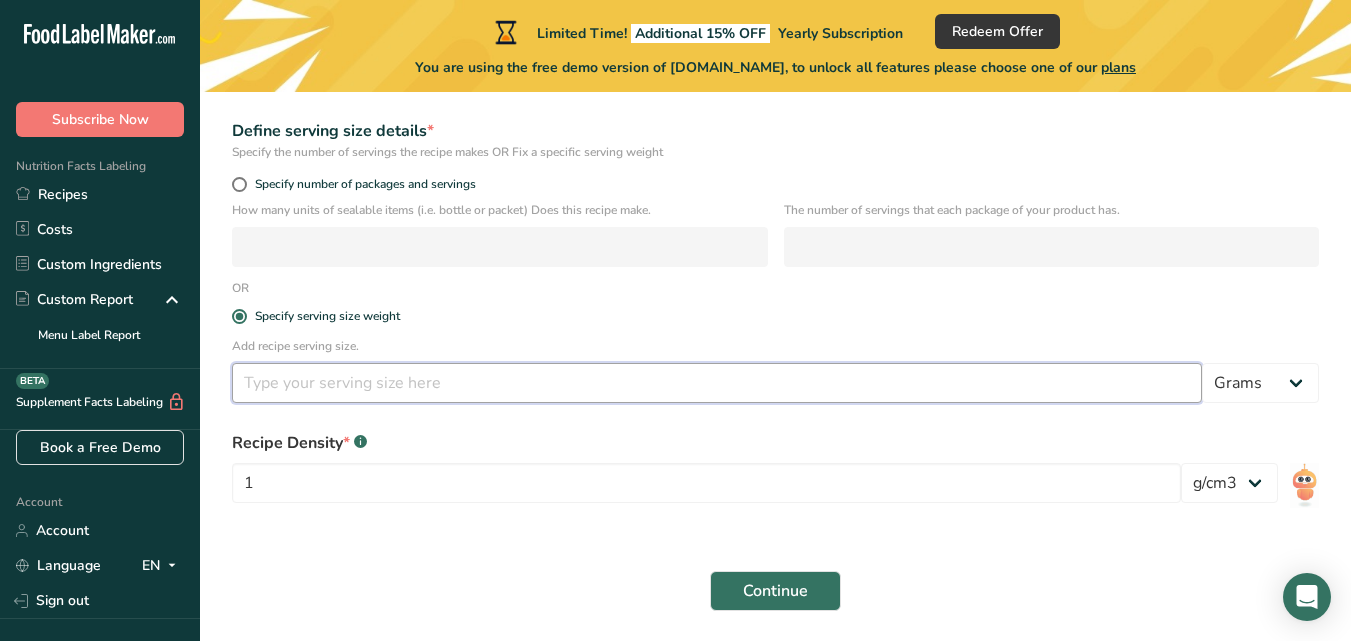 scroll, scrollTop: 309, scrollLeft: 0, axis: vertical 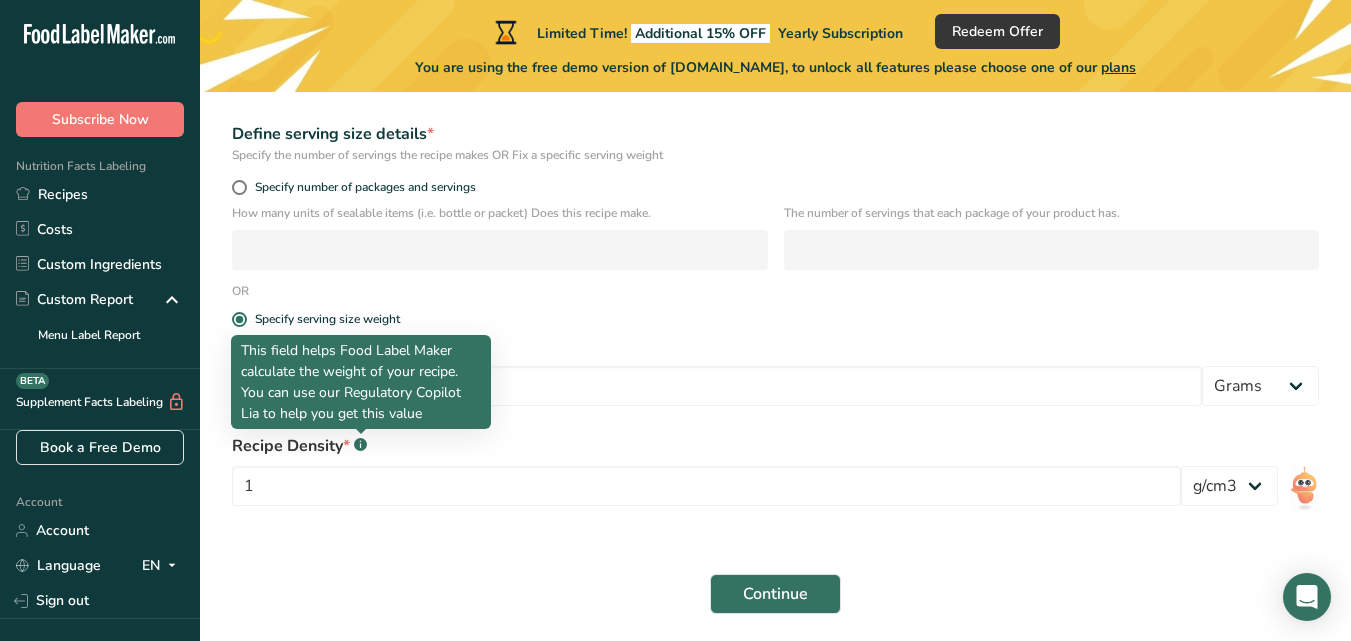 click 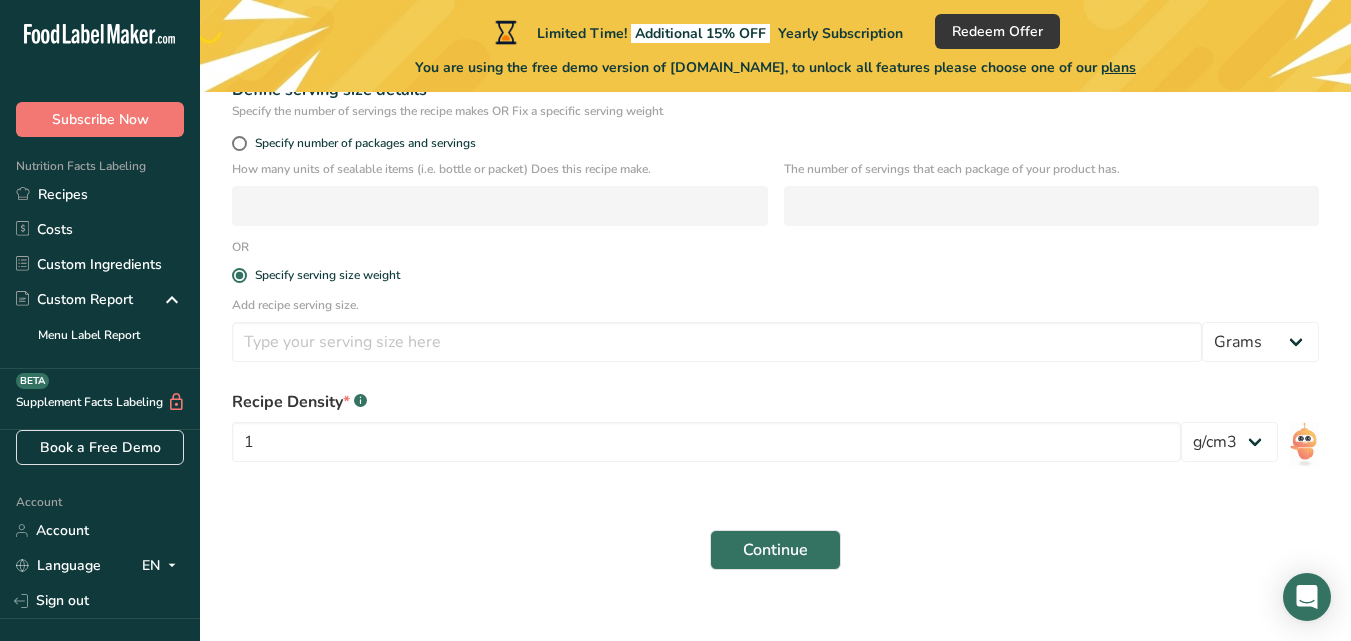 scroll, scrollTop: 378, scrollLeft: 0, axis: vertical 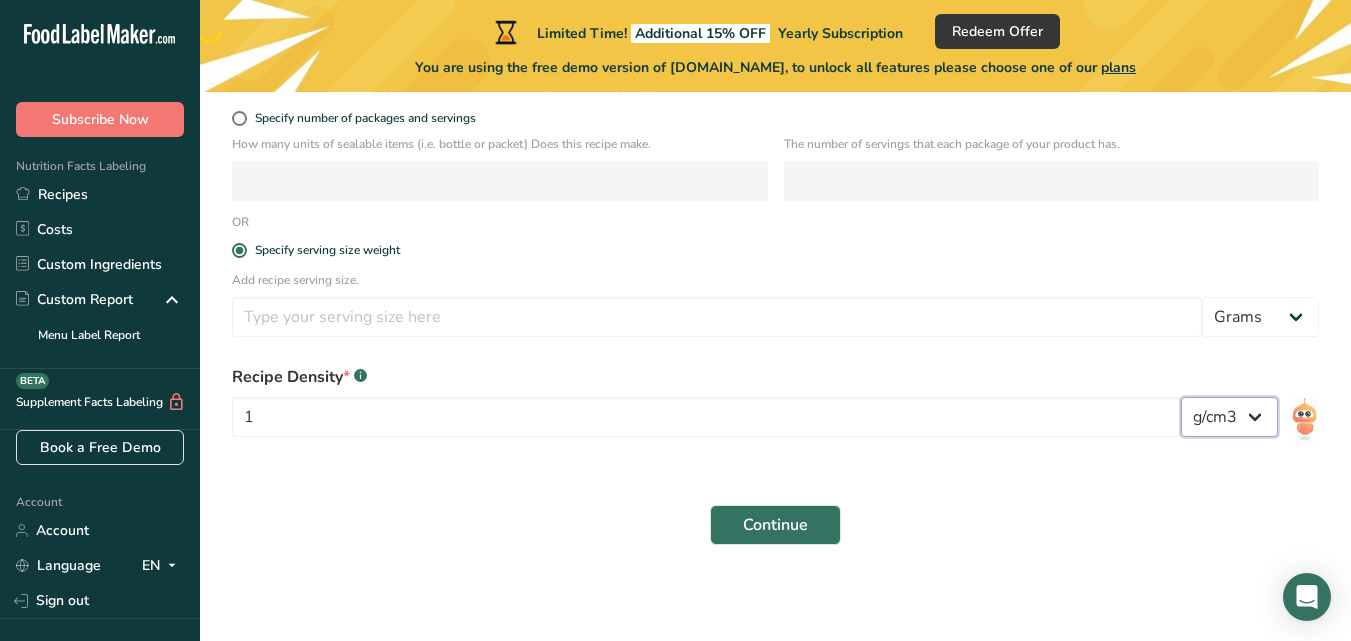 click on "lb/ft3
g/cm3" at bounding box center (1229, 417) 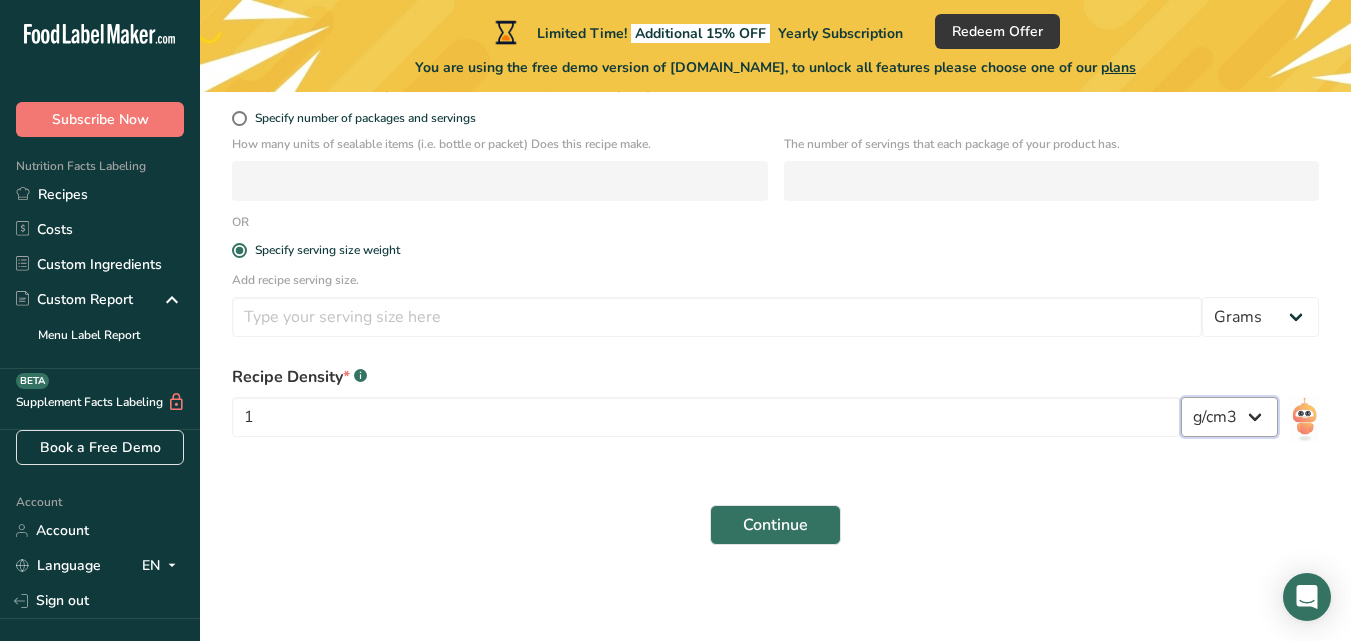 click on "lb/ft3
g/cm3" at bounding box center (1229, 417) 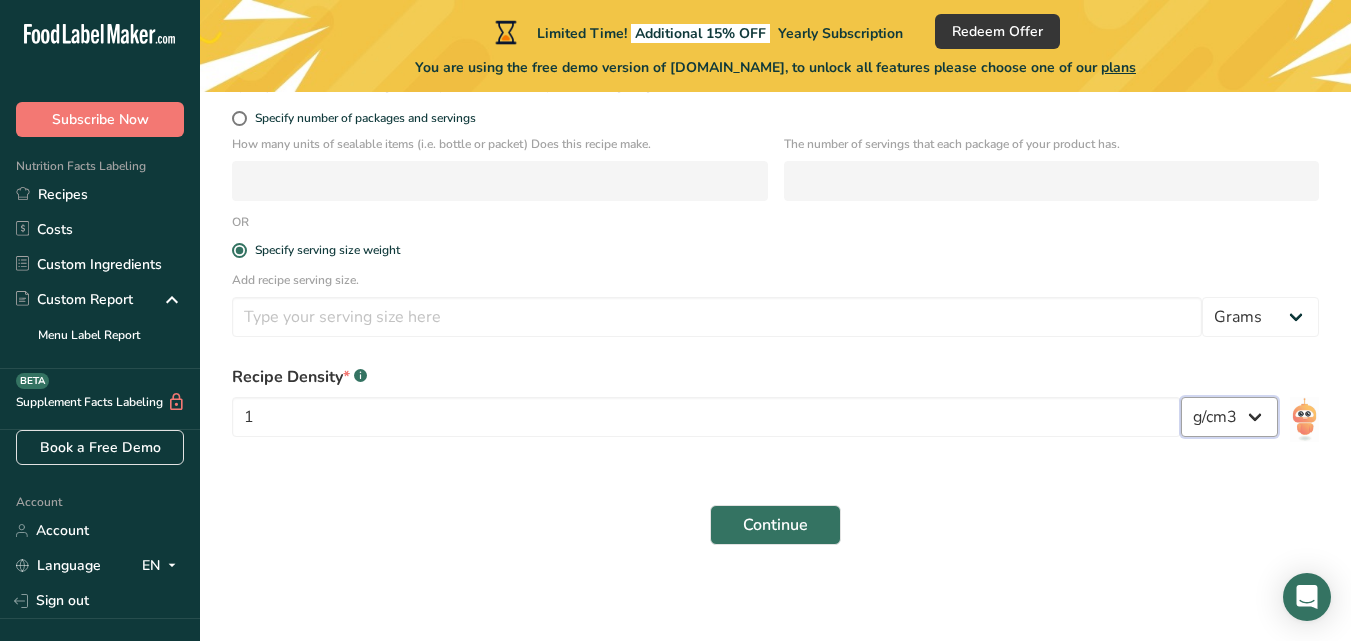 click on "lb/ft3
g/cm3" at bounding box center (1229, 417) 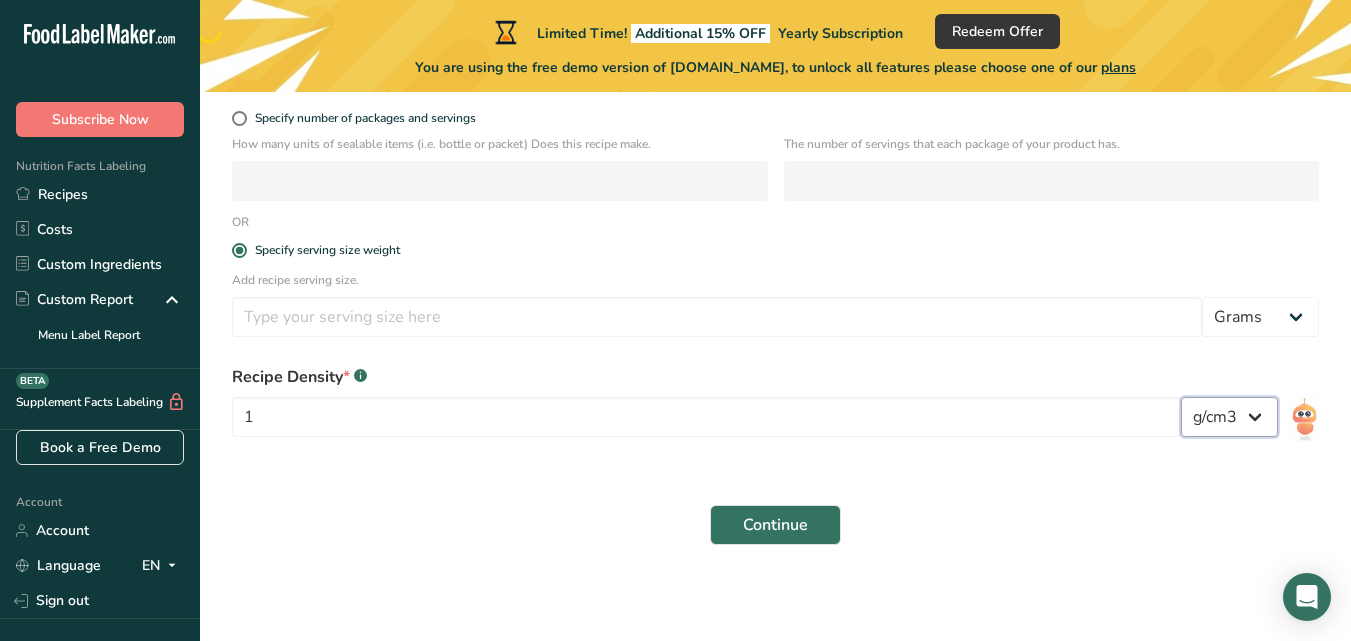 click on "lb/ft3
g/cm3" at bounding box center [1229, 417] 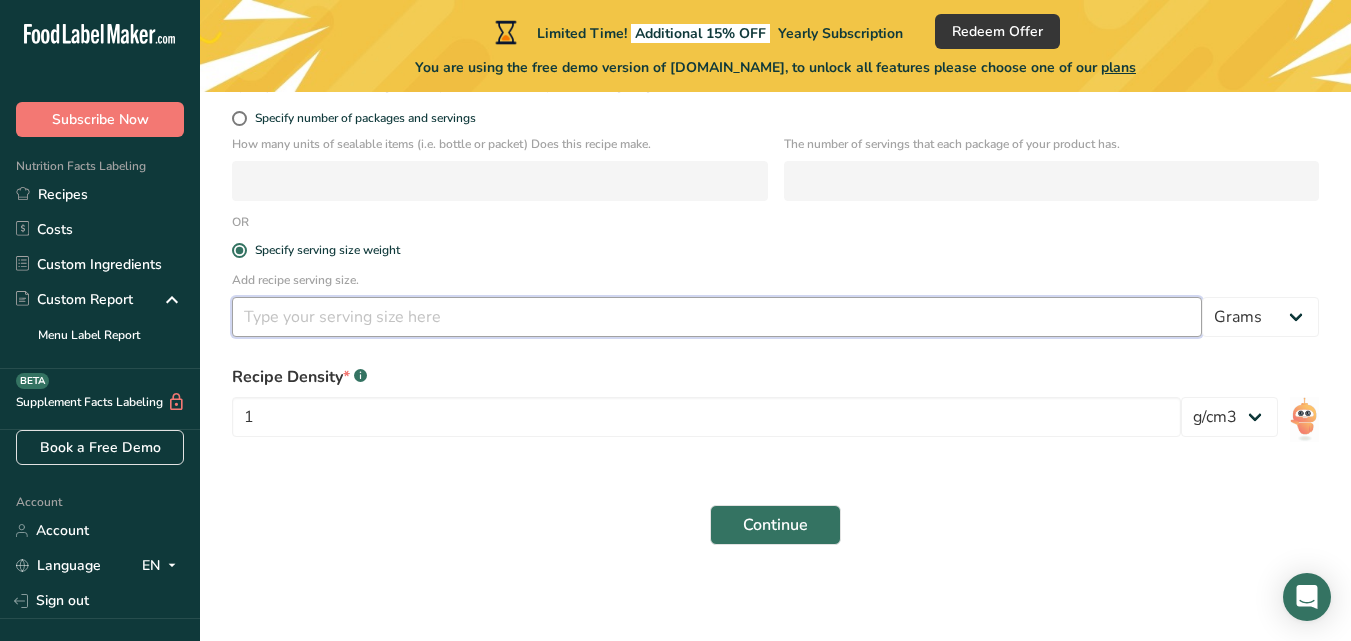 click at bounding box center (717, 317) 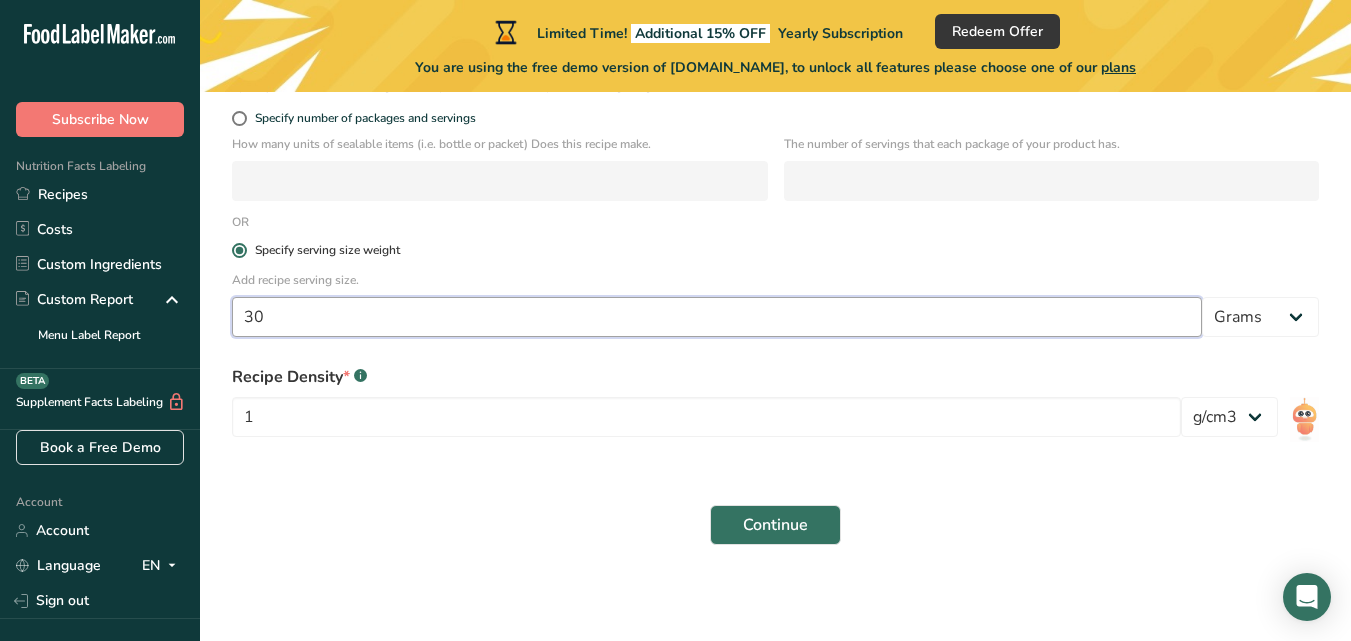 type on "30" 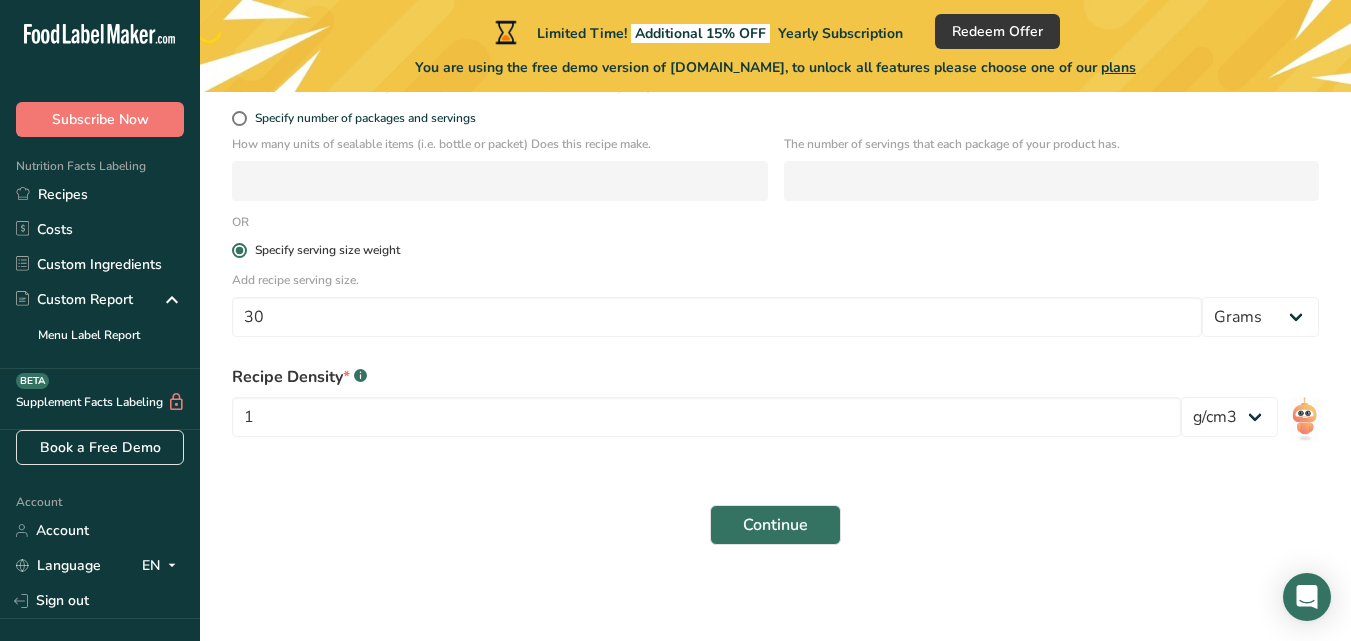 click on "Specify serving size weight" at bounding box center [775, 250] 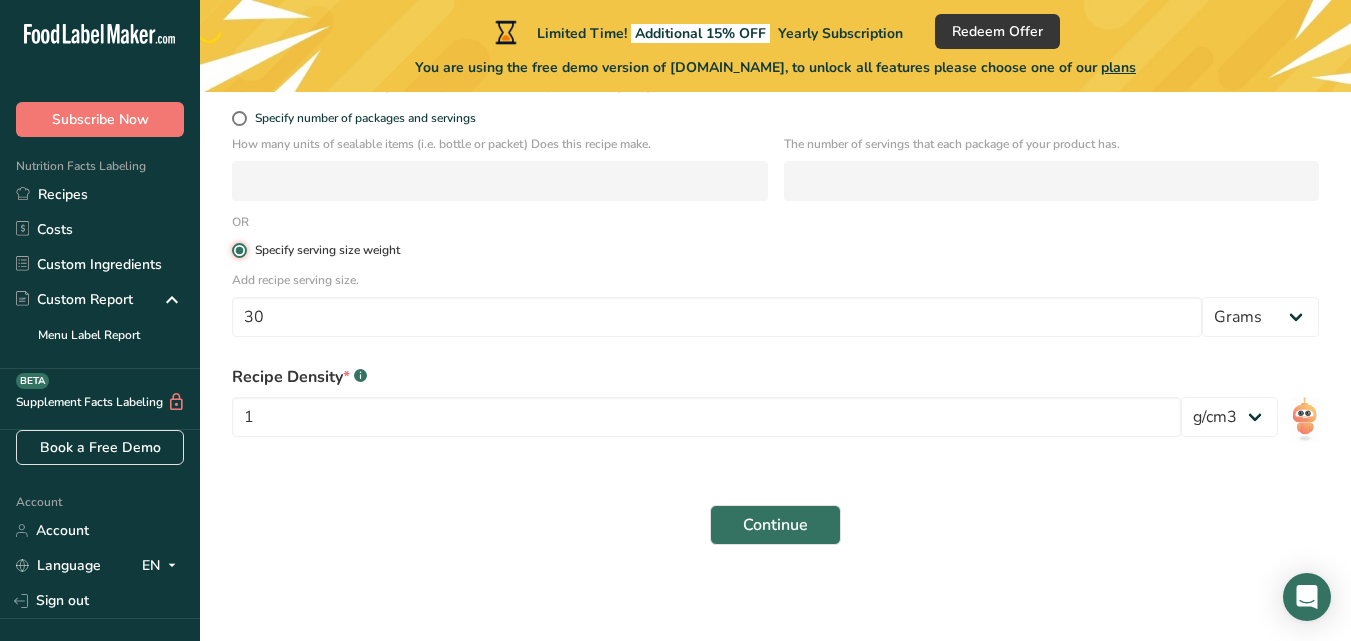 click on "Specify serving size weight" at bounding box center (238, 250) 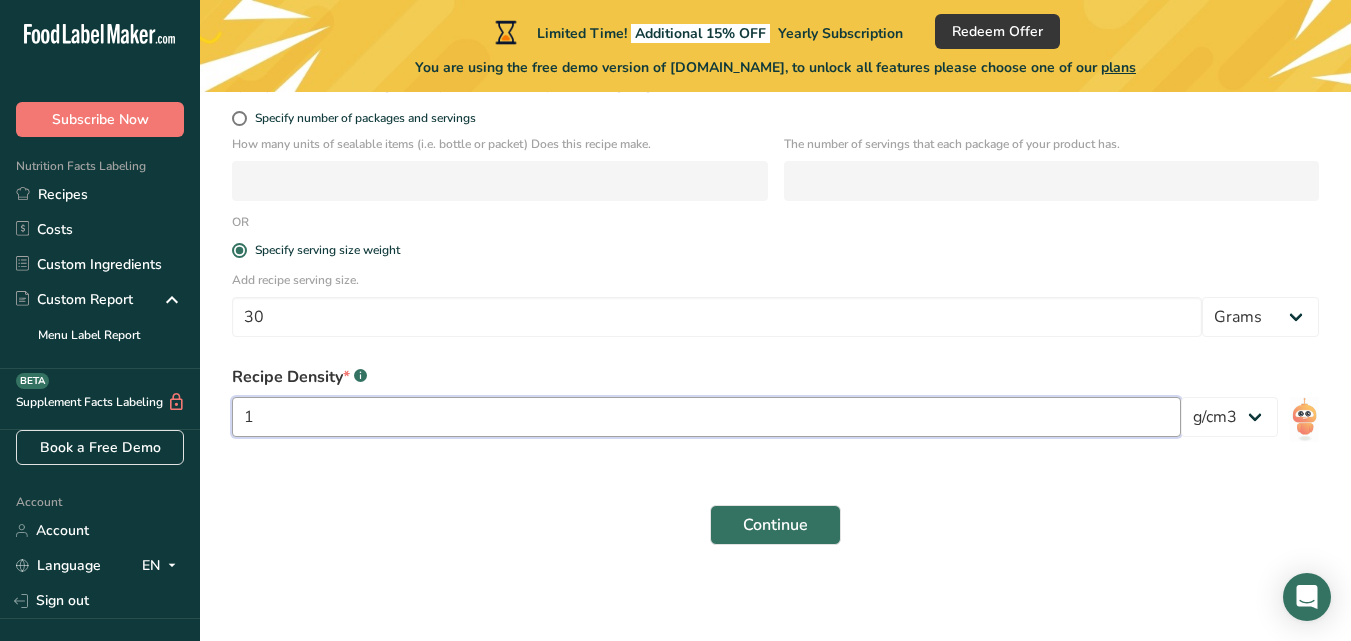 click on "1" at bounding box center [706, 417] 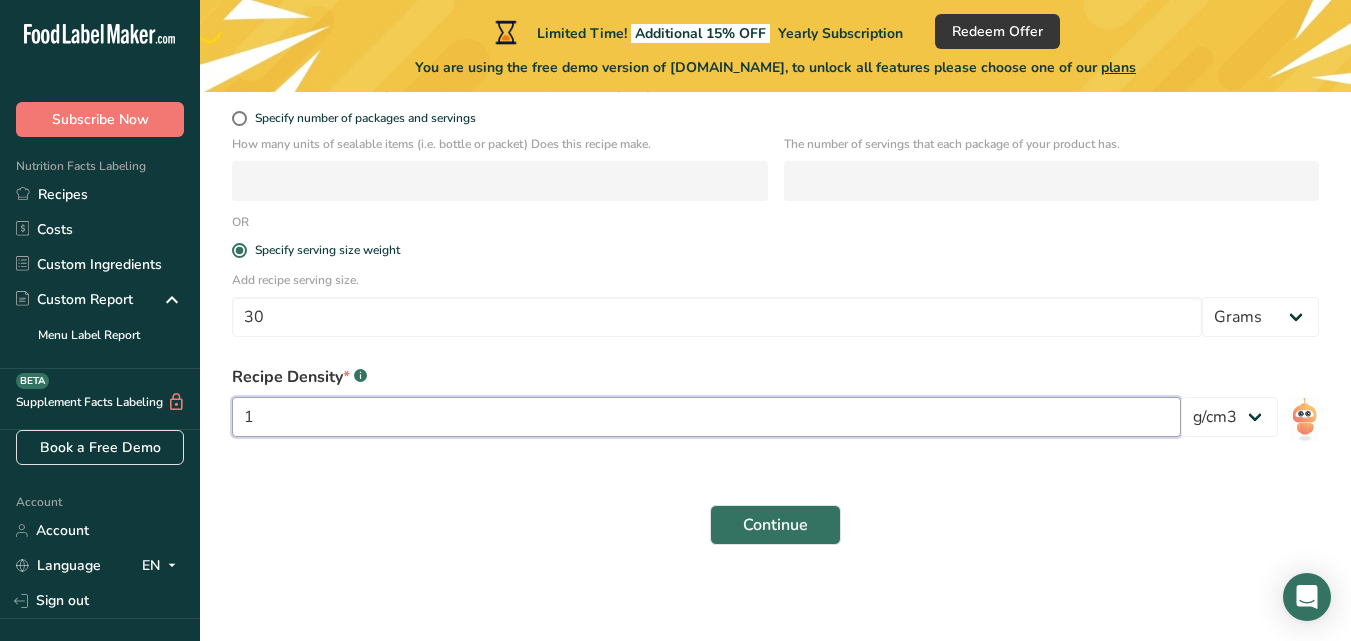 drag, startPoint x: 334, startPoint y: 413, endPoint x: 221, endPoint y: 398, distance: 113.99123 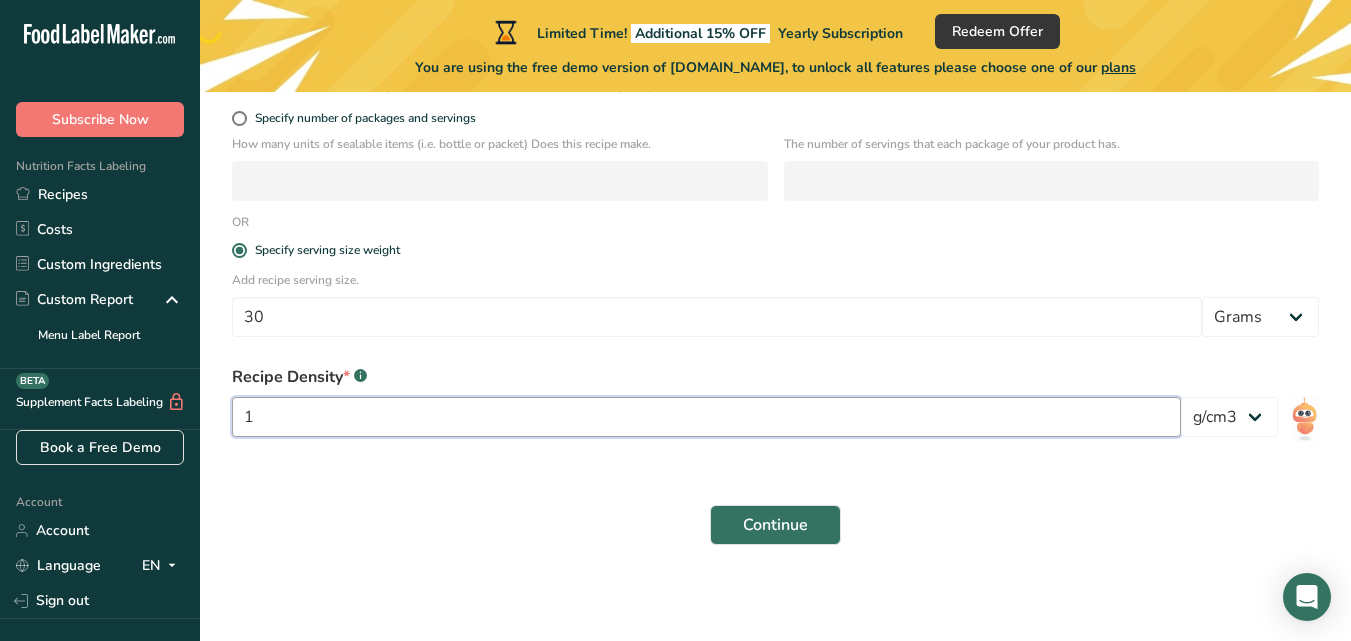 click on "Recipe Density *   .a-a{fill:#347362;}.b-a{fill:#fff;}           1
lb/ft3
g/cm3" at bounding box center (775, 407) 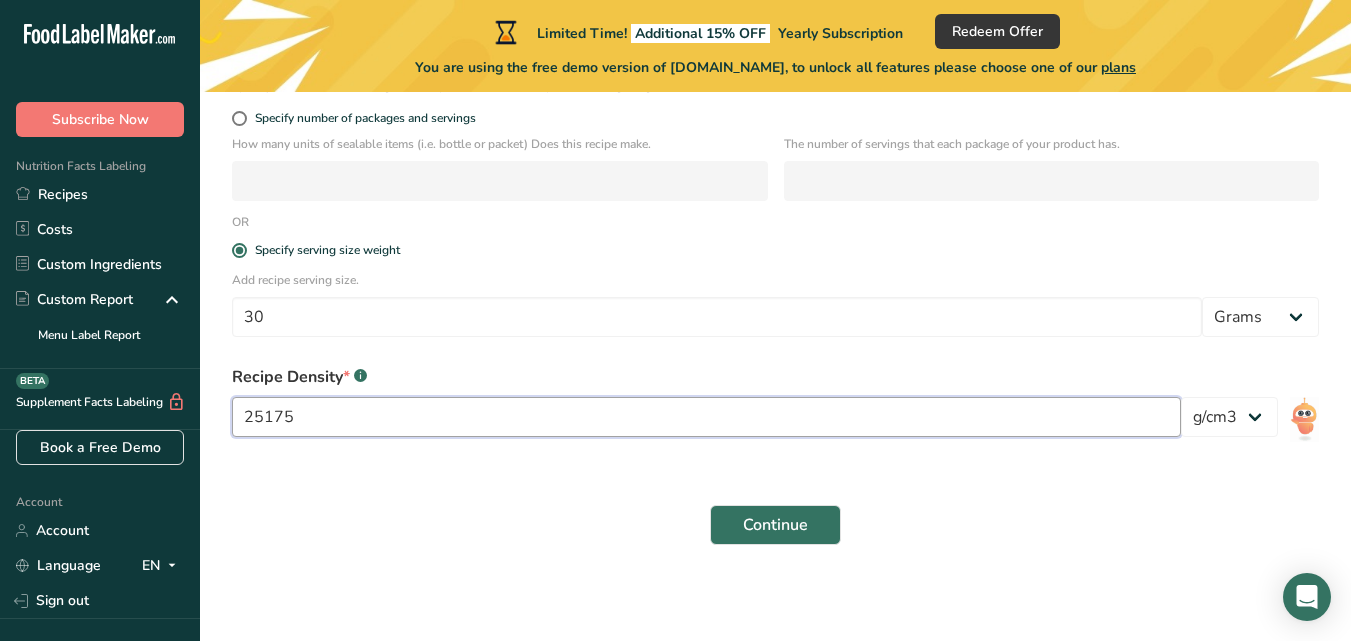 type on "25175" 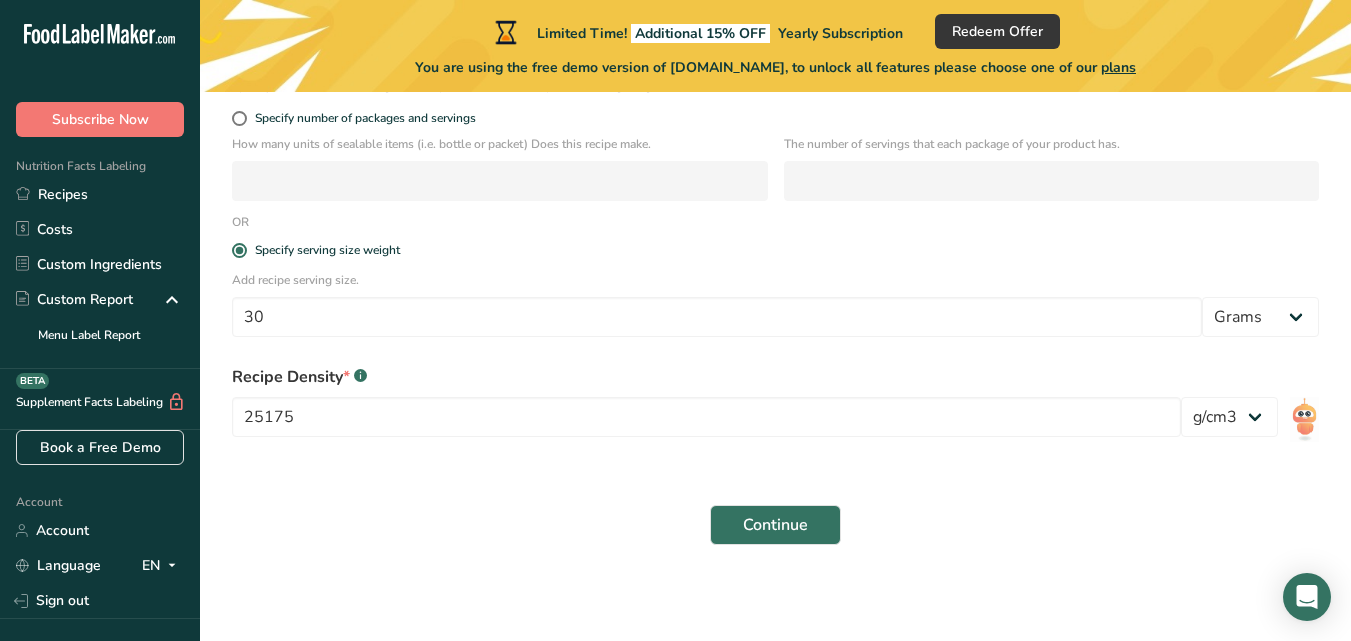 click on "Set up your recipe
Recipe name *   Smoky gochujang
Recipe code
.a-a{fill:#347362;}.b-a{fill:#fff;}           Gochujang 2025
Recipe Category? *
Select a category to organize your recipes
Cooked Meals, Salads, & Sauces
sauce
Standard Categories
Custom Categories
.a-a{fill:#347362;}.b-a{fill:#fff;}
Cooked Meals, Salads, & [PERSON_NAME]
No categories found
Add New Category
Is your recipe liquid? *   .a-a{fill:#347362;}.b-a{fill:#fff;}           Yes   No
Define serving size details *
Specify the number of servings the recipe makes OR Fix a specific serving weight
Specify number of packages and servings
How many units of sealable items (i.e. bottle or packet) Does this recipe make.
30" at bounding box center (775, 145) 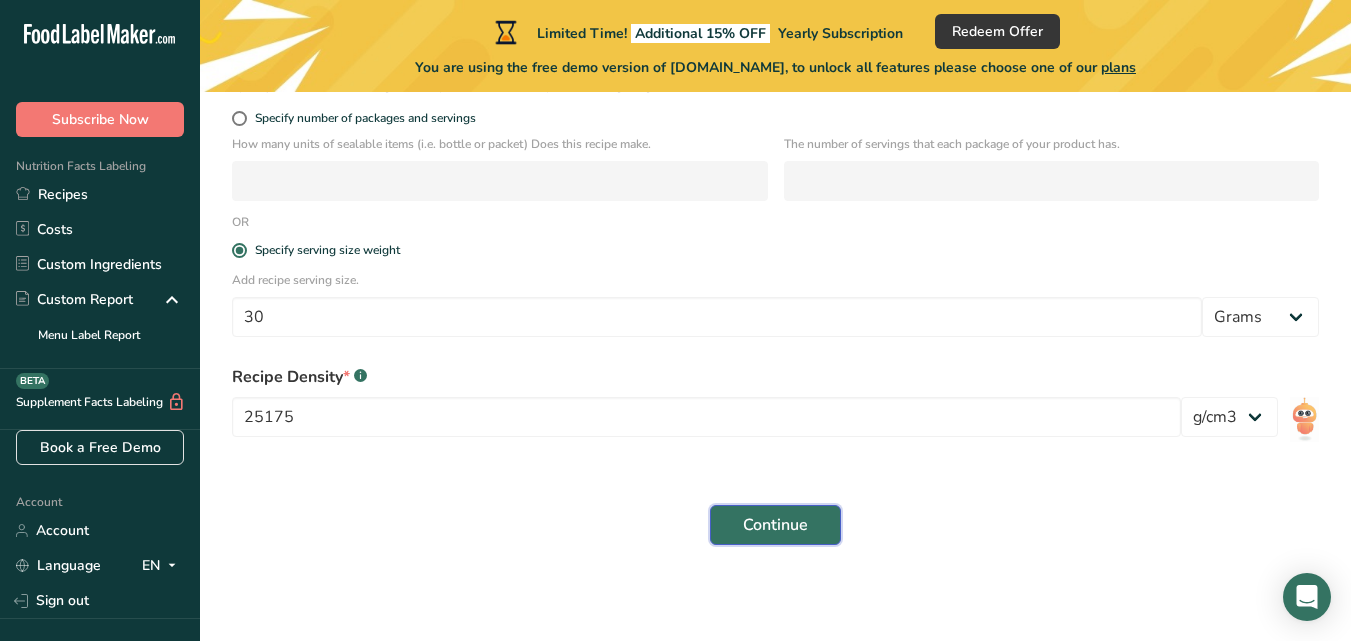 click on "Continue" at bounding box center (775, 525) 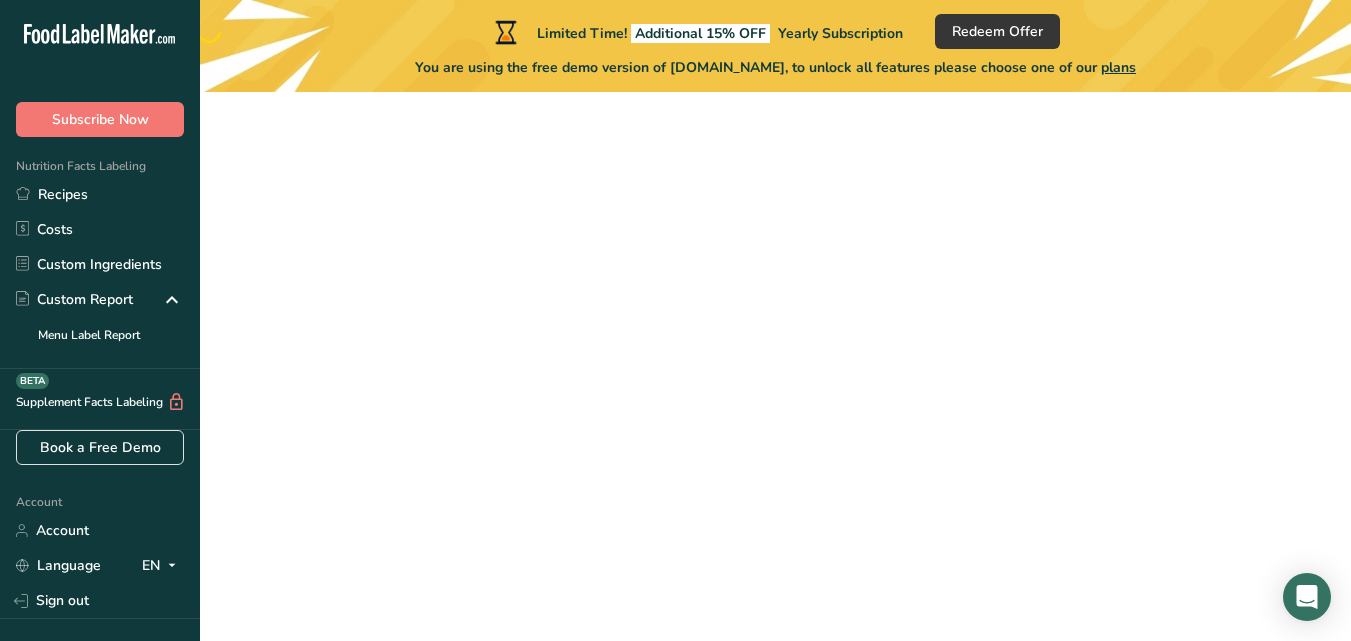 scroll, scrollTop: 0, scrollLeft: 0, axis: both 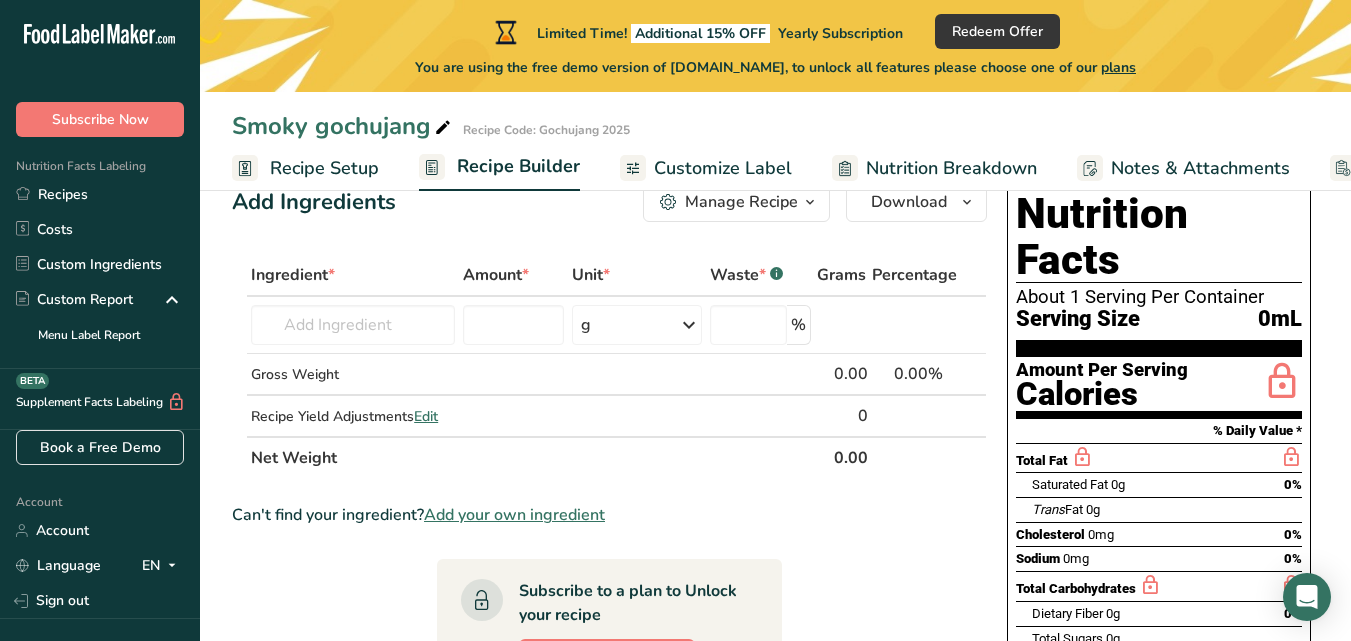 click on "Serving Size
0mL" at bounding box center [1159, 319] 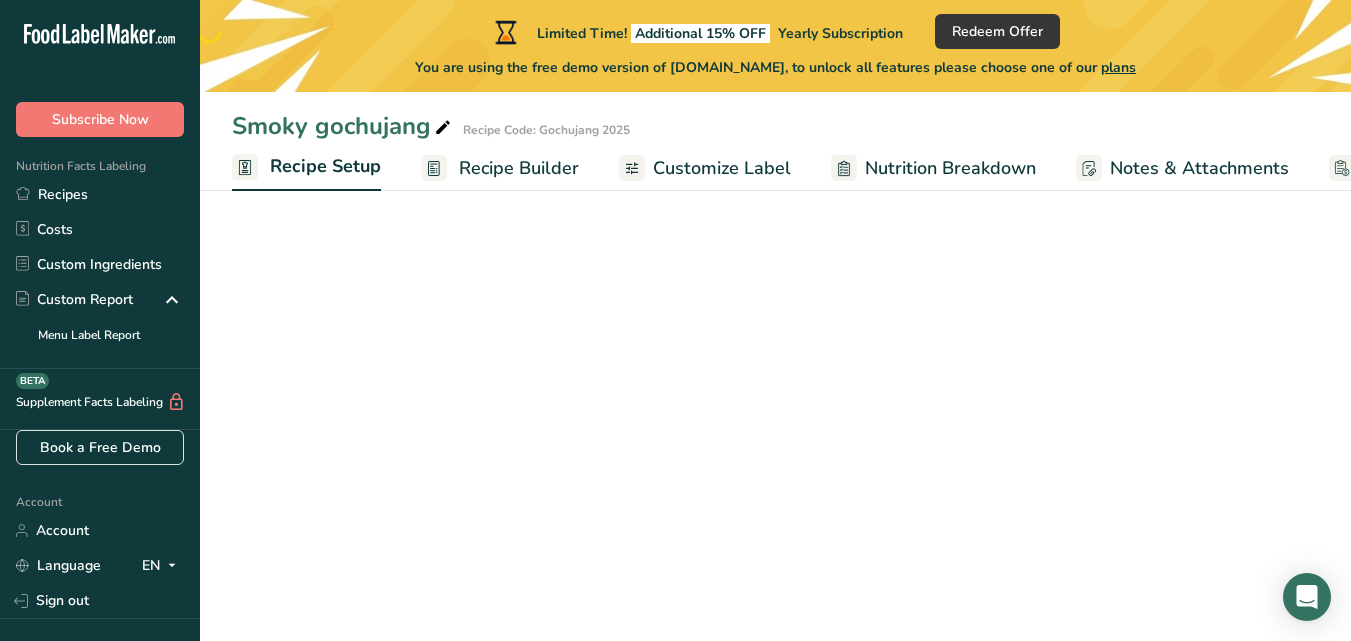 click on "Recipe Setup" at bounding box center [325, 166] 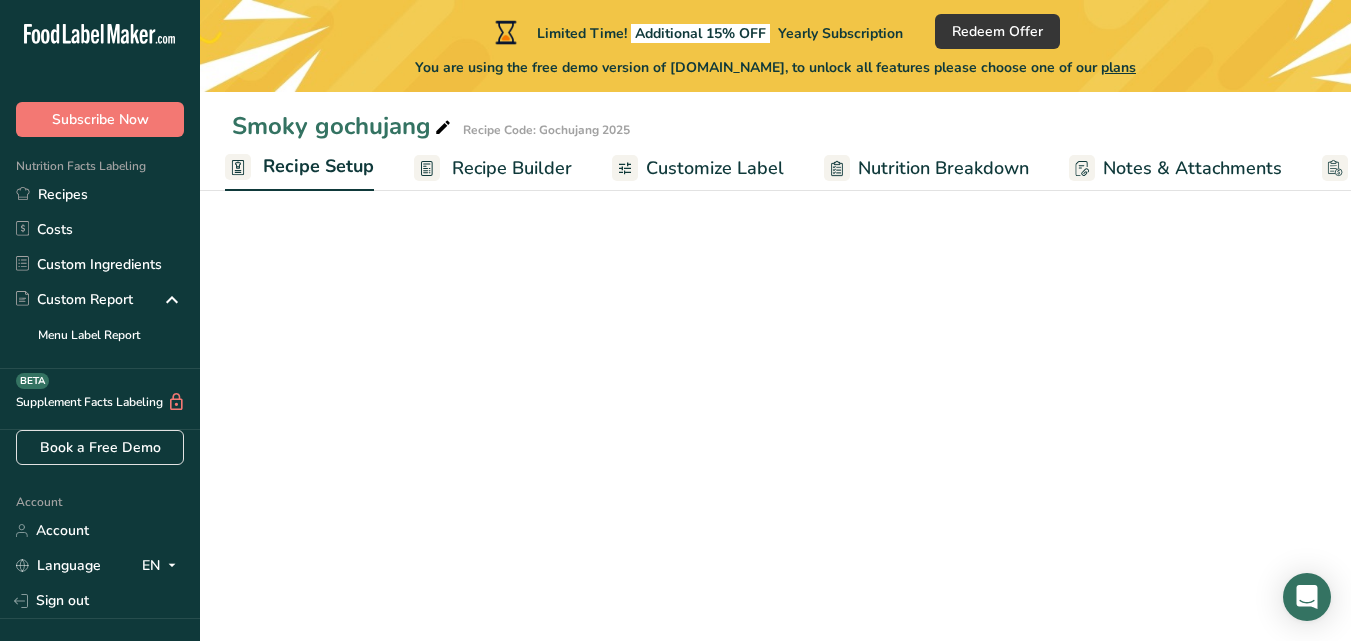 select on "22" 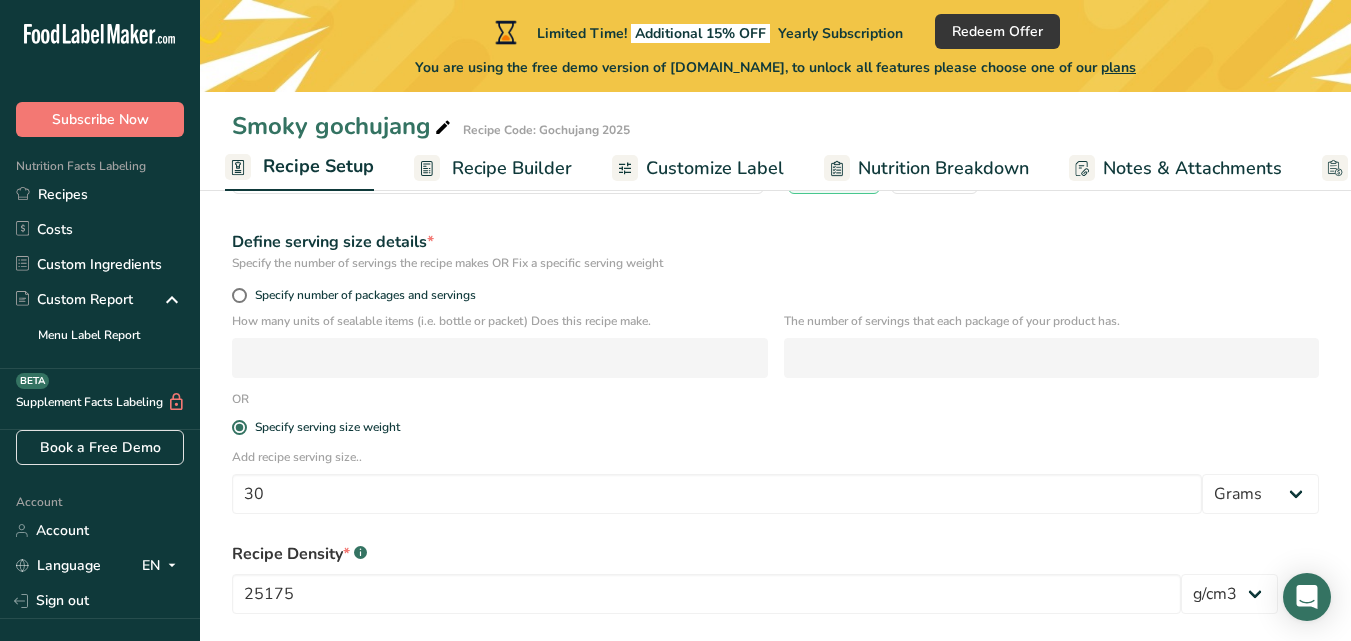 scroll, scrollTop: 264, scrollLeft: 0, axis: vertical 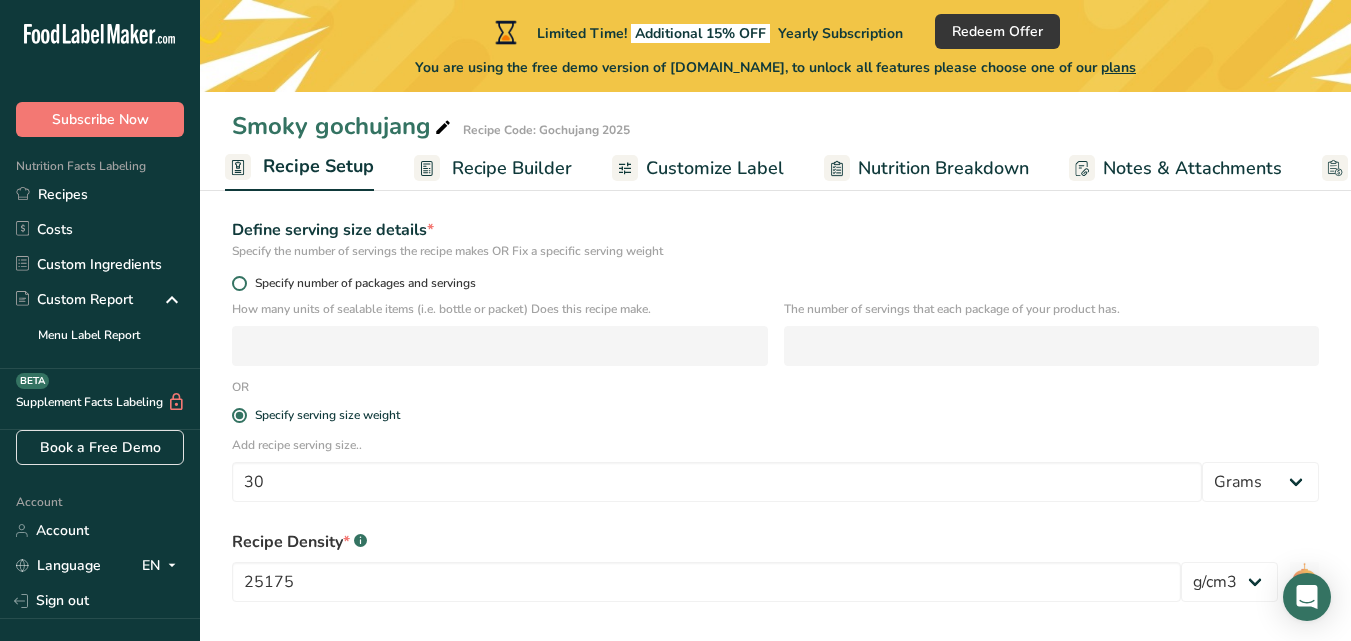 click on "Specify number of packages and servings" at bounding box center [361, 283] 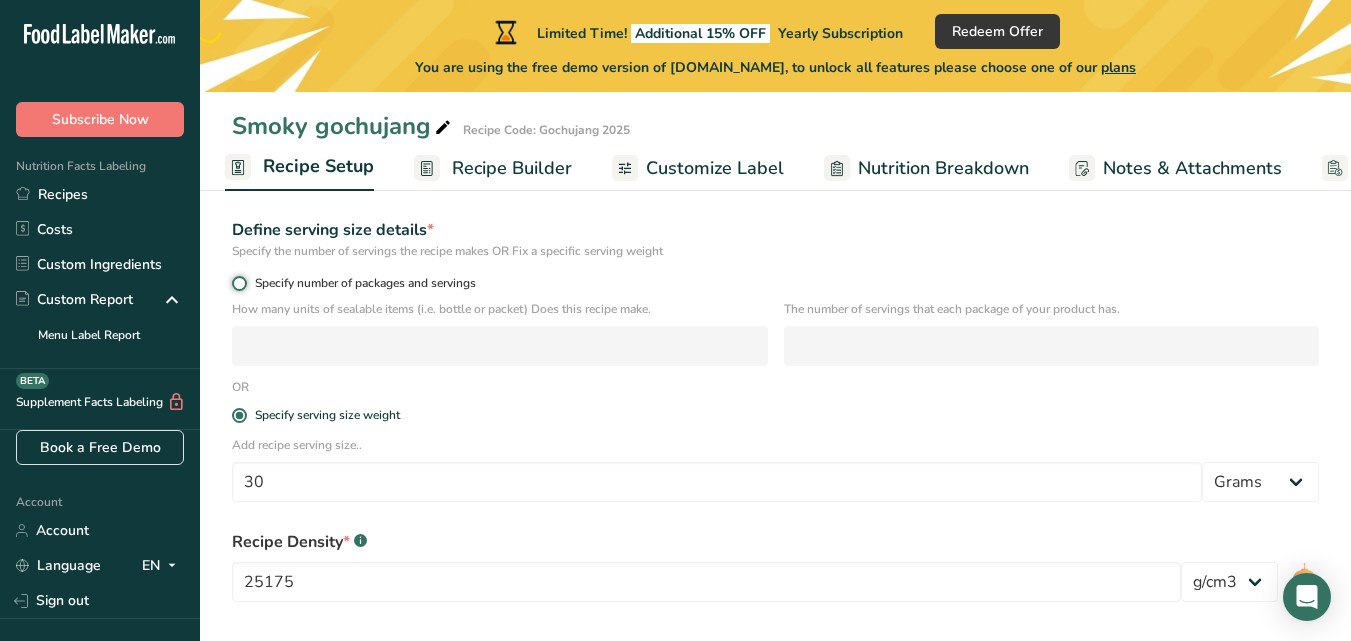 click on "Specify number of packages and servings" at bounding box center [238, 283] 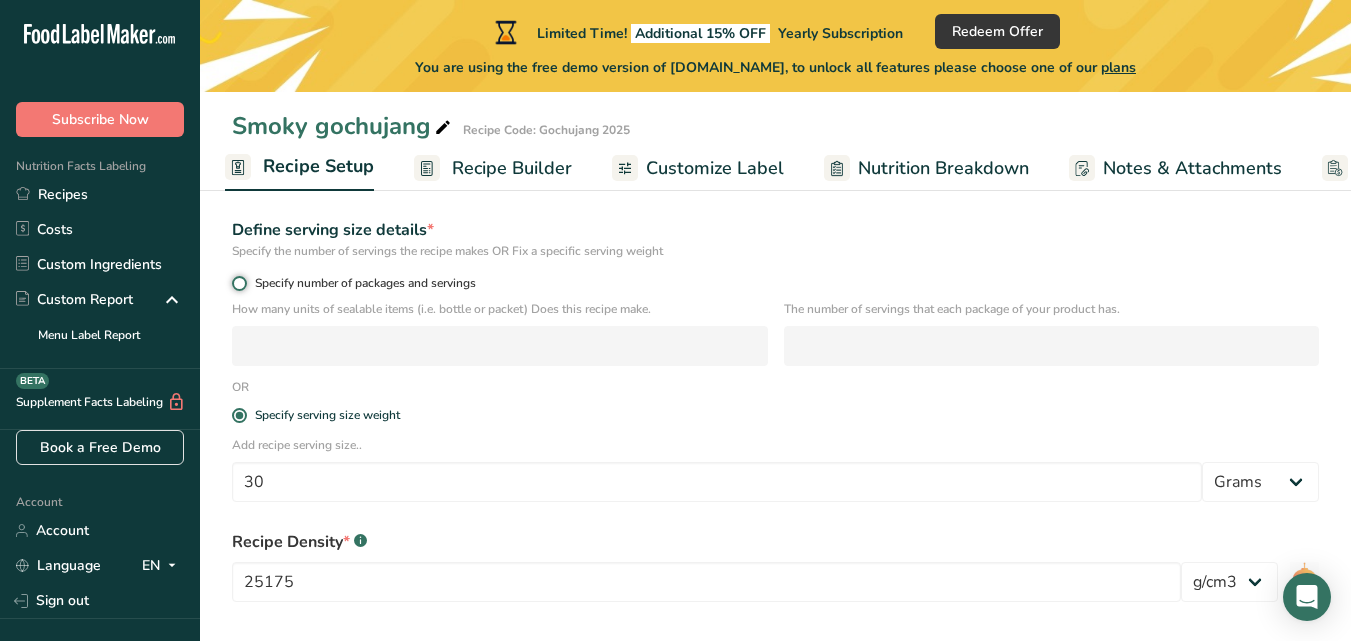 radio on "true" 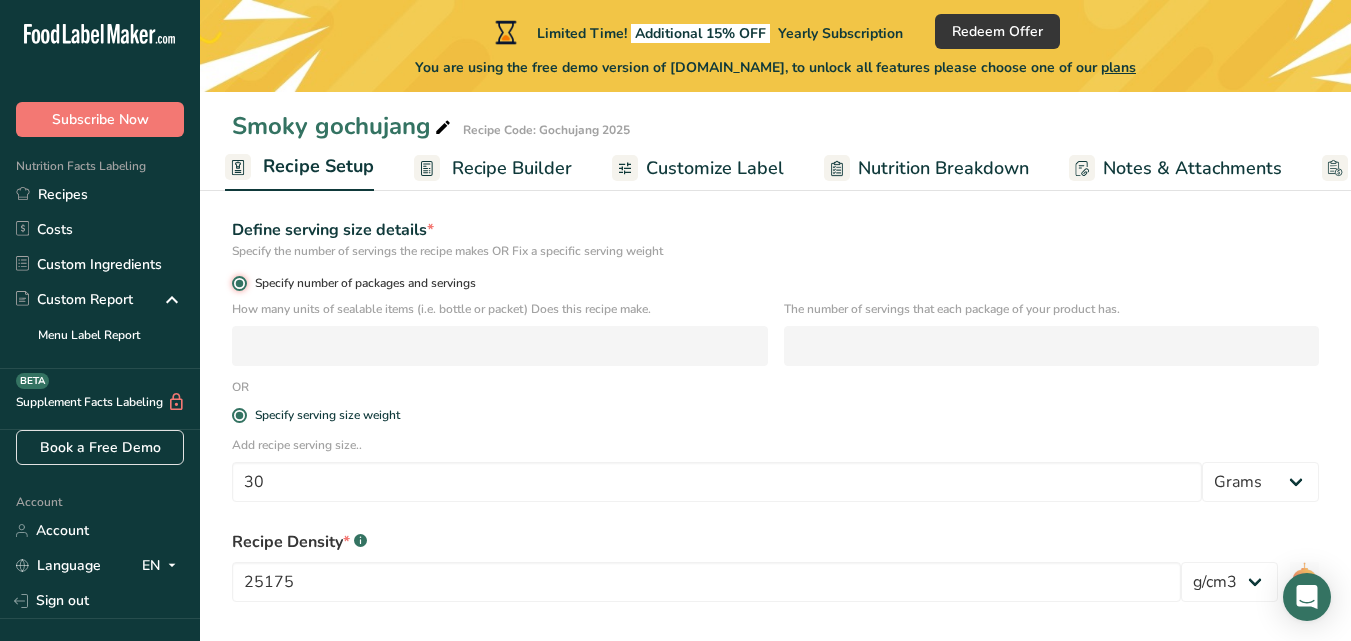 radio on "false" 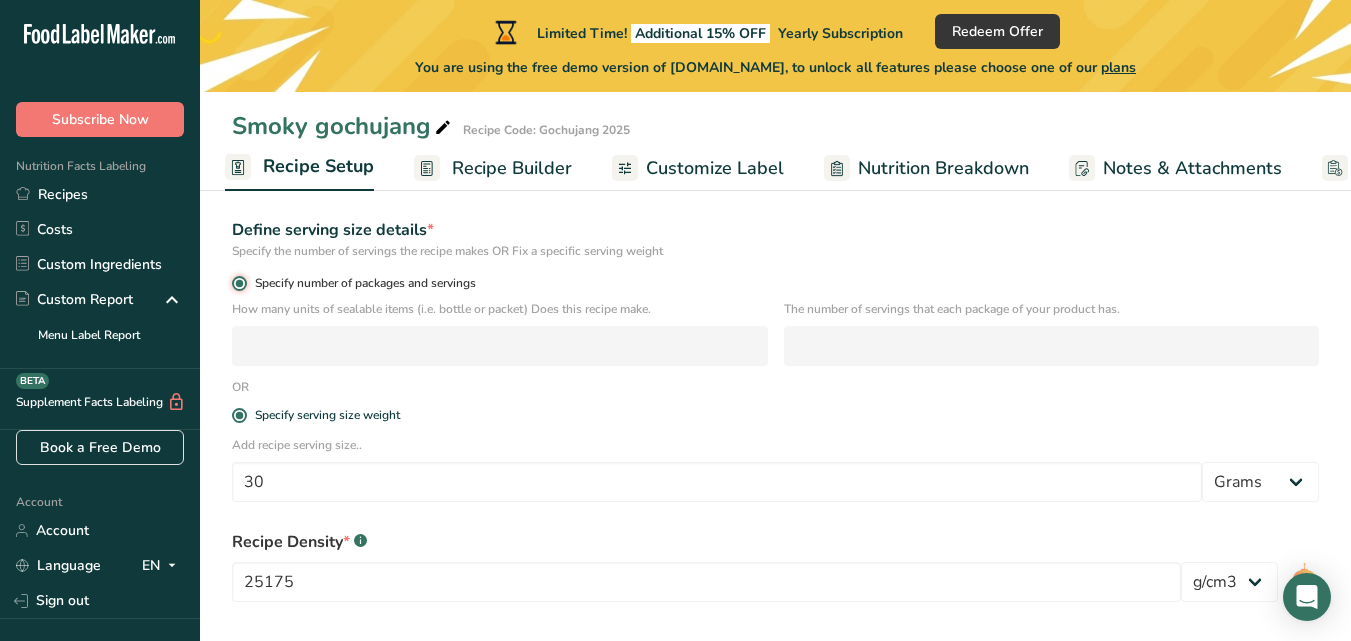 type 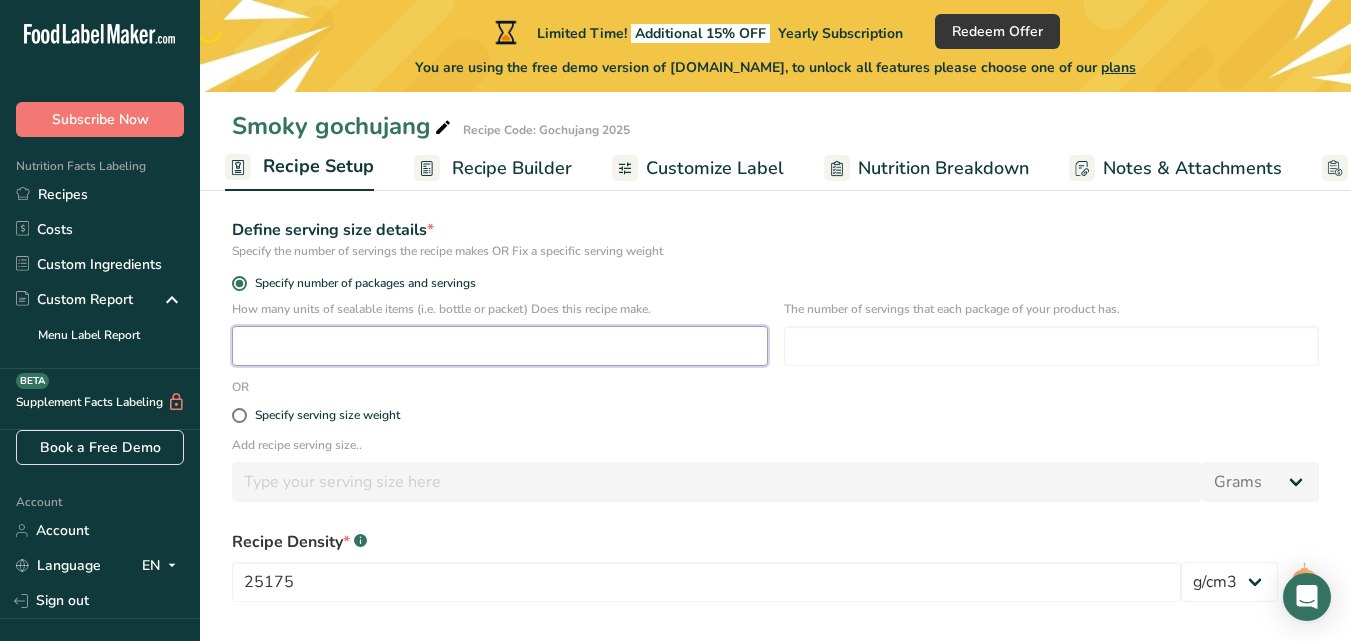 click at bounding box center (500, 346) 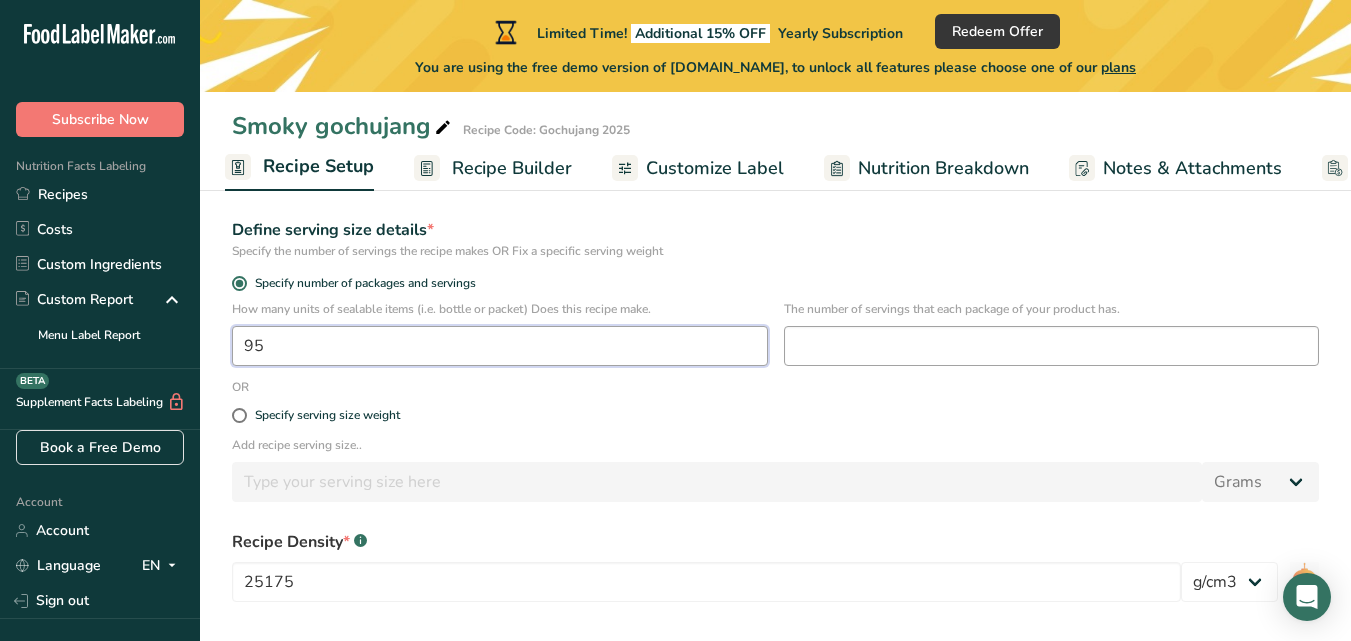 type on "95" 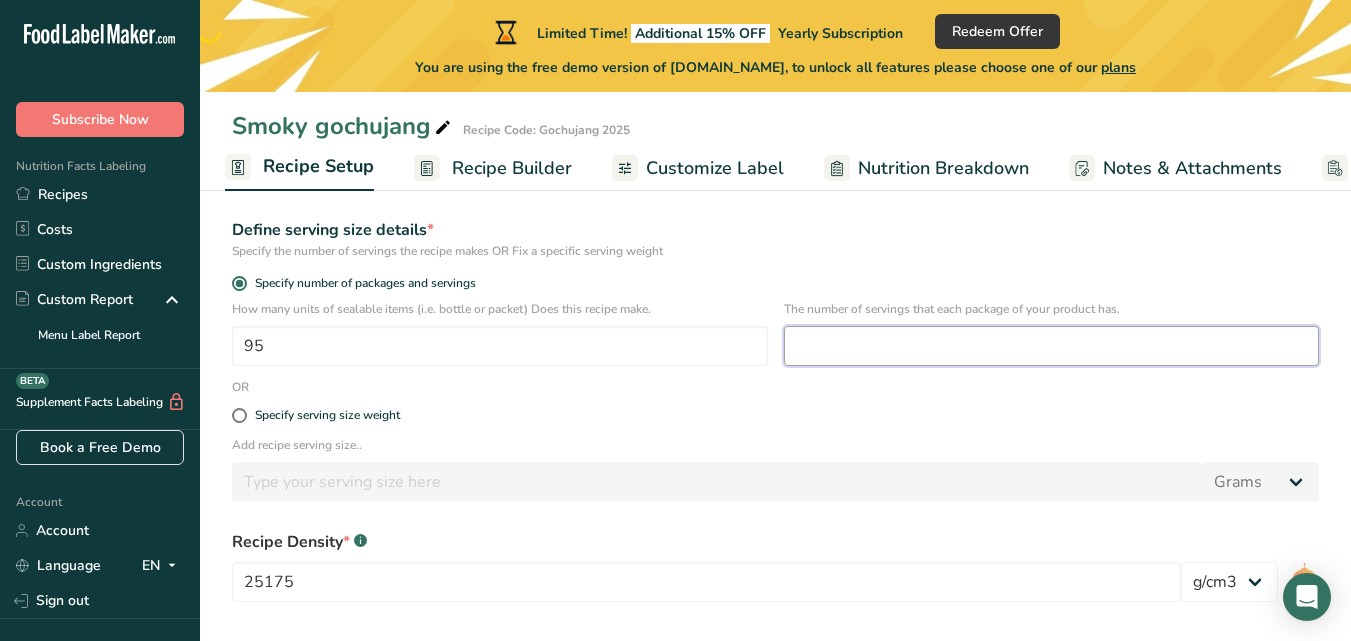 click at bounding box center [1052, 346] 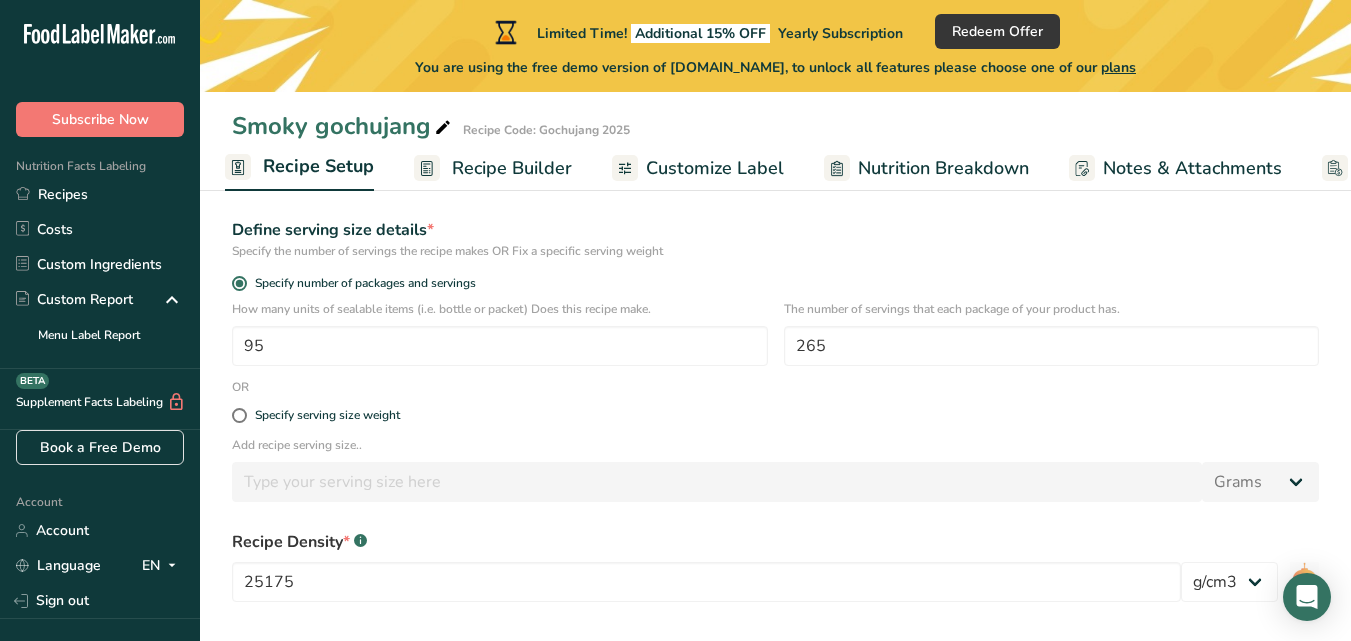 click on "Recipe name *   Smoky gochujang
Recipe code
.a-a{fill:#347362;}.b-a{fill:#fff;}           Gochujang 2025
Recipe Category *
Select a category to organize your recipes
Cooked Meals, Salads, & Sauces
Standard Categories
Custom Categories
.a-a{fill:#347362;}.b-a{fill:#fff;}
Baked Goods
[GEOGRAPHIC_DATA]
Confectionery
Cooked Meals, Salads, & Sauces
[GEOGRAPHIC_DATA]
Snacks
Add New Category
Is your recipe liquid? *   .a-a{fill:#347362;}.b-a{fill:#fff;}           Yes   No
Define serving size details *
Specify the number of servings the recipe makes OR Fix a specific serving weight
Specify number of packages and servings
95" at bounding box center (775, 339) 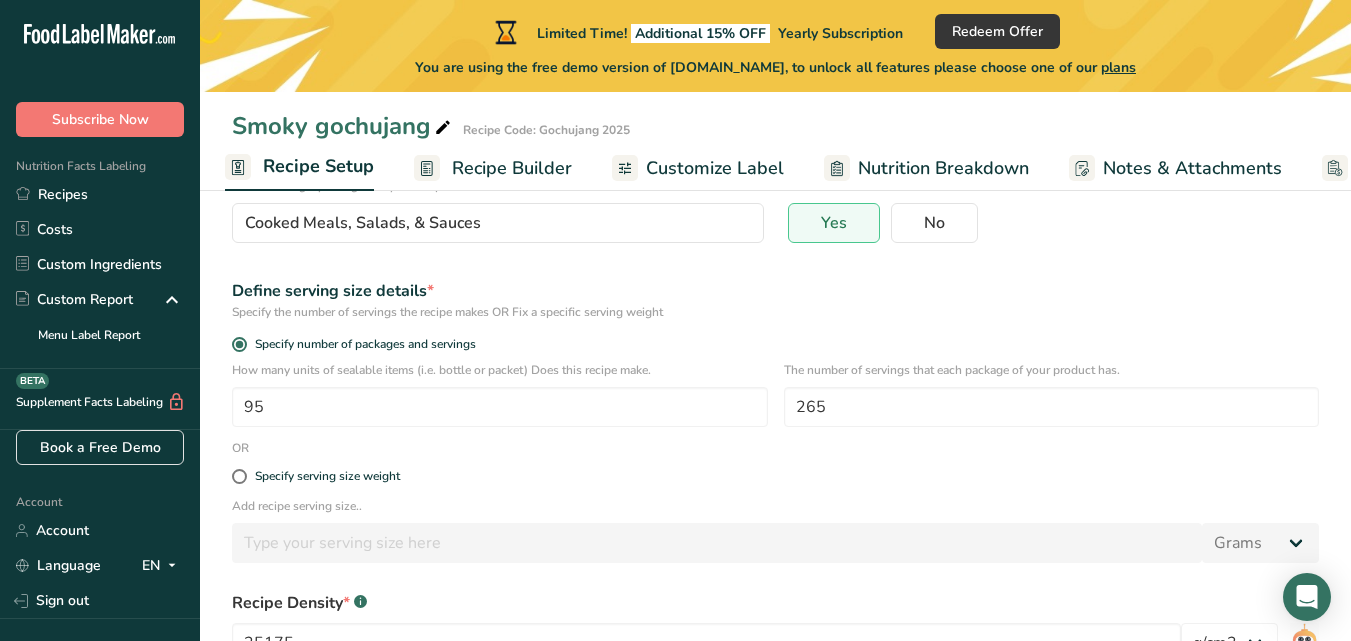 scroll, scrollTop: 215, scrollLeft: 0, axis: vertical 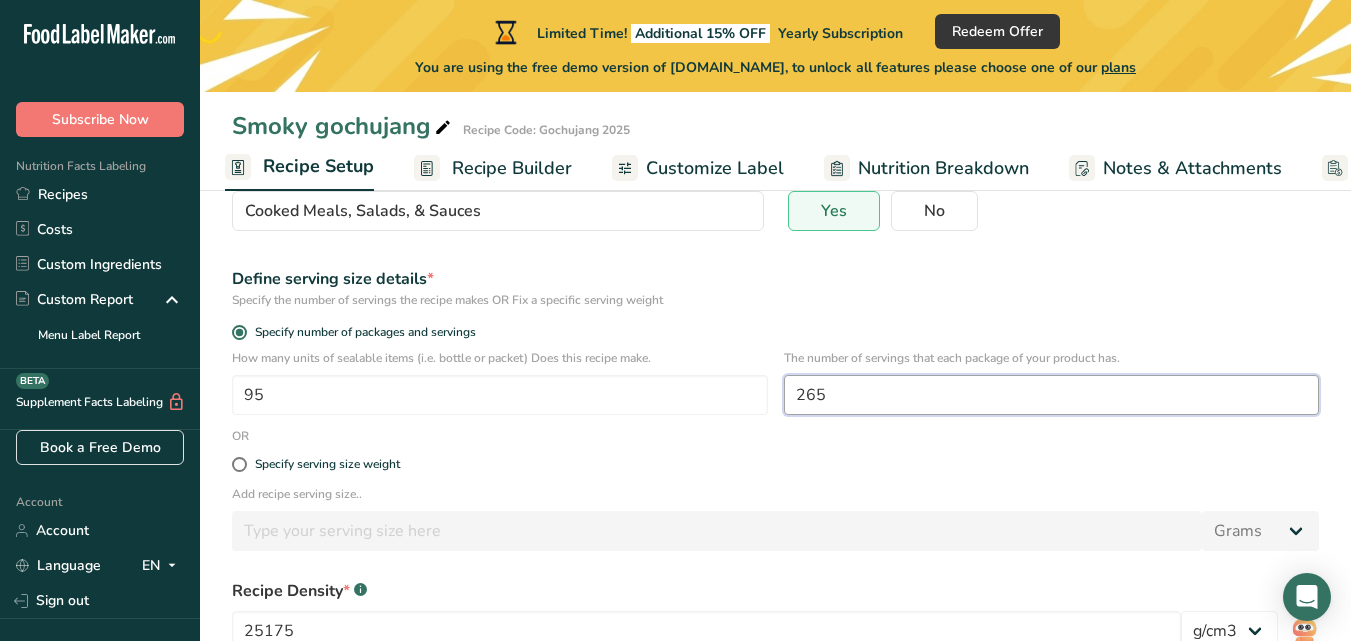 drag, startPoint x: 871, startPoint y: 392, endPoint x: 787, endPoint y: 392, distance: 84 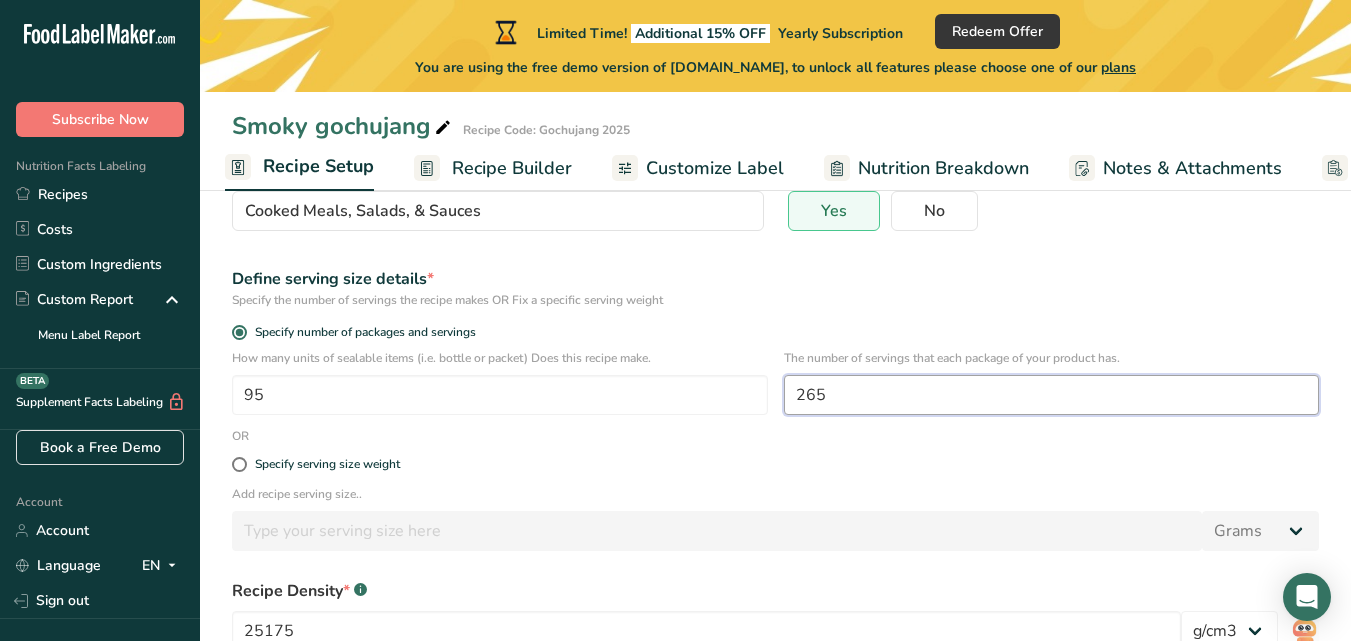 click on "265" at bounding box center (1052, 395) 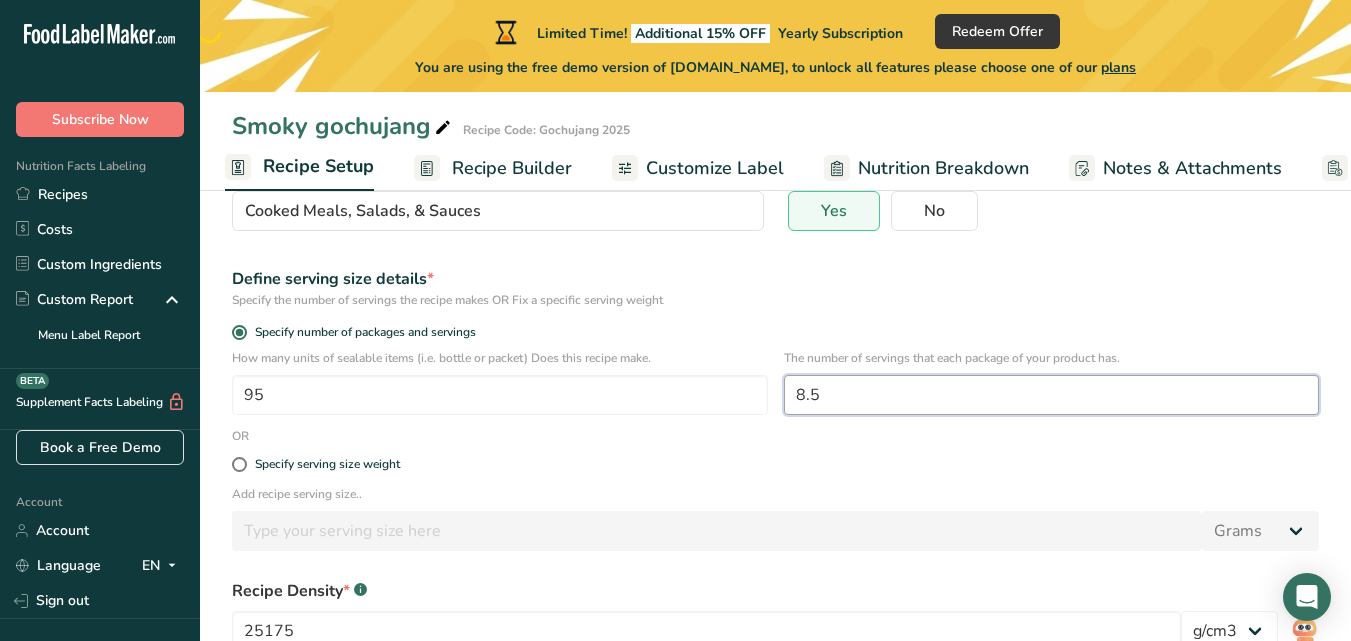type on "8.5" 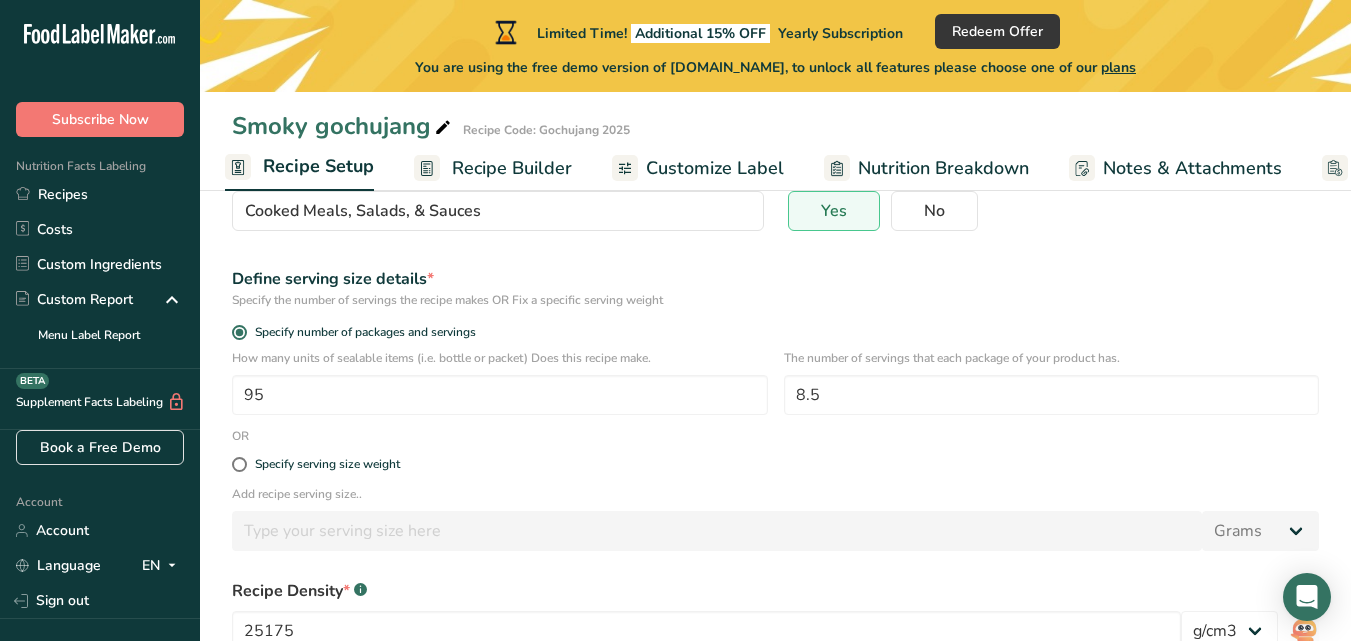 click on "Specify the number of servings the recipe makes OR Fix a specific serving weight" at bounding box center (775, 300) 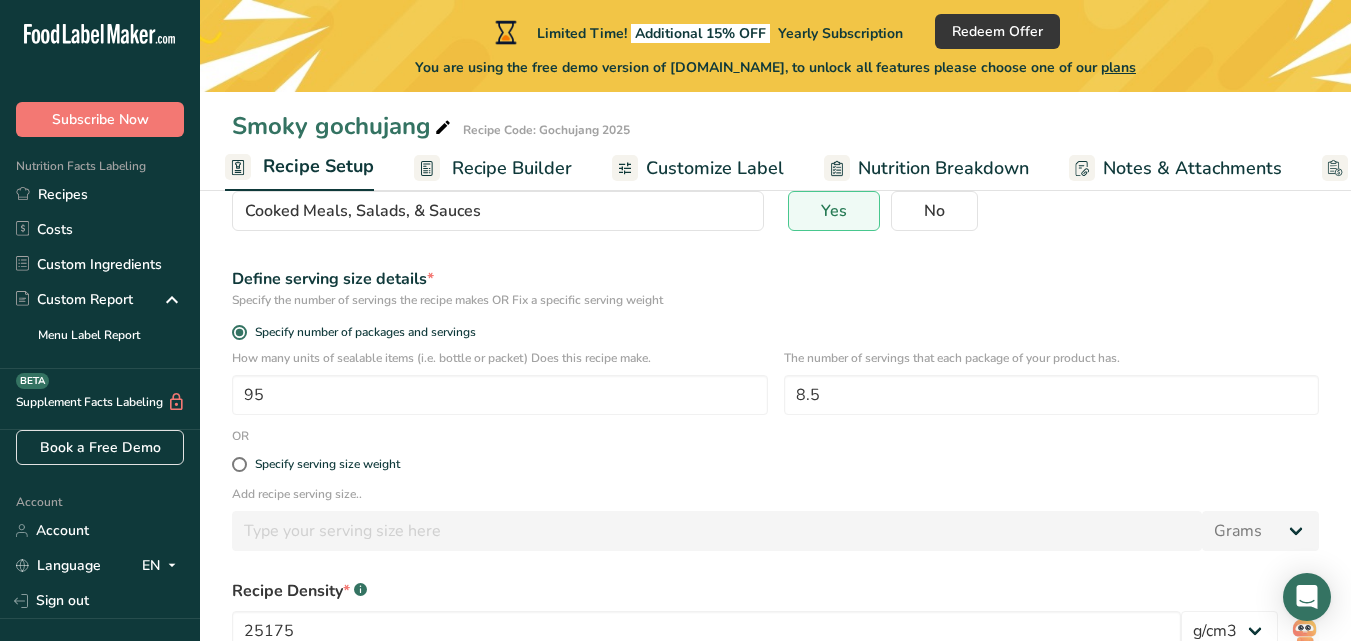 drag, startPoint x: 348, startPoint y: 353, endPoint x: 675, endPoint y: 361, distance: 327.09784 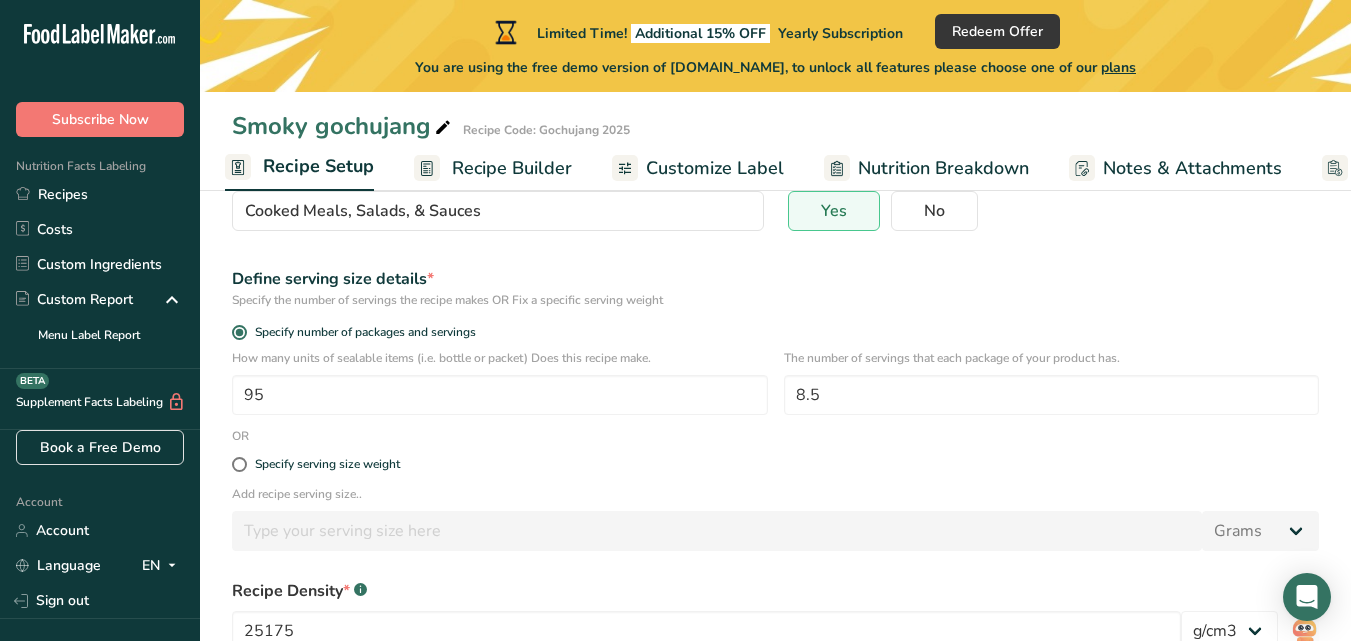 click on "How many units of sealable items (i.e. bottle or packet) Does this recipe make." at bounding box center (500, 358) 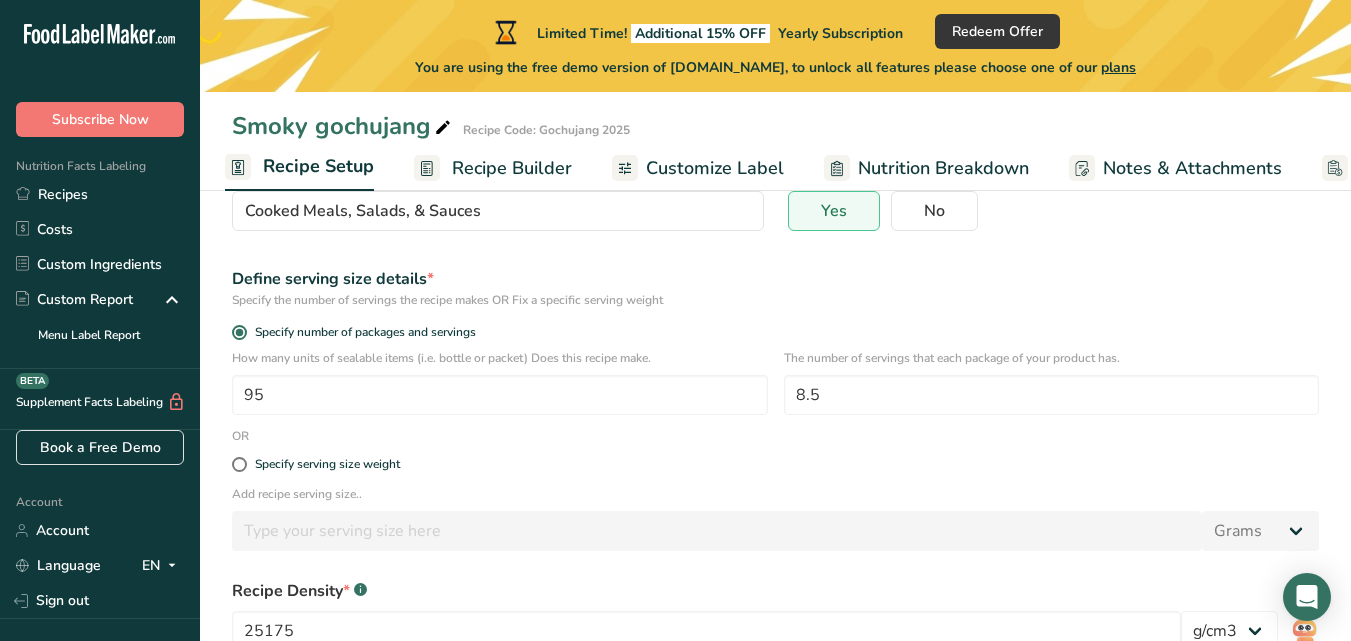 click on "How many units of sealable items (i.e. bottle or packet) Does this recipe make." at bounding box center [500, 358] 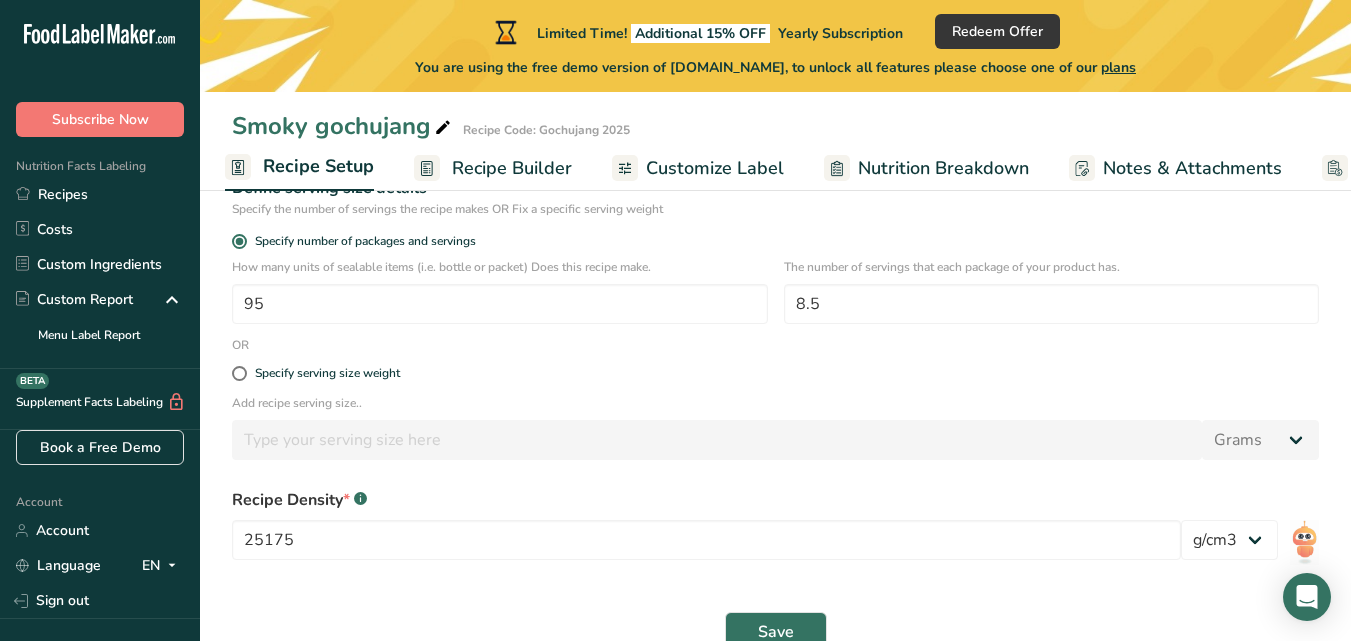 scroll, scrollTop: 349, scrollLeft: 0, axis: vertical 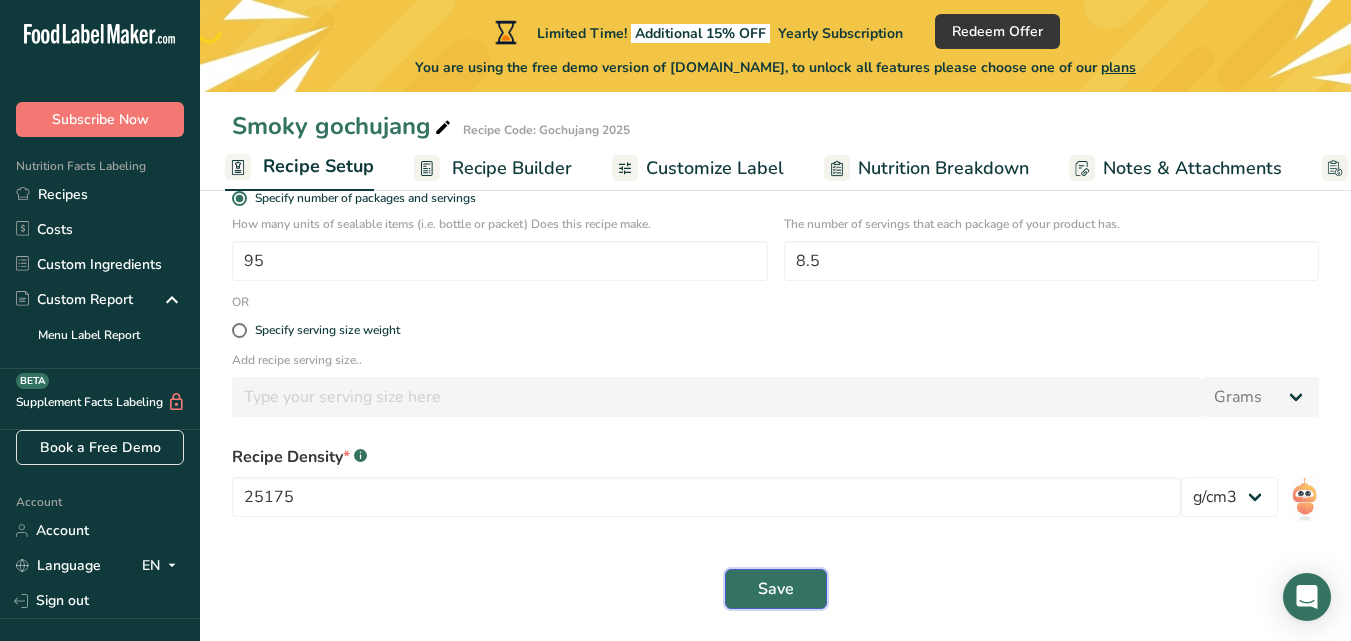 click on "Save" at bounding box center (776, 589) 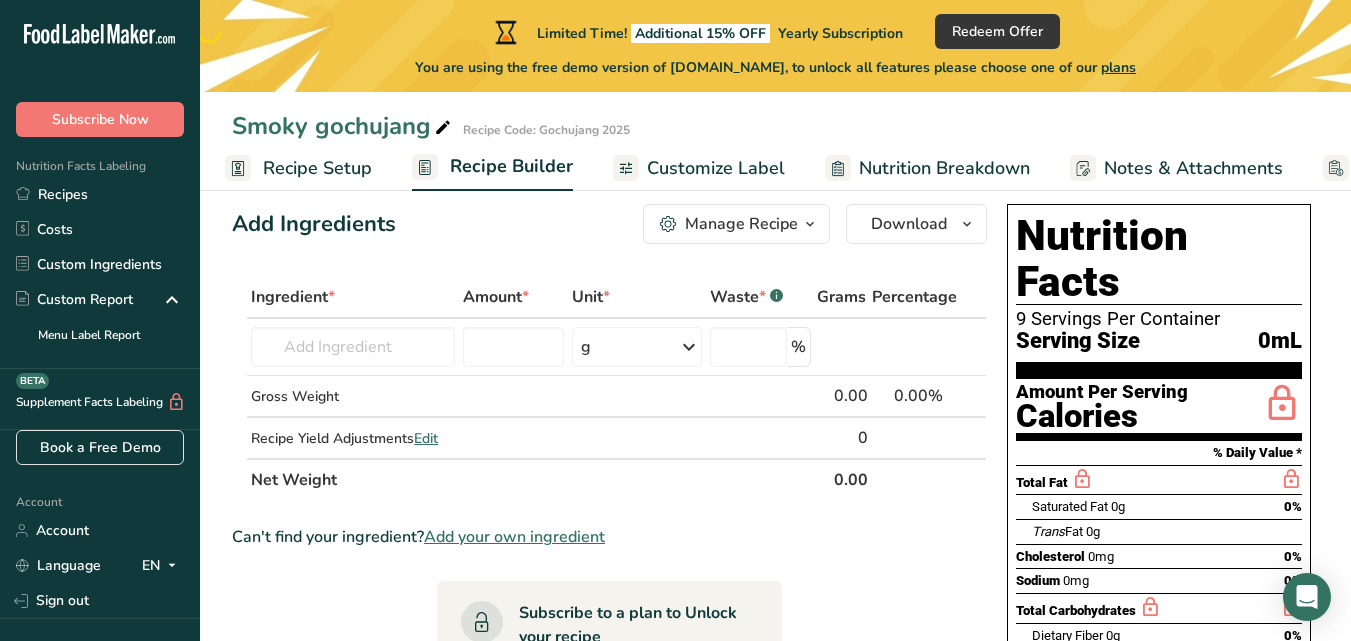 scroll, scrollTop: 40, scrollLeft: 0, axis: vertical 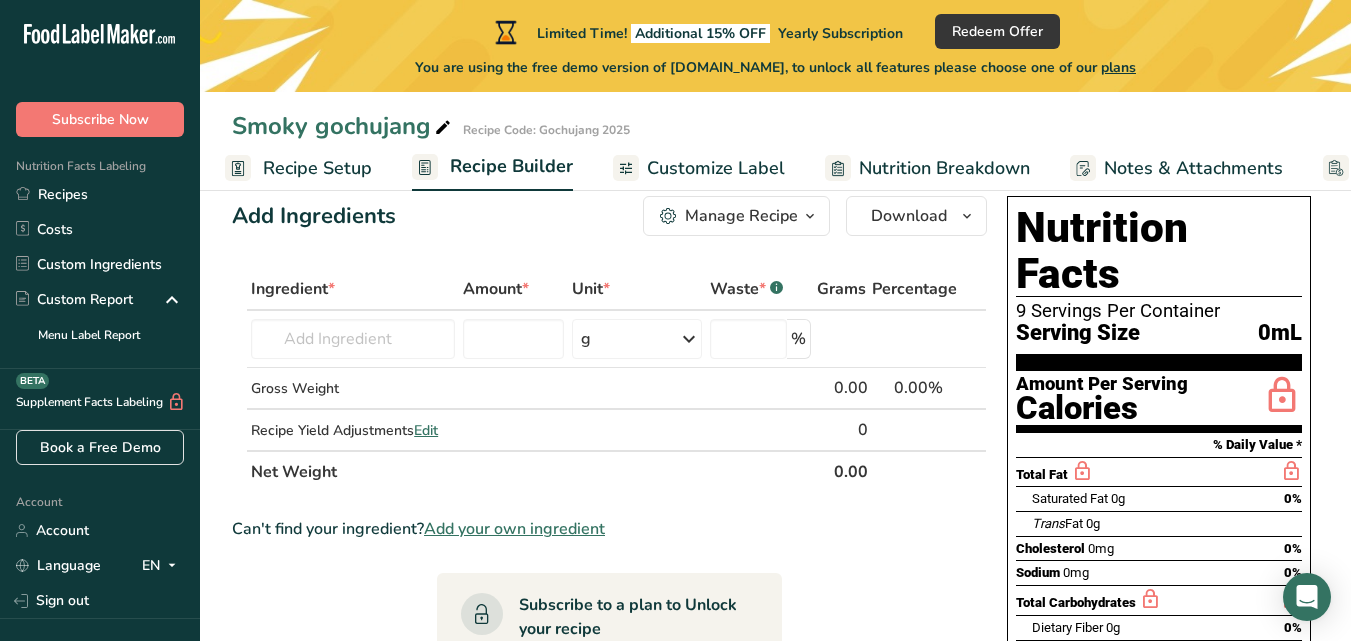click on "0mL" at bounding box center [1280, 333] 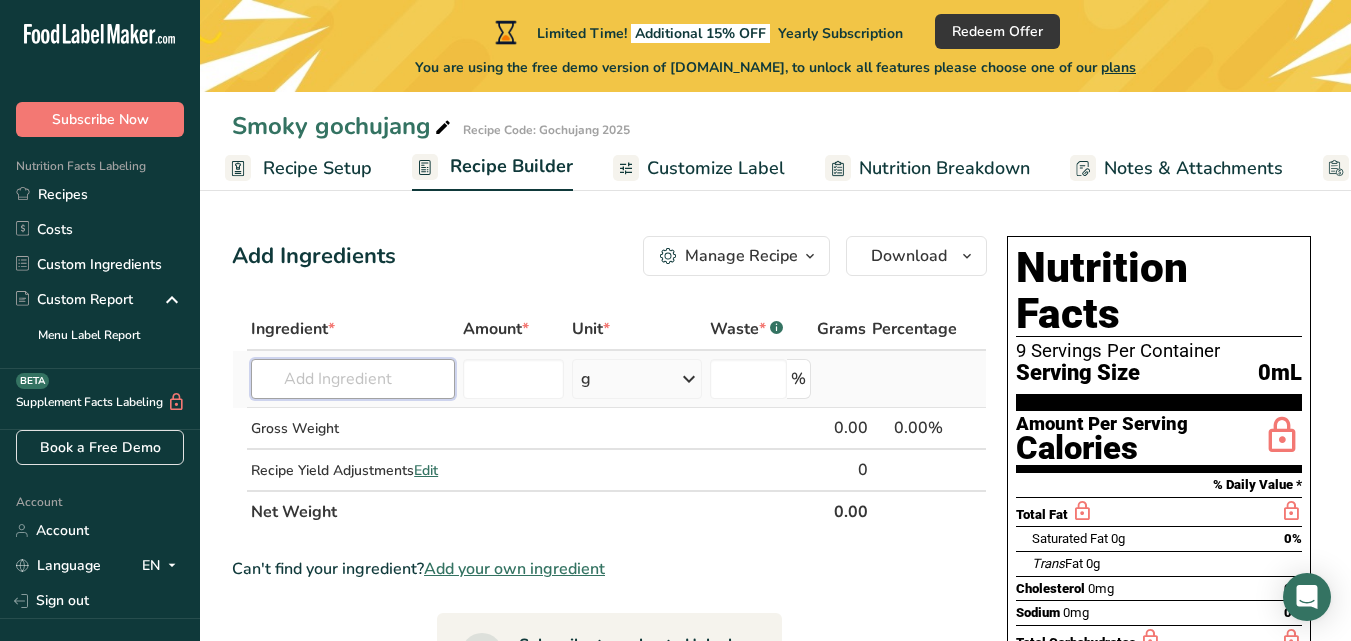 click at bounding box center (353, 379) 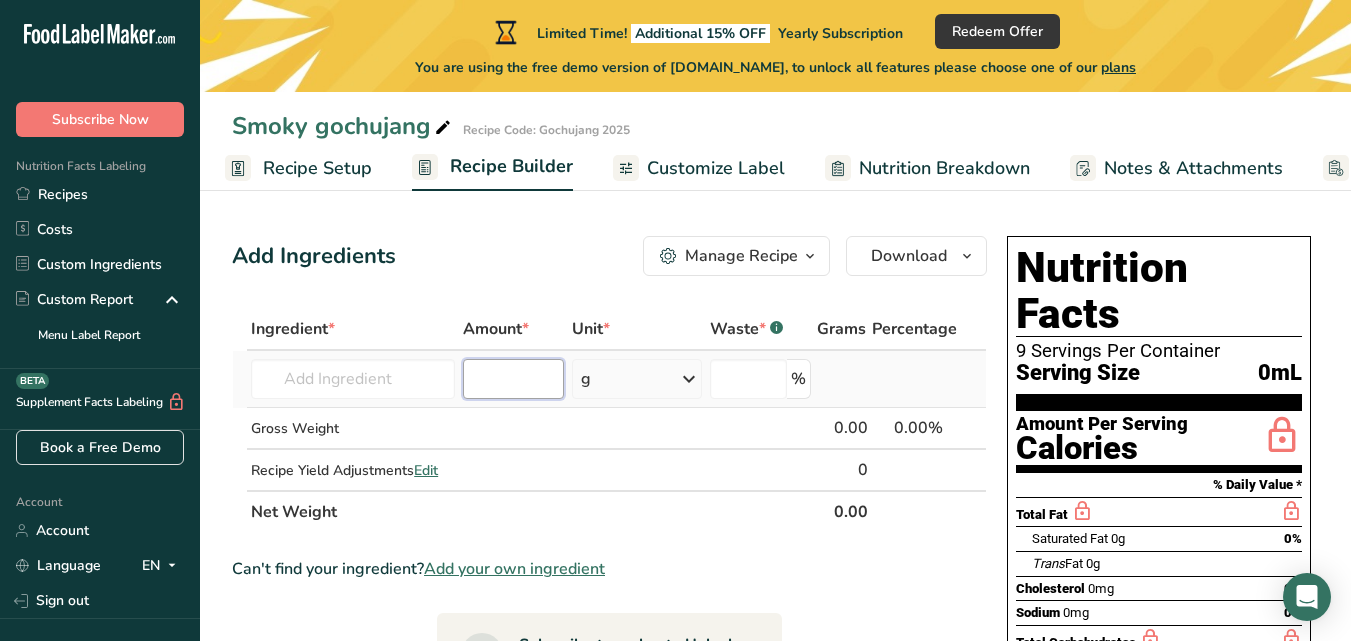 click at bounding box center (513, 379) 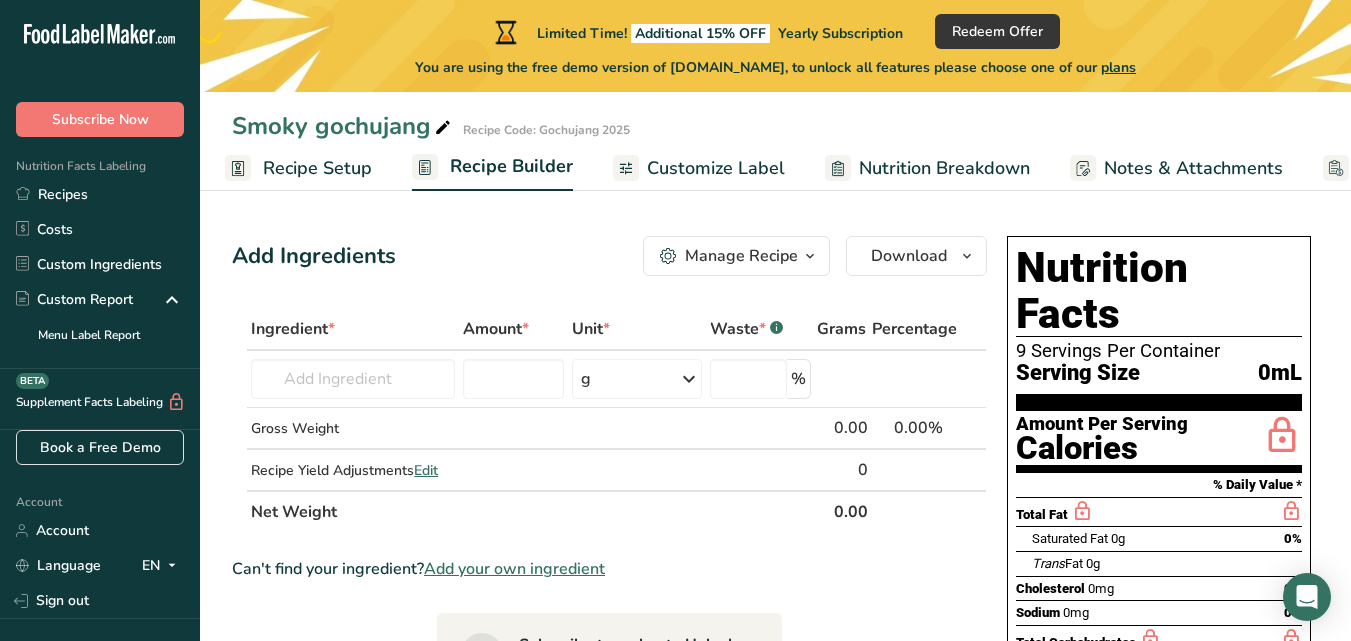 click on "Add Ingredients
Manage Recipe         Delete Recipe             Duplicate Recipe               Scale Recipe               Save as Sub-Recipe   .a-a{fill:#347362;}.b-a{fill:#fff;}                                 Nutrition Breakdown                 Recipe Card
NEW
[MEDICAL_DATA] Pattern Report             Activity History
Download
Choose your preferred label style
Standard FDA label
Standard FDA label
The most common format for nutrition facts labels in compliance with the FDA's typeface, style and requirements
Tabular FDA label
A label format compliant with the FDA regulations presented in a tabular (horizontal) display.
Linear FDA label
A simple linear display for small sized packages.
Simplified FDA label" at bounding box center (615, 725) 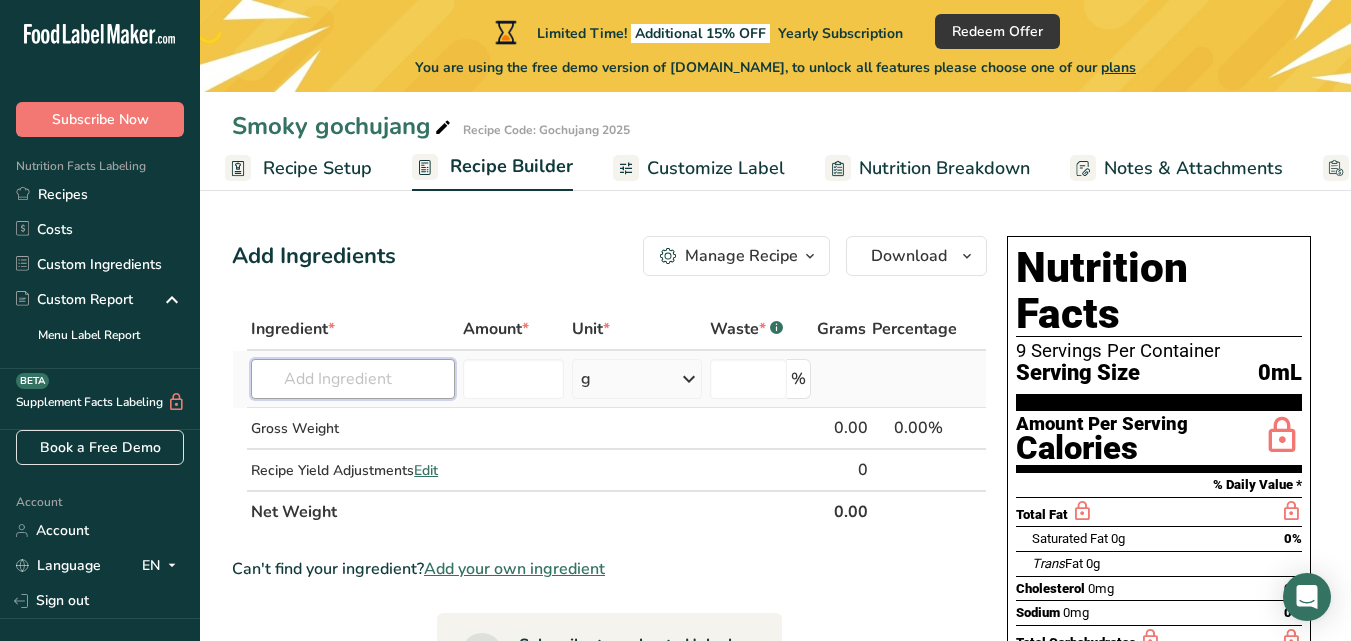 click at bounding box center [353, 379] 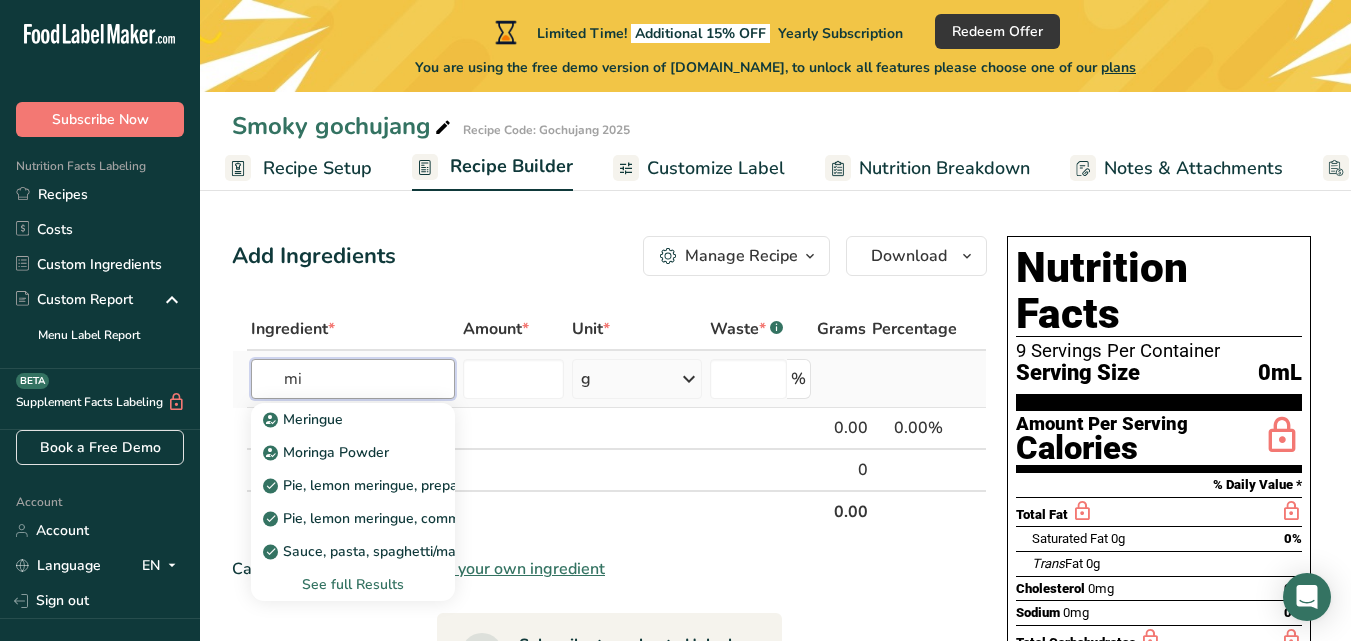 type on "m" 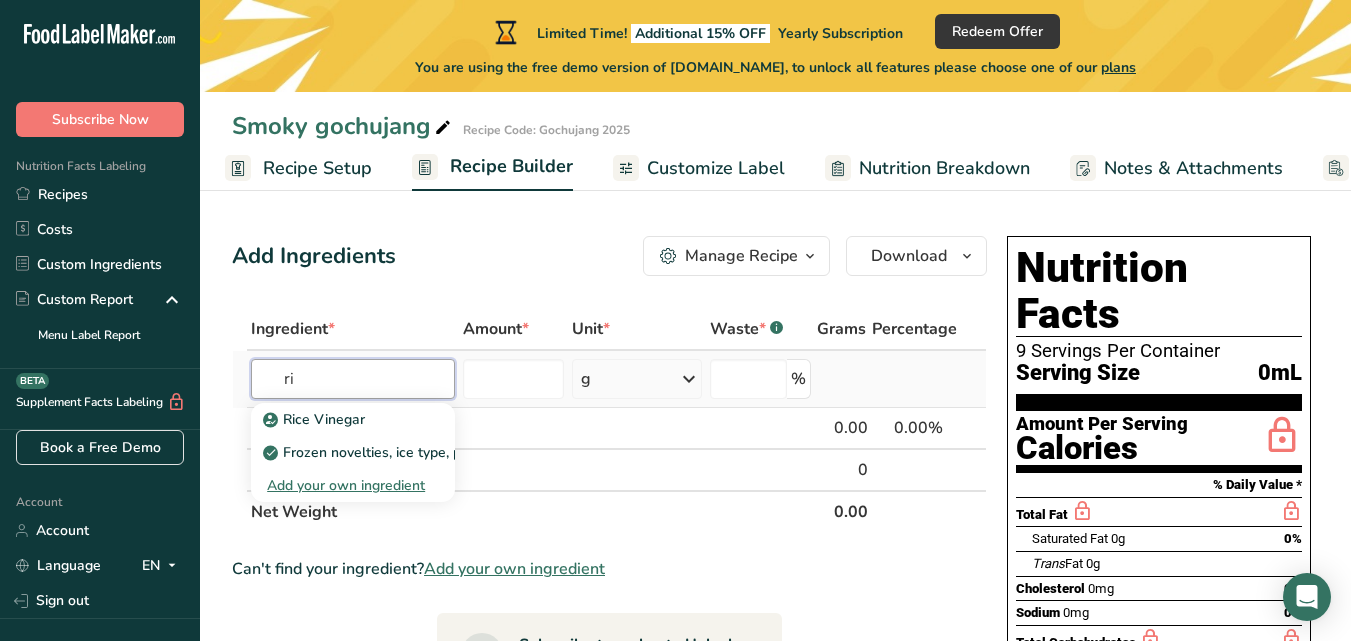 type on "r" 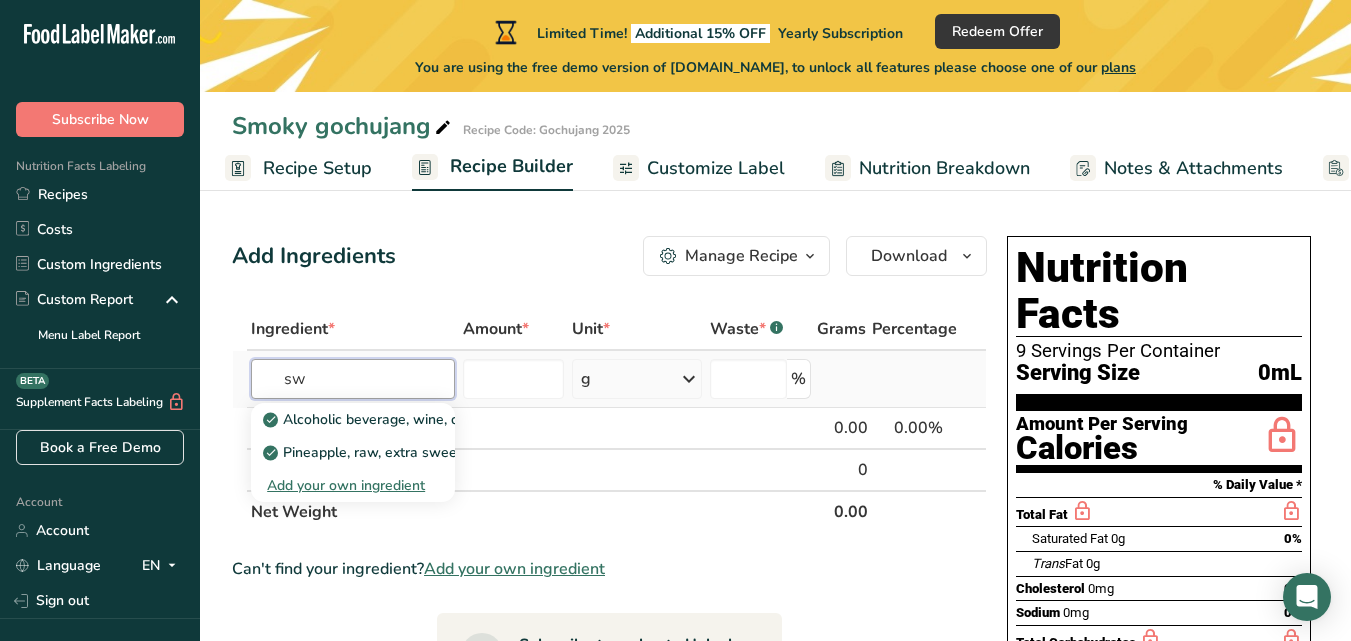 type on "s" 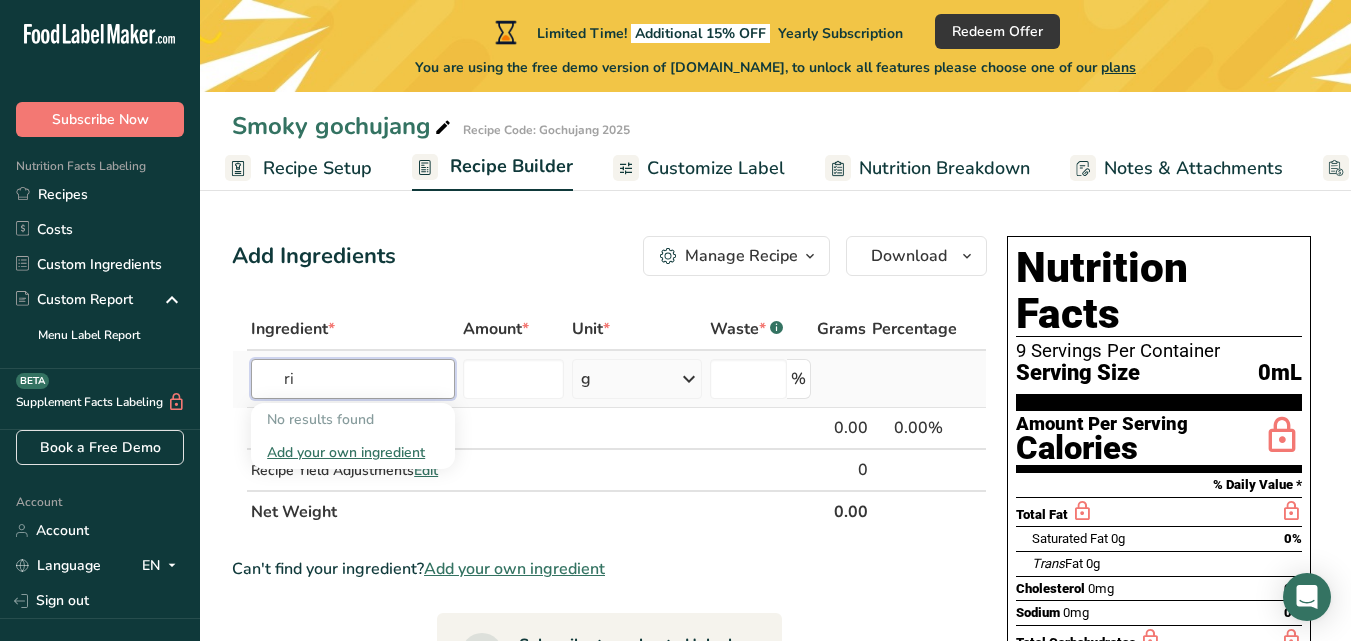 type on "r" 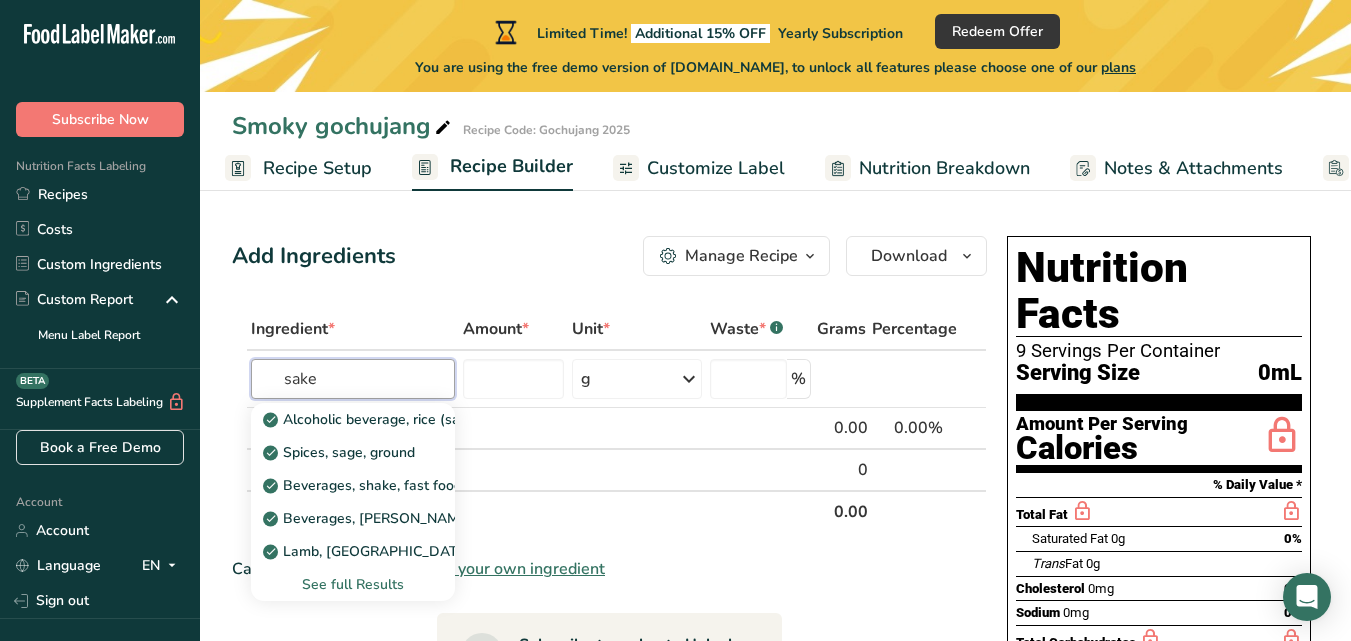 type on "sake" 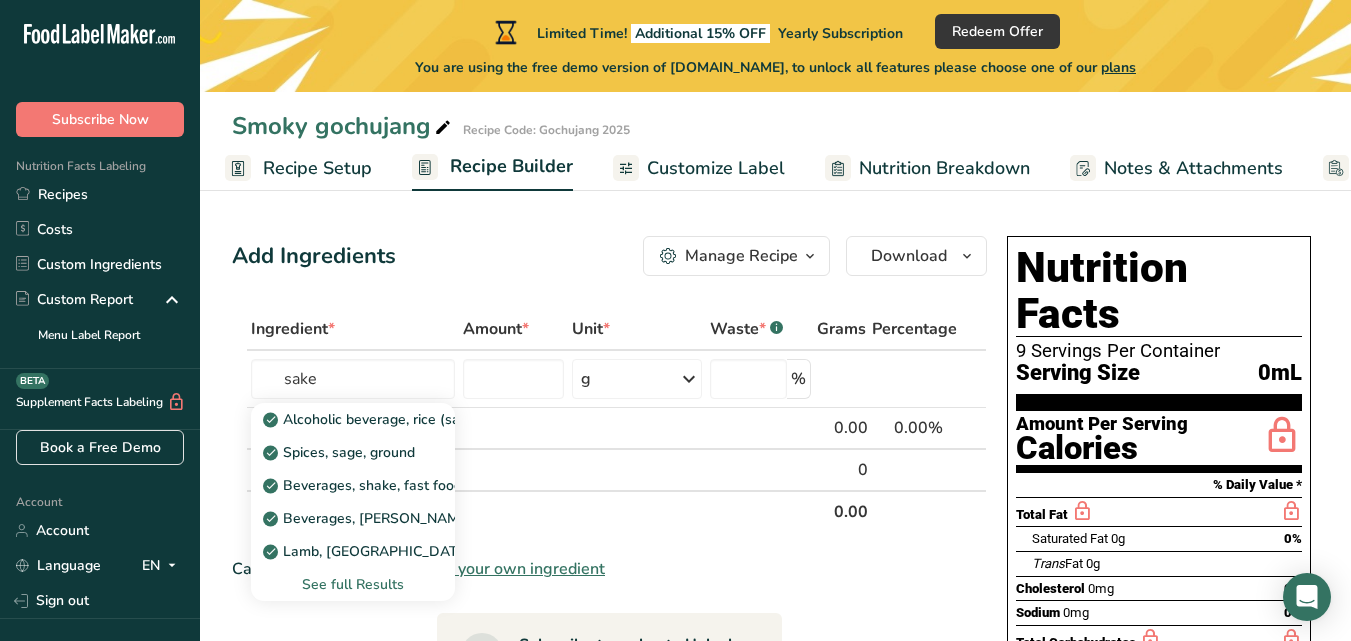 type 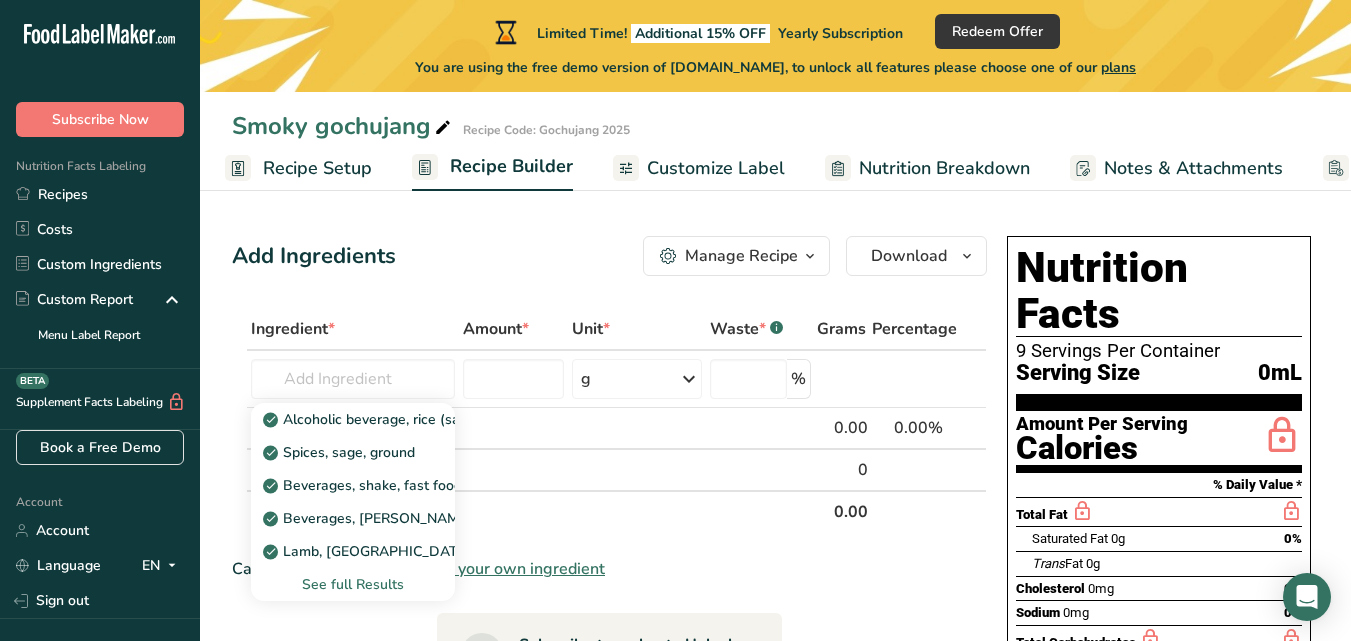 click on "Ingredient *" at bounding box center (353, 330) 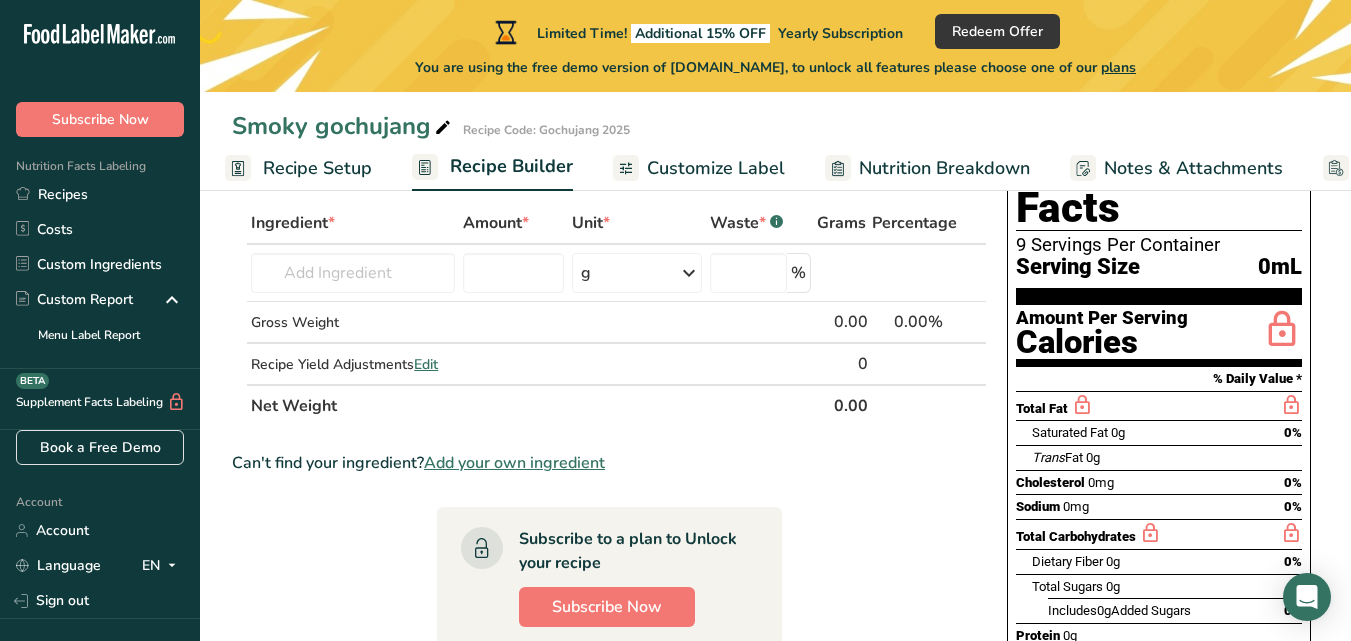 scroll, scrollTop: 100, scrollLeft: 0, axis: vertical 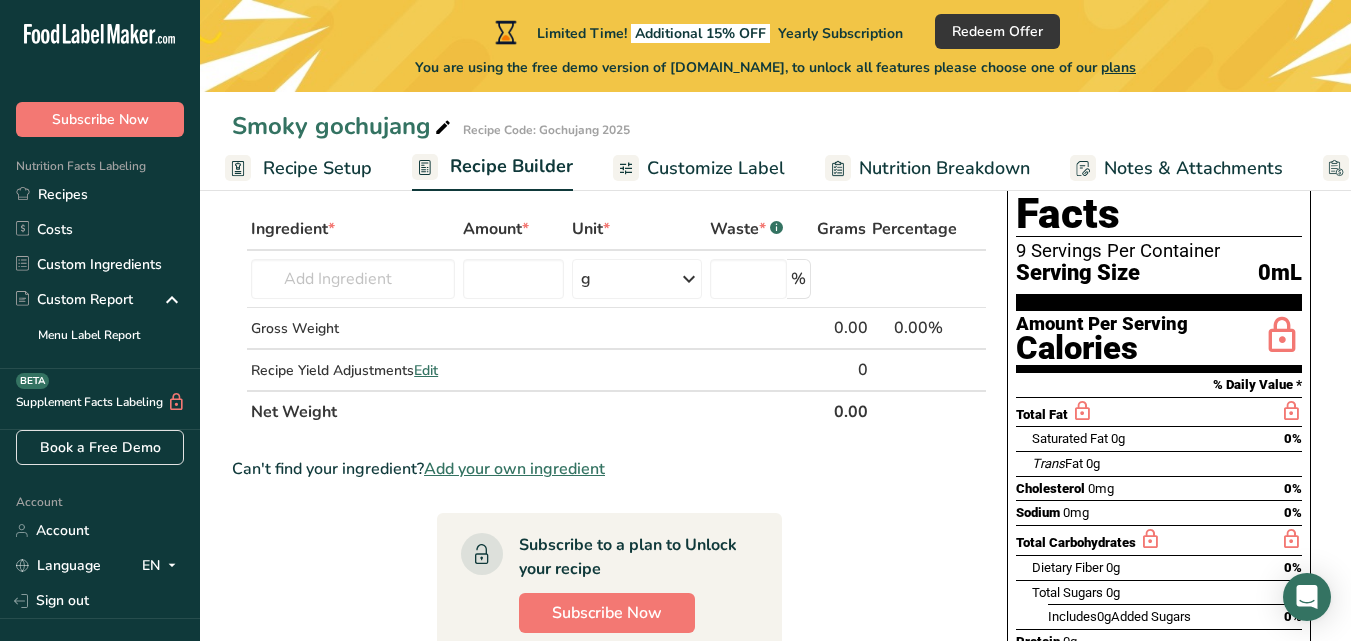 click on "Add your own ingredient" at bounding box center [514, 469] 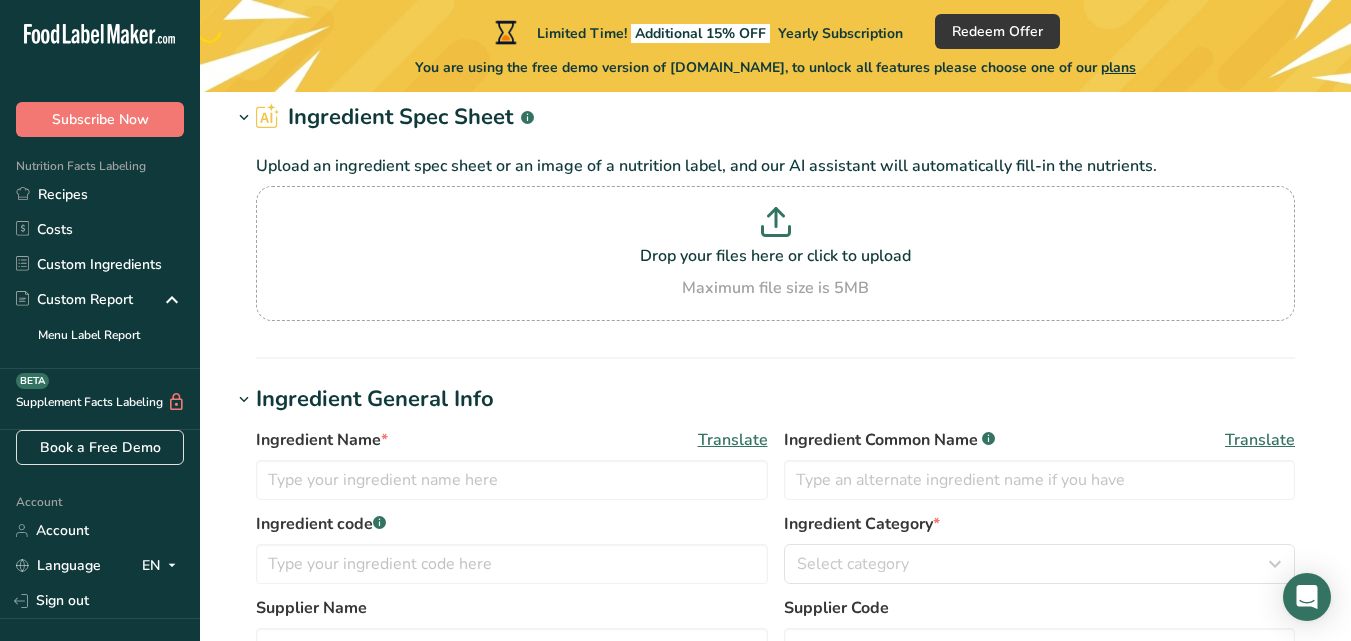 scroll, scrollTop: 0, scrollLeft: 0, axis: both 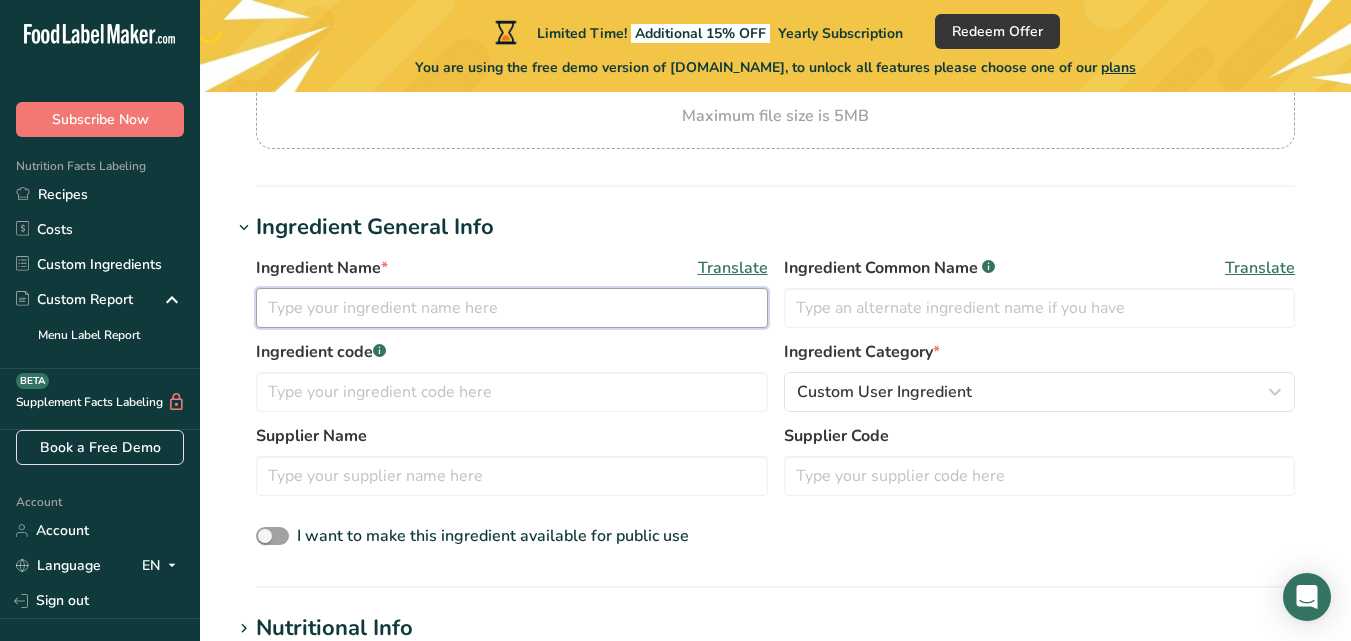 click at bounding box center [512, 308] 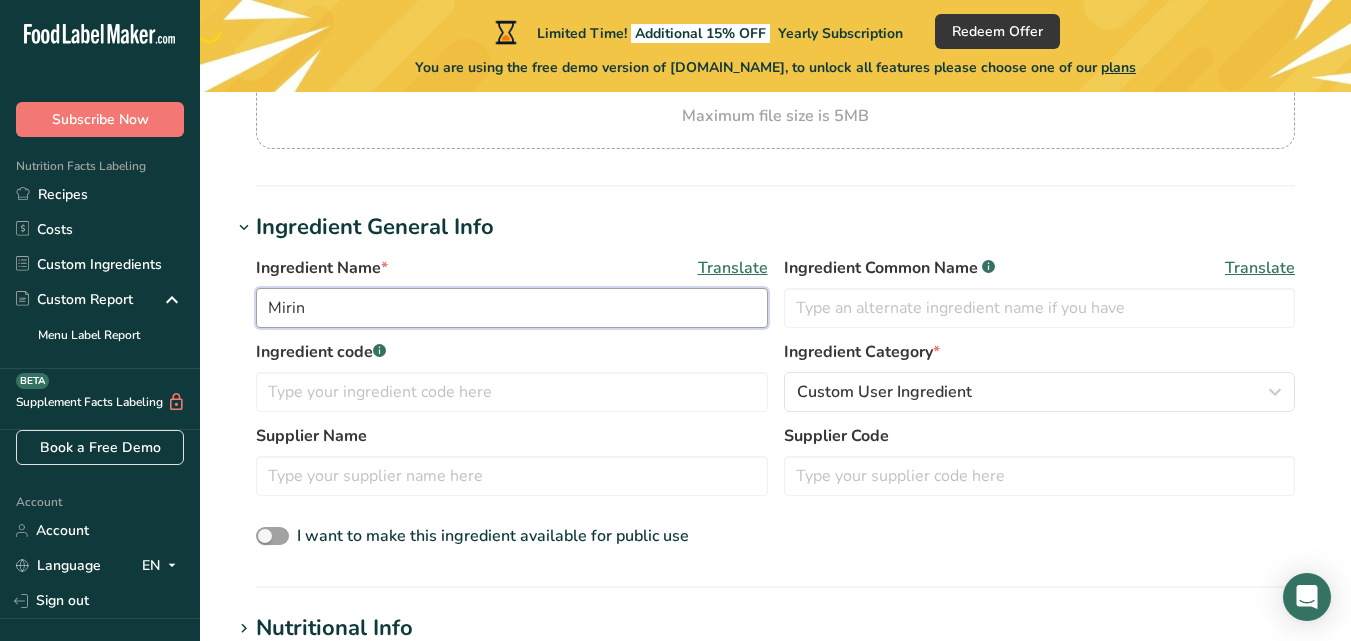 type on "Mirin" 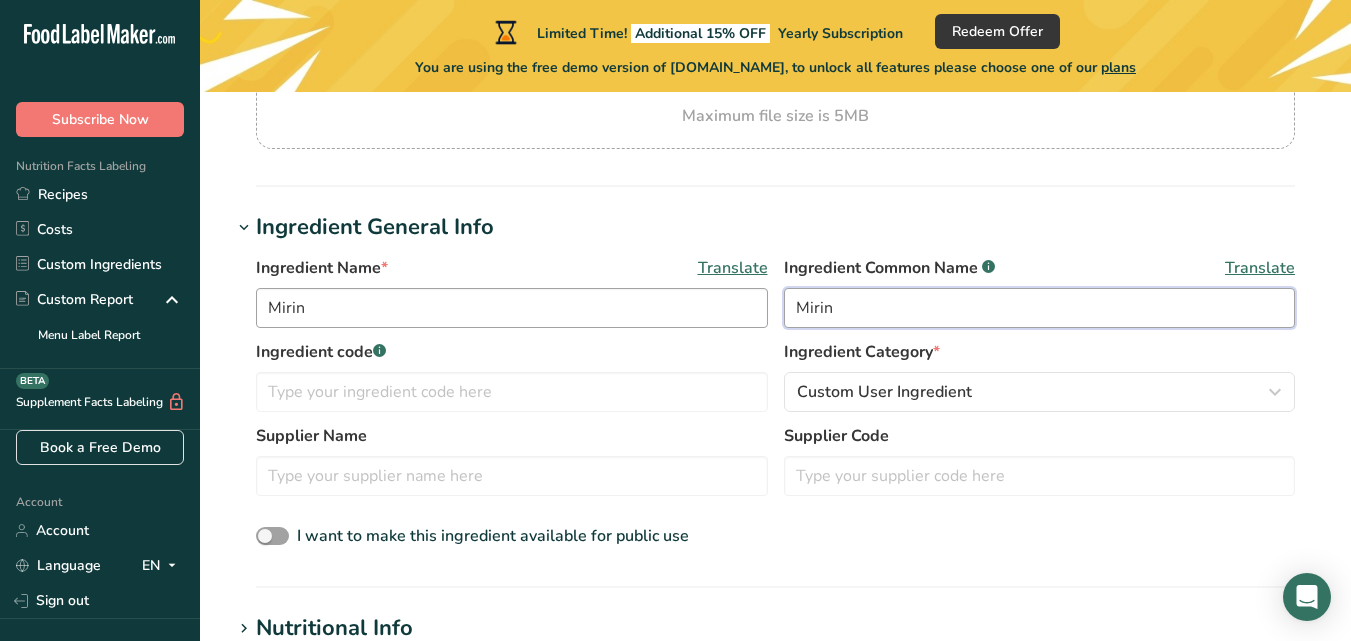type on "Mirin" 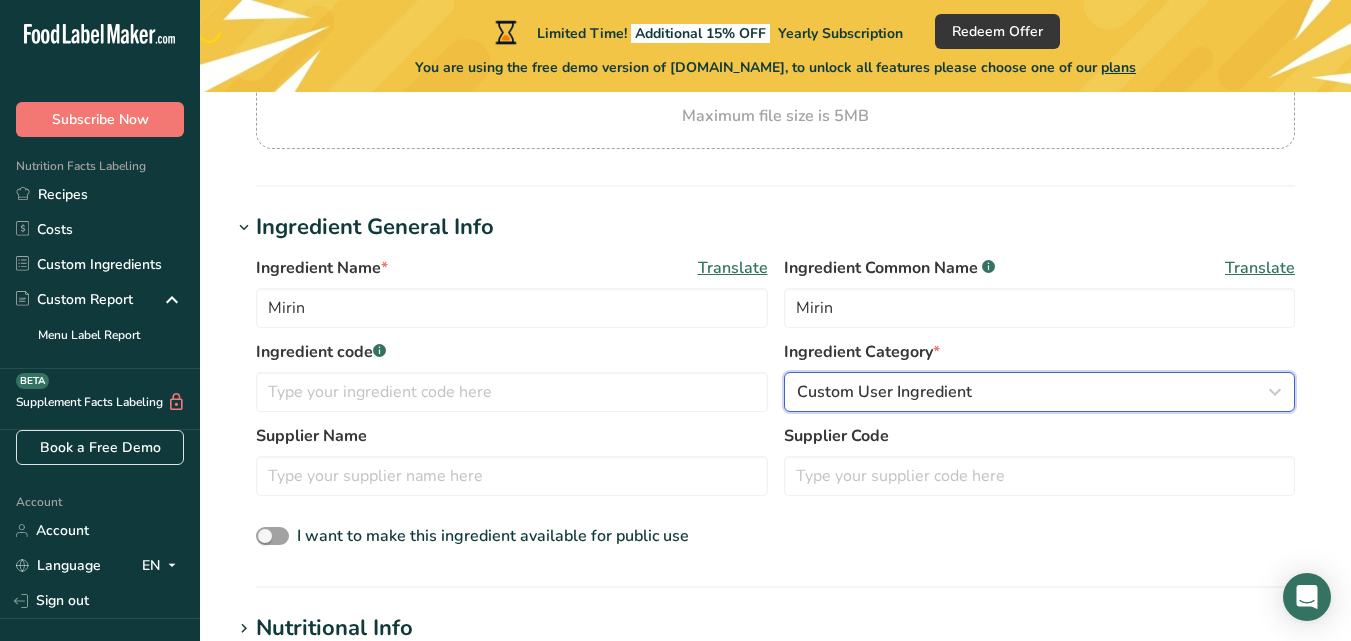 click on "Custom User Ingredient" at bounding box center [1040, 392] 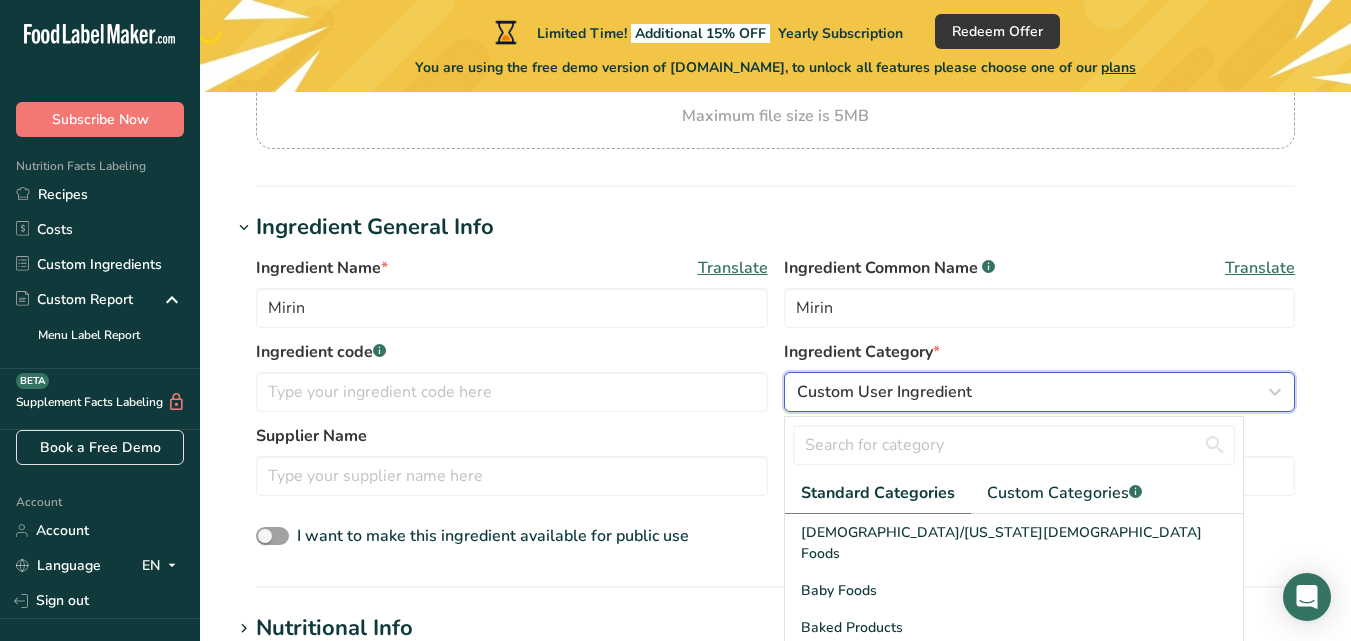 click on "Custom User Ingredient" at bounding box center [884, 392] 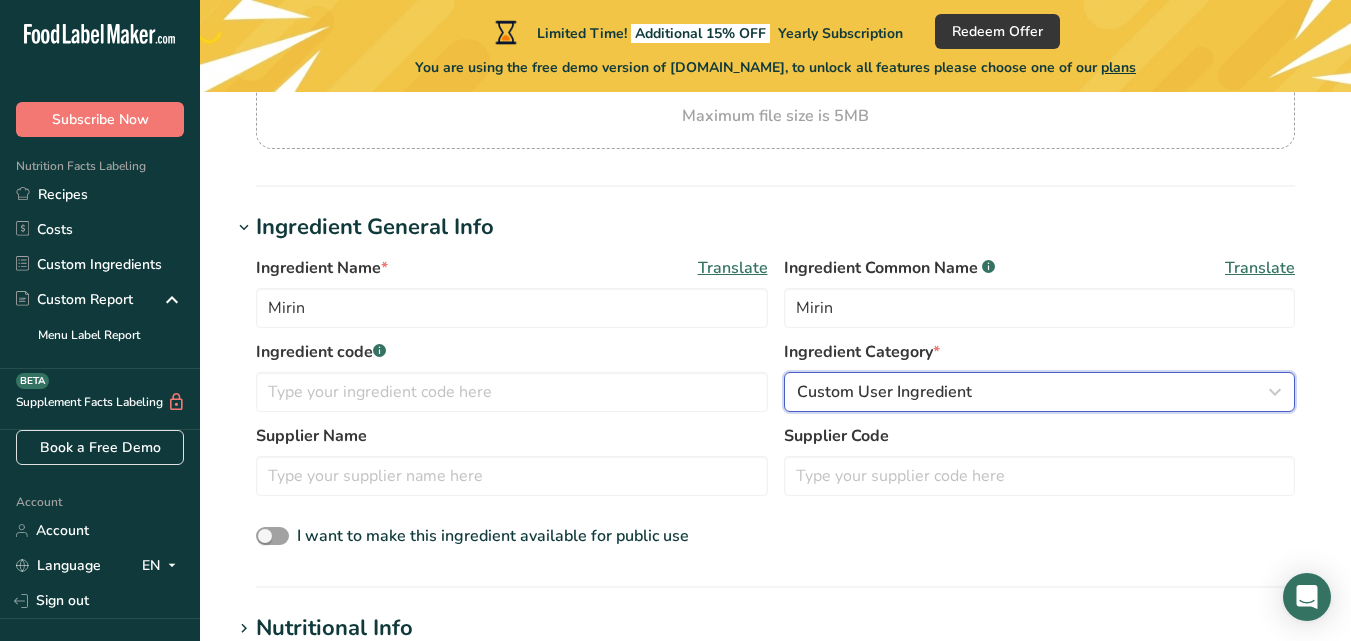 type 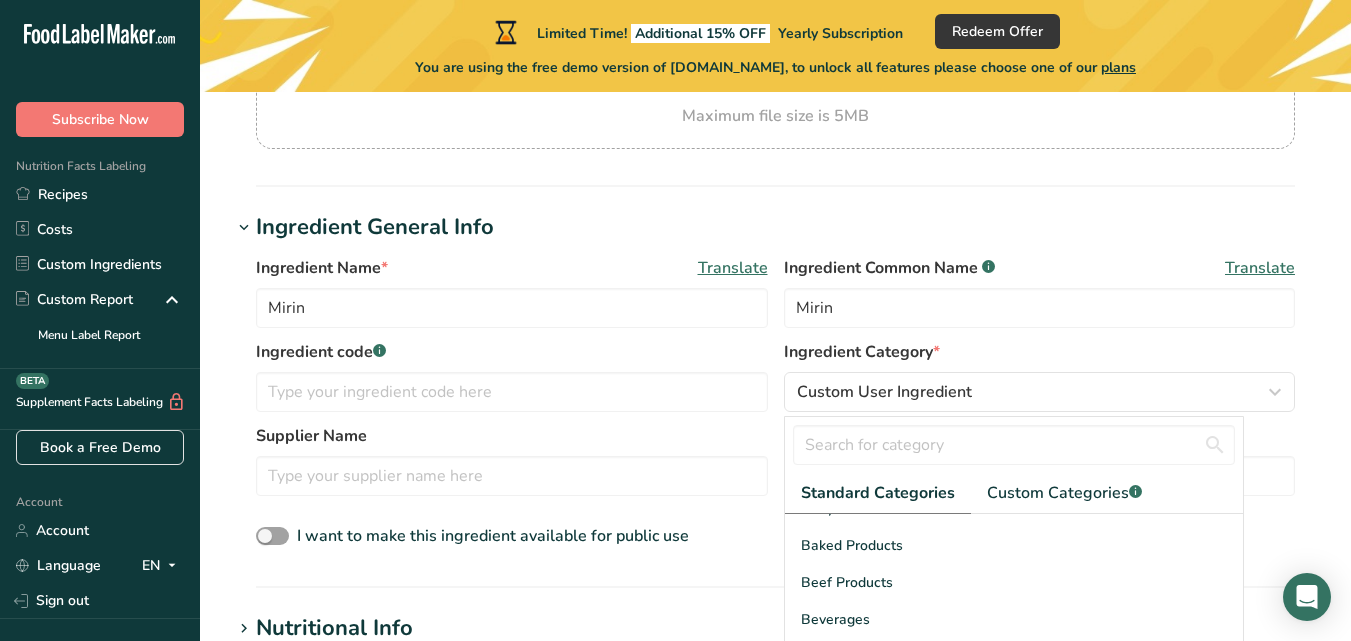 scroll, scrollTop: 0, scrollLeft: 0, axis: both 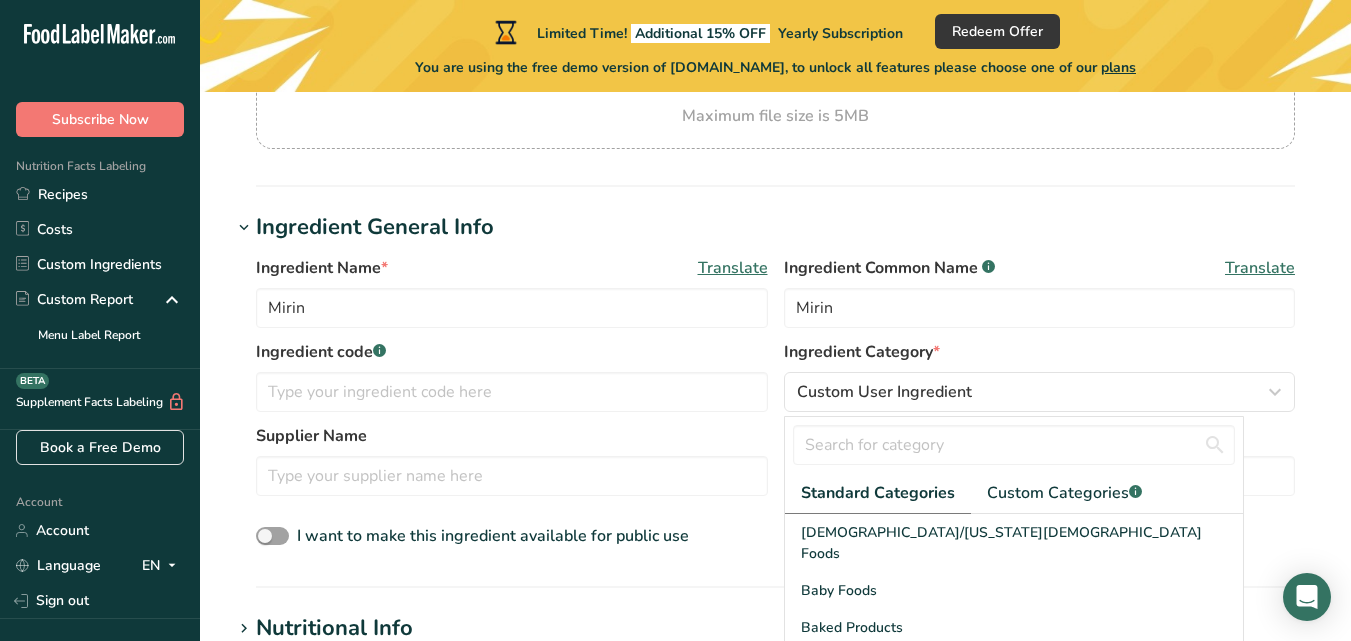 click on "Ingredient Name *
Translate
Mirin
Ingredient Common Name
.a-a{fill:#347362;}.b-a{fill:#fff;}
Translate
Mirin
Ingredient code
.a-a{fill:#347362;}.b-a{fill:#fff;}
Ingredient Category *
Custom User Ingredient
Standard Categories
Custom Categories
.a-a{fill:#347362;}.b-a{fill:#fff;}
[DEMOGRAPHIC_DATA]/[US_STATE][DEMOGRAPHIC_DATA] Foods
Baby Foods
Baked Products
Beef Products
[GEOGRAPHIC_DATA]
Branded Food Products Database
Breakfast Cereals
Cereal Grains and Pasta
Custom User Ingredient" at bounding box center [775, 403] 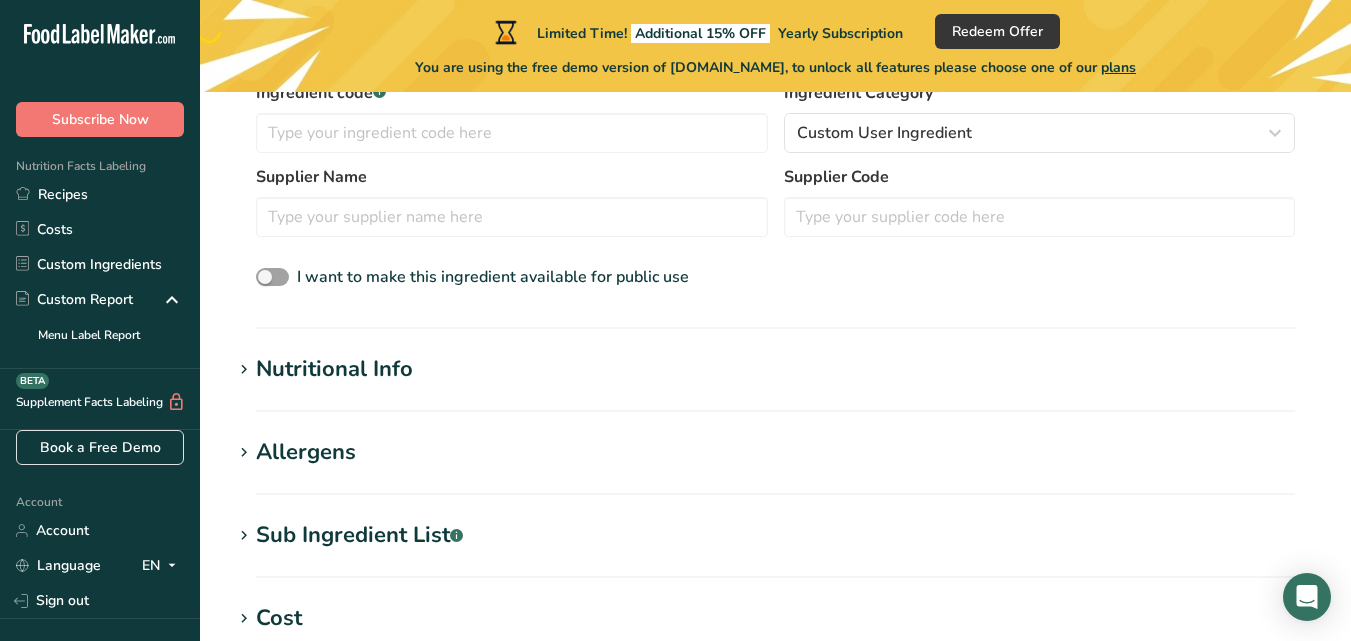 scroll, scrollTop: 556, scrollLeft: 0, axis: vertical 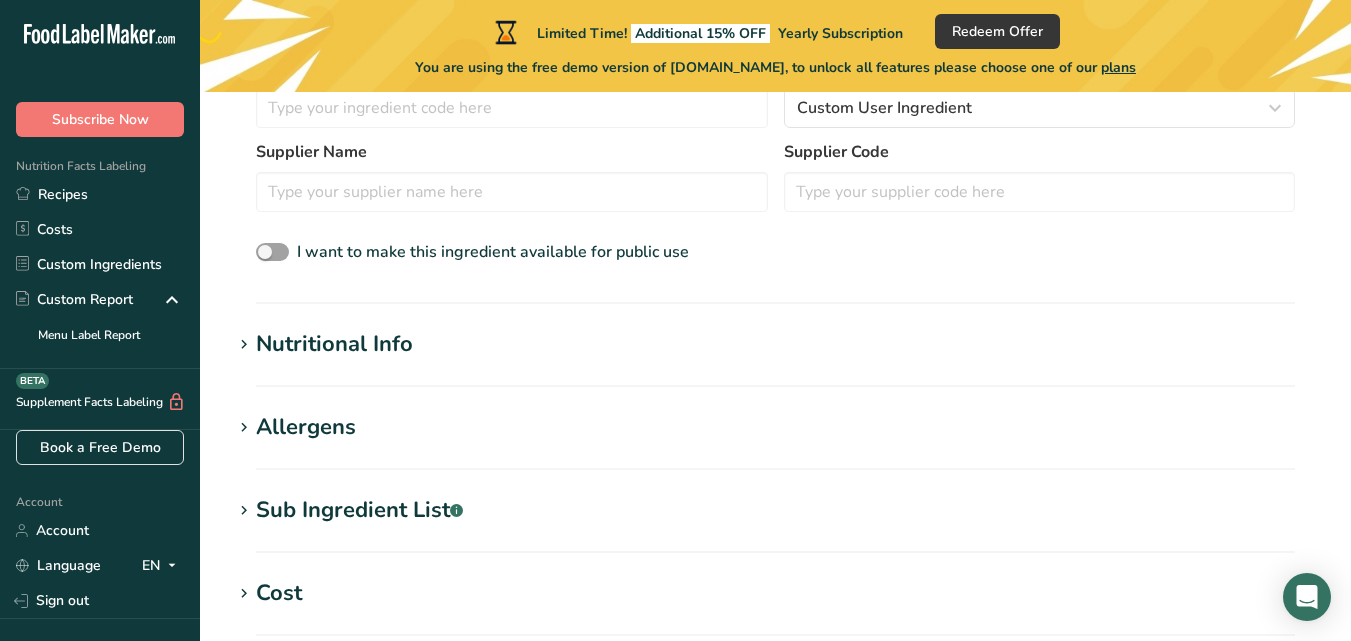 click on "Nutritional Info" at bounding box center [775, 344] 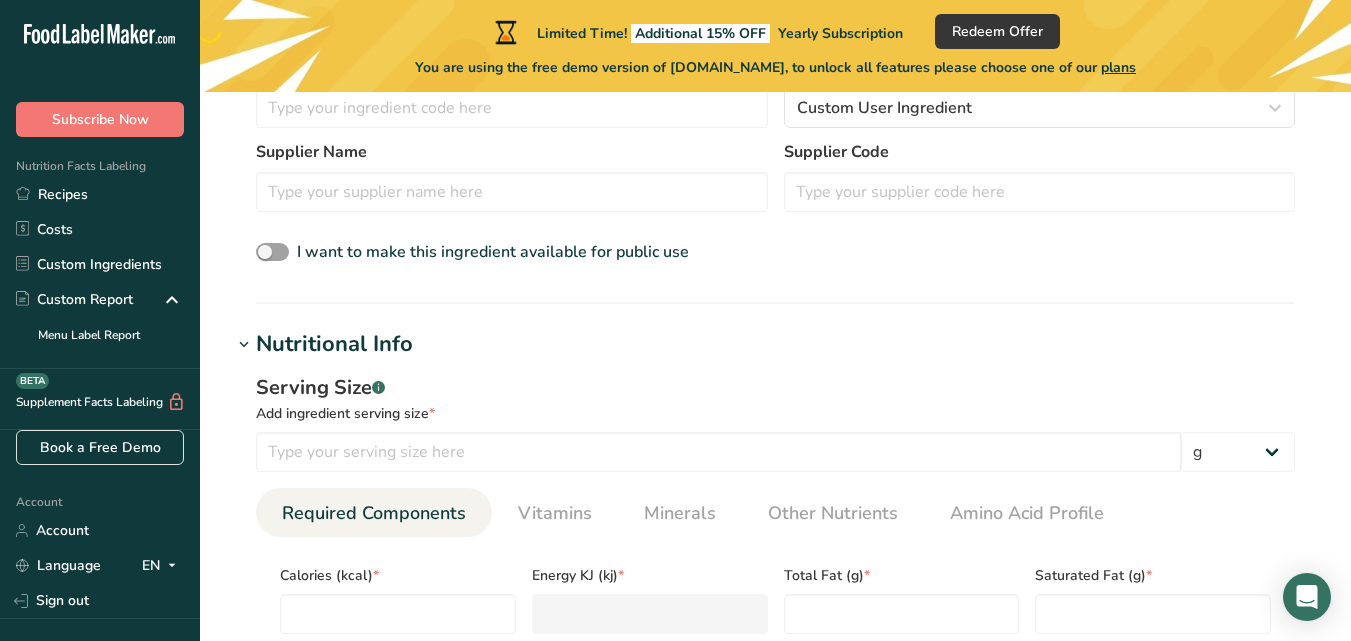 click on "Nutritional Info" at bounding box center [775, 344] 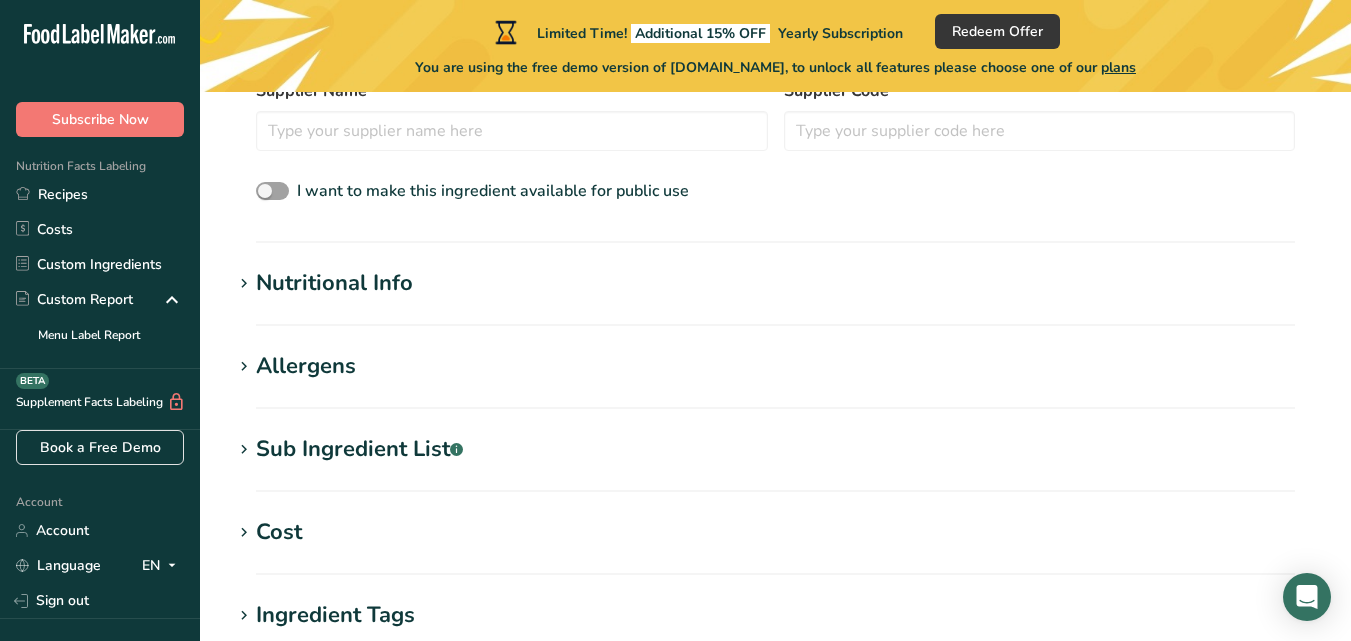 scroll, scrollTop: 589, scrollLeft: 0, axis: vertical 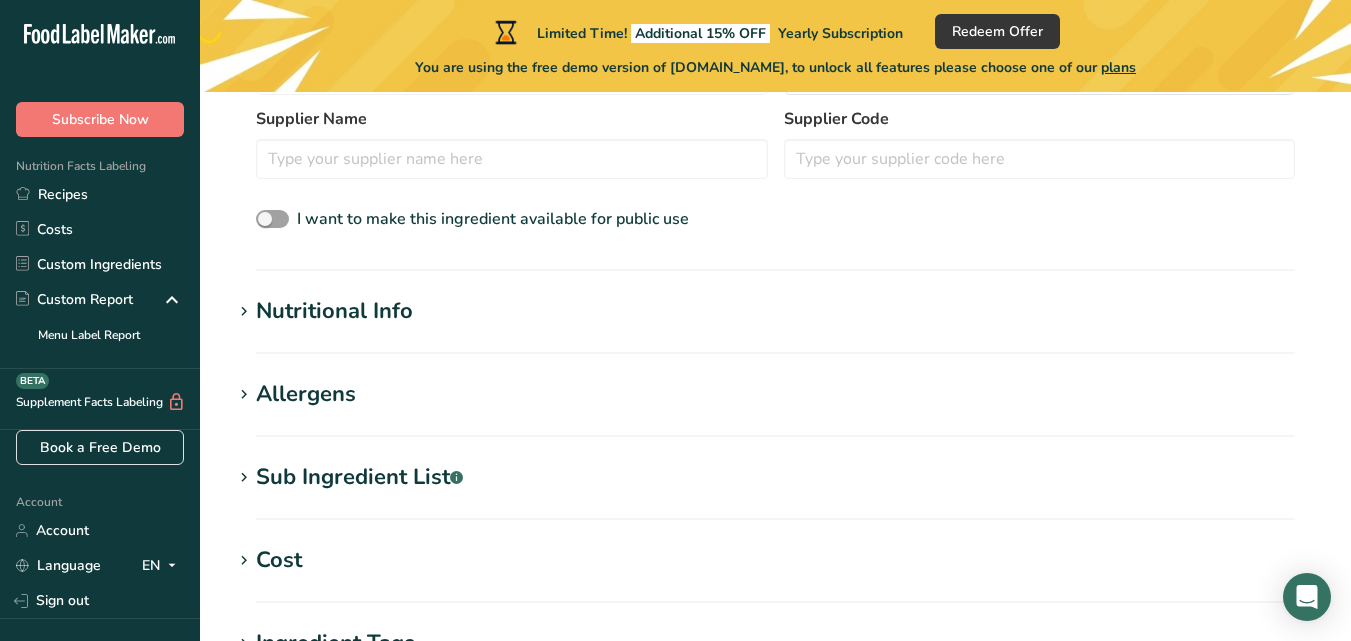 click on "Add new ingredient
Back to recipe
Ingredient Spec Sheet
.a-a{fill:#347362;}.b-a{fill:#fff;}
Upload an ingredient spec sheet or an image of a nutrition label, and our AI assistant will automatically fill-in the nutrients.
Drop your files here or click to upload
Maximum file size is 5MB
Ingredient General Info
Ingredient Name *
Translate
Mirin
Ingredient Common Name
.a-a{fill:#347362;}.b-a{fill:#fff;}
Translate
Mirin
Ingredient code
.a-a{fill:#347362;}.b-a{fill:#fff;}
Ingredient Category *
Custom User Ingredient
Standard Categories" at bounding box center (775, 266) 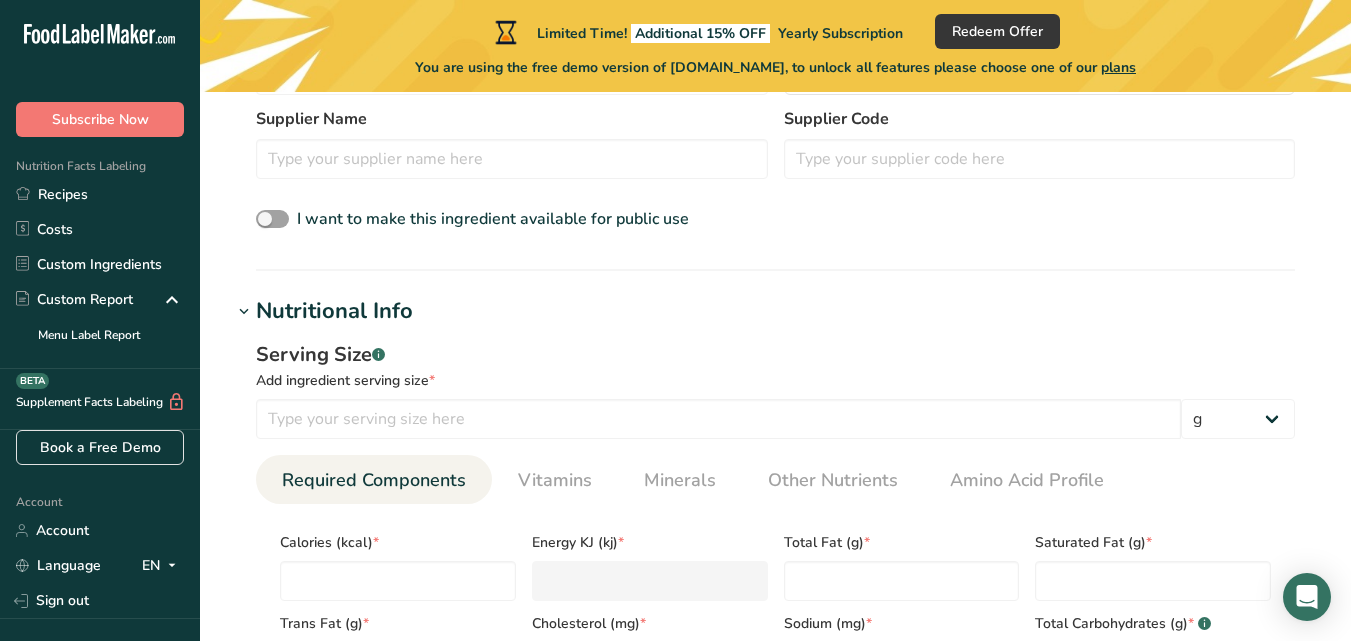 click on "Nutritional Info" at bounding box center (775, 311) 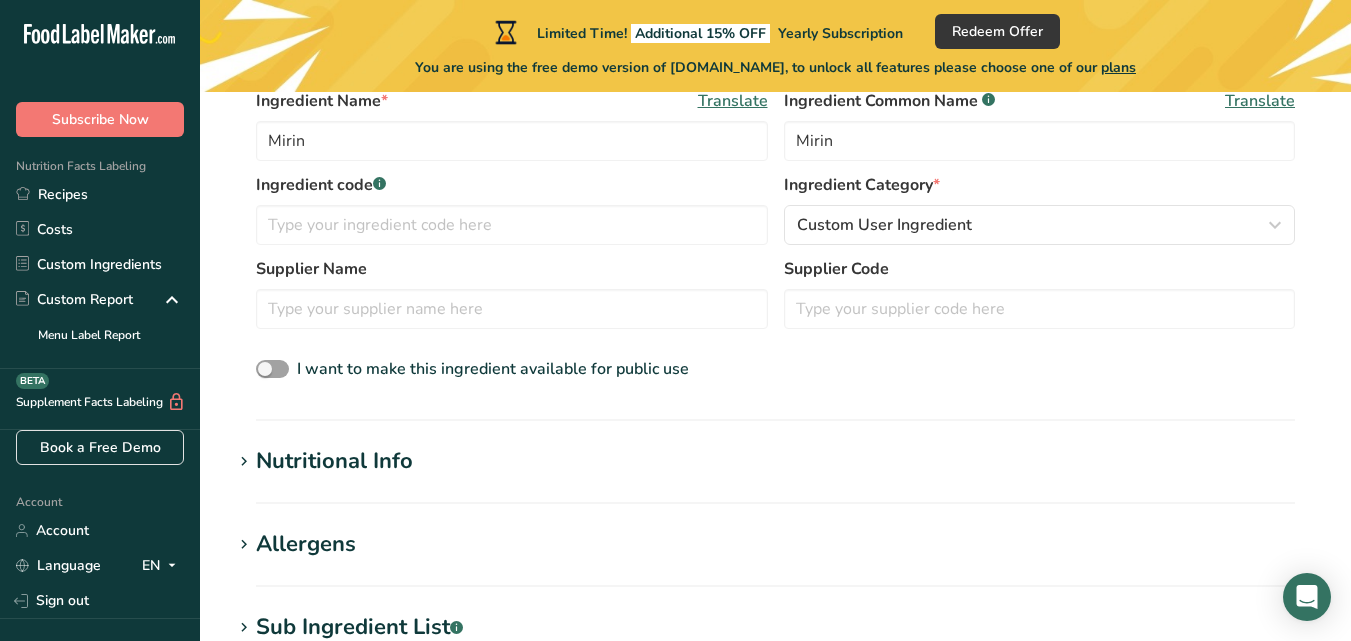 scroll, scrollTop: 550, scrollLeft: 0, axis: vertical 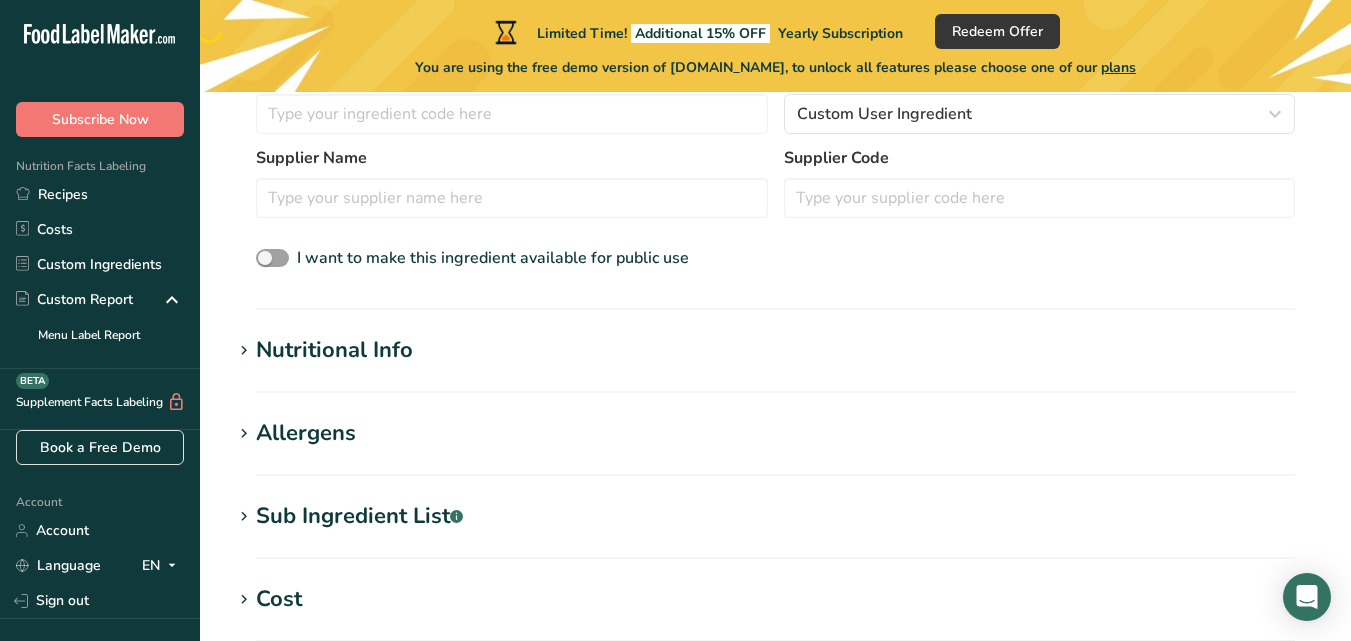click on "Nutritional Info" at bounding box center (334, 350) 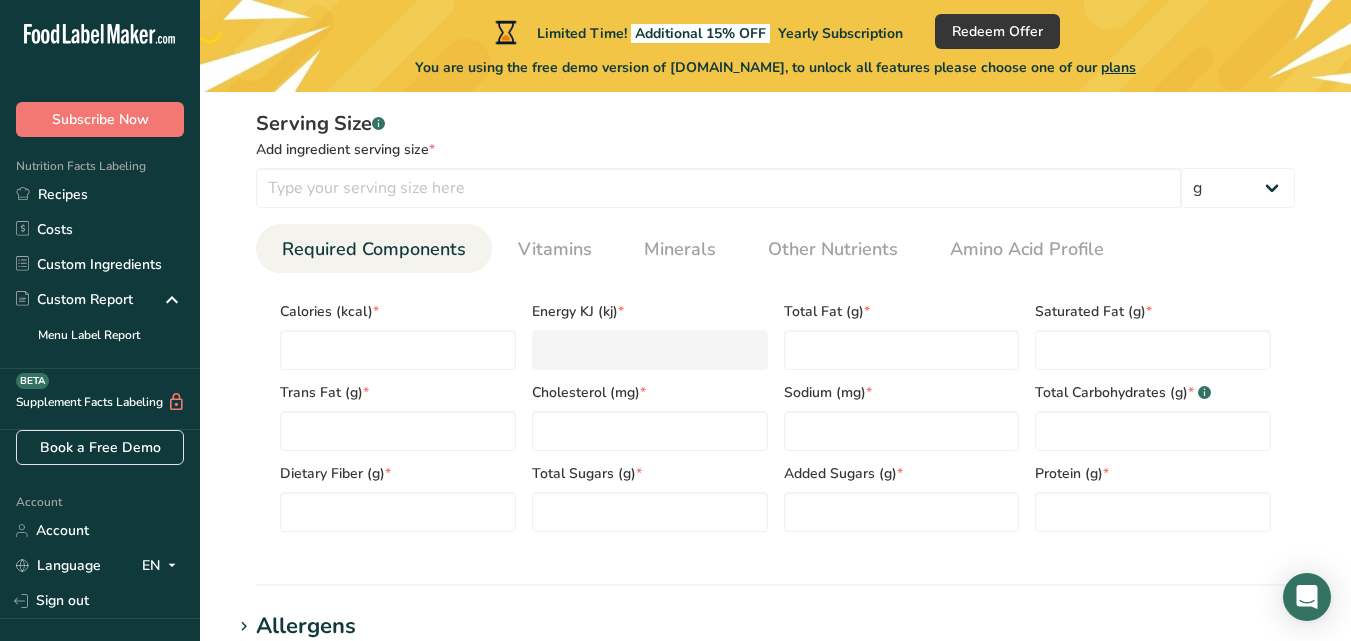 scroll, scrollTop: 831, scrollLeft: 0, axis: vertical 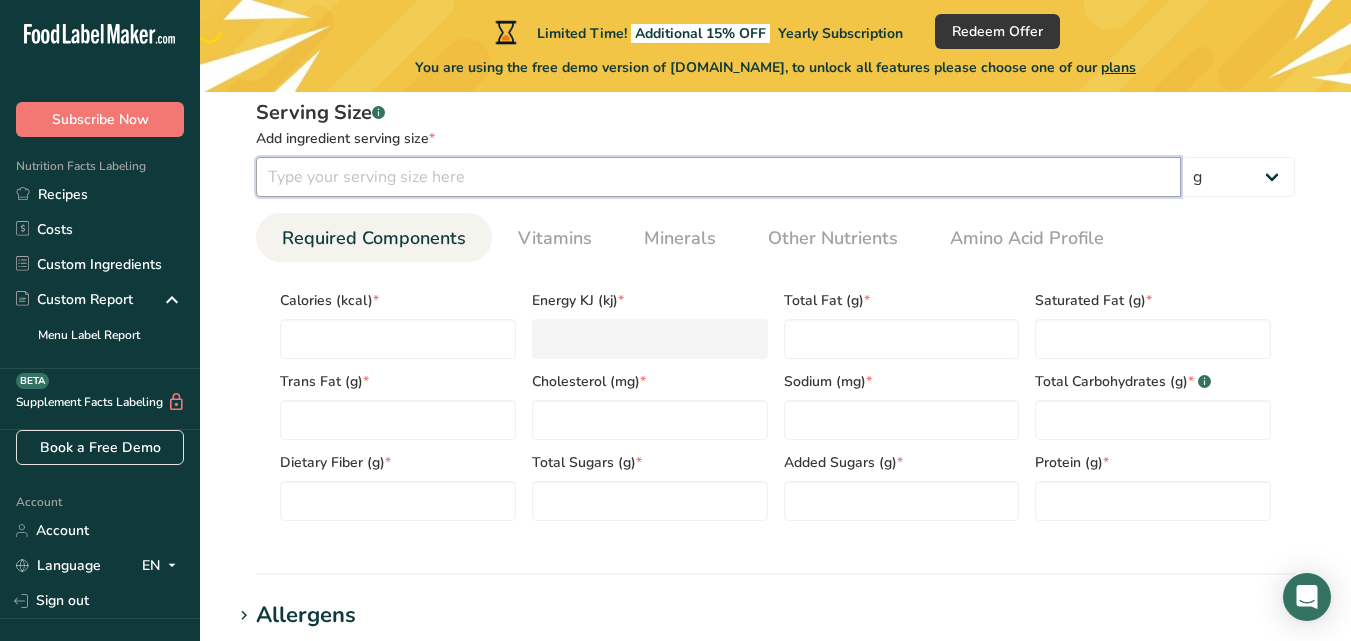 click at bounding box center (718, 177) 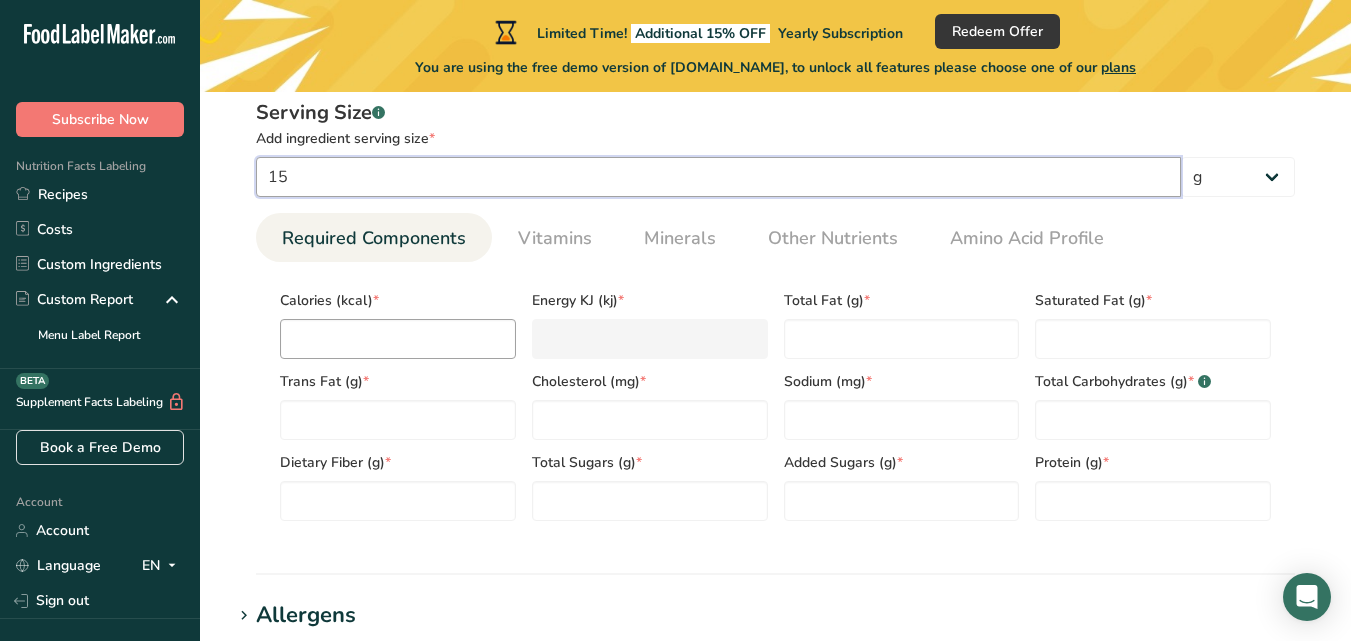 type on "15" 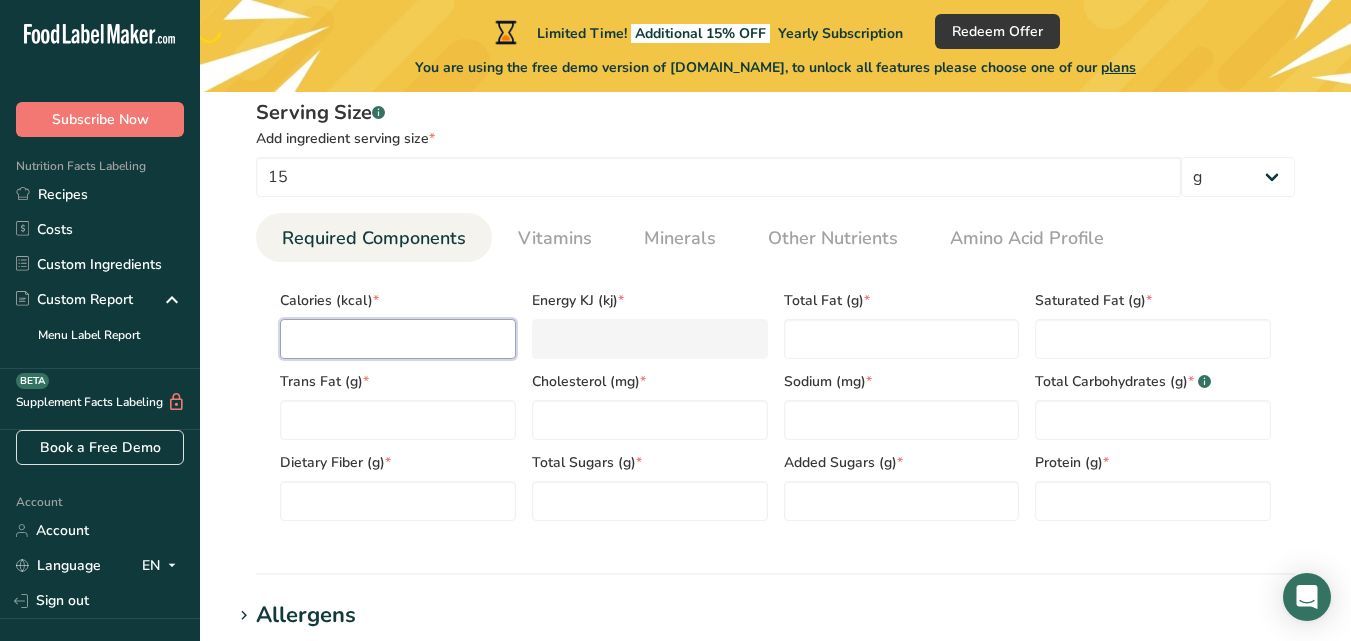 click at bounding box center [398, 339] 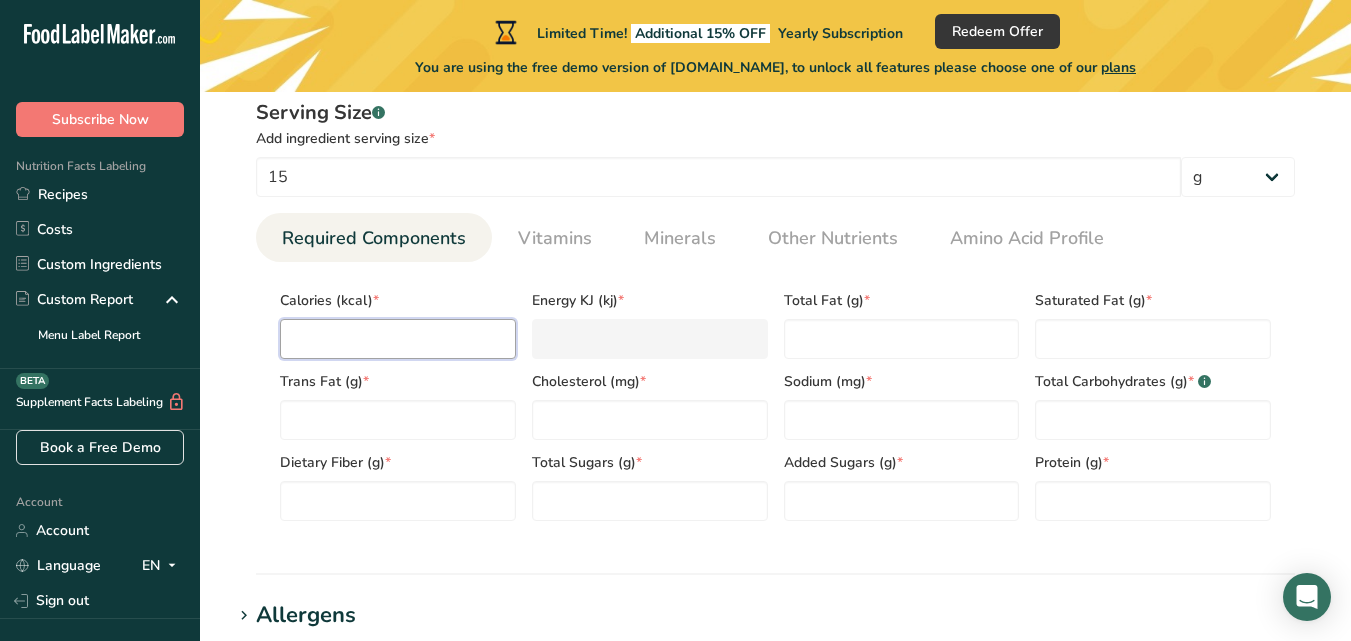 type on "4" 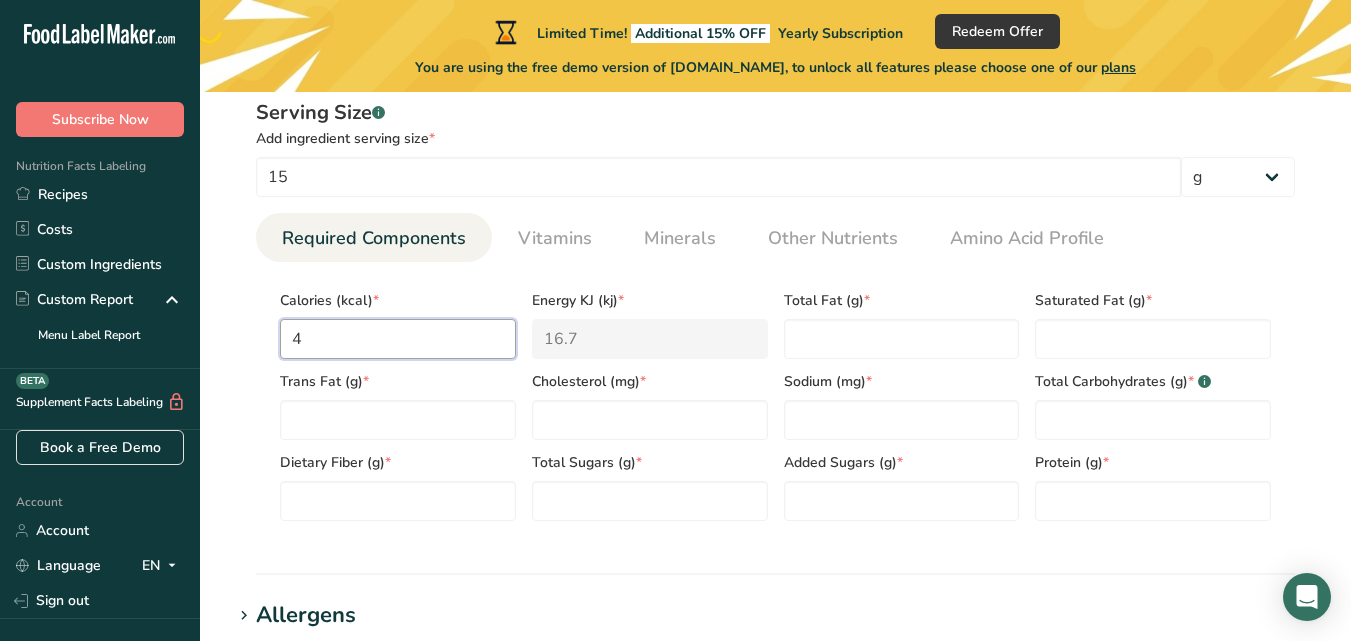 type on "46" 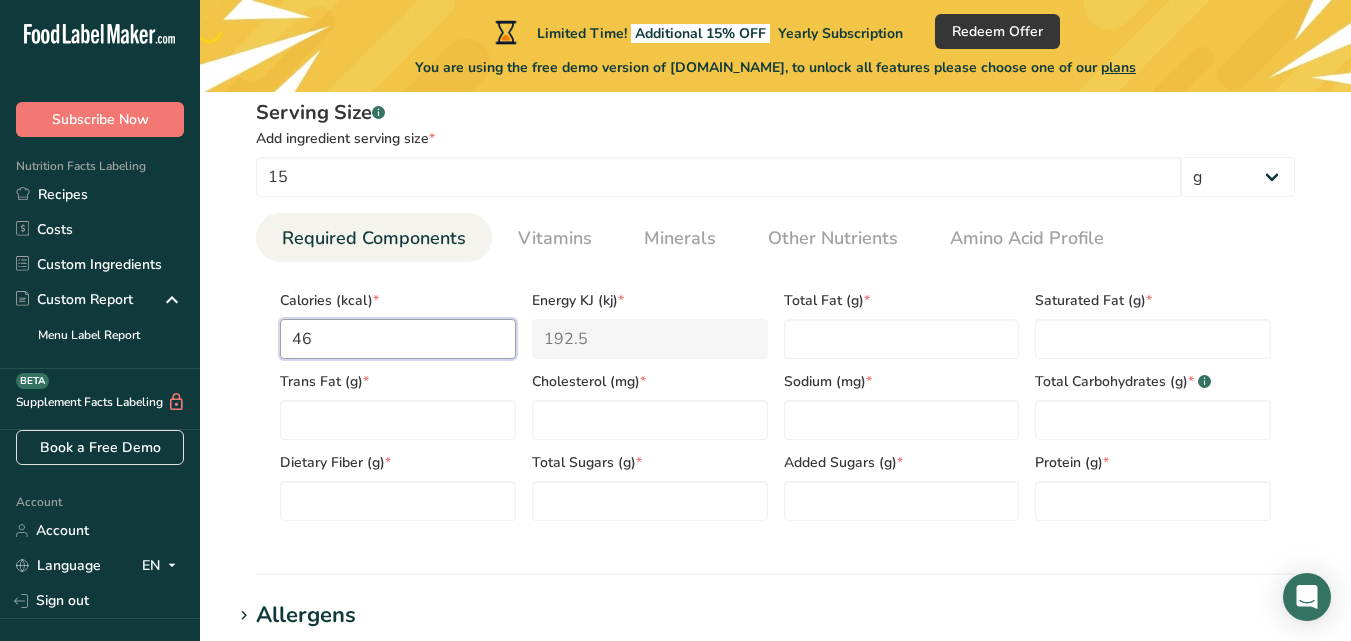 type on "46" 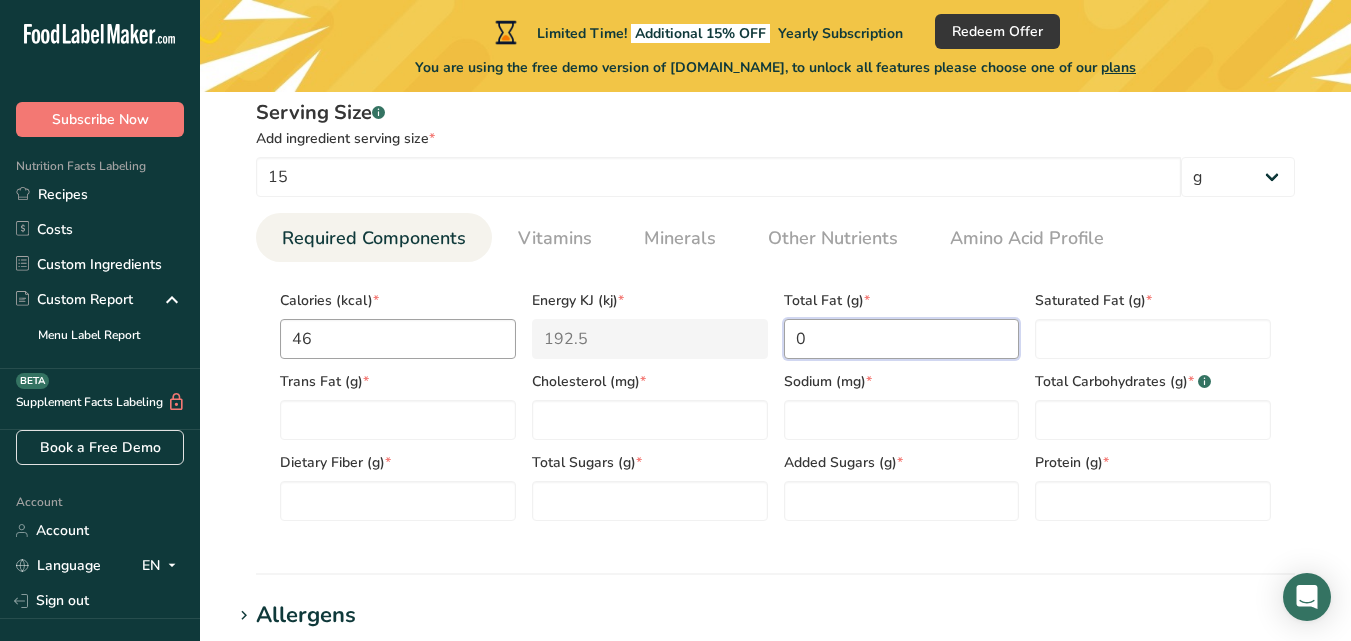 type on "0" 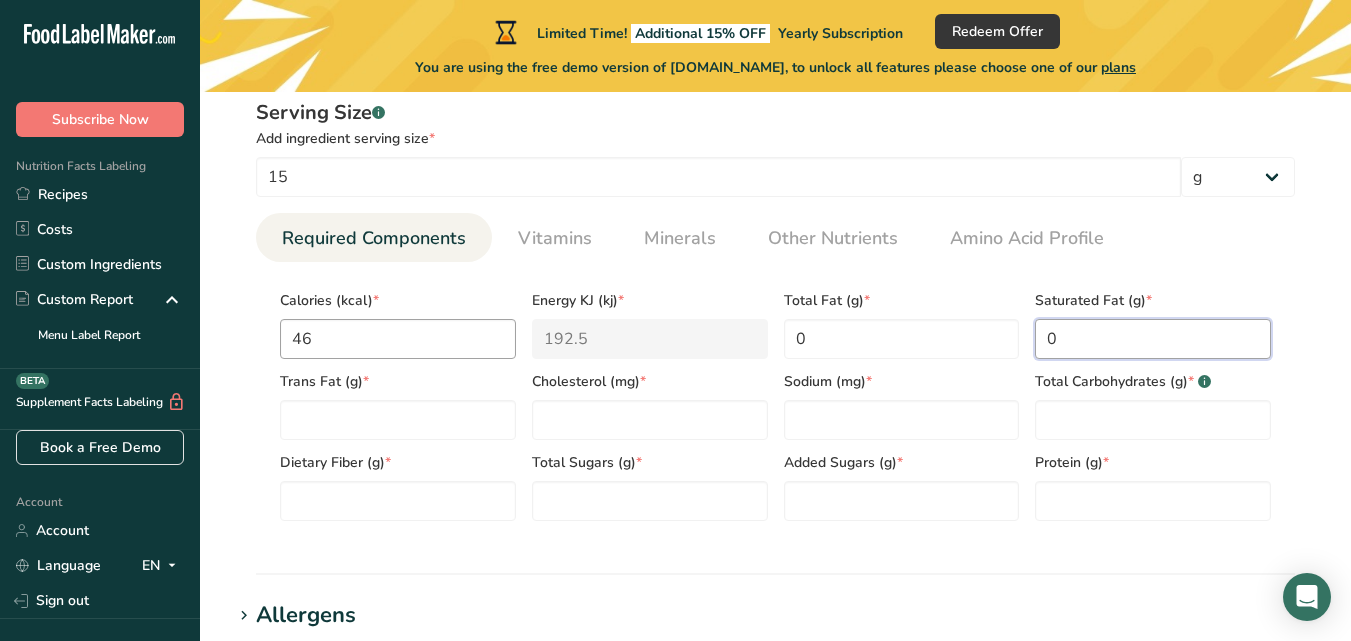 type on "0" 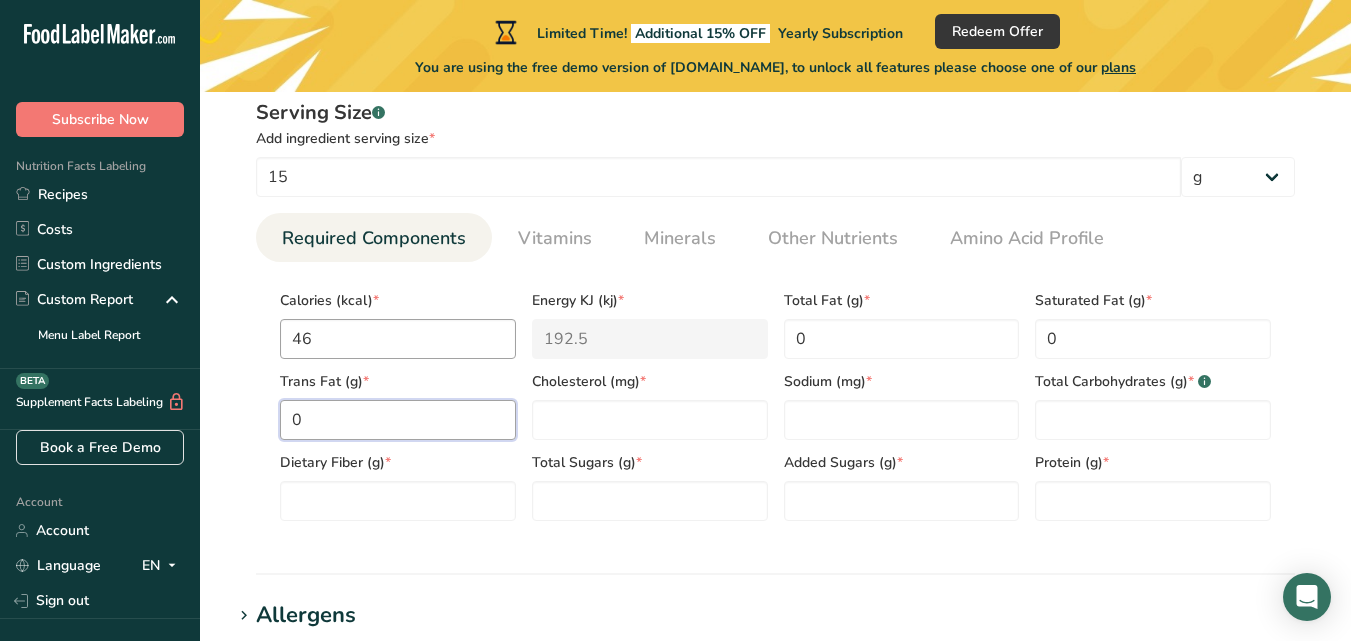 type on "0" 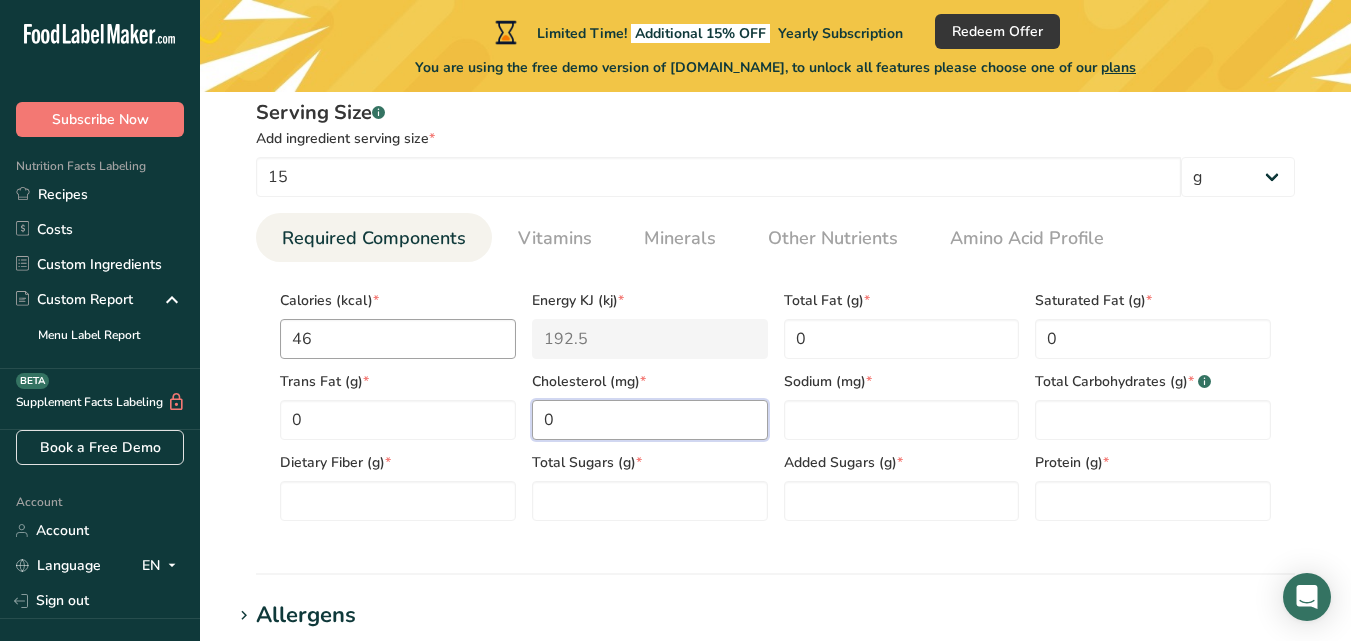 type on "0" 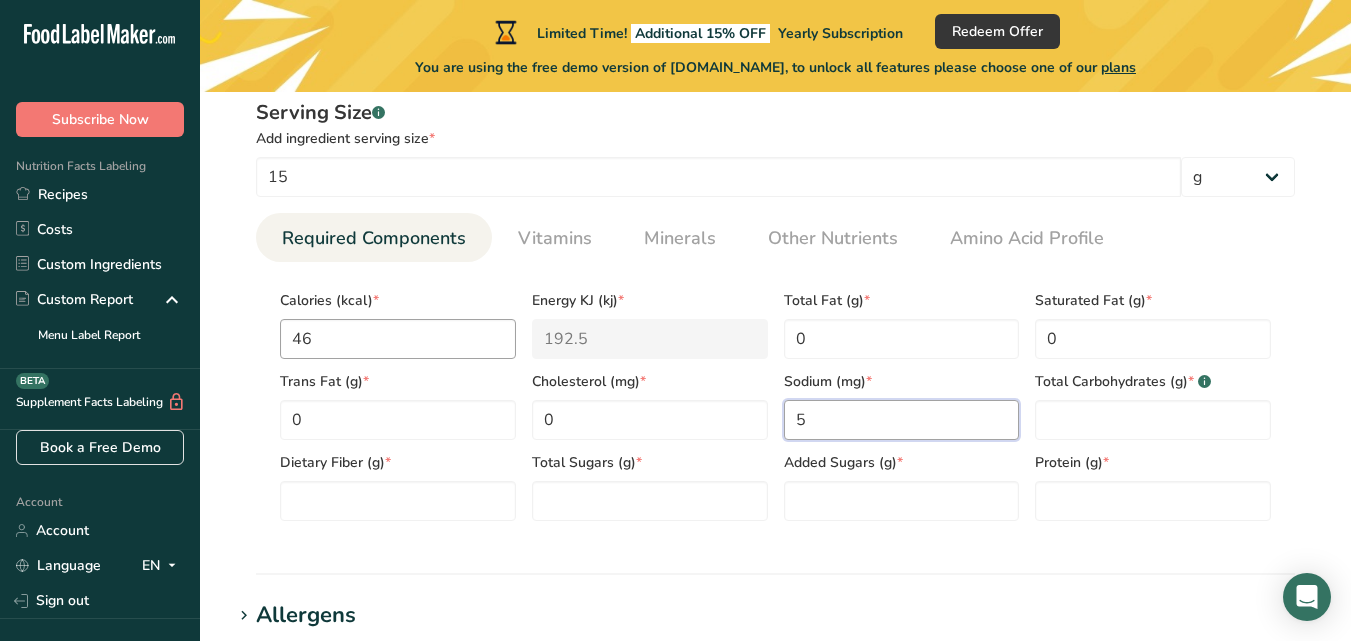 type on "5" 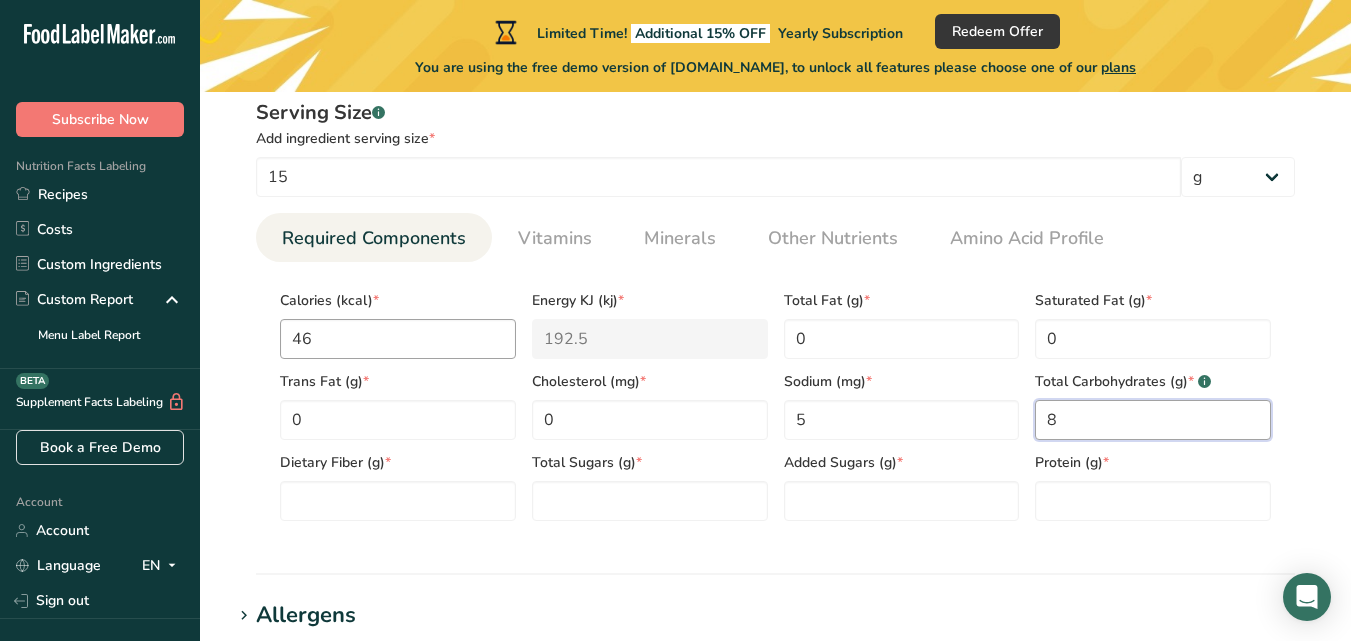 type on "8" 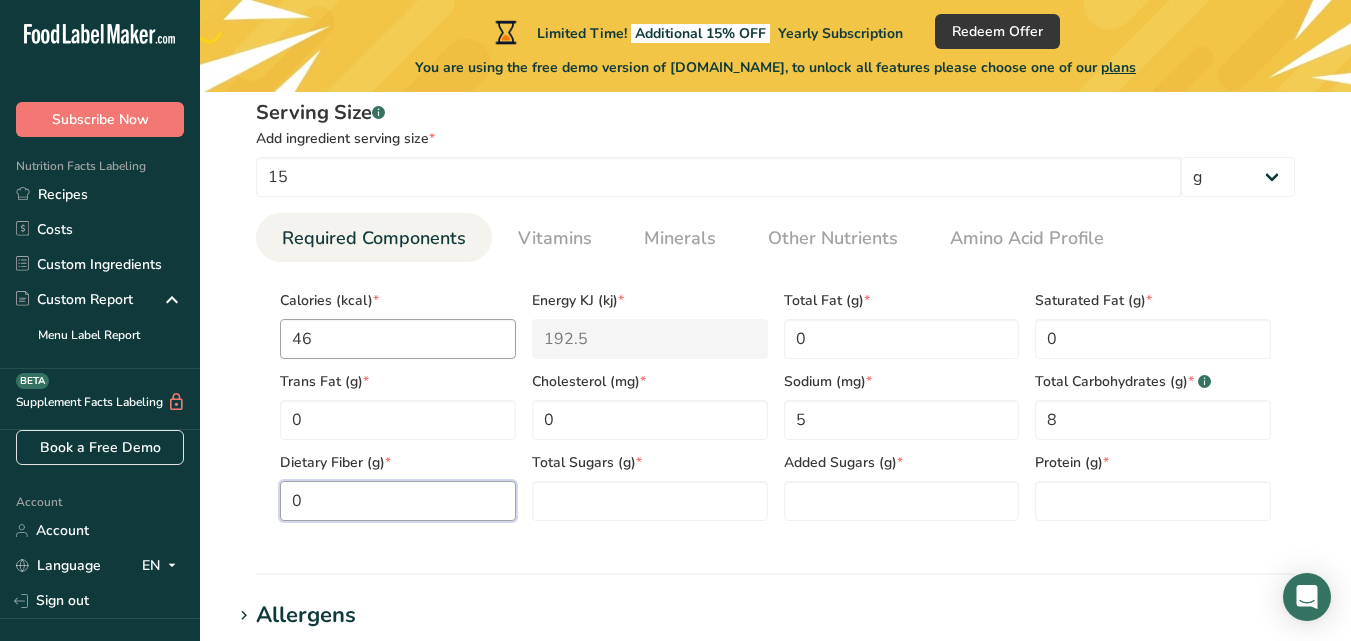 type on "0" 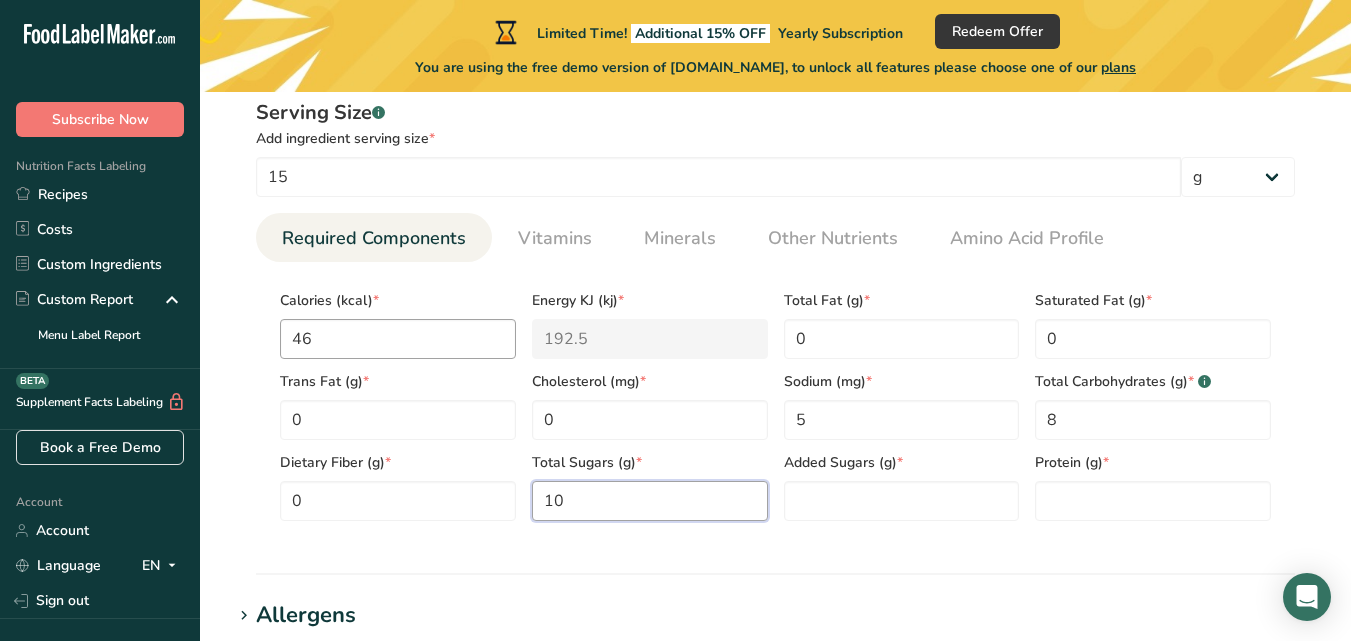 type on "10" 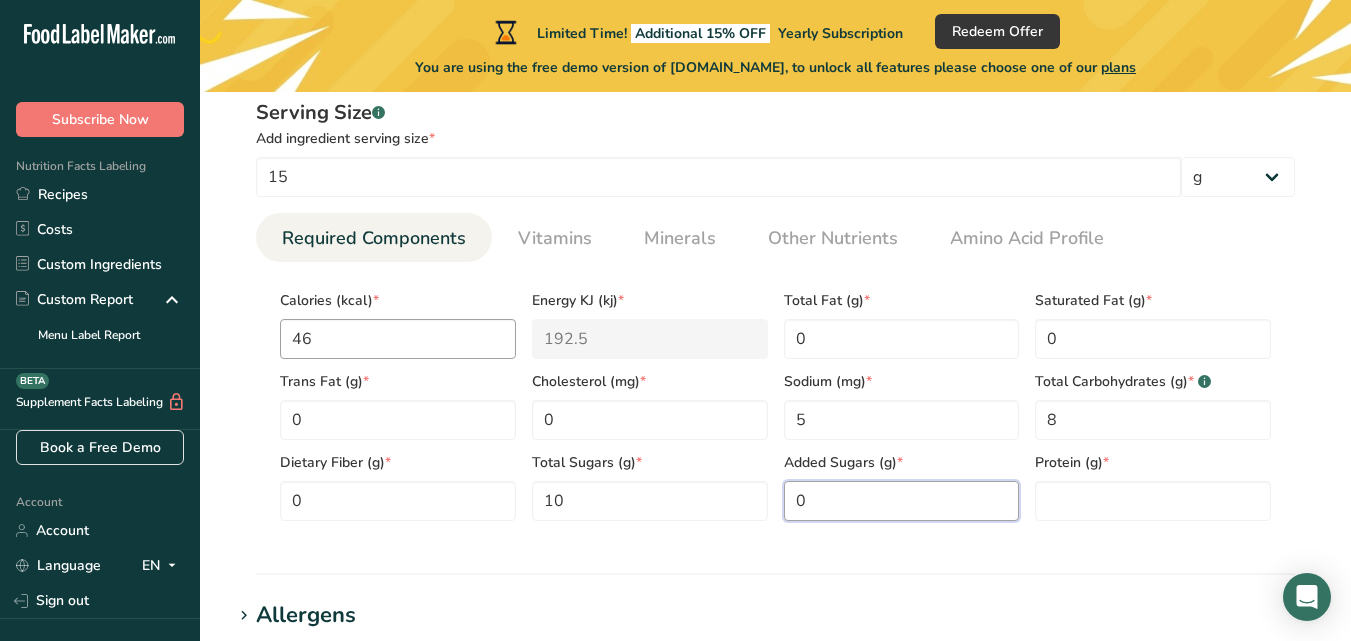 type on "0" 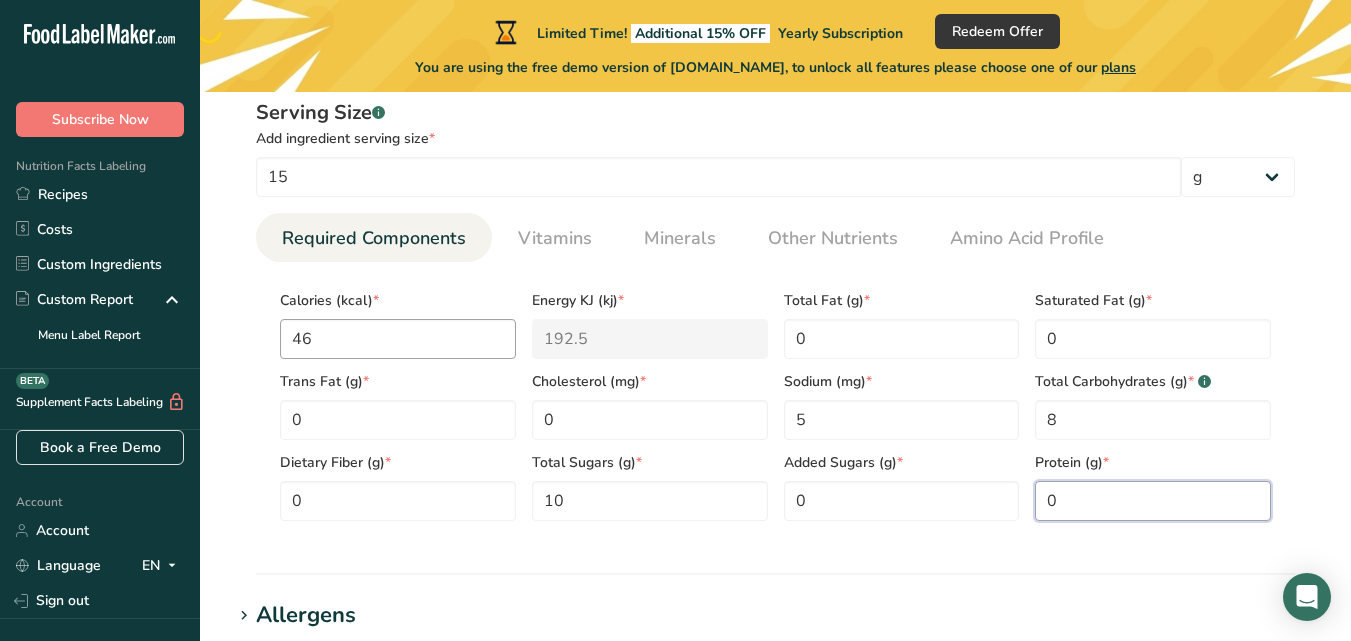 type on "0" 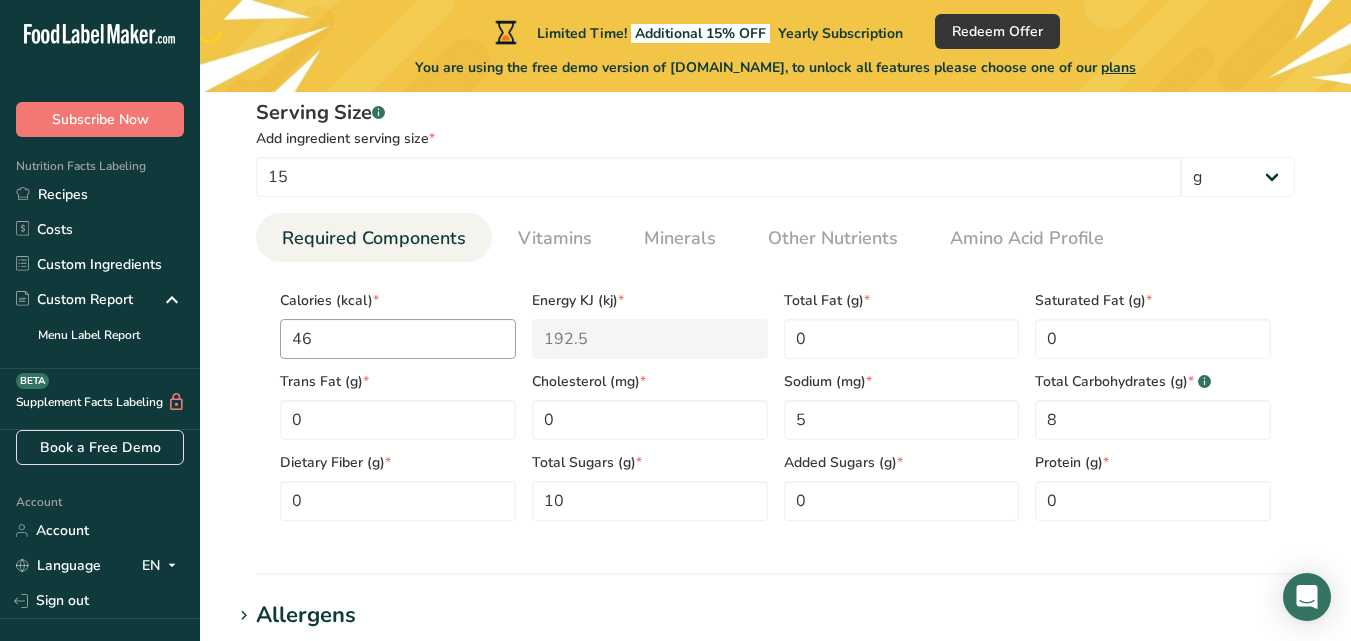 scroll, scrollTop: 1209, scrollLeft: 0, axis: vertical 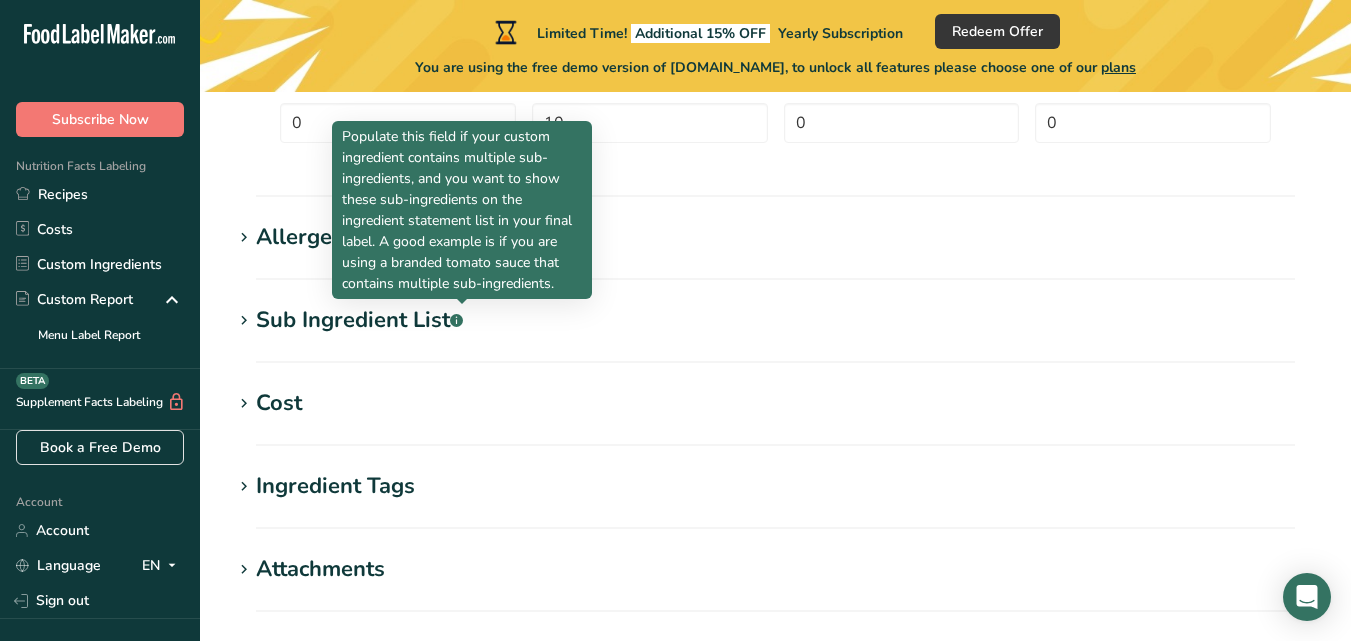 click on "Add new ingredient
Back to recipe
Ingredient Spec Sheet
.a-a{fill:#347362;}.b-a{fill:#fff;}
Upload an ingredient spec sheet or an image of a nutrition label, and our AI assistant will automatically fill-in the nutrients.
Drop your files here or click to upload
Maximum file size is 5MB
Ingredient General Info
Ingredient Name *
Translate
Mirin
Ingredient Common Name
.a-a{fill:#347362;}.b-a{fill:#fff;}
Translate
Mirin
Ingredient code
.a-a{fill:#347362;}.b-a{fill:#fff;}
Ingredient Category *
Custom User Ingredient
Standard Categories" at bounding box center (775, -122) 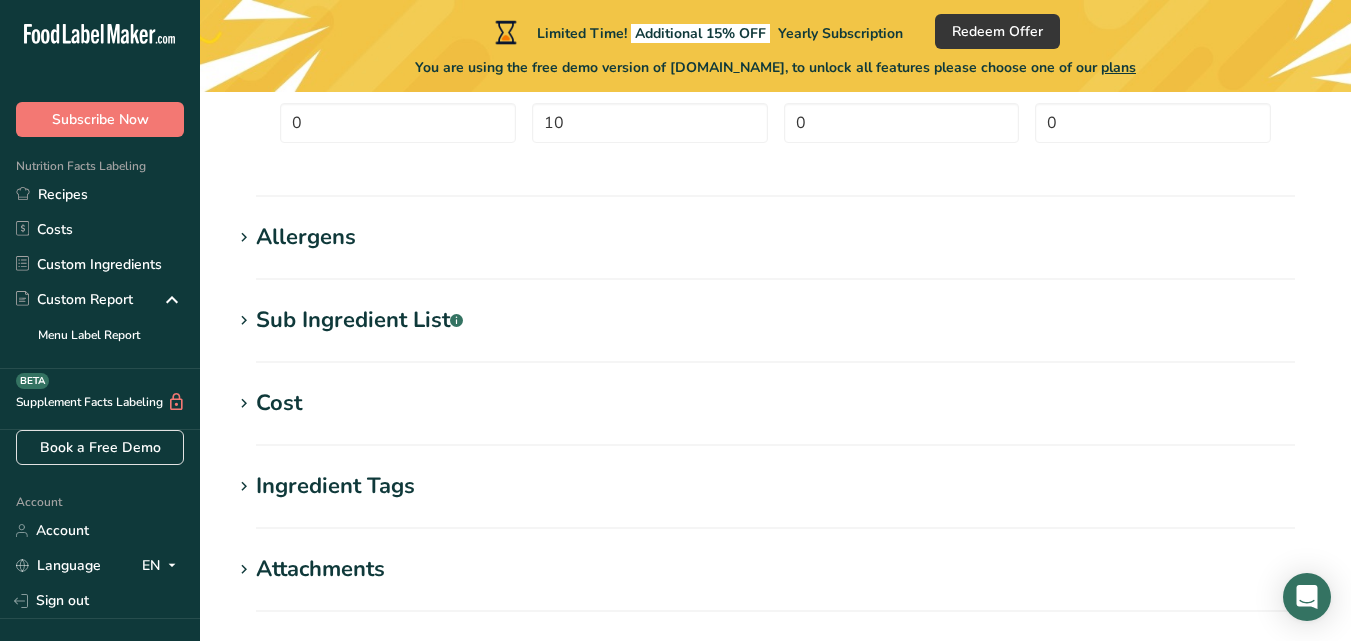 drag, startPoint x: 1350, startPoint y: 453, endPoint x: 1355, endPoint y: 402, distance: 51.24451 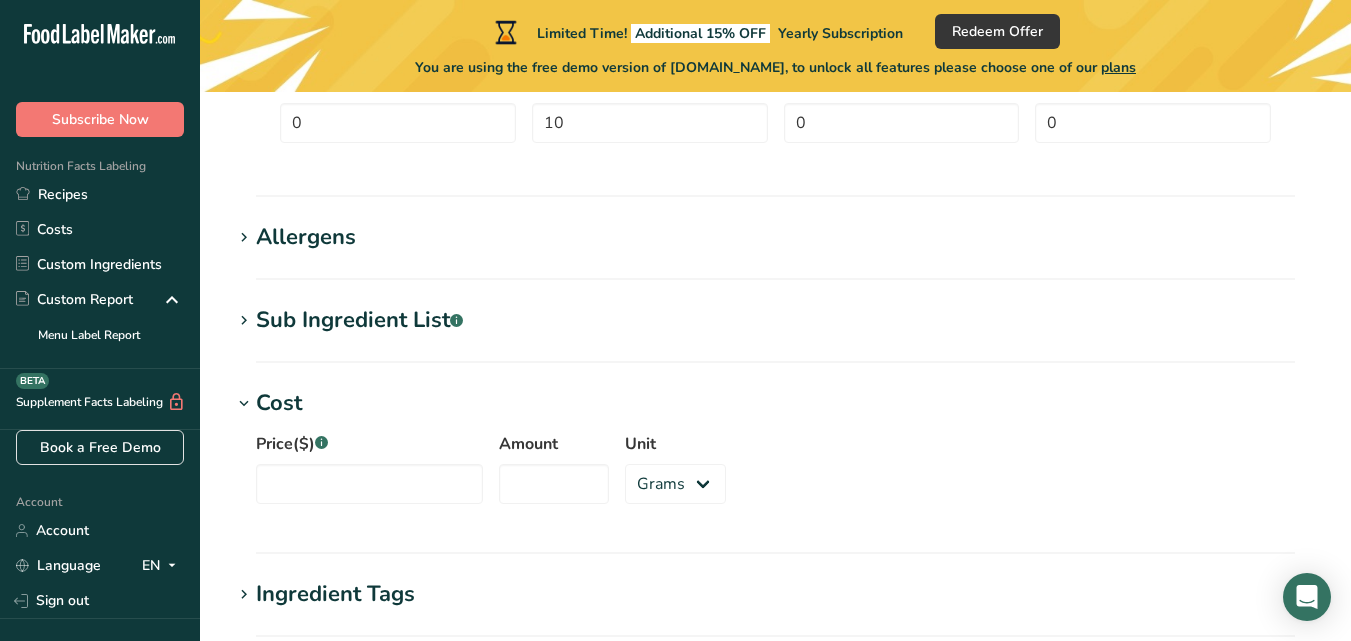 click on "Cost" at bounding box center [775, 403] 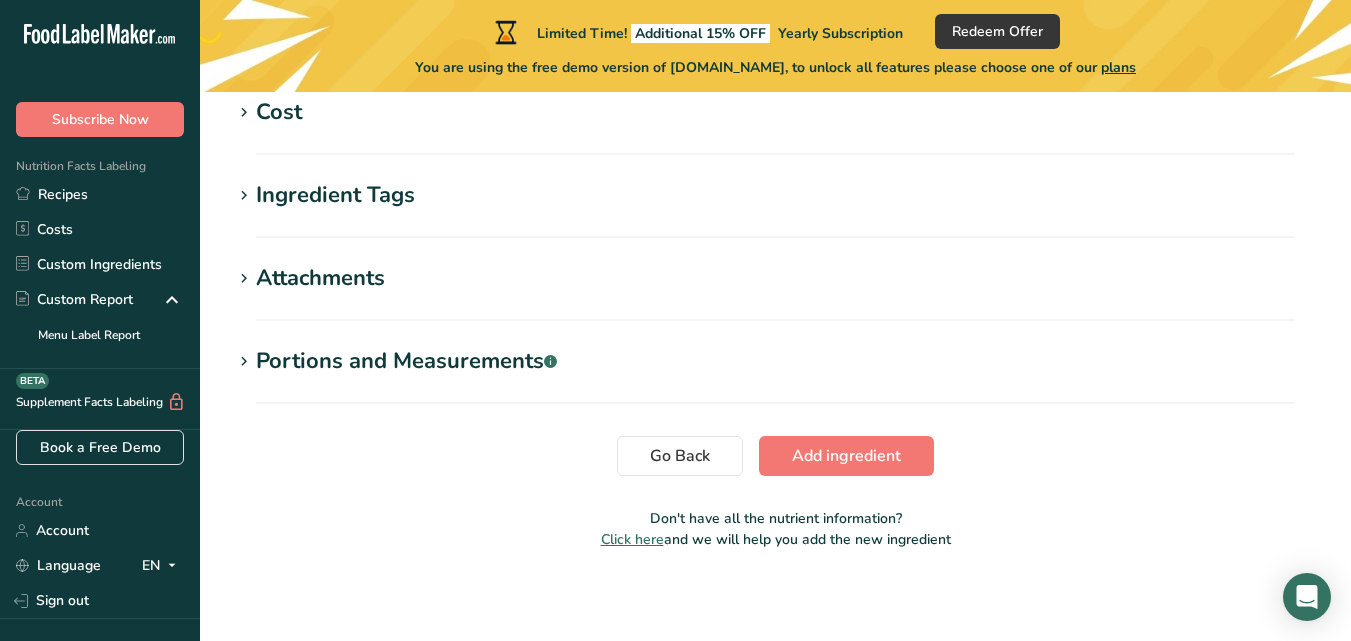 scroll, scrollTop: 1505, scrollLeft: 0, axis: vertical 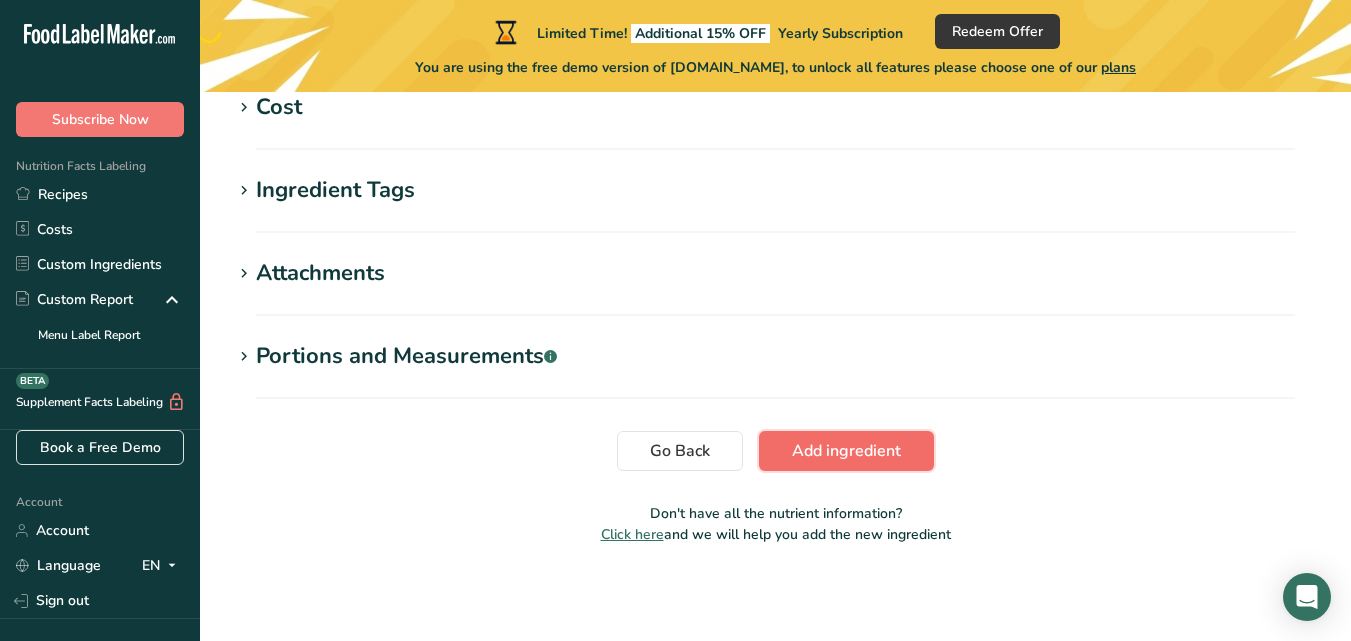 click on "Add ingredient" at bounding box center [846, 451] 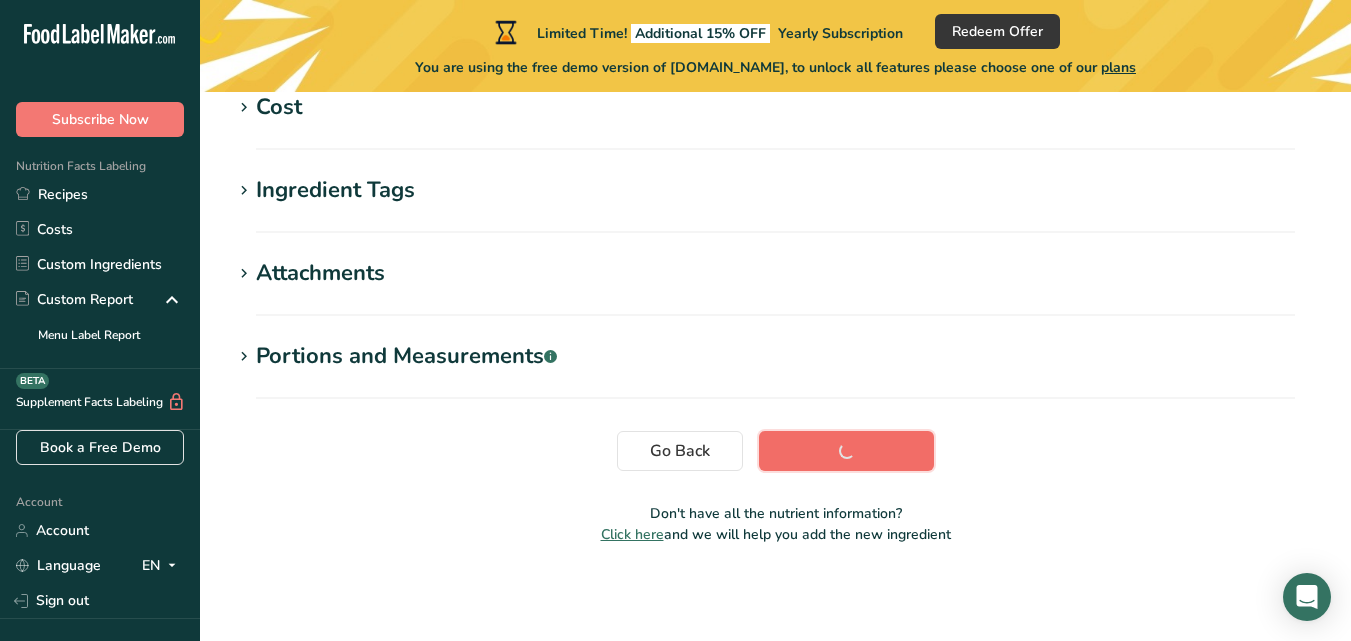 scroll, scrollTop: 525, scrollLeft: 0, axis: vertical 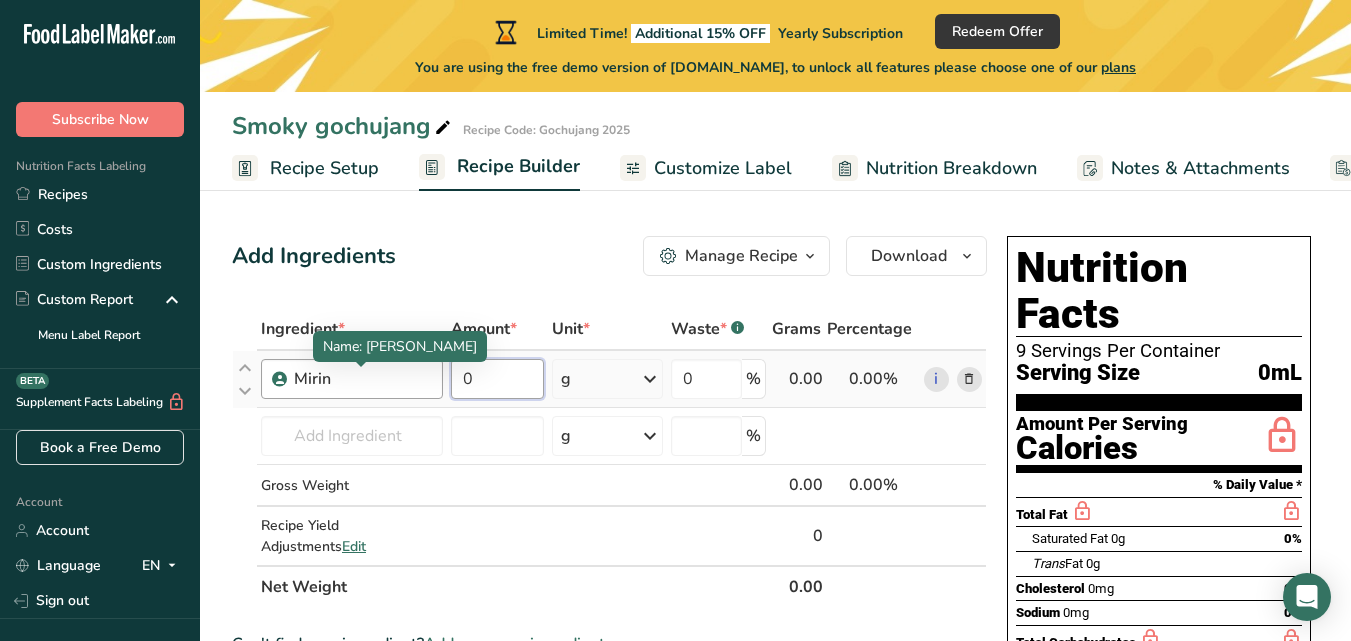 drag, startPoint x: 486, startPoint y: 380, endPoint x: 400, endPoint y: 380, distance: 86 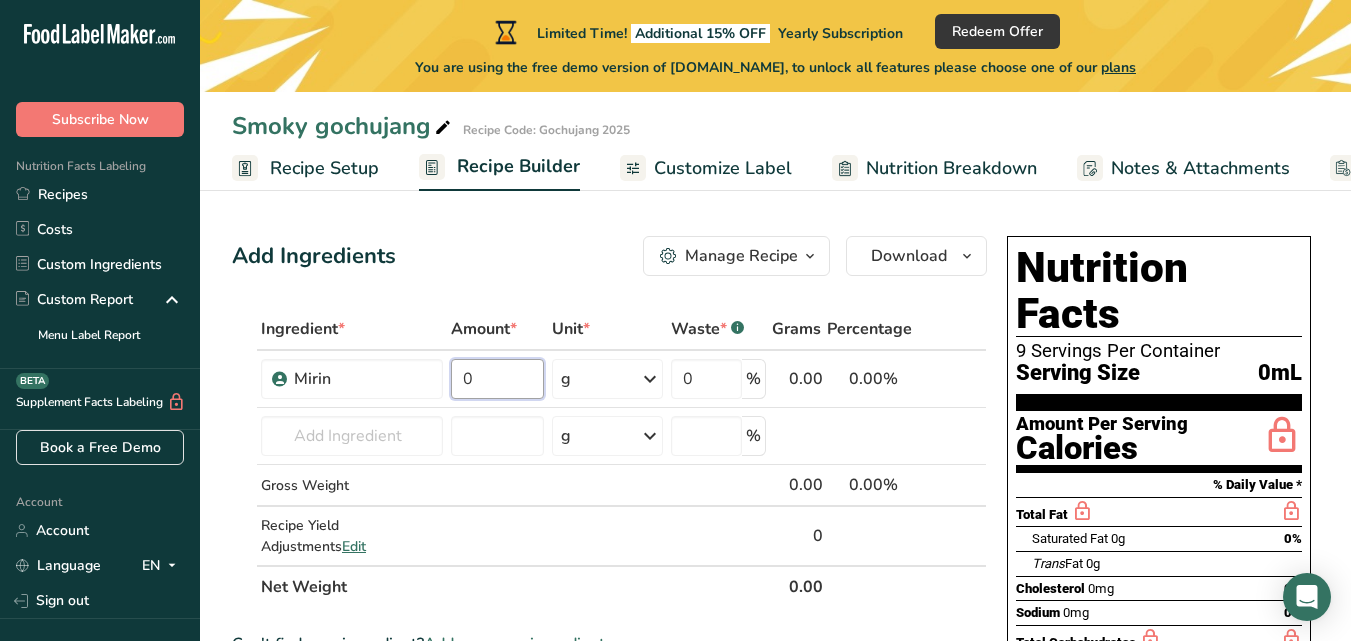 type on "9" 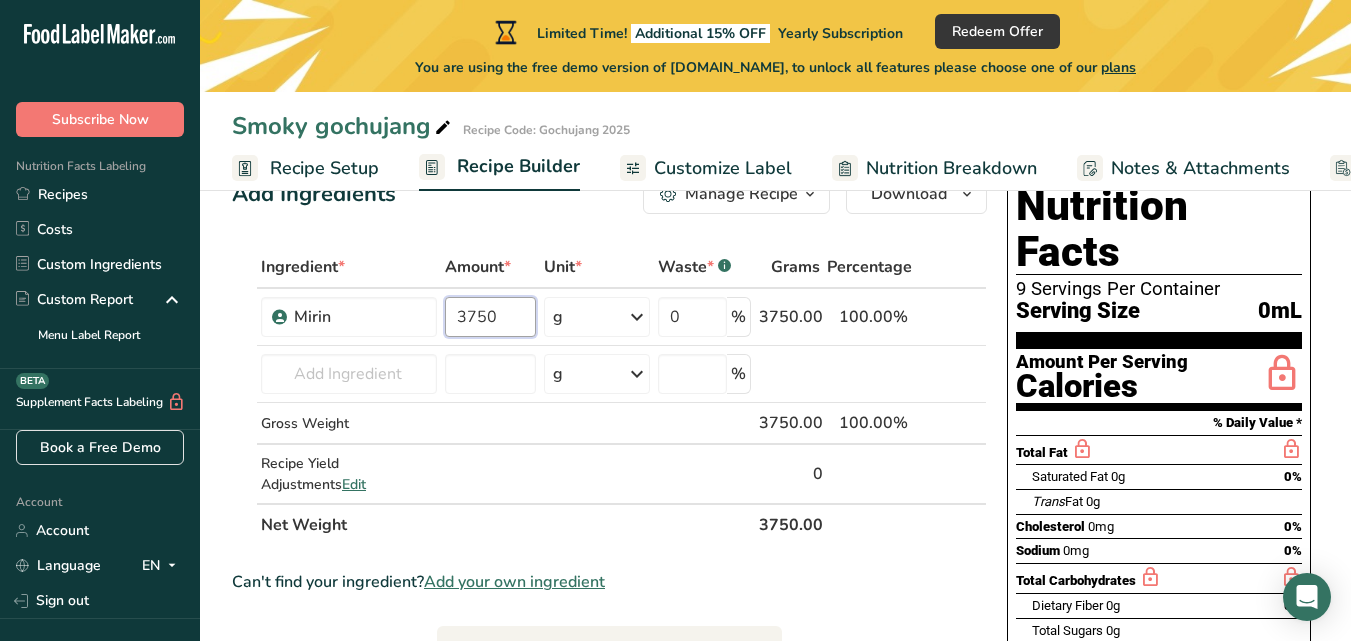 scroll, scrollTop: 68, scrollLeft: 0, axis: vertical 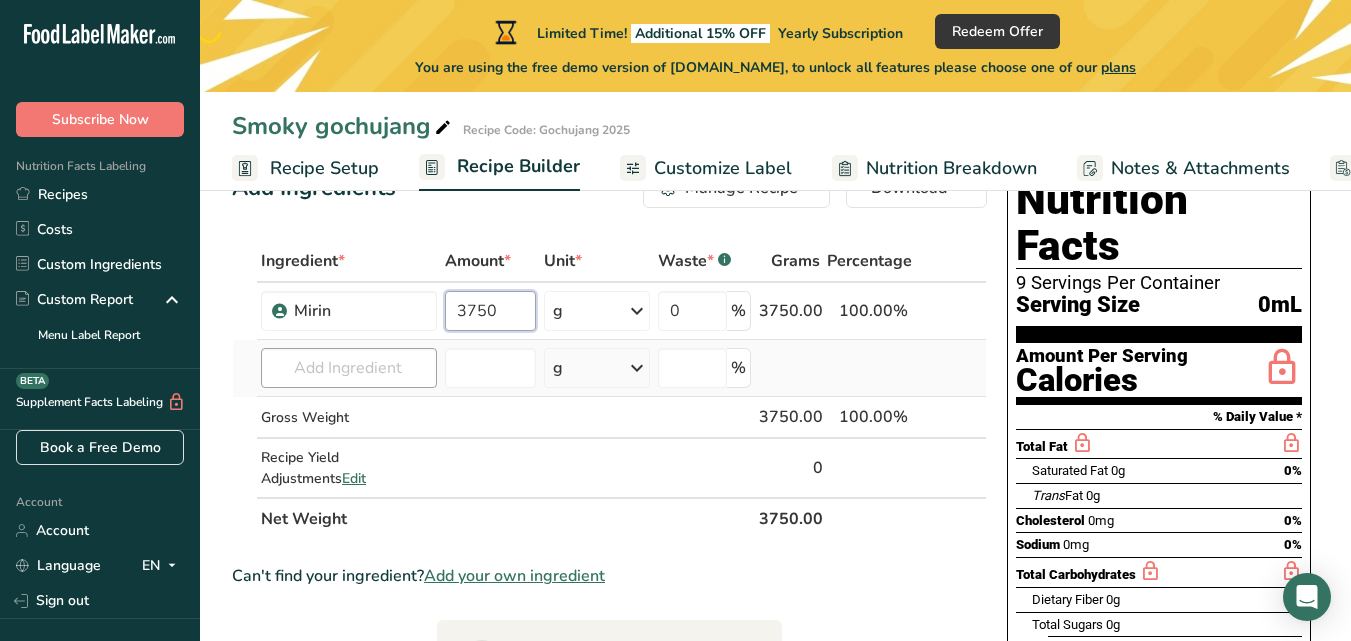 type on "3750" 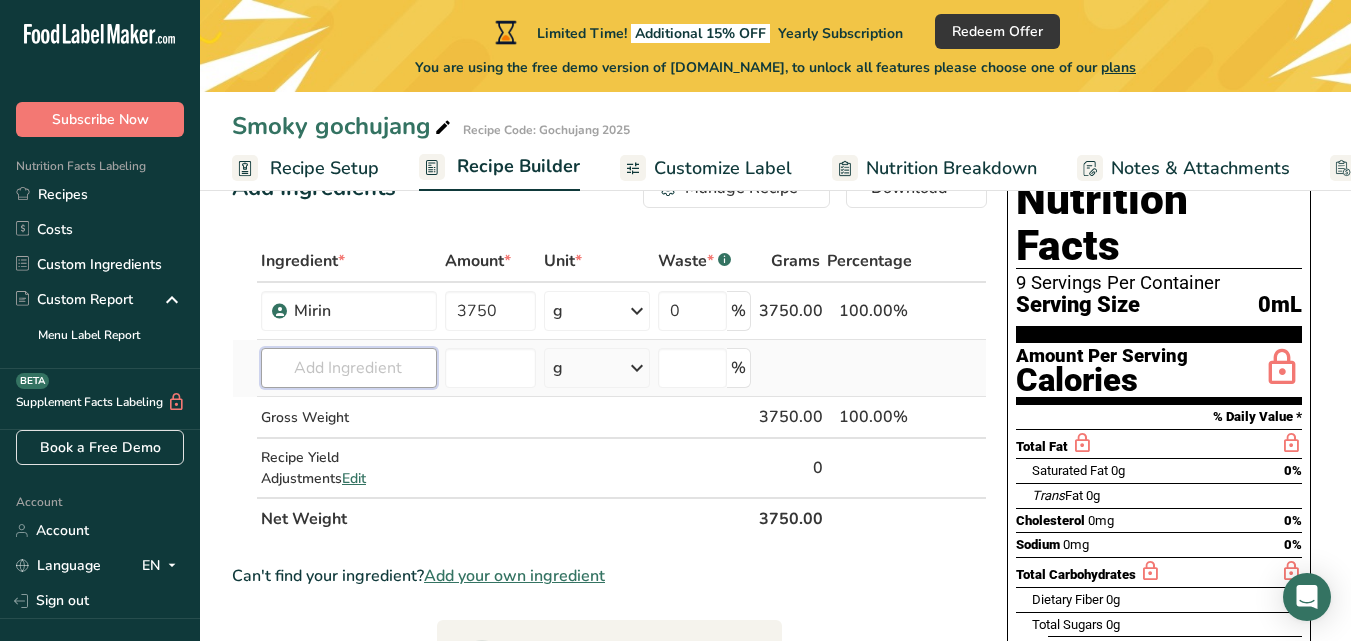 click on "Ingredient *
Amount *
Unit *
Waste *   .a-a{fill:#347362;}.b-a{fill:#fff;}          Grams
Percentage
Mirin
3750
g
Weight Units
g
kg
mg
See more
Volume Units
l
mL
fl oz
See more
0
%
3750.00
100.00%
i
[GEOGRAPHIC_DATA] flour
Milk, whole, 3.25% milkfat, without added vitamin A and [MEDICAL_DATA]
Beef, tenderloin, steak, separable lean only, trimmed to 1/8" fat, all grades, raw
Beef, grass-fed, strip steaks, lean only, raw
Beef, ground, 70% lean meat / 30% fat, raw" at bounding box center [609, 390] 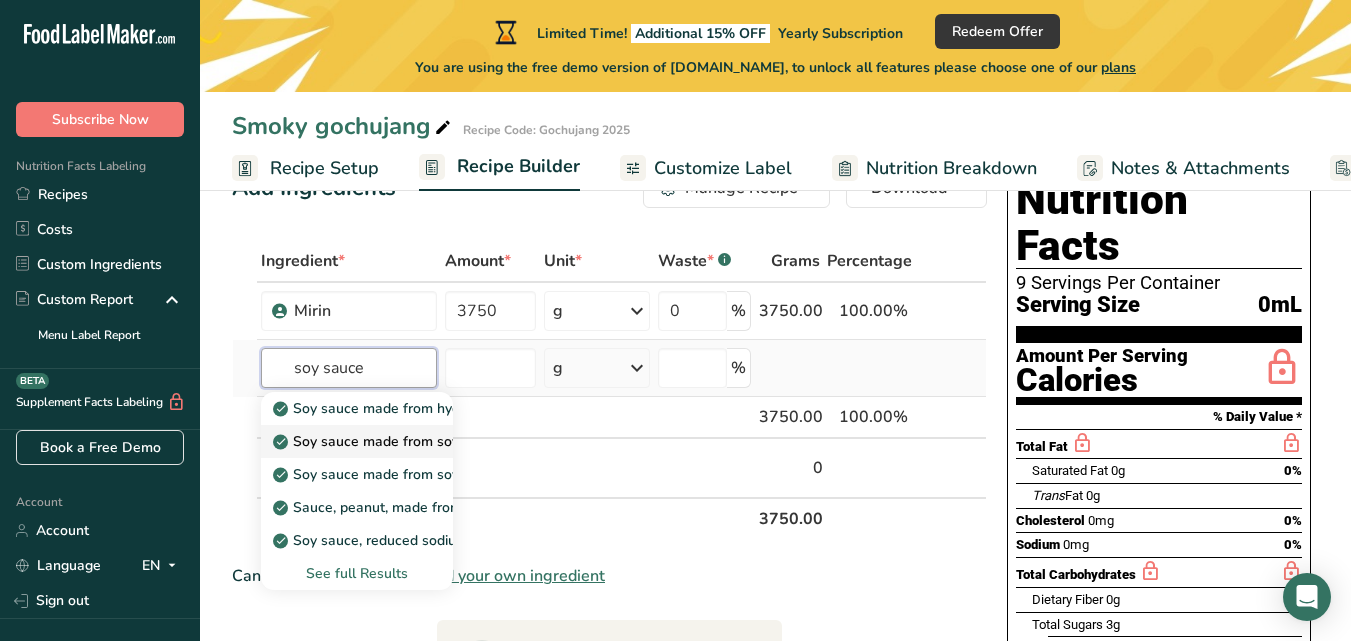 type on "soy sauce" 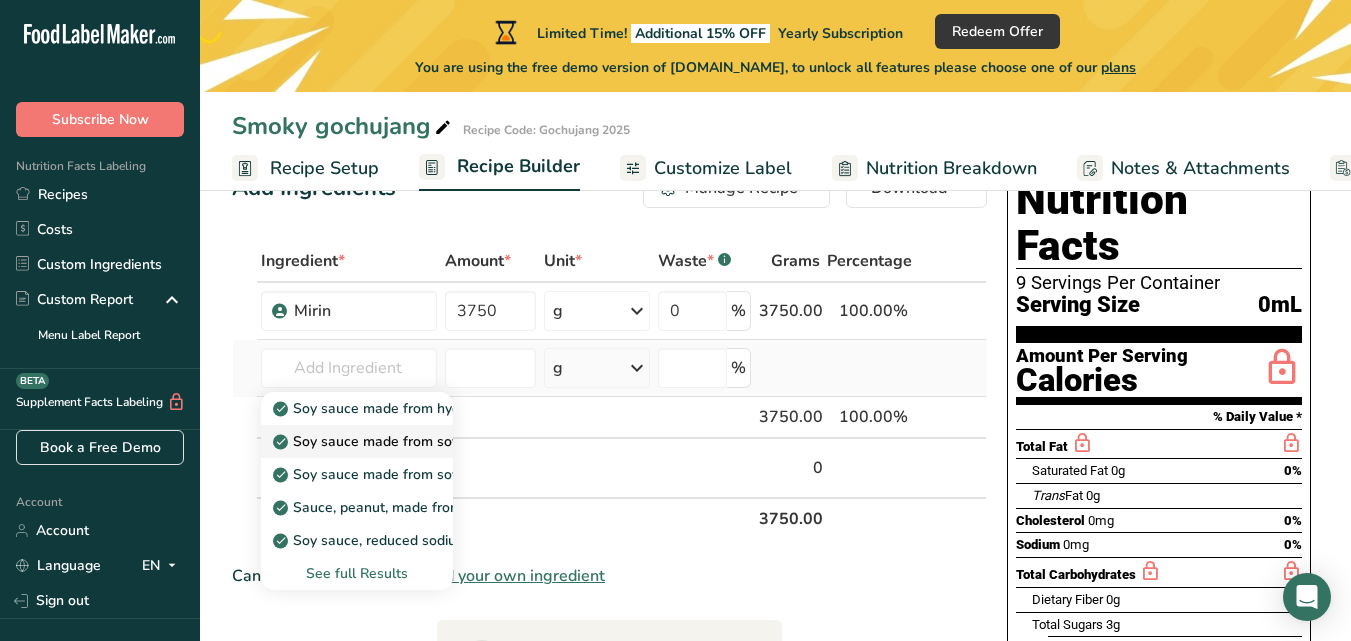 click on "Soy sauce made from soy (tamari)" at bounding box center (395, 441) 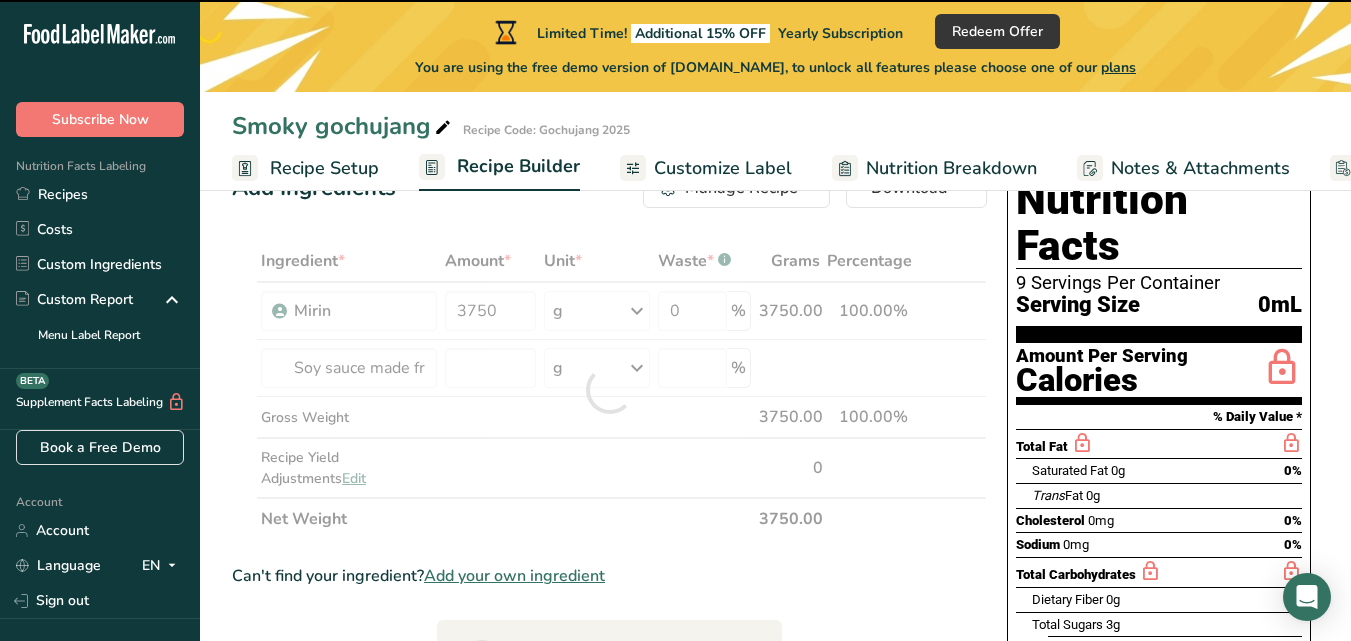 type on "0" 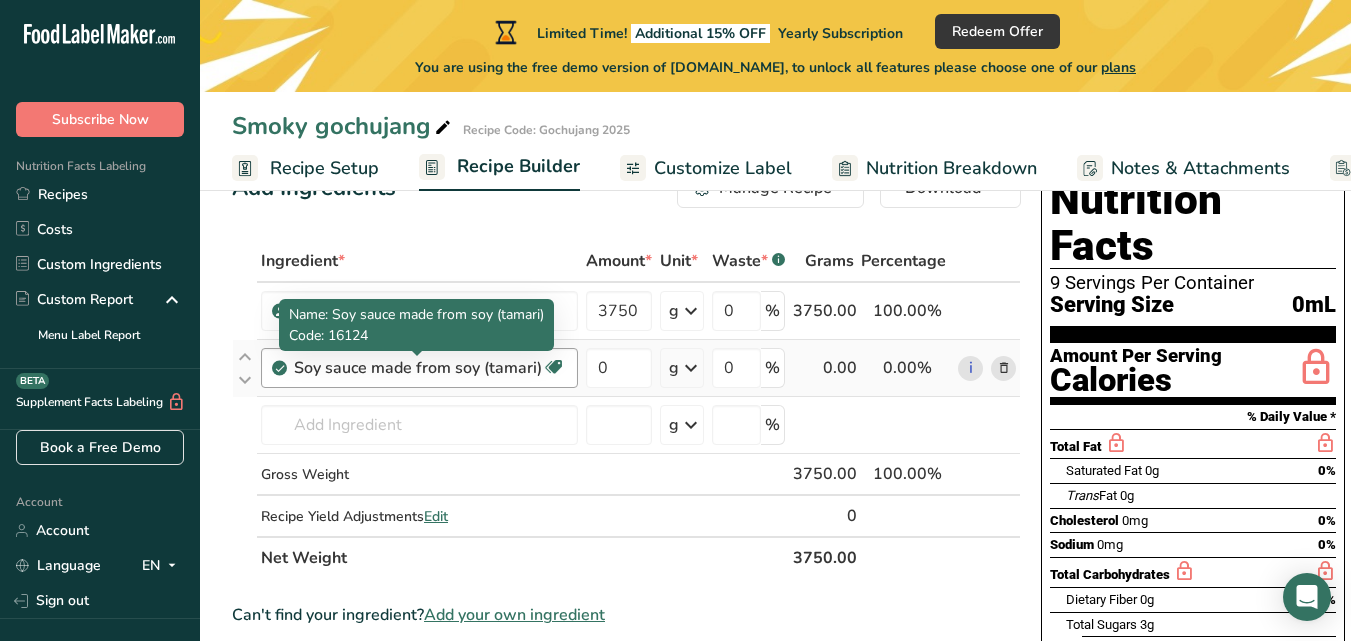 click on "Soy sauce made from soy (tamari)" at bounding box center [418, 368] 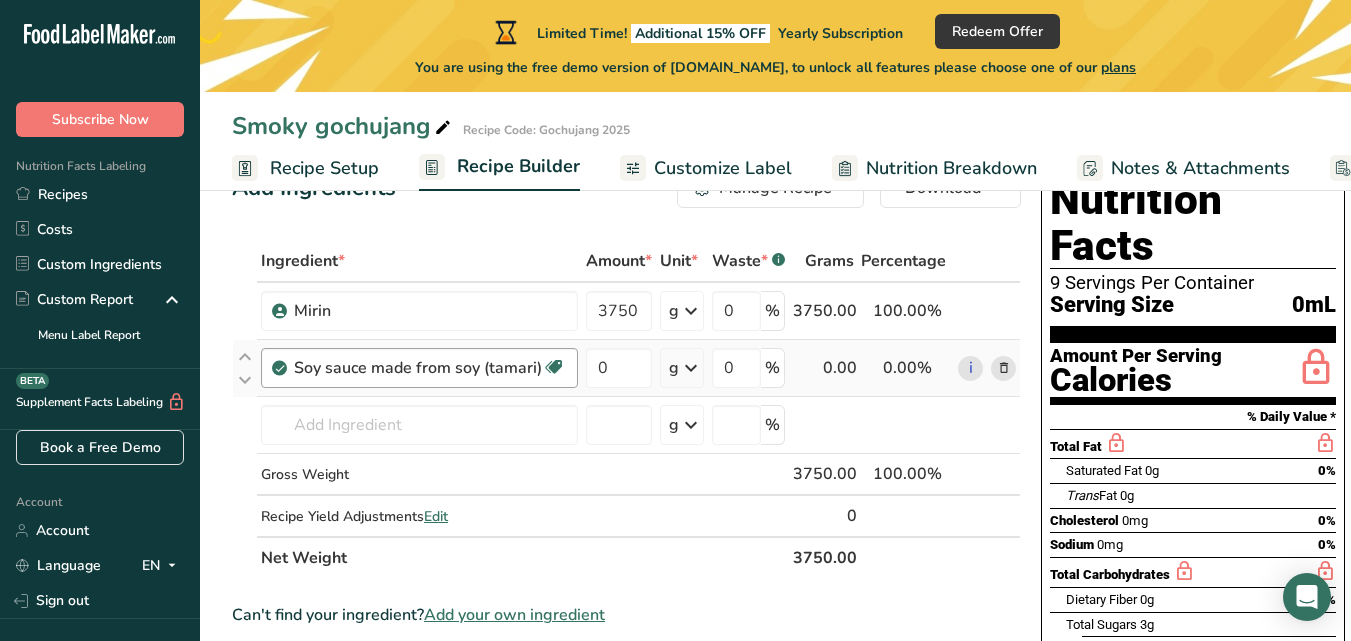 click on "Soy sauce made from soy (tamari)" at bounding box center [418, 368] 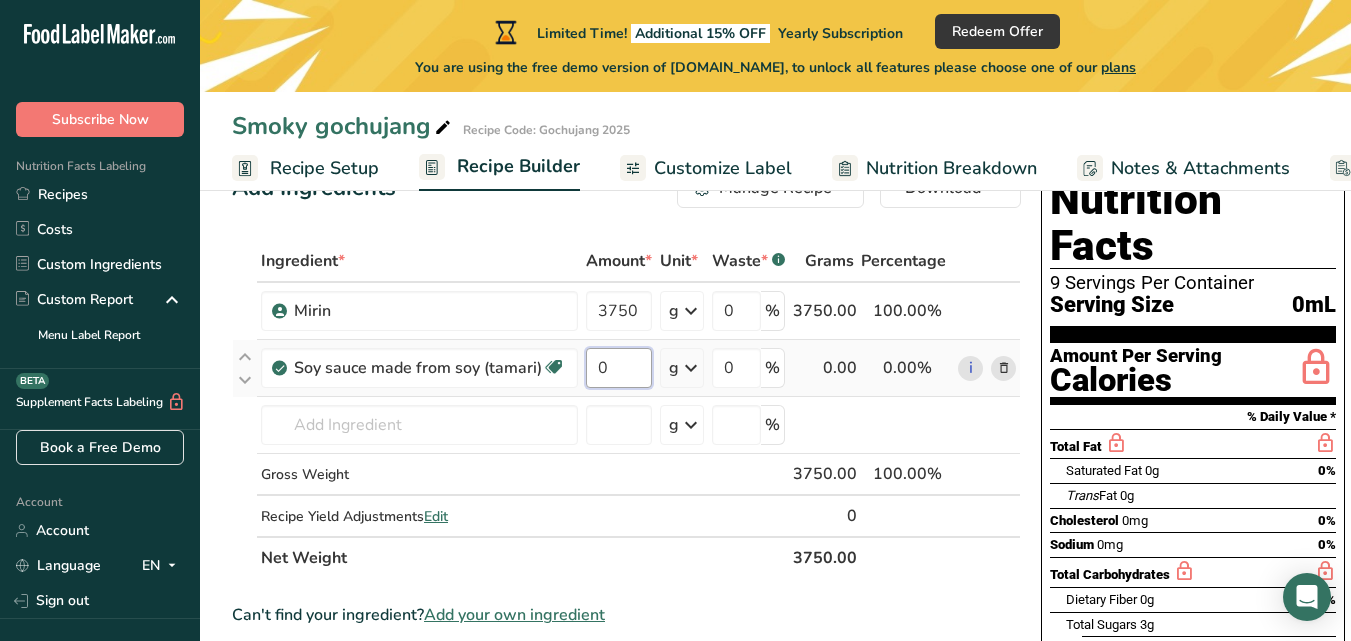 click on "0" at bounding box center (619, 368) 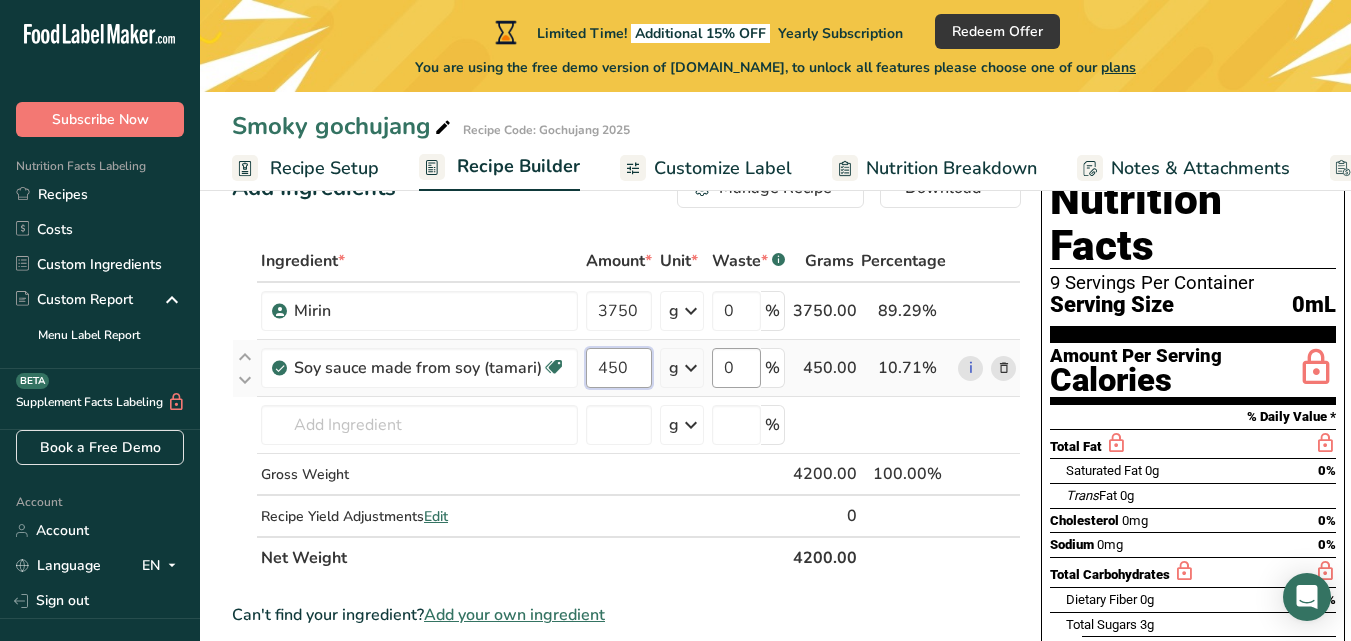 type on "450" 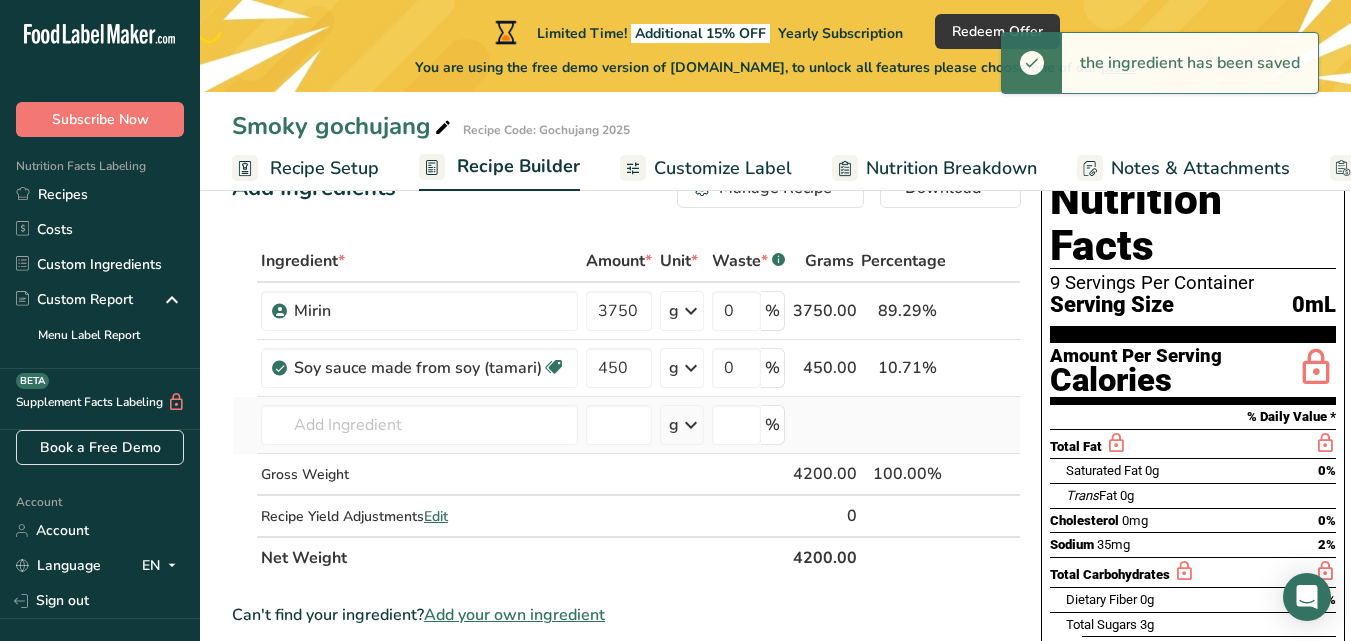 click on "Soy sauce made from hydrolyzed vegetable protein
Soy sauce made from soy (tamari)
Soy sauce made from soy and wheat (shoyu)
Sauce, peanut, made from peanut butter, water, soy sauce
Soy sauce, reduced sodium, made from hydrolyzed vegetable protein
See full Results" at bounding box center [419, 425] 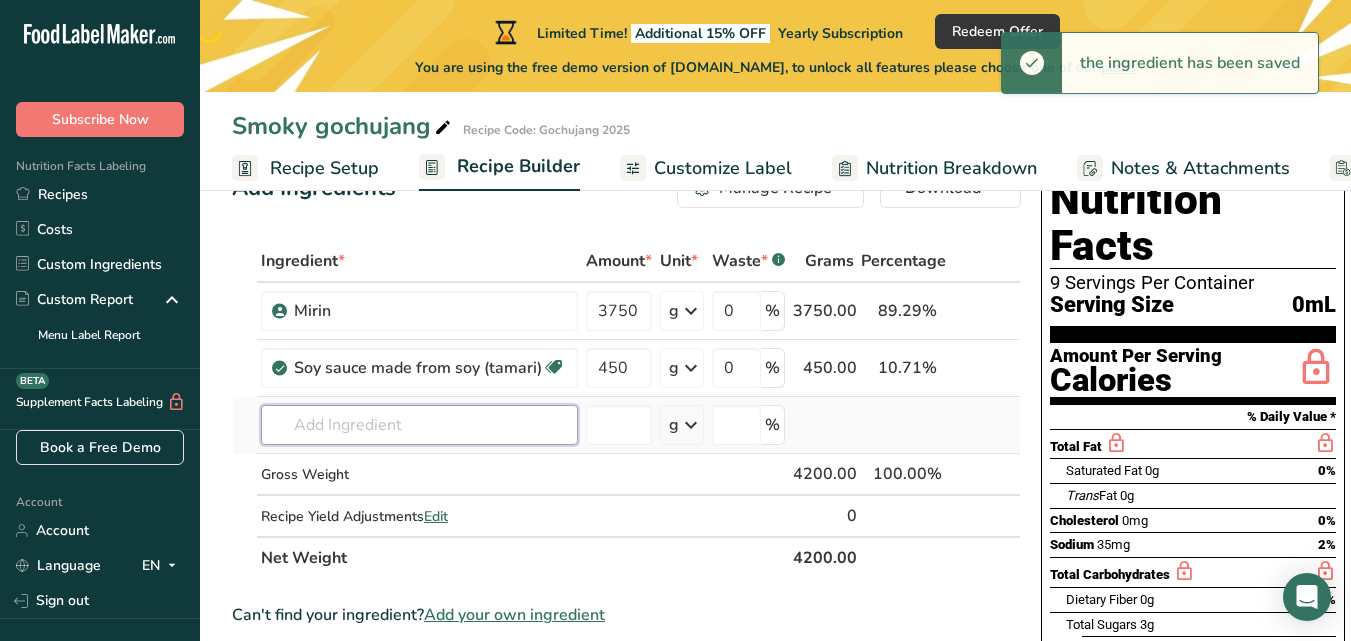 click at bounding box center (419, 425) 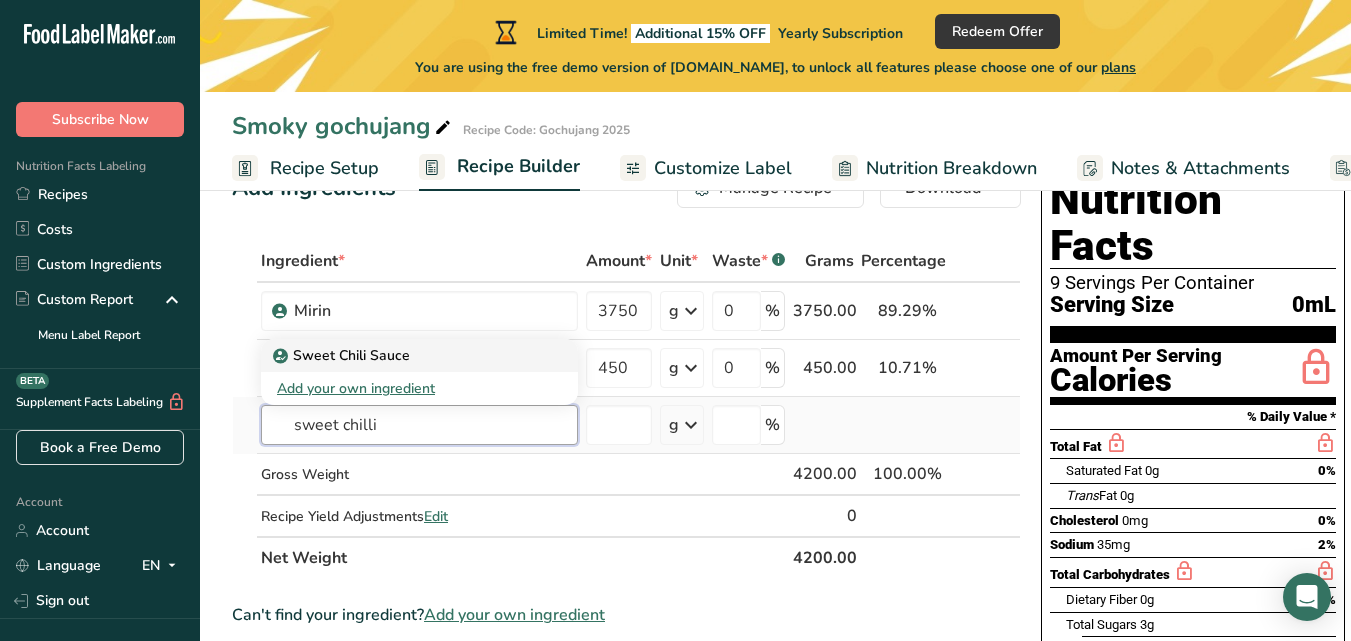 type on "sweet chilli" 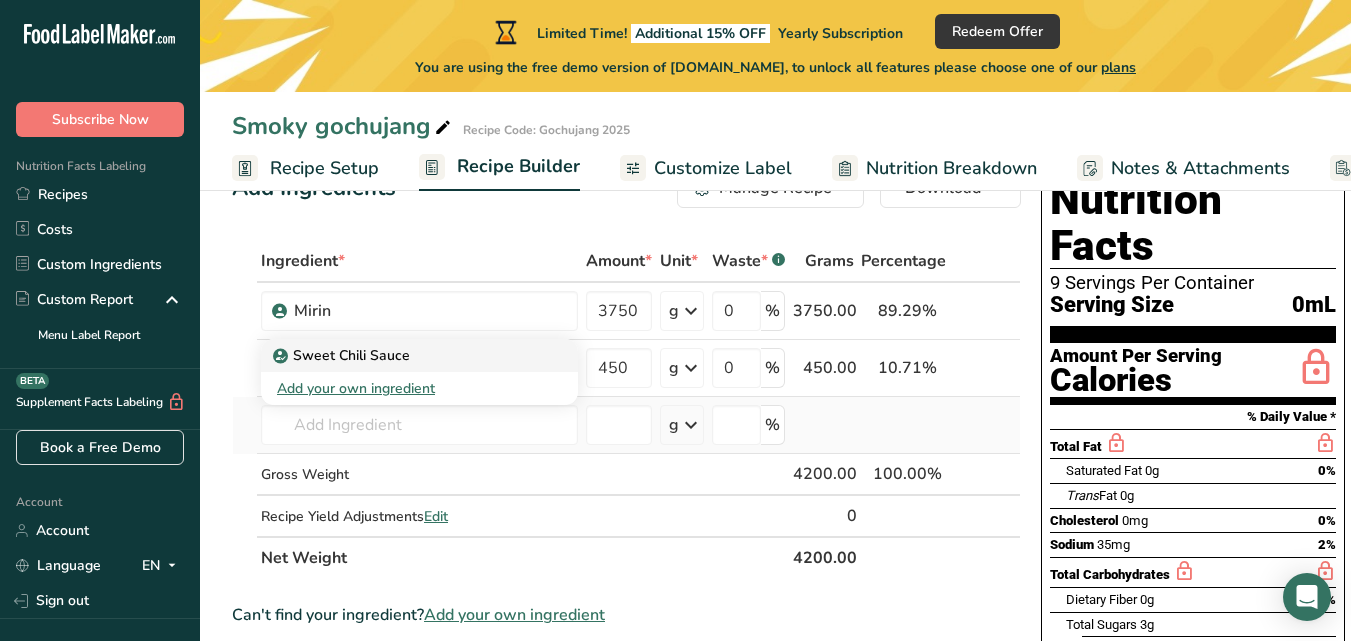 click on "Sweet Chili Sauce" at bounding box center [419, 355] 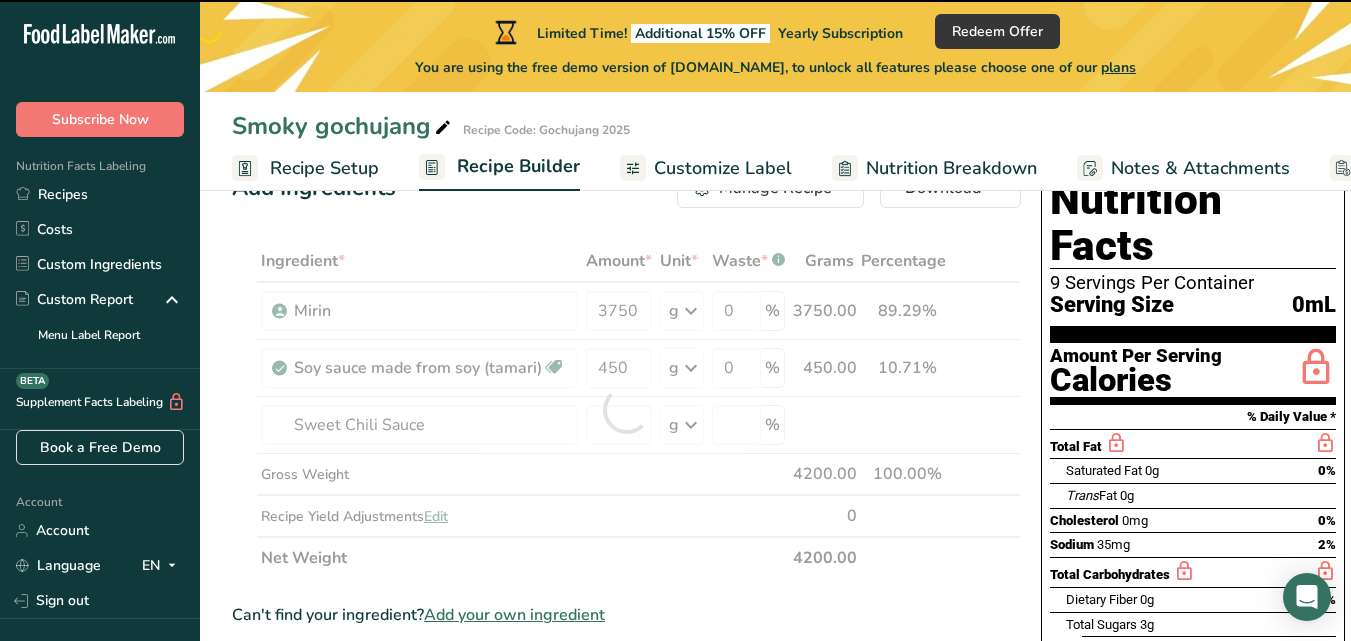 type on "0" 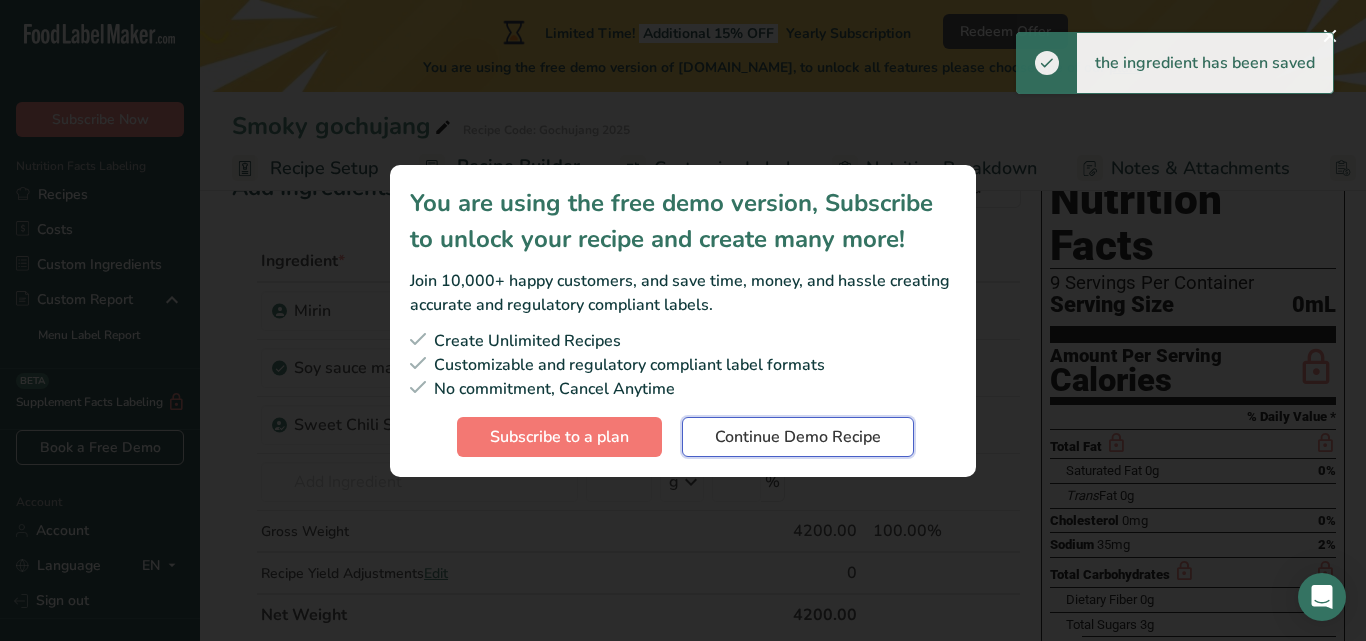 click on "Continue Demo Recipe" at bounding box center (798, 437) 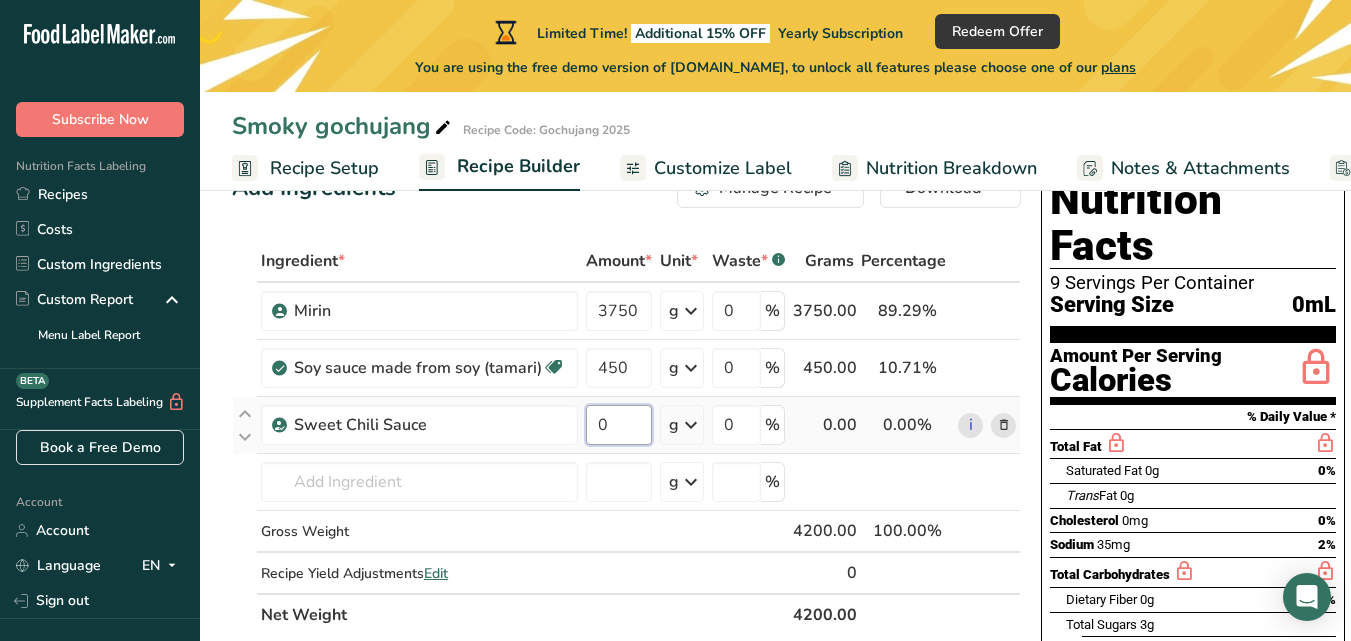 click on "0" at bounding box center [619, 425] 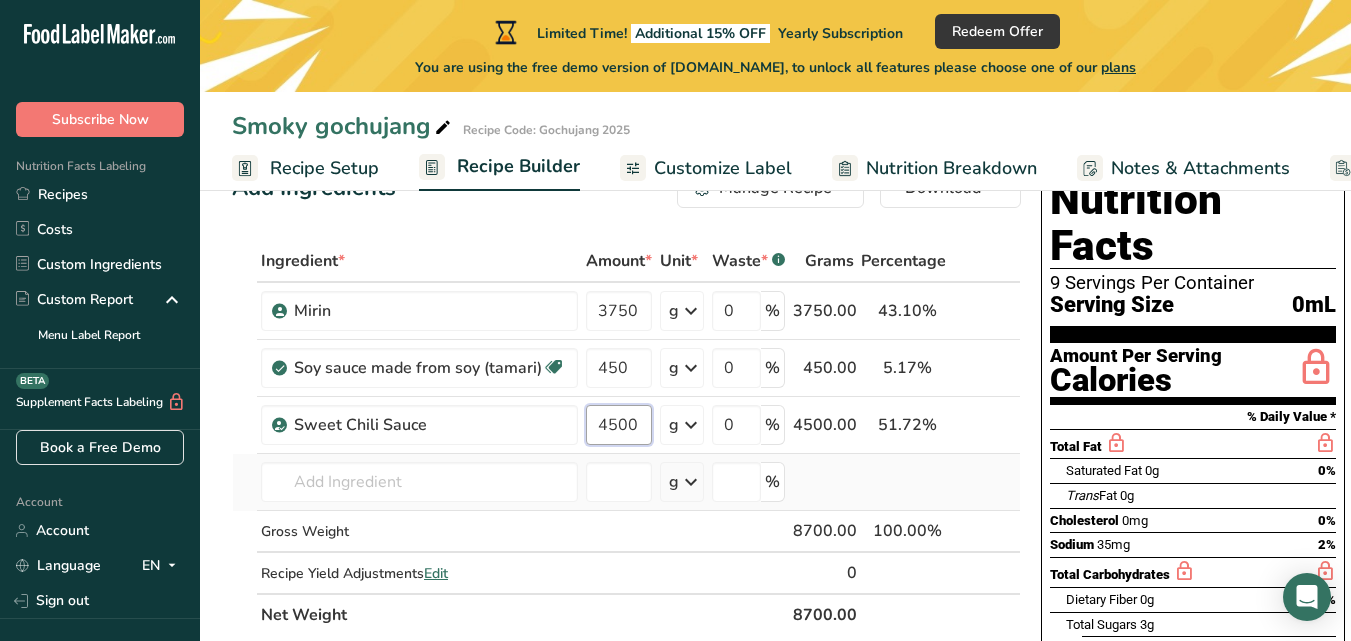 type on "4500" 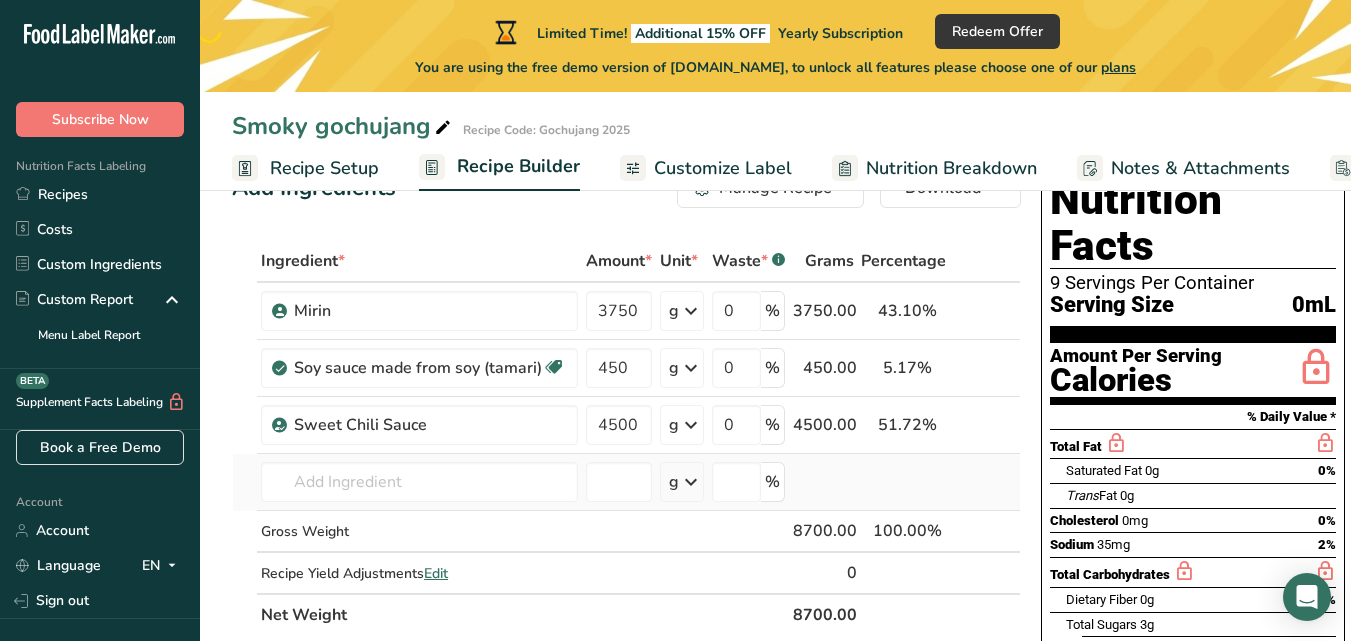 click on "Ingredient *
Amount *
Unit *
Waste *   .a-a{fill:#347362;}.b-a{fill:#fff;}          Grams
Percentage
Mirin
3750
g
Weight Units
g
kg
mg
See more
Volume Units
l
mL
fl oz
See more
0
%
3750.00
43.10%
i
Soy sauce made from soy (tamari)
Dairy free
Gluten free
Vegan
Vegetarian
450
g
Portions
1 tbsp
1 tsp
Weight Units
g
kg
mg
See more
Volume Units
l" at bounding box center [626, 438] 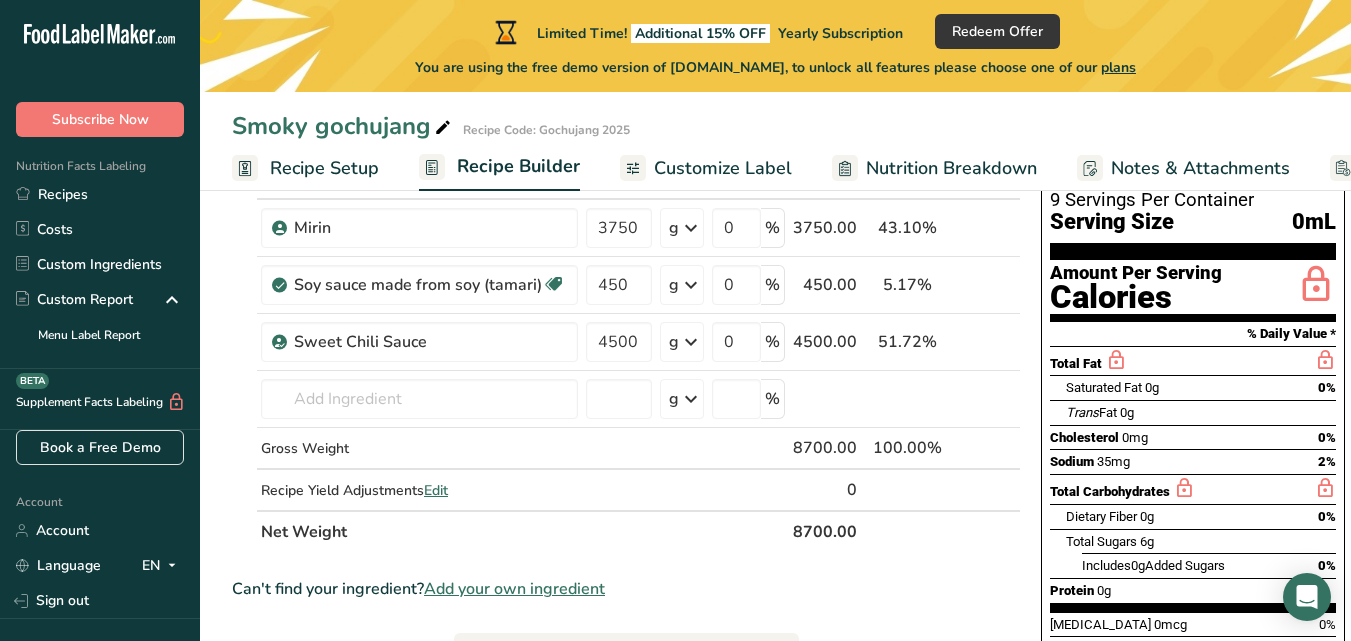 scroll, scrollTop: 165, scrollLeft: 0, axis: vertical 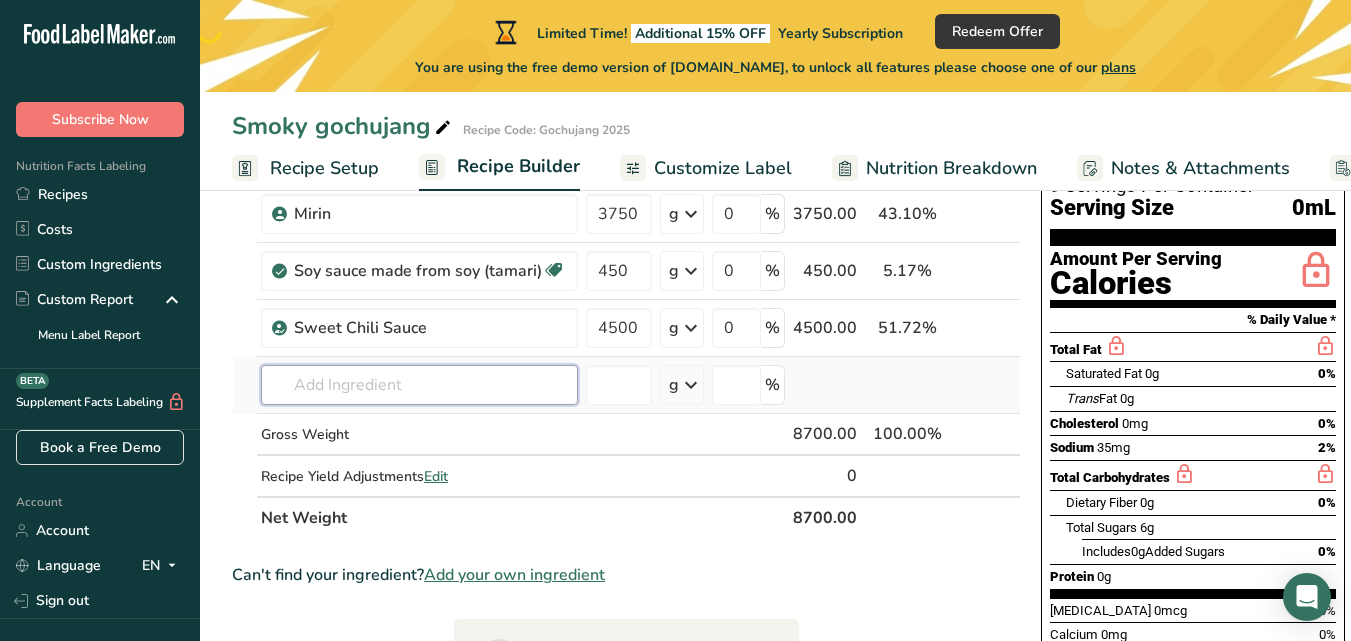 click at bounding box center [419, 385] 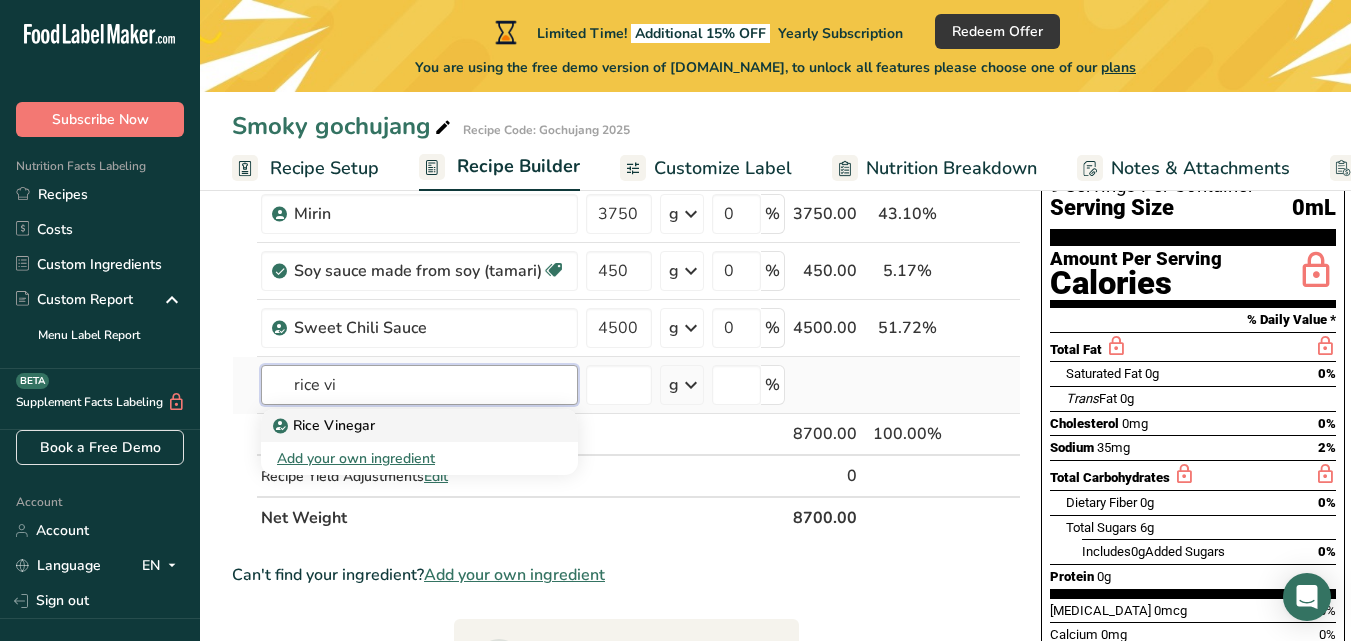 type on "rice vi" 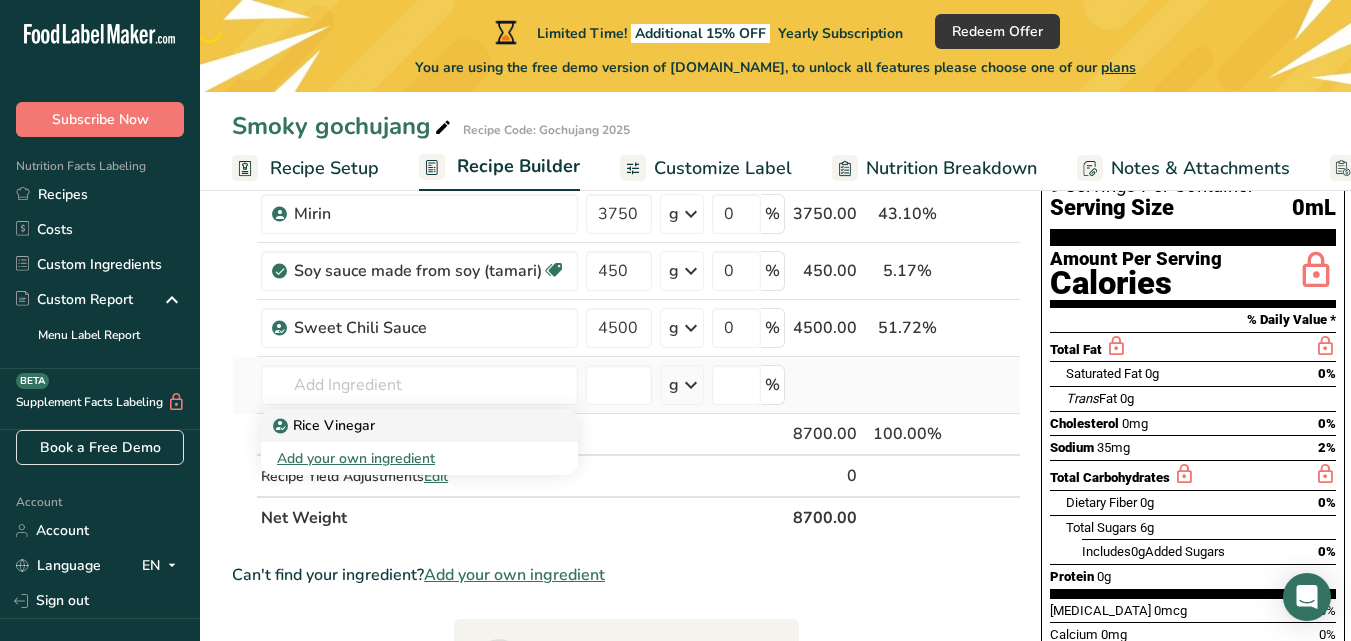 click on "Rice Vinegar" at bounding box center (403, 425) 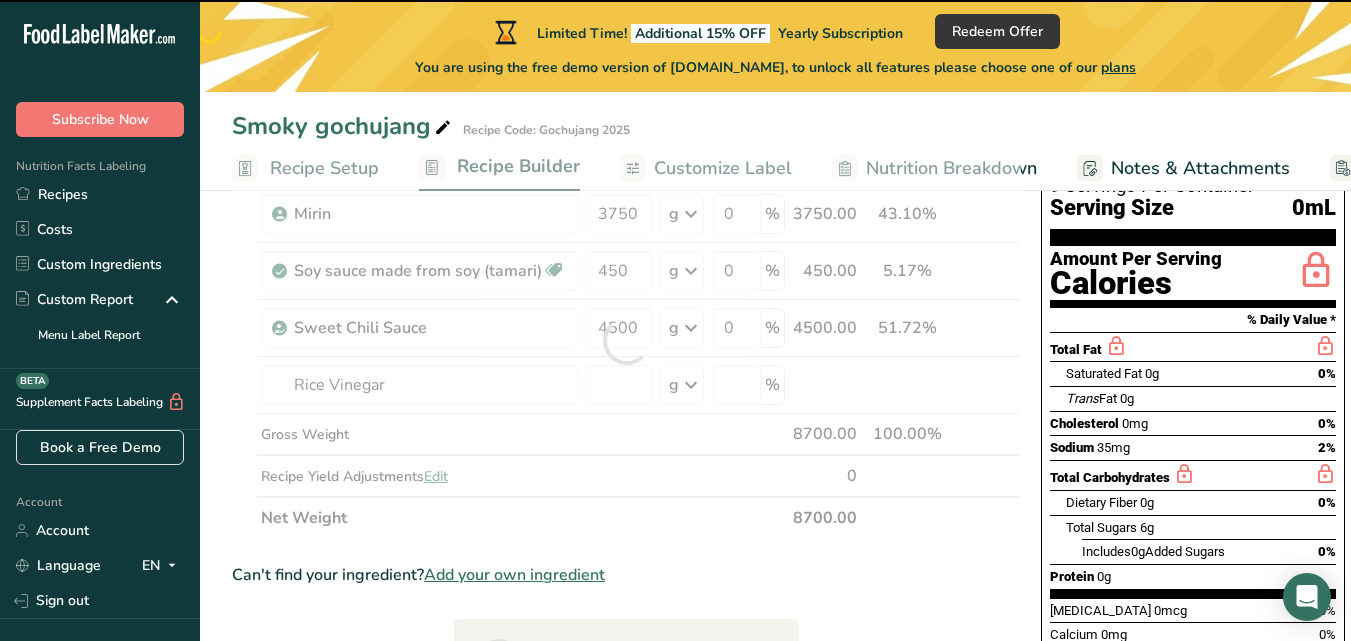 type on "0" 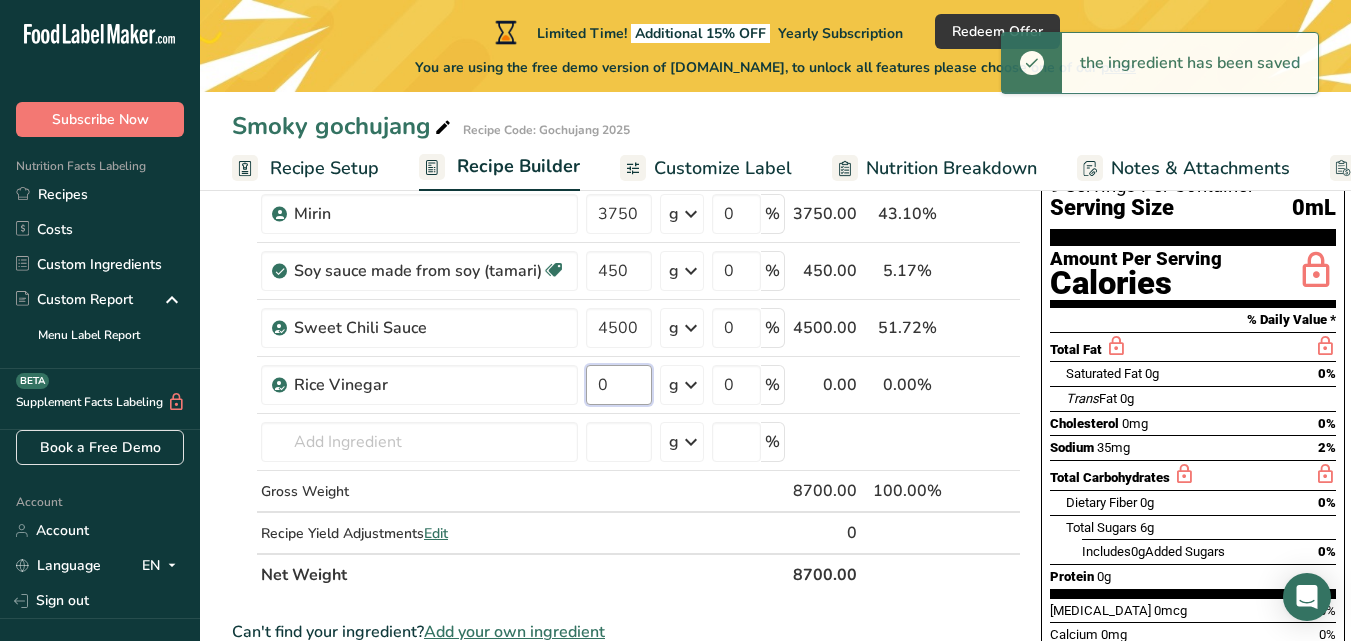 click on "0" at bounding box center (619, 385) 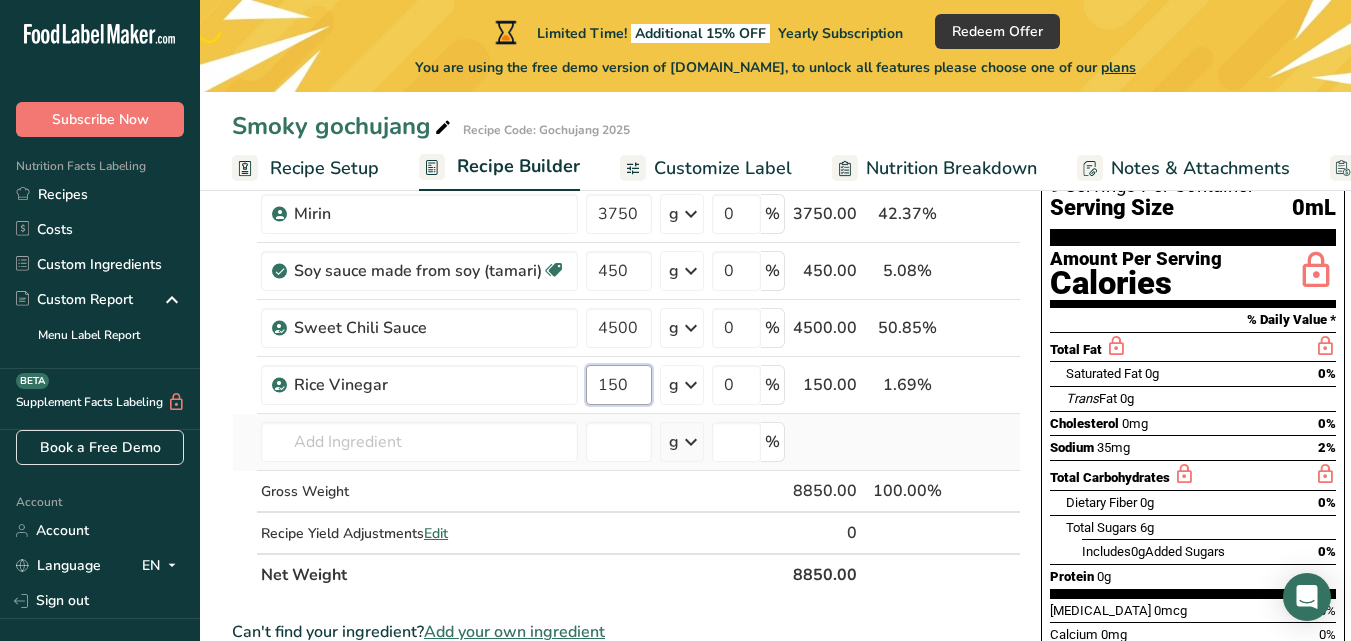type on "150" 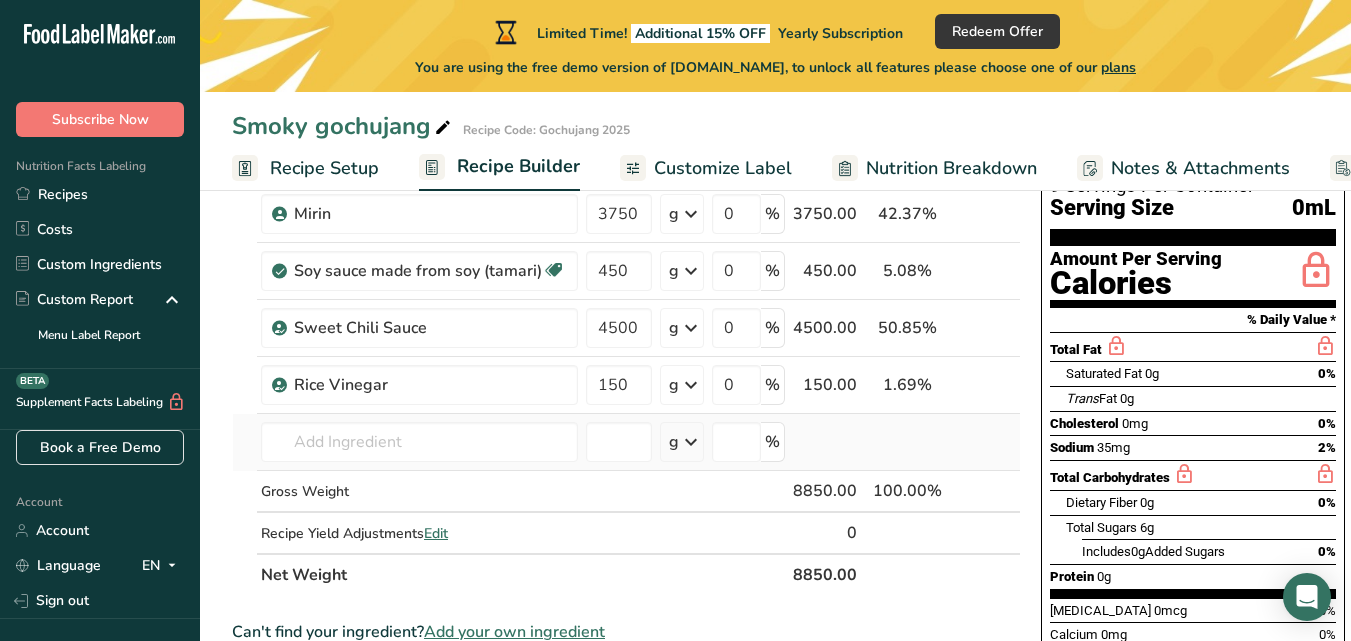 click on "Ingredient *
Amount *
Unit *
Waste *   .a-a{fill:#347362;}.b-a{fill:#fff;}          Grams
Percentage
Mirin
3750
g
Weight Units
g
kg
mg
See more
Volume Units
l
mL
fl oz
See more
0
%
3750.00
42.37%
i
Soy sauce made from soy (tamari)
Dairy free
Gluten free
Vegan
Vegetarian
450
g
Portions
1 tbsp
1 tsp
Weight Units
g
kg
mg
See more
Volume Units
l" at bounding box center (626, 369) 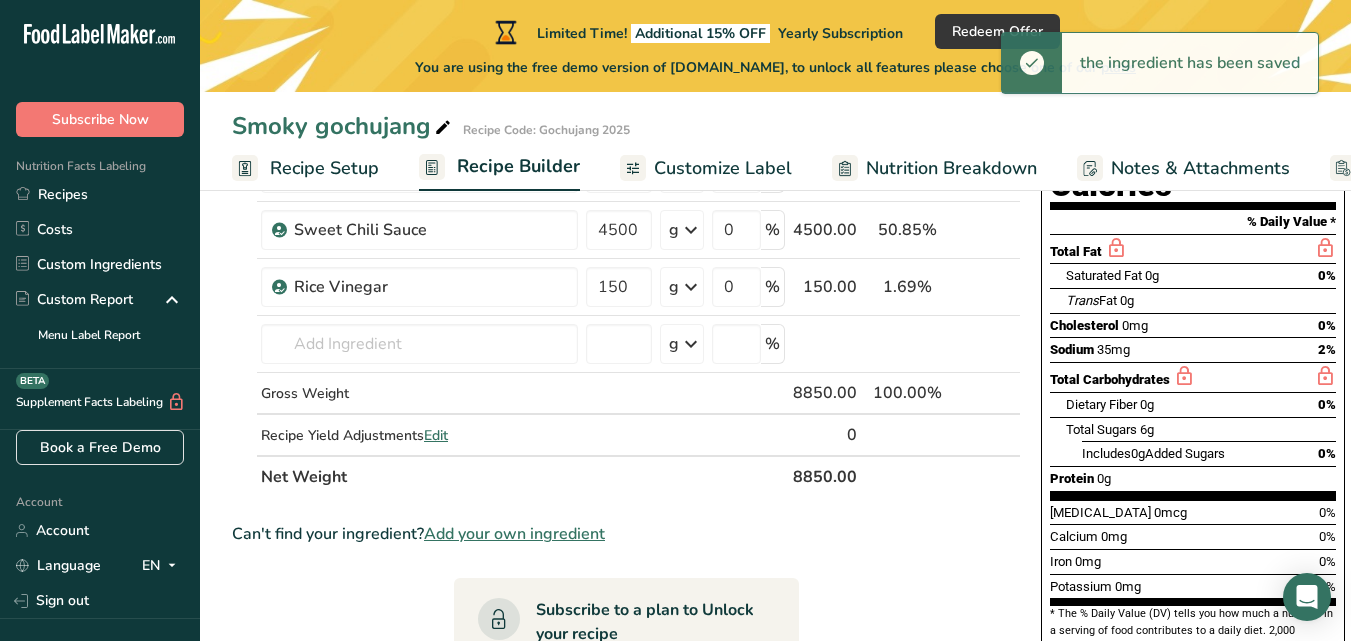 scroll, scrollTop: 332, scrollLeft: 0, axis: vertical 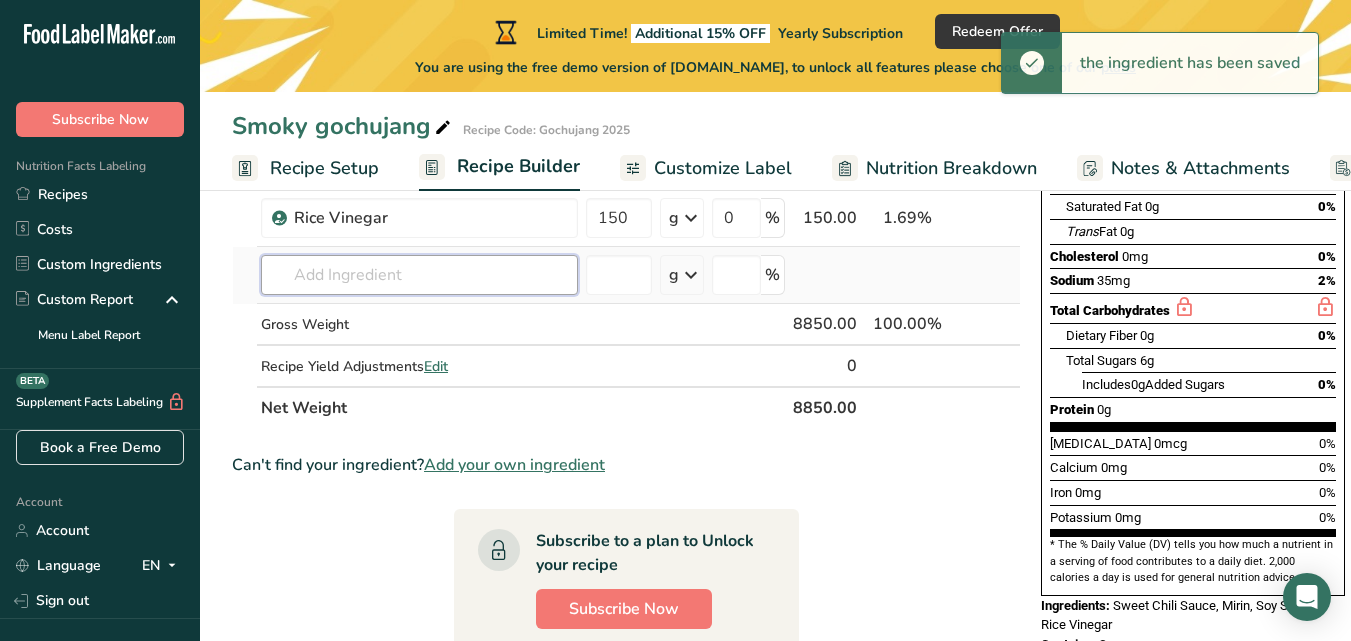 click at bounding box center (419, 275) 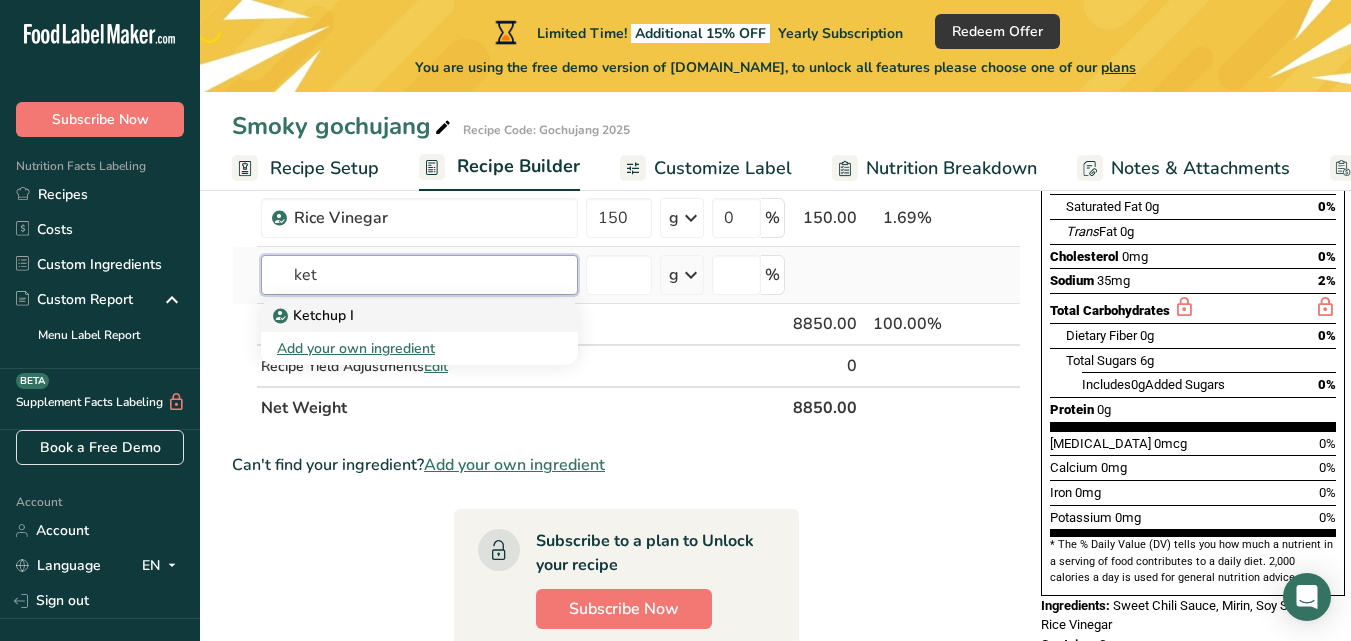 type on "ket" 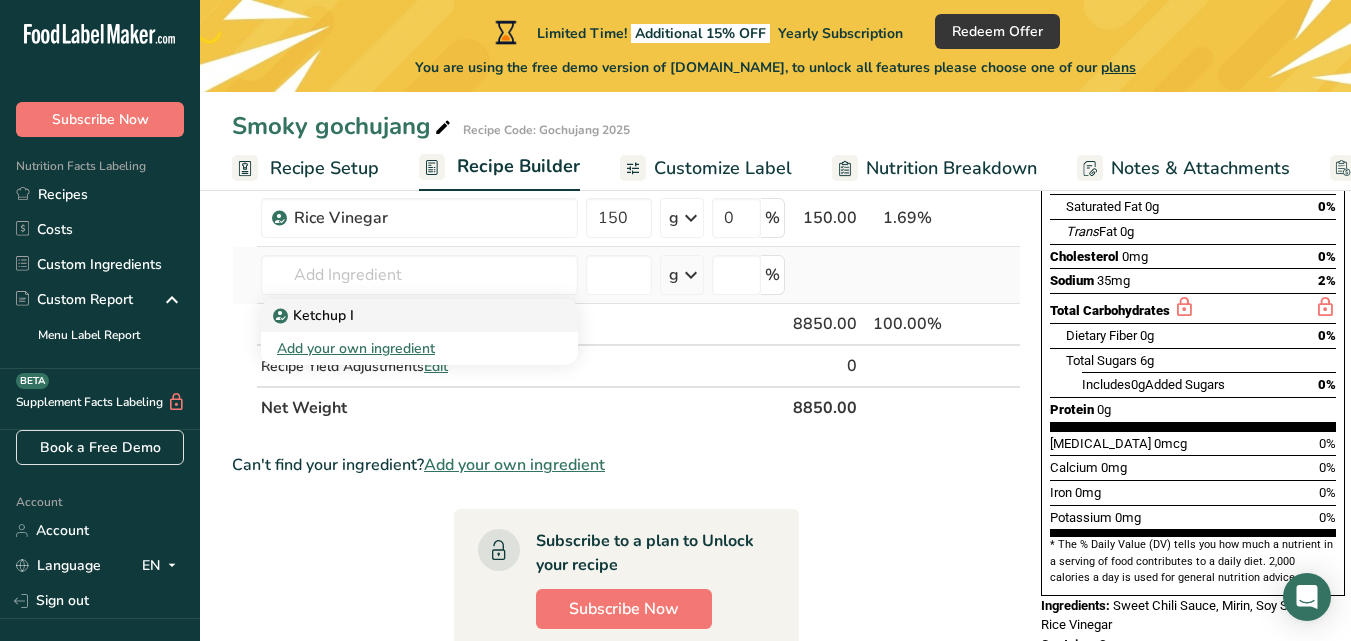 click on "Ketchup I" at bounding box center (403, 315) 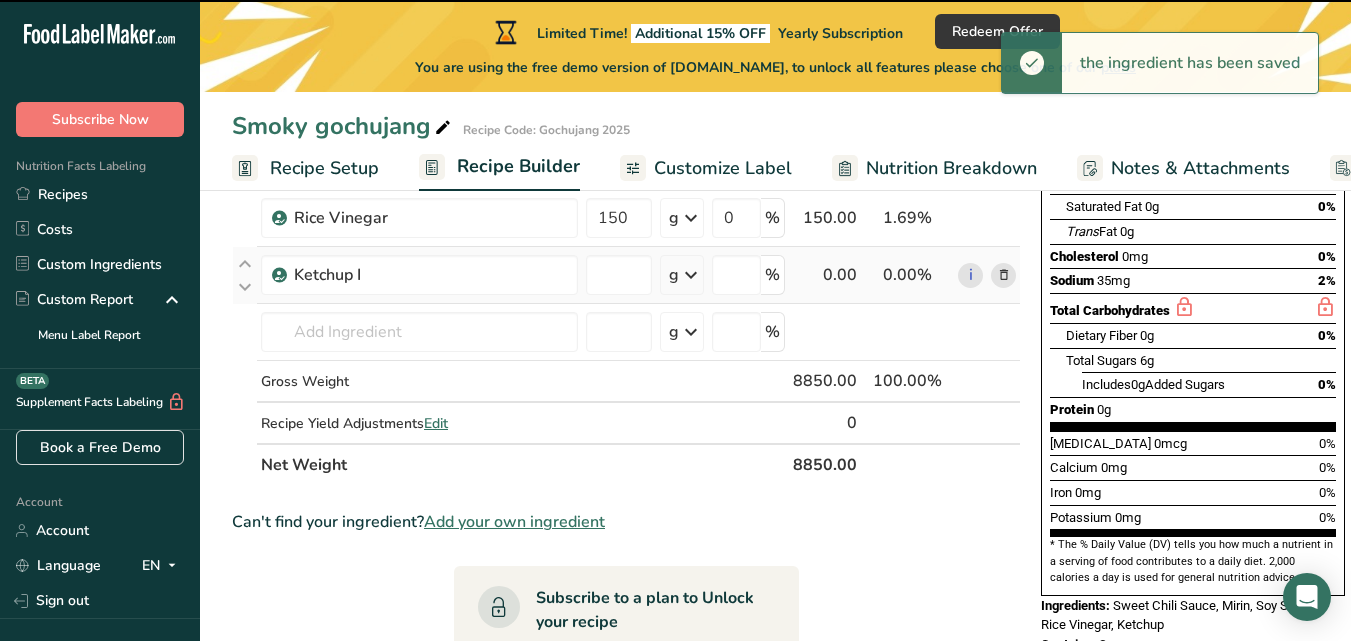 type on "0" 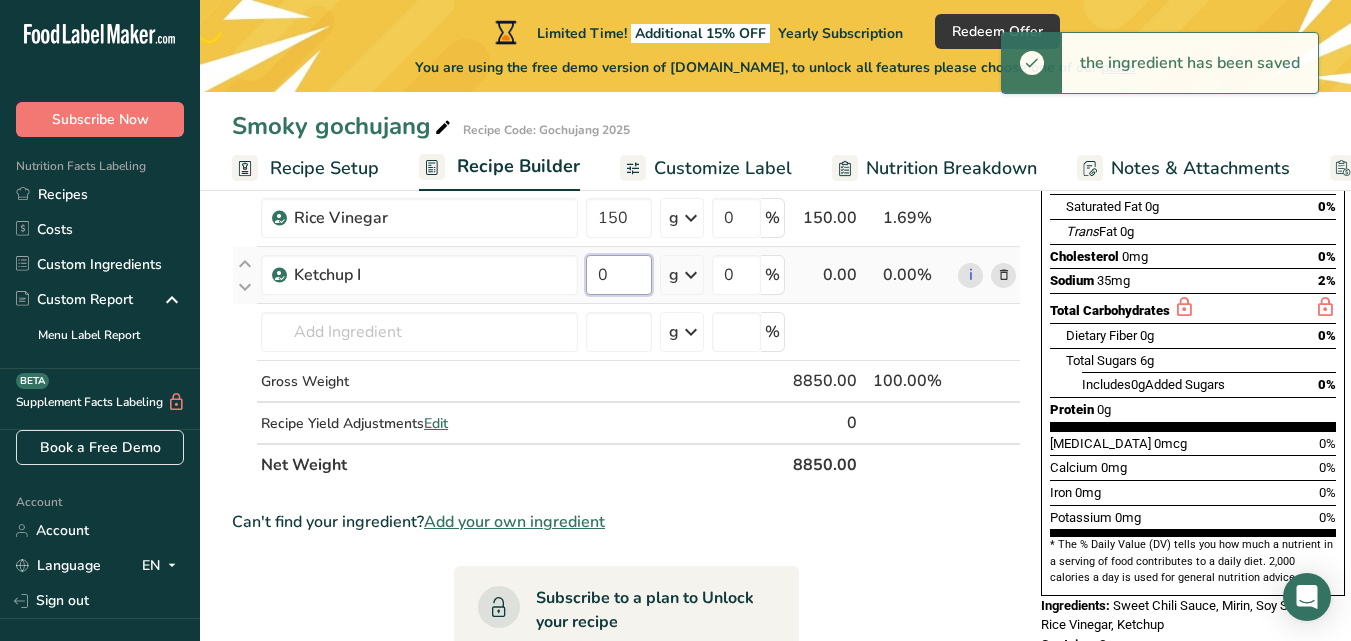 click on "0" at bounding box center [619, 275] 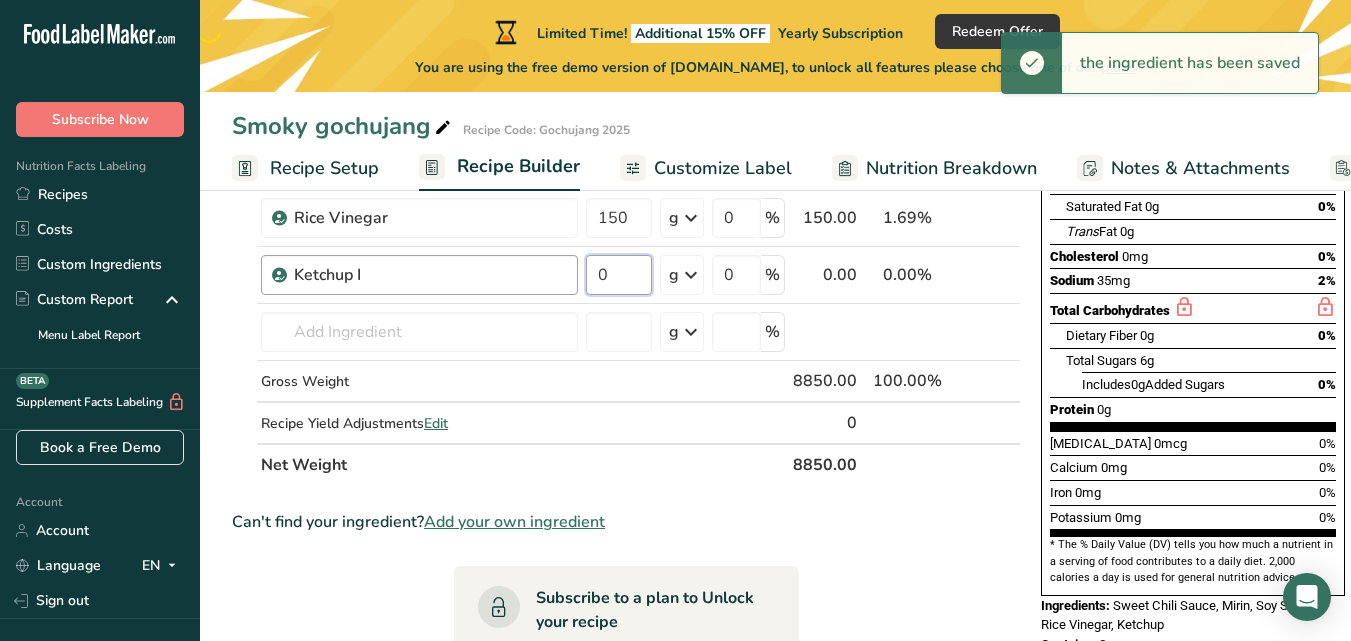 drag, startPoint x: 590, startPoint y: 274, endPoint x: 515, endPoint y: 274, distance: 75 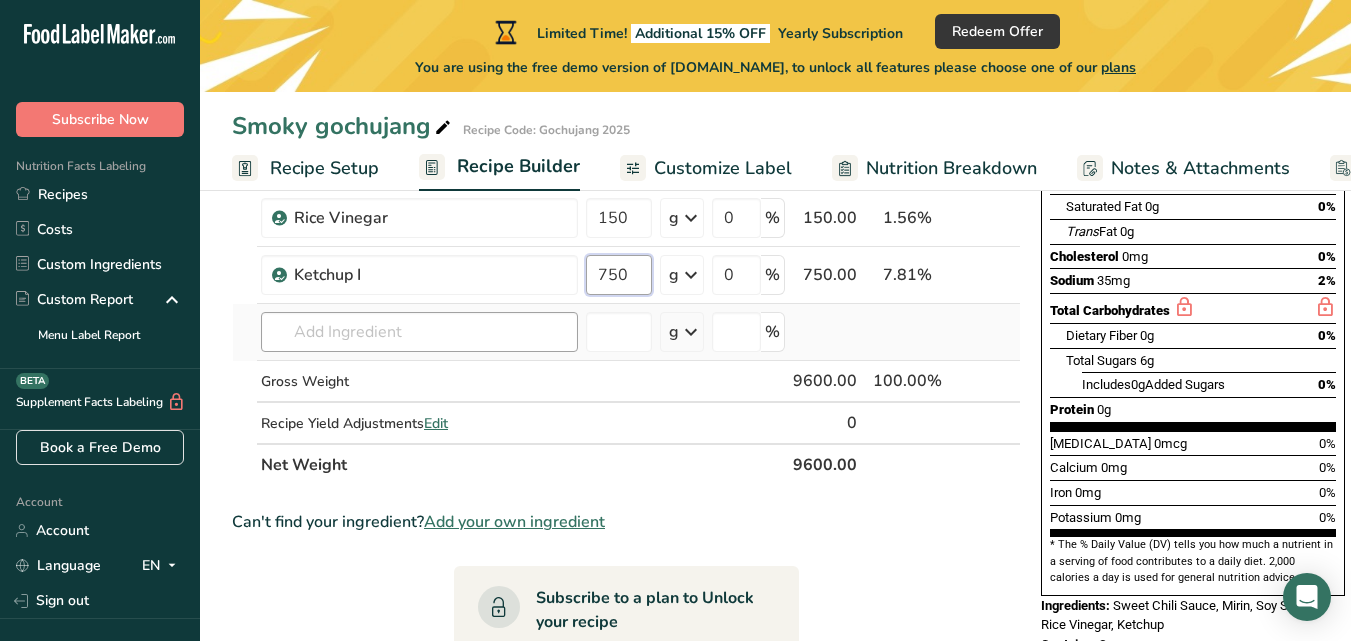 type on "750" 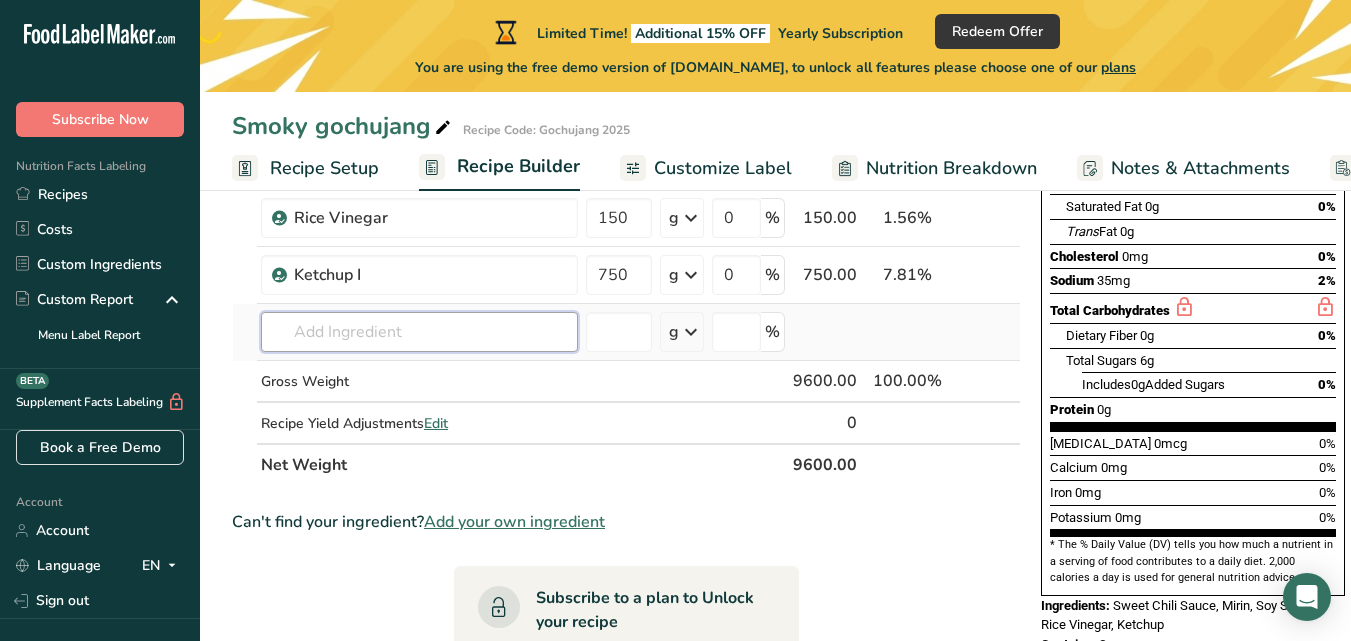click on "Ingredient *
Amount *
Unit *
Waste *   .a-a{fill:#347362;}.b-a{fill:#fff;}          Grams
Percentage
Mirin
3750
g
Weight Units
g
kg
mg
See more
Volume Units
l
mL
fl oz
See more
0
%
3750.00
39.06%
i
Soy sauce made from soy (tamari)
Dairy free
Gluten free
Vegan
Vegetarian
450
g
Portions
1 tbsp
1 tsp
Weight Units
g
kg
mg
See more
Volume Units
l" at bounding box center (626, 231) 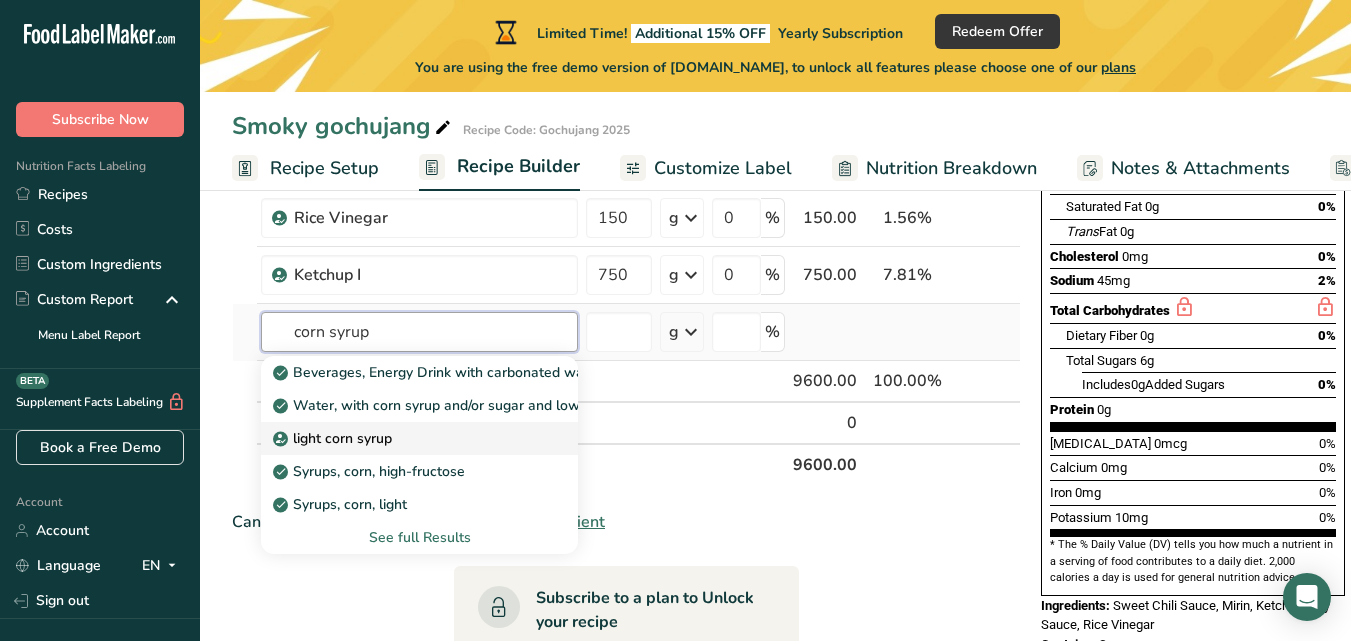 type on "corn syrup" 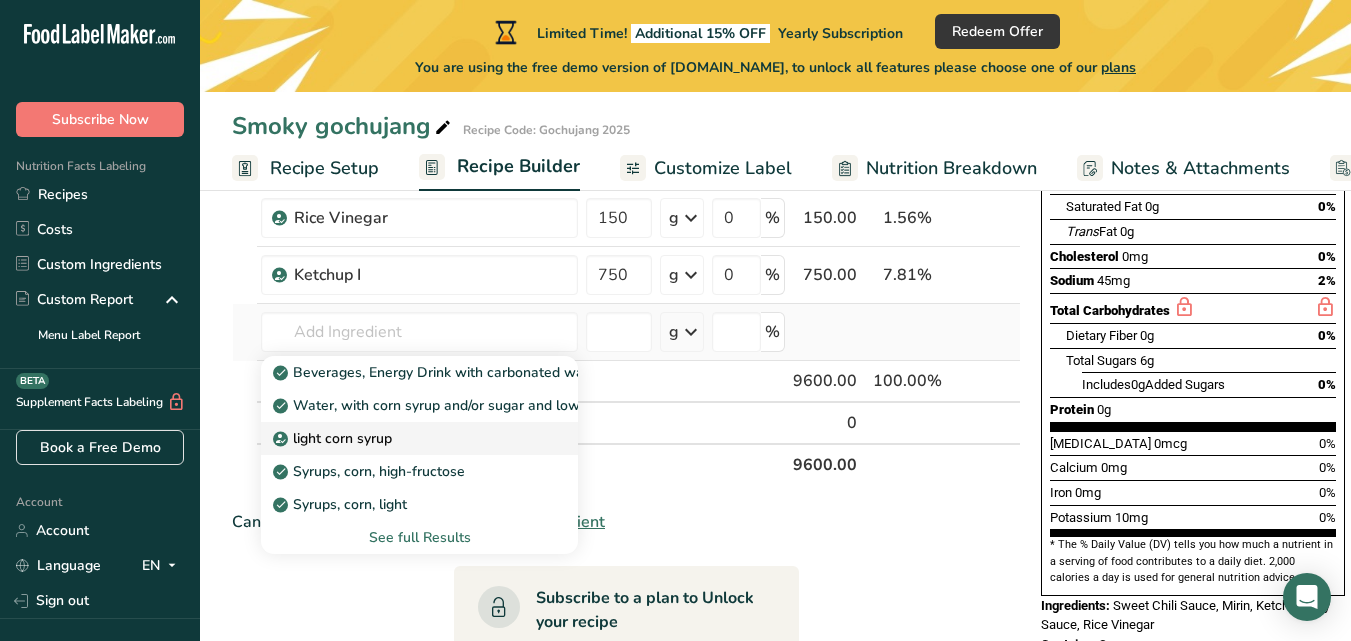 click on "light corn syrup" at bounding box center (403, 438) 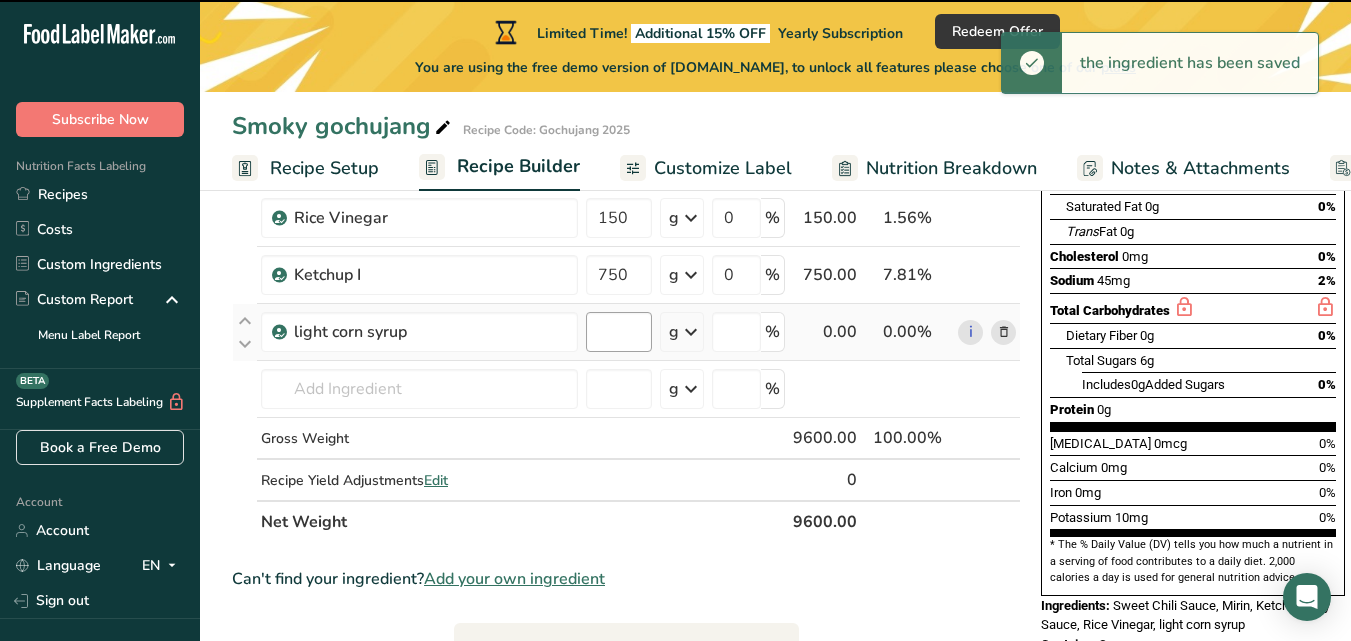 type on "0" 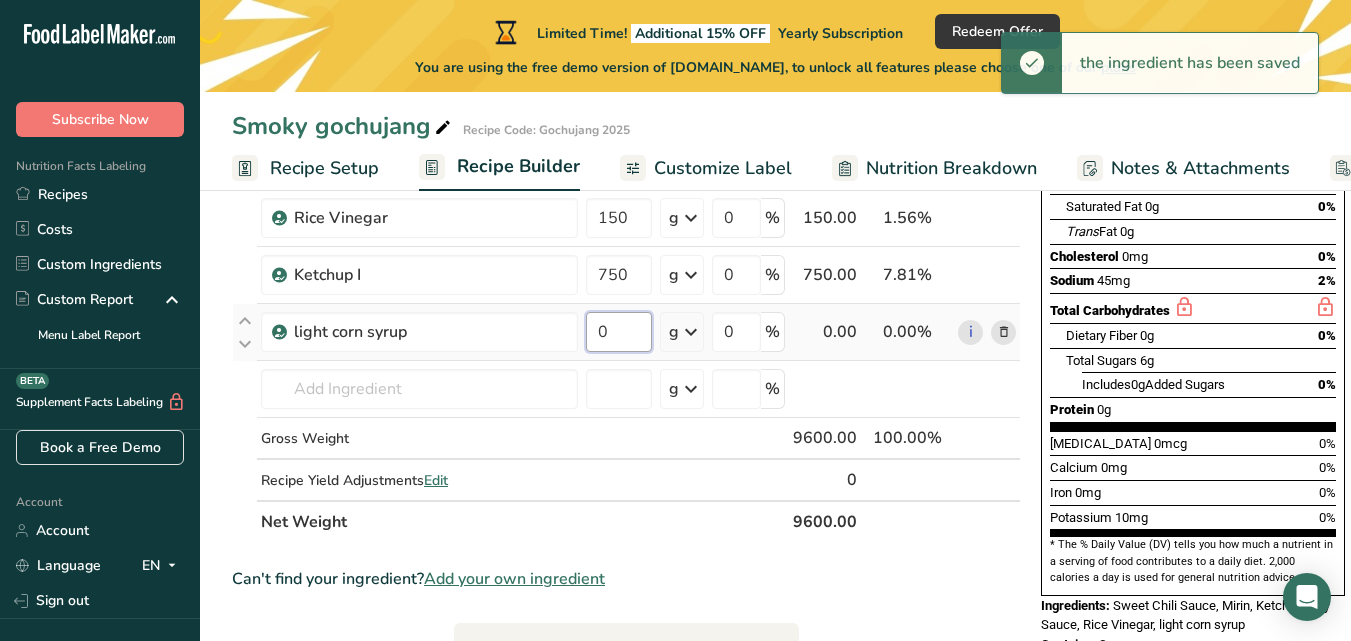 click on "0" at bounding box center [619, 332] 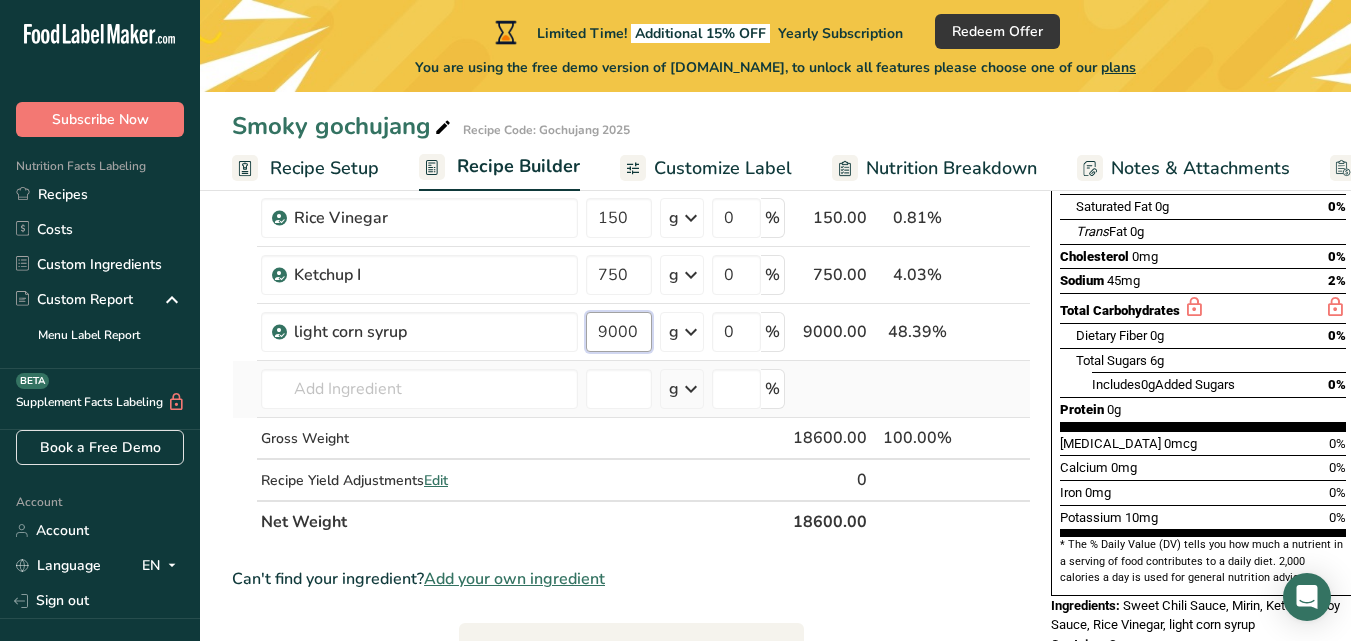 type on "9000" 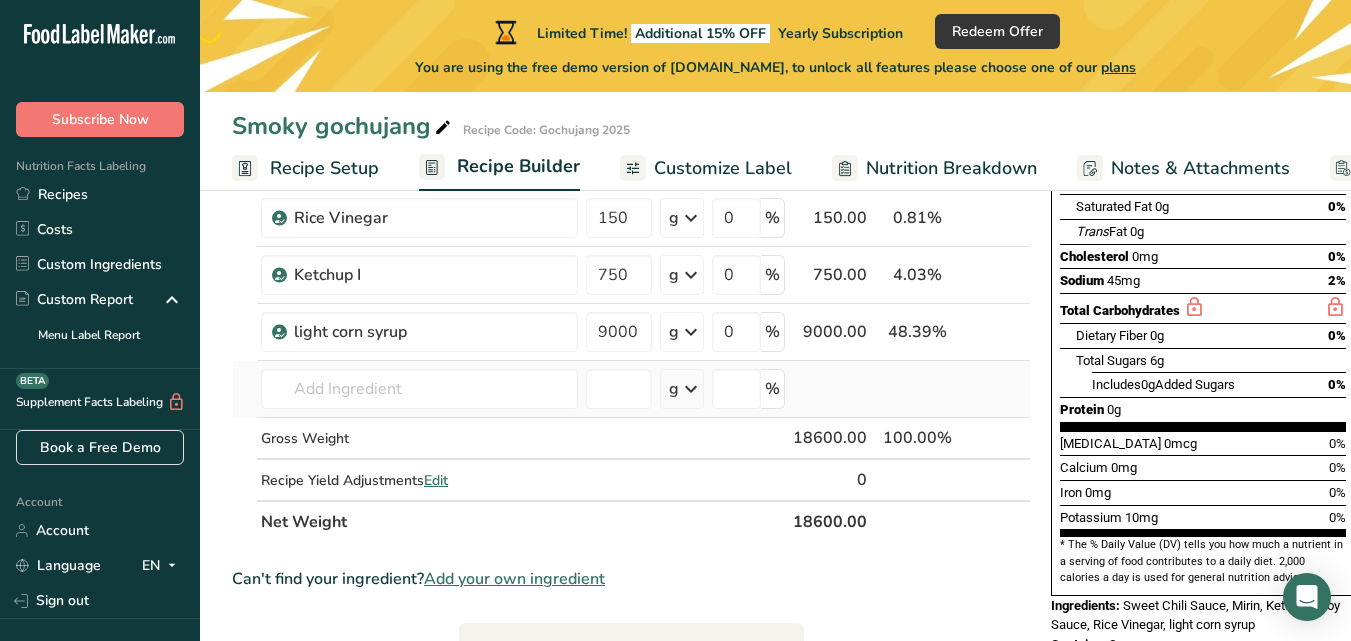 click on "Ingredient *
Amount *
Unit *
Waste *   .a-a{fill:#347362;}.b-a{fill:#fff;}          Grams
Percentage
Mirin
3750
g
Weight Units
g
kg
mg
See more
Volume Units
l
mL
fl oz
See more
0
%
3750.00
20.16%
i
Soy sauce made from soy (tamari)
Dairy free
Gluten free
Vegan
Vegetarian
450
g
Portions
1 tbsp
1 tsp
Weight Units
g
kg
mg
See more
Volume Units
l" at bounding box center (631, 259) 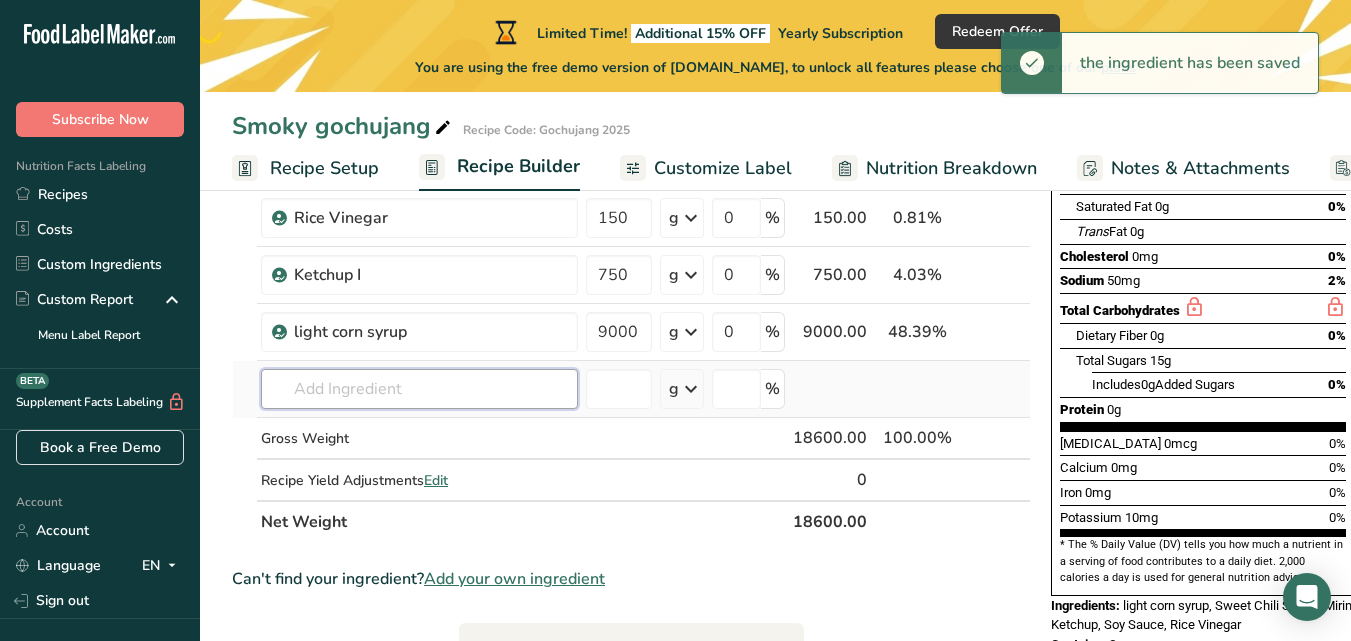 click at bounding box center [419, 389] 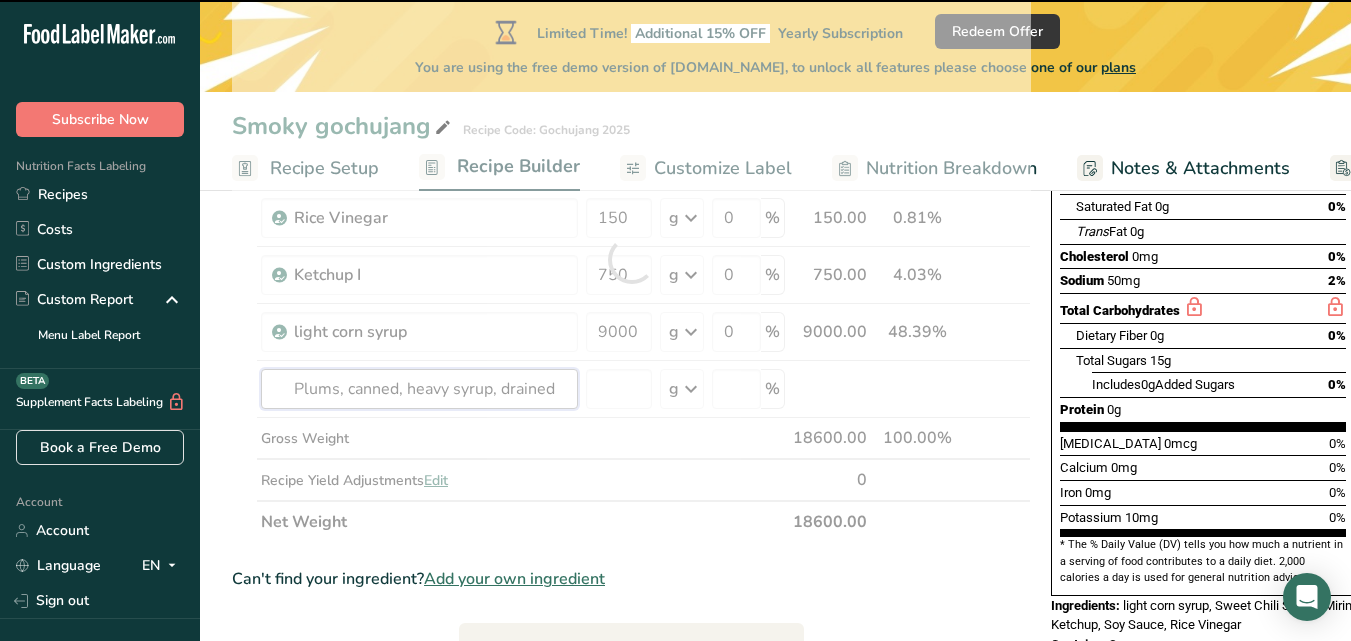 type on "Plums, canned, heavy syrup, drained" 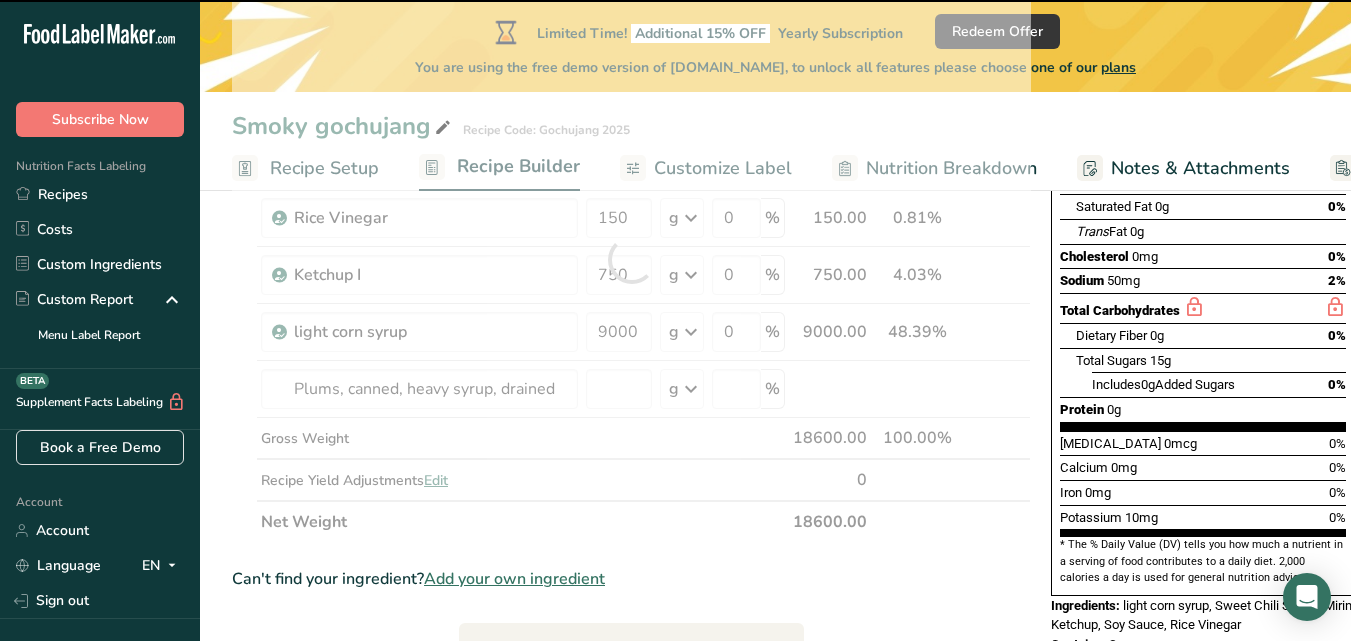 type 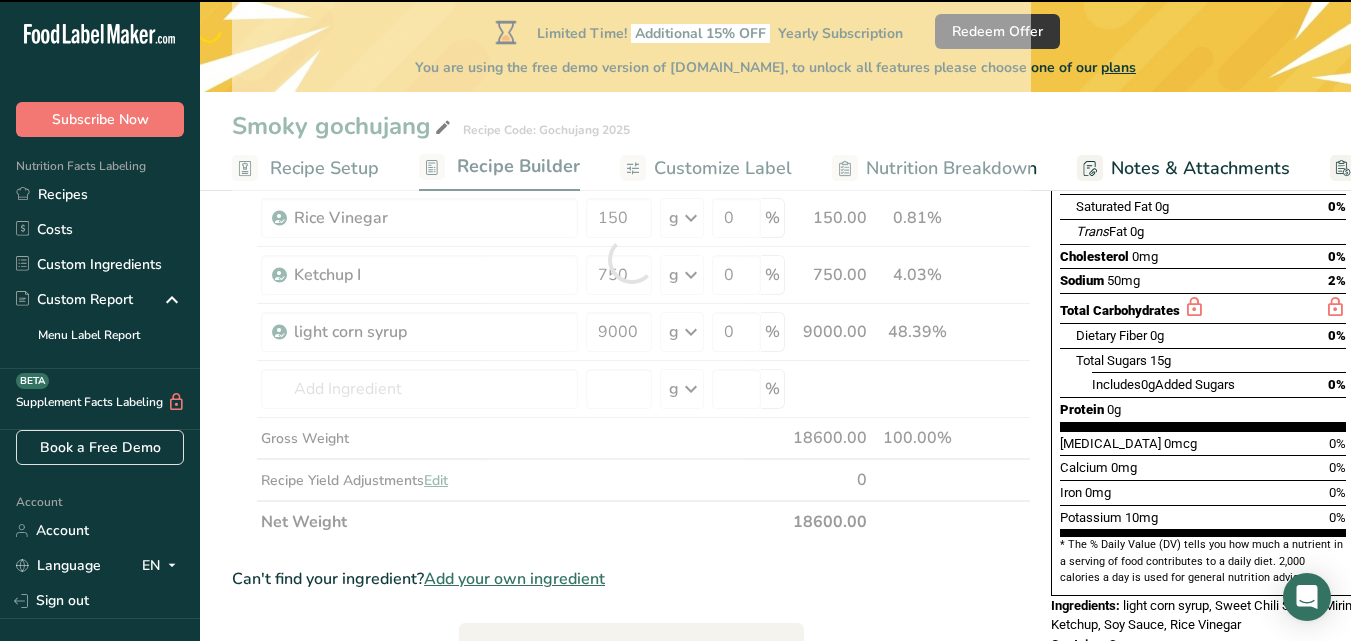 click at bounding box center (631, 259) 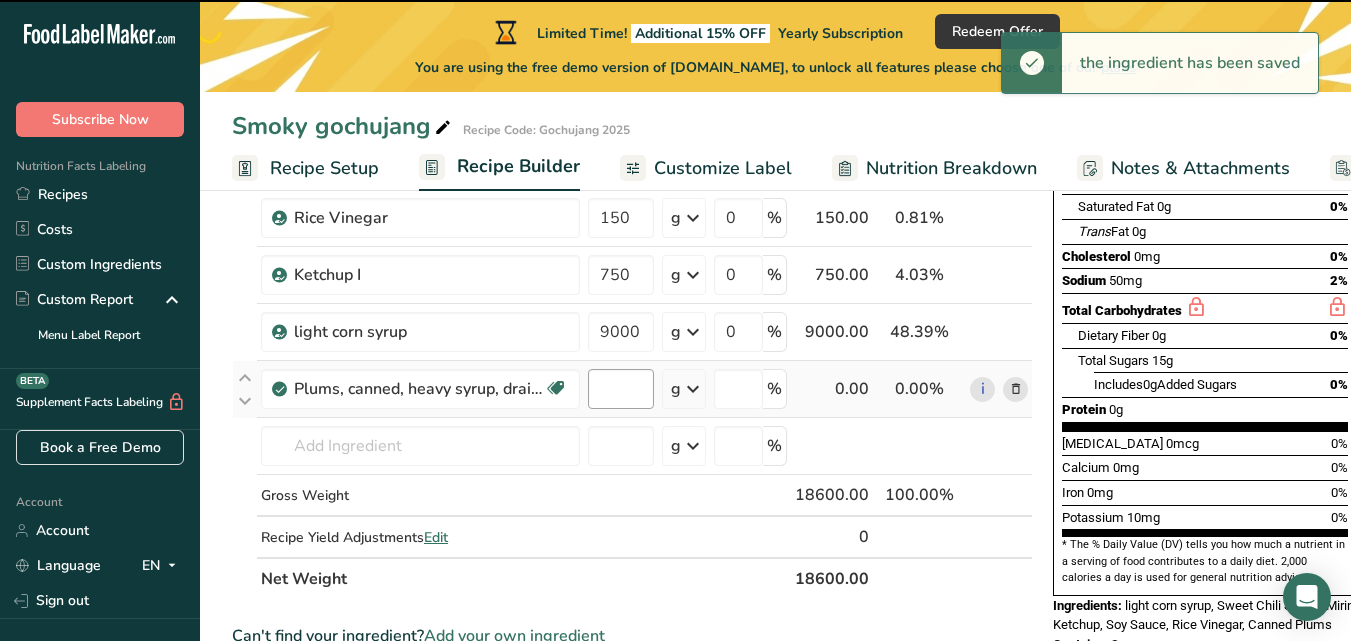 type on "0" 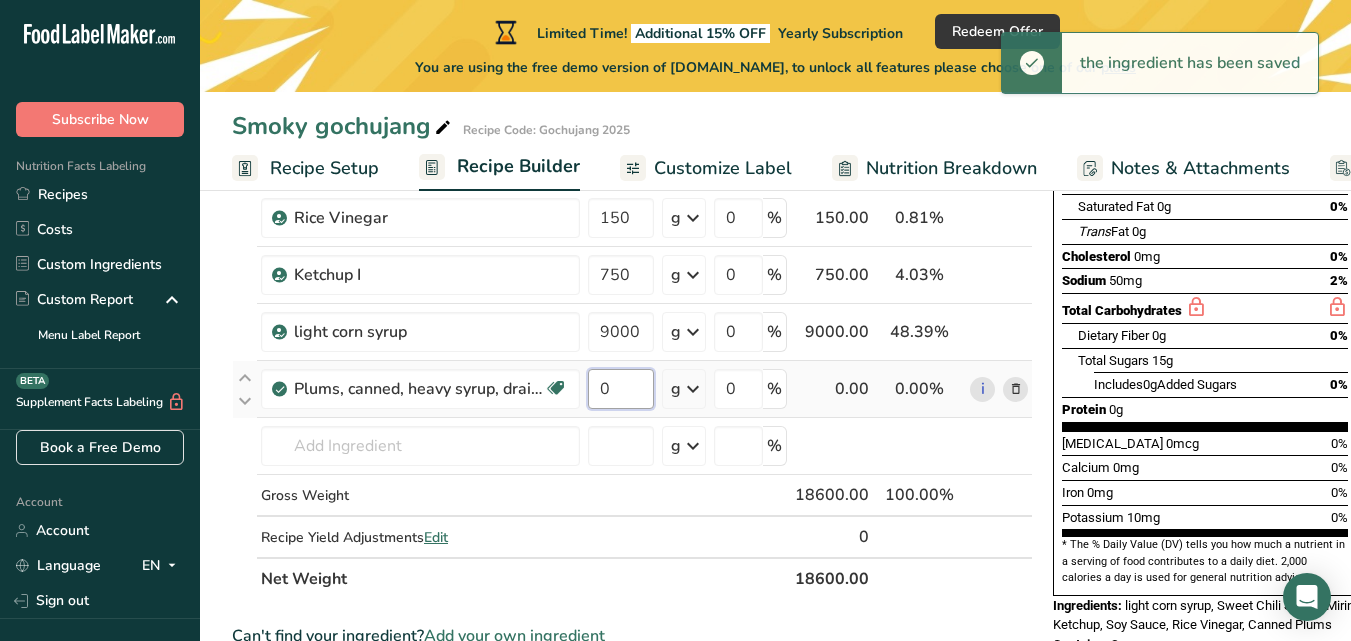 click on "0" at bounding box center (621, 389) 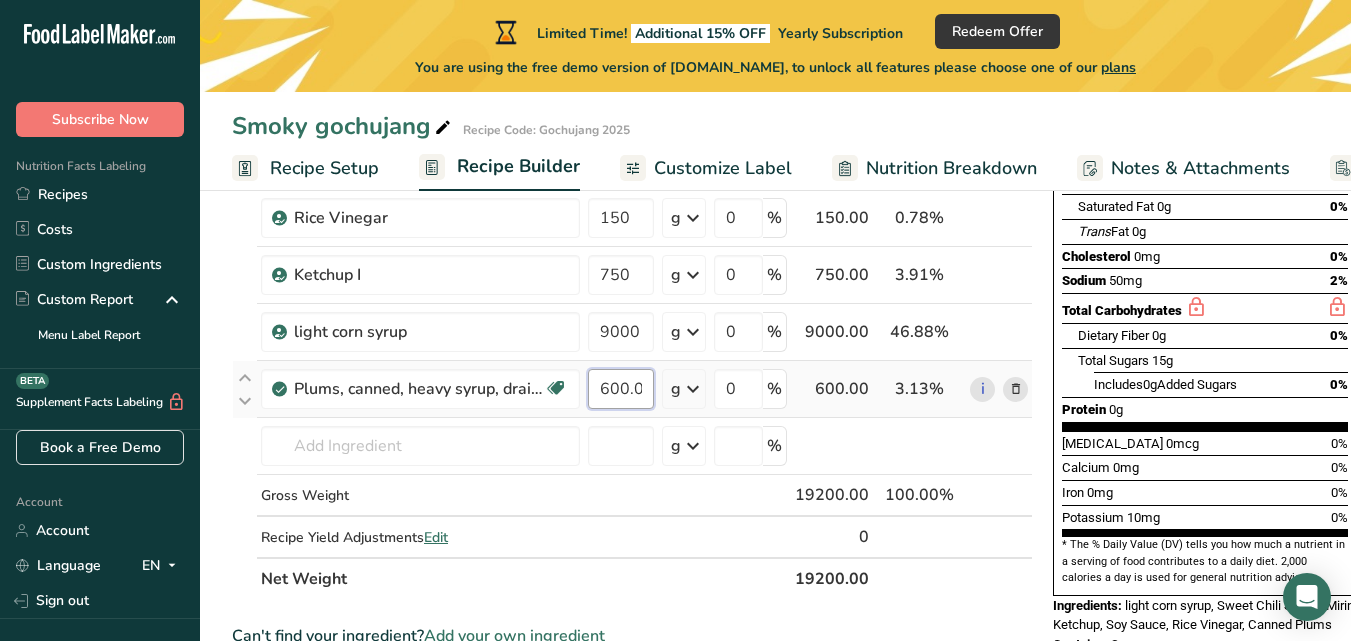 type on "600.000001" 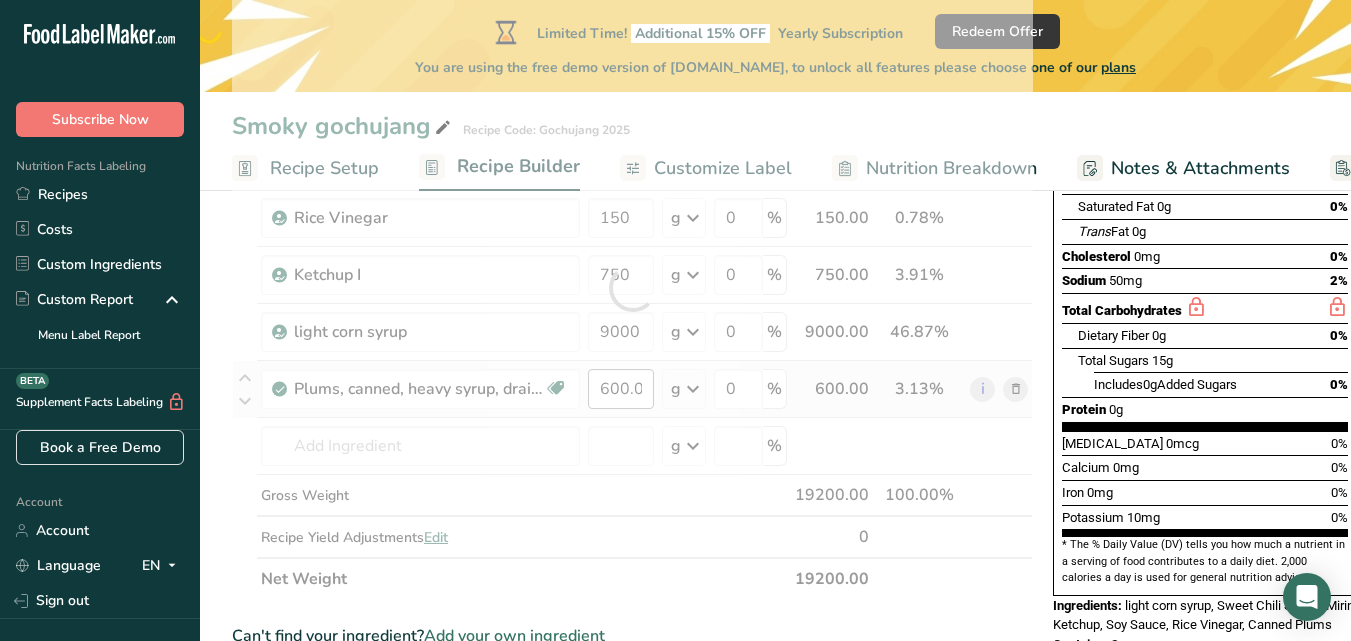 scroll, scrollTop: 0, scrollLeft: 0, axis: both 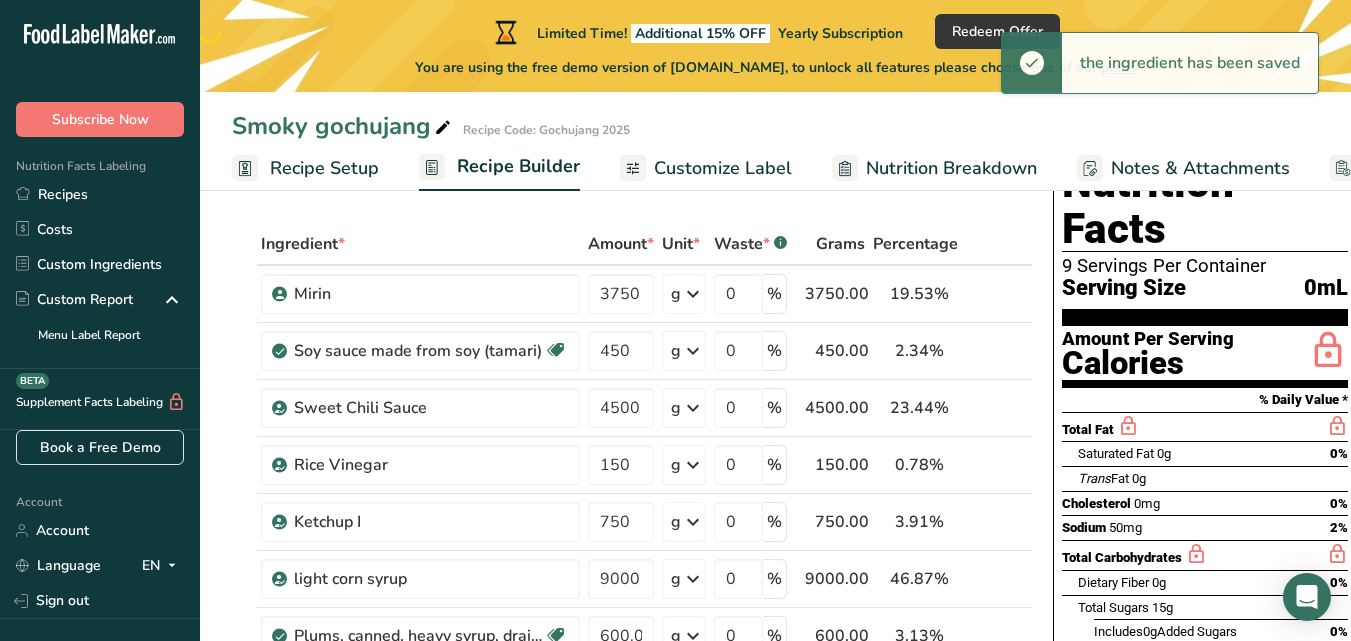 click on "0mL" at bounding box center (1326, 288) 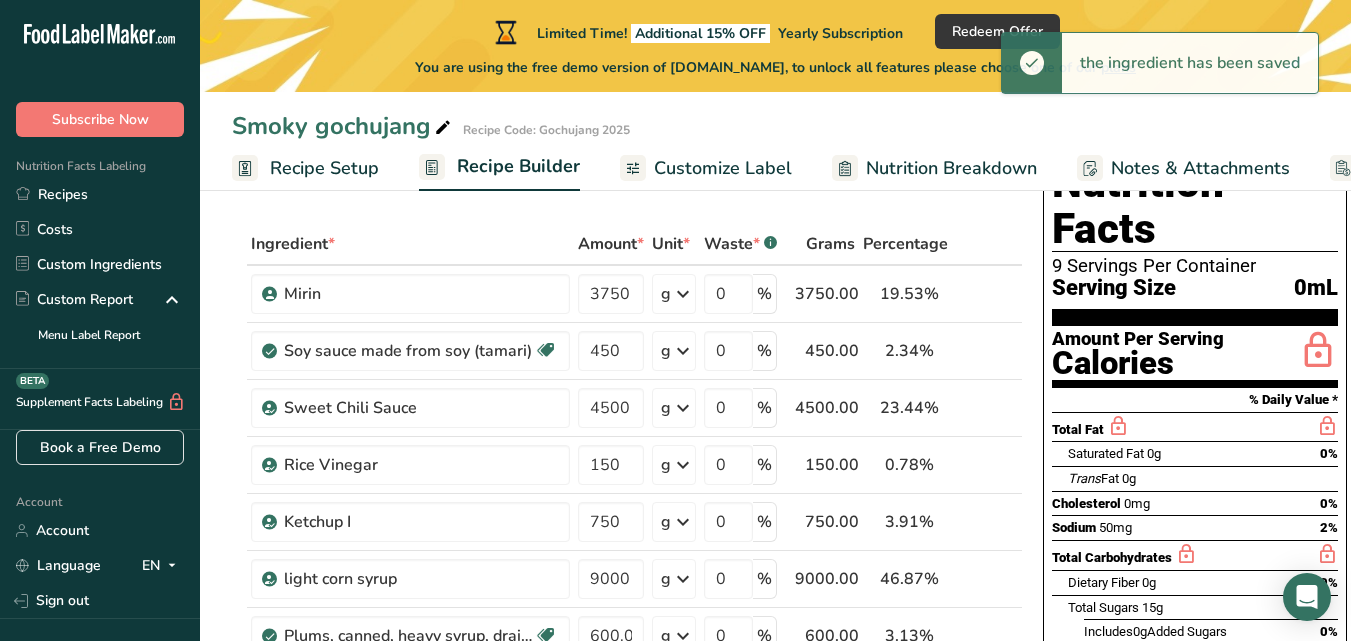 drag, startPoint x: 1310, startPoint y: 238, endPoint x: 1338, endPoint y: 238, distance: 28 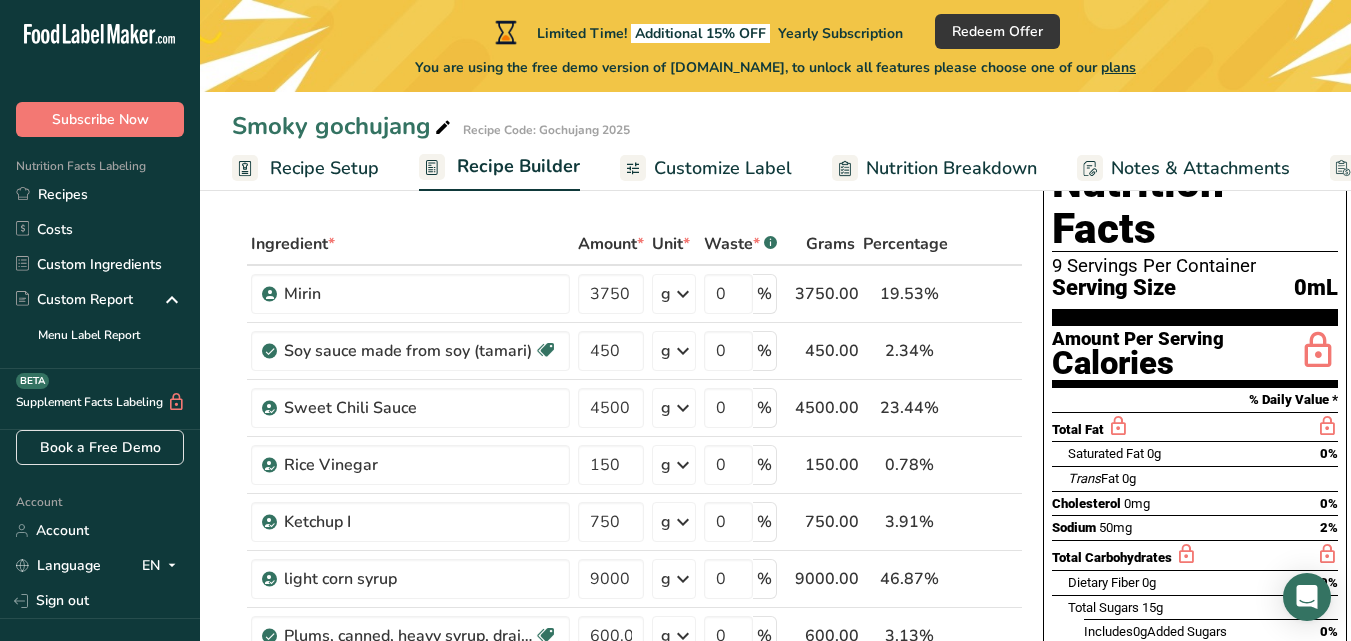 click on "0mL" at bounding box center (1316, 288) 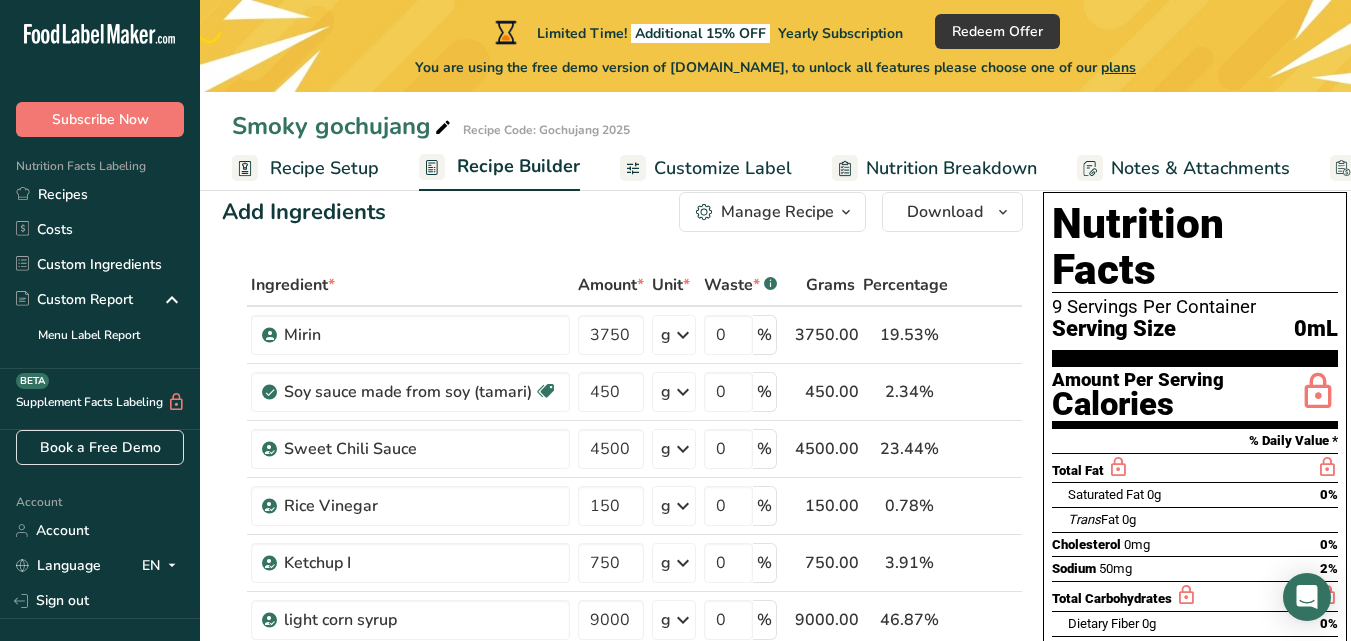 scroll, scrollTop: 47, scrollLeft: 0, axis: vertical 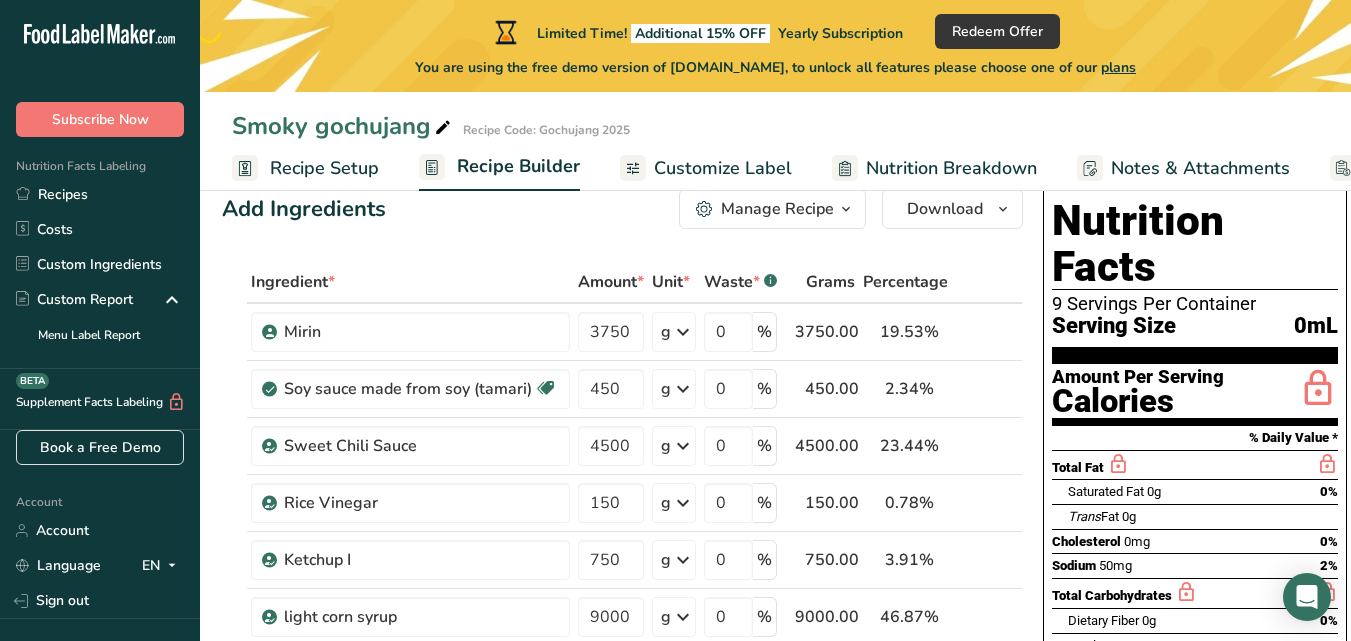 drag, startPoint x: 1139, startPoint y: 297, endPoint x: 1180, endPoint y: 326, distance: 50.219517 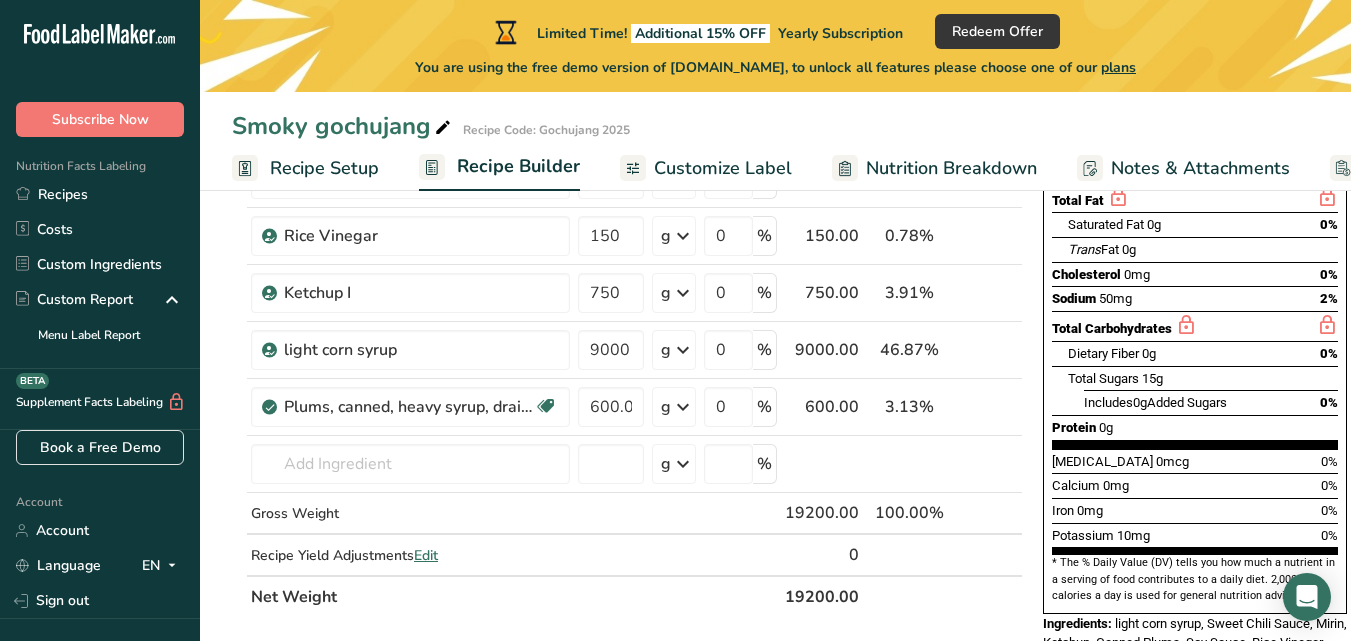 scroll, scrollTop: 317, scrollLeft: 0, axis: vertical 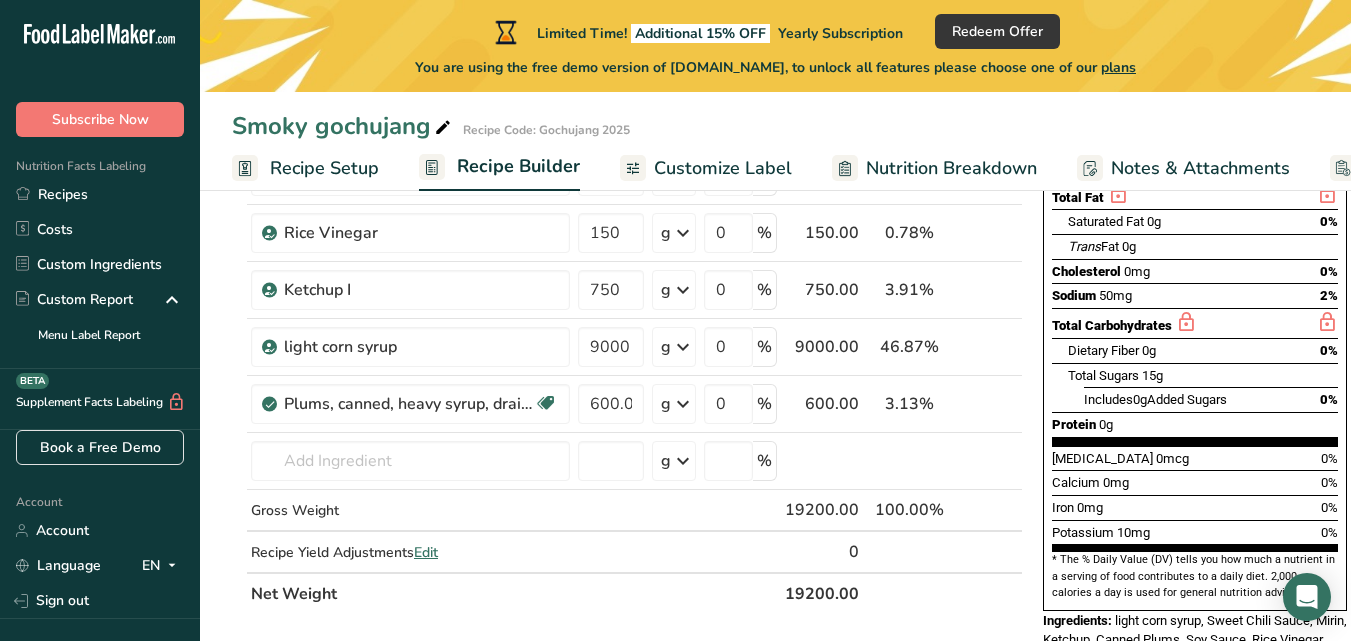 click on "Recipe Setup" at bounding box center (305, 168) 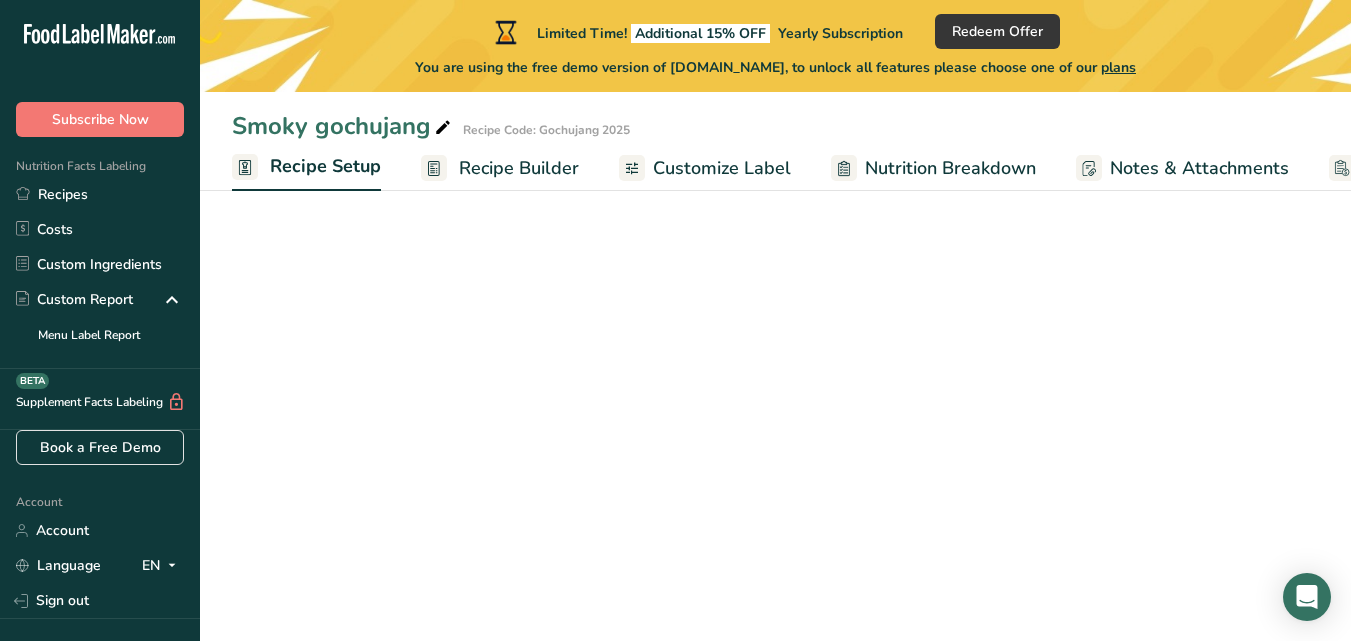 scroll, scrollTop: 0, scrollLeft: 7, axis: horizontal 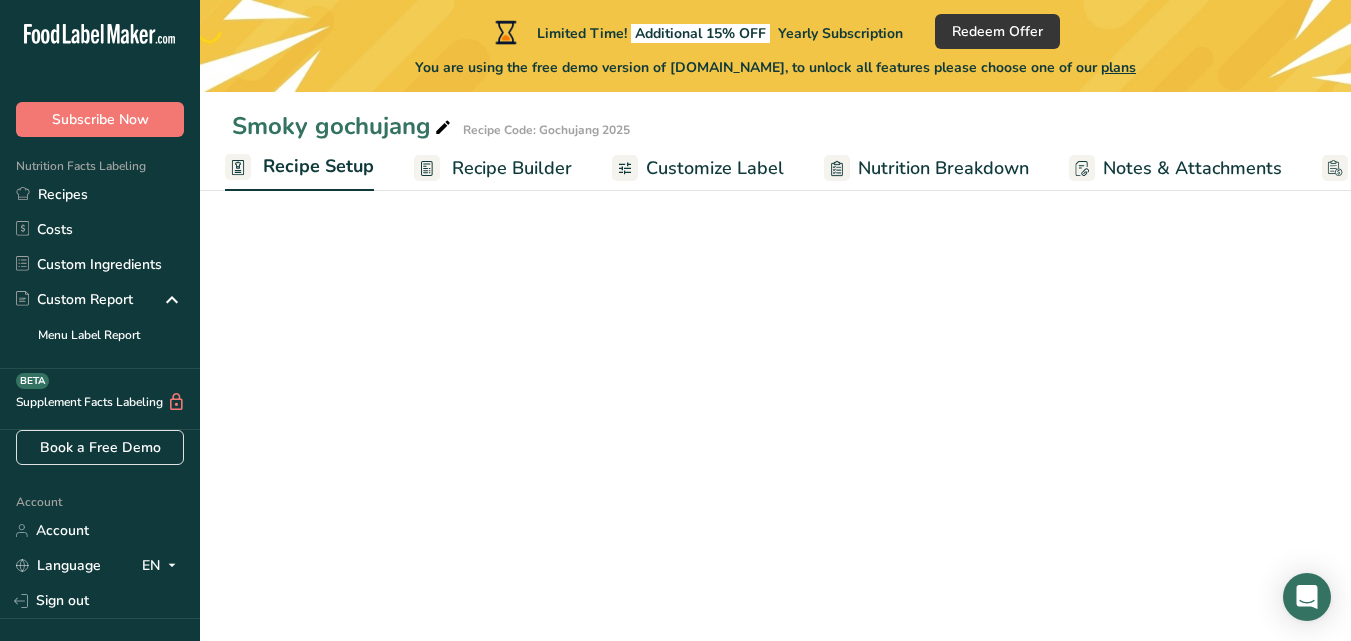 select on "22" 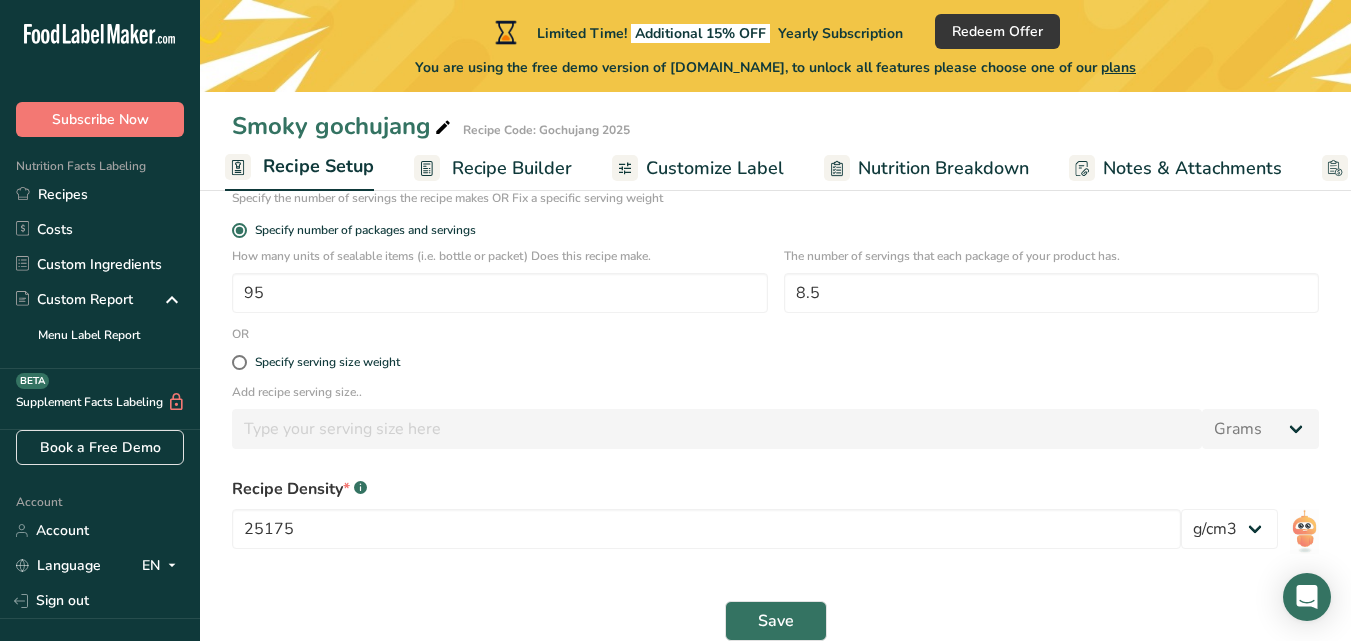 scroll, scrollTop: 0, scrollLeft: 0, axis: both 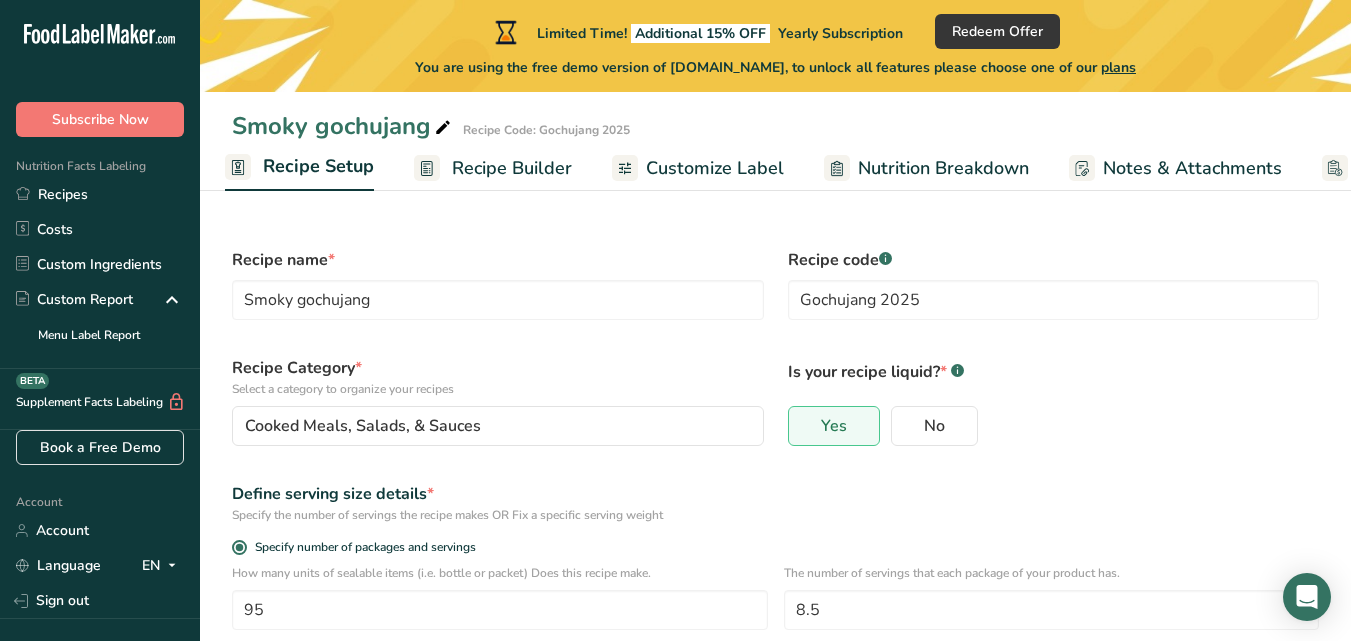 click on "Recipe Builder" at bounding box center (512, 168) 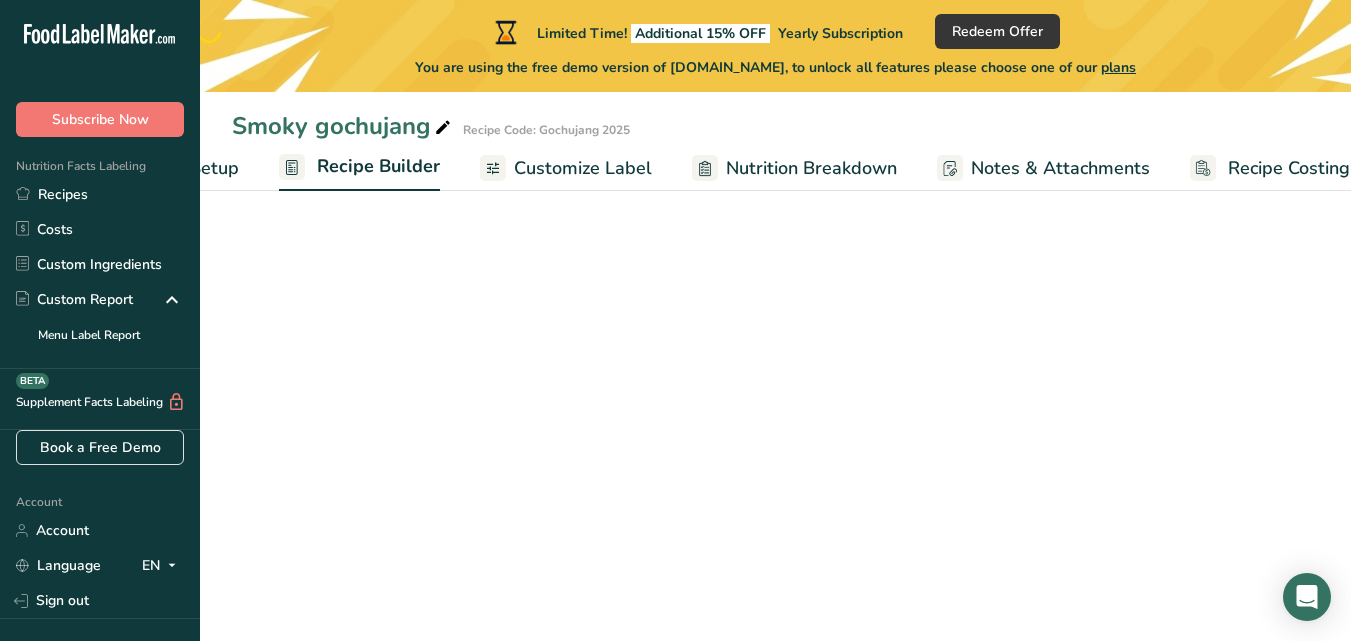 scroll, scrollTop: 0, scrollLeft: 170, axis: horizontal 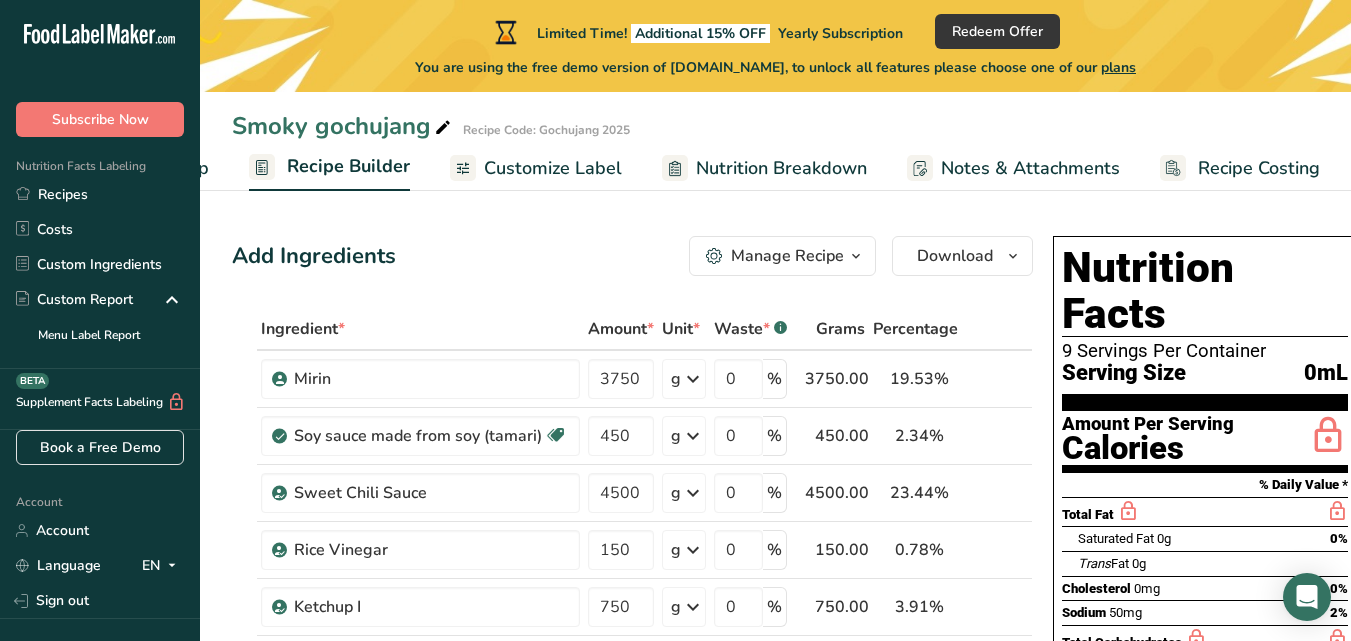 click on "Manage Recipe" at bounding box center (787, 256) 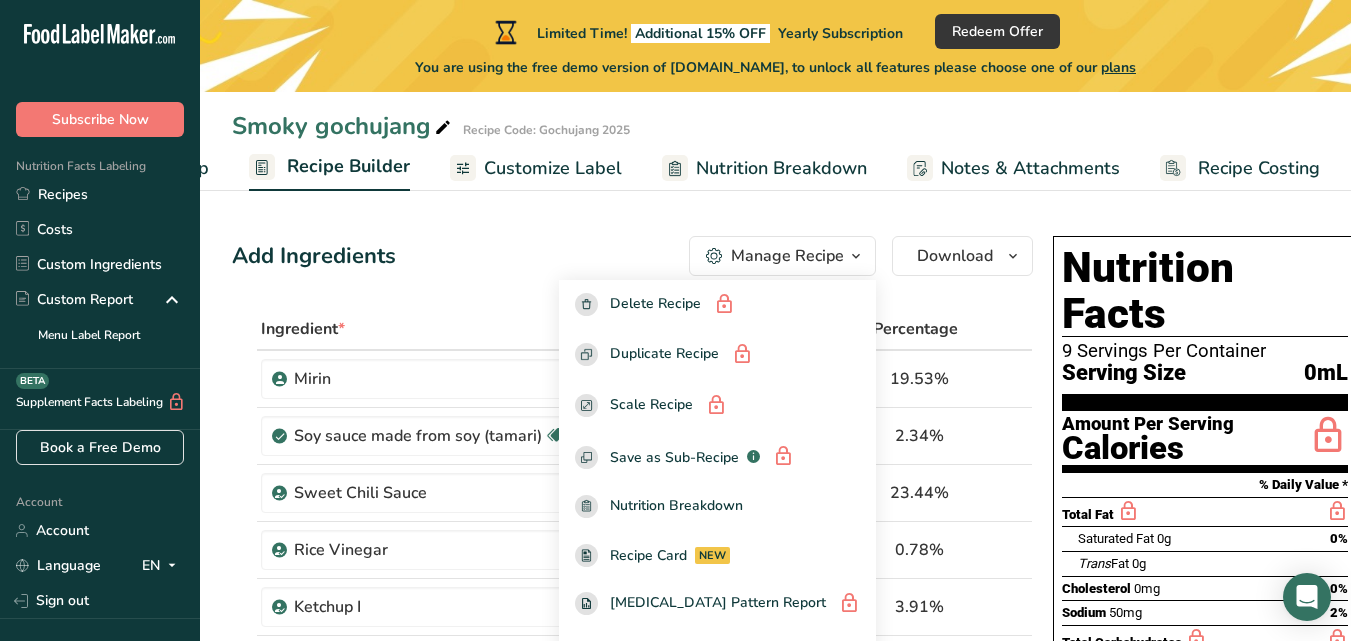 click on "Manage Recipe" at bounding box center (787, 256) 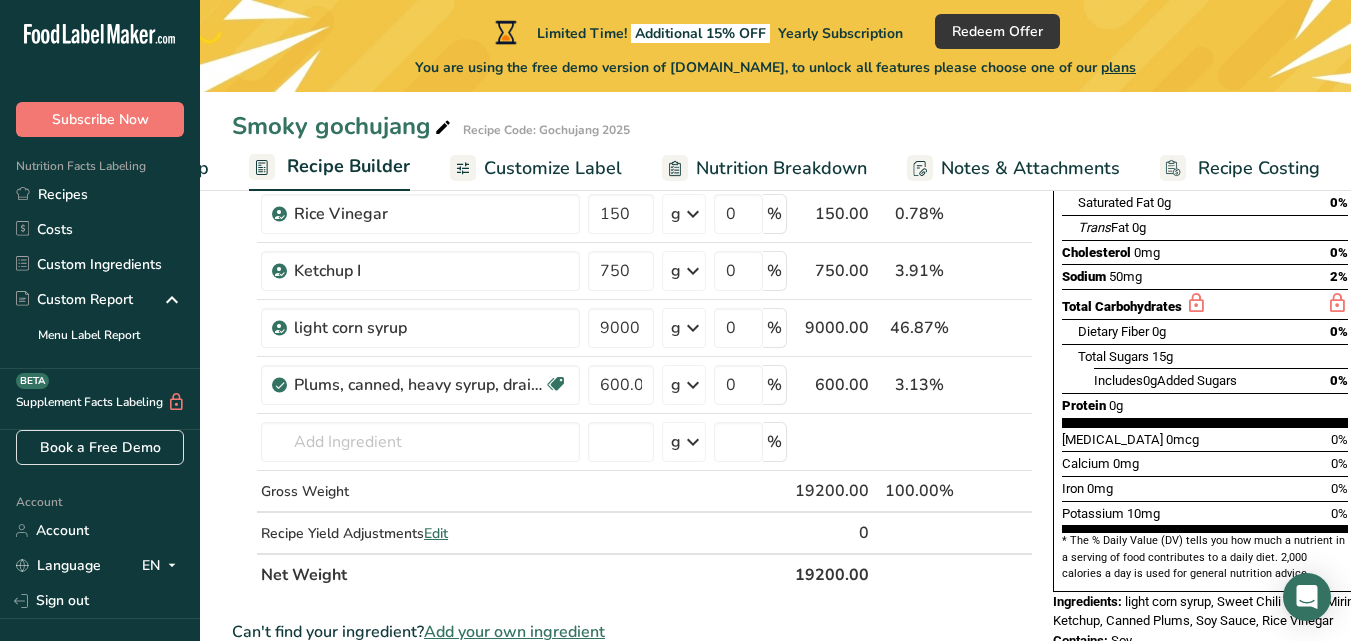 scroll, scrollTop: 347, scrollLeft: 0, axis: vertical 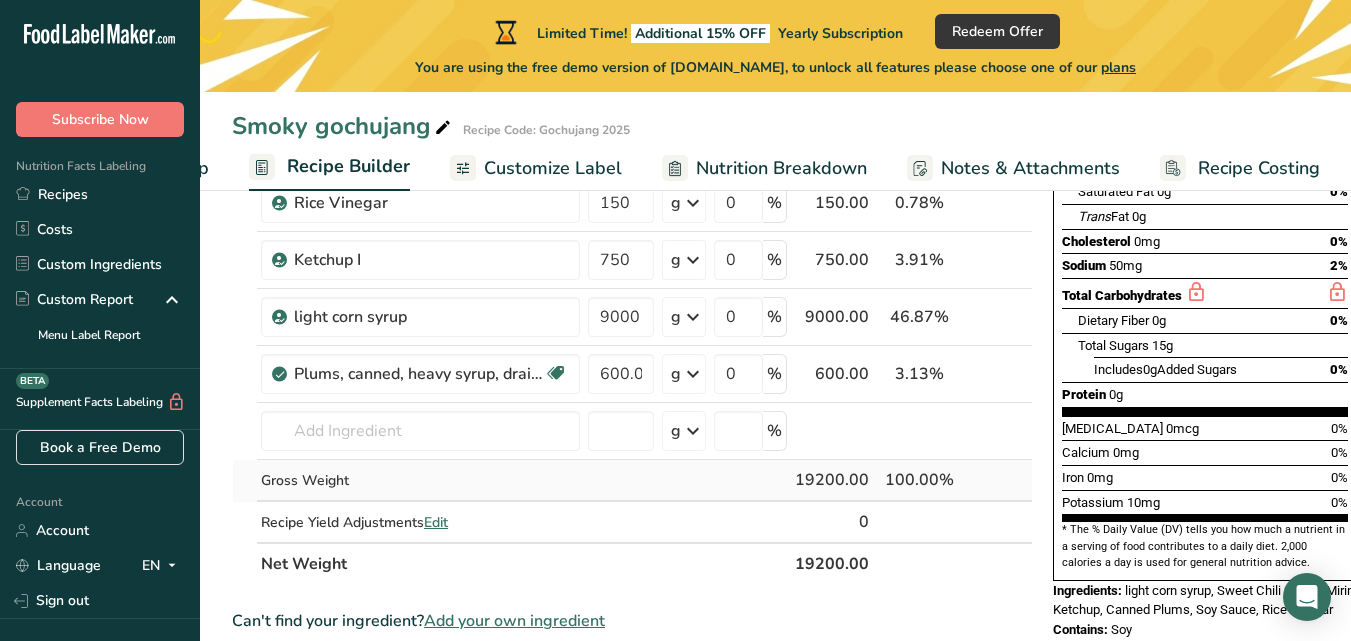 click on "19200.00" at bounding box center (832, 480) 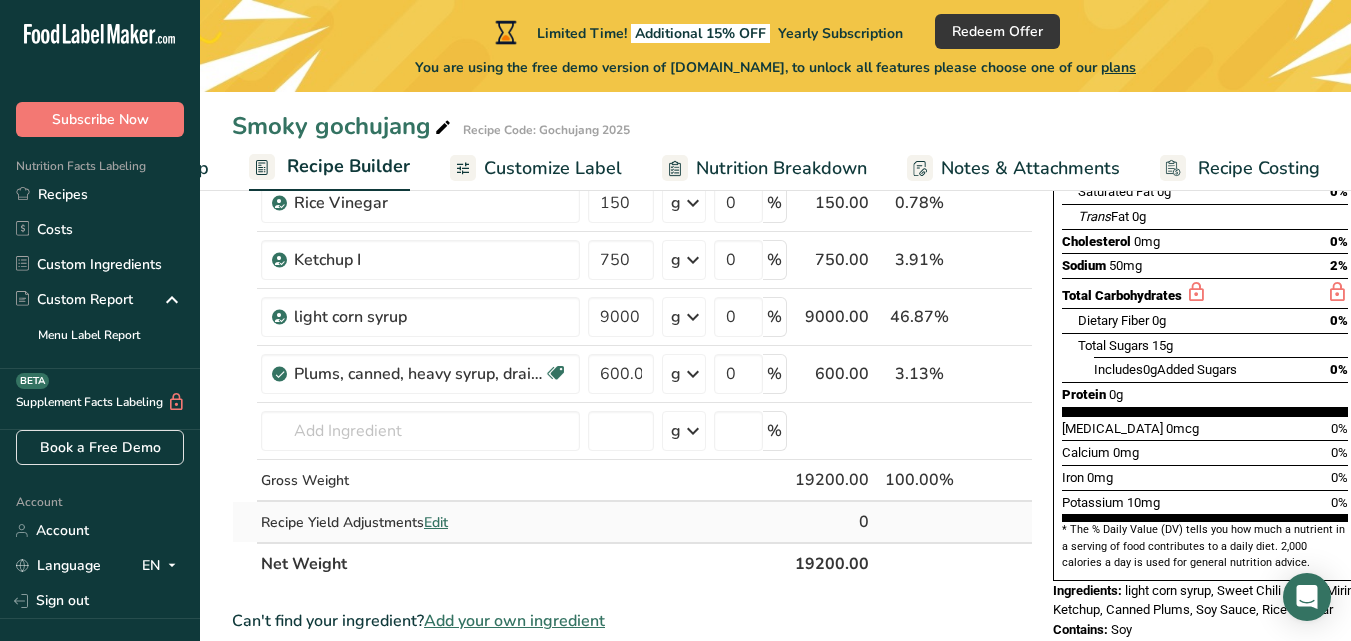 click on "0" at bounding box center (832, 522) 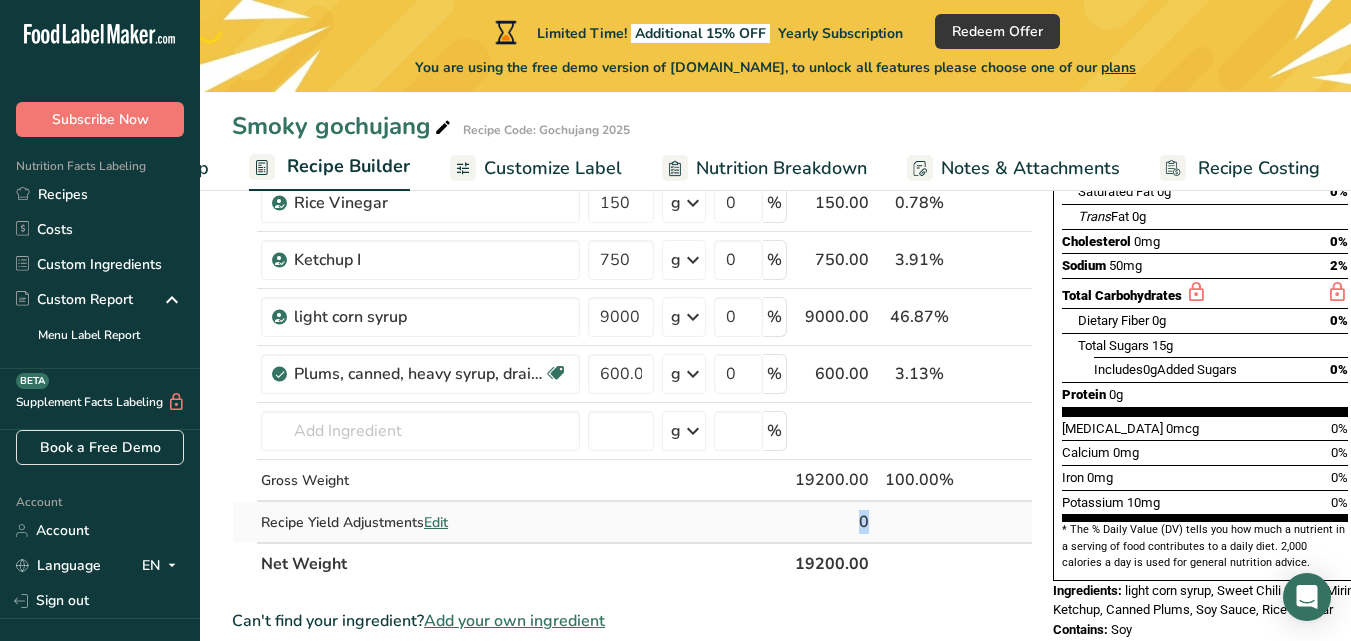 drag, startPoint x: 883, startPoint y: 523, endPoint x: 761, endPoint y: 526, distance: 122.03688 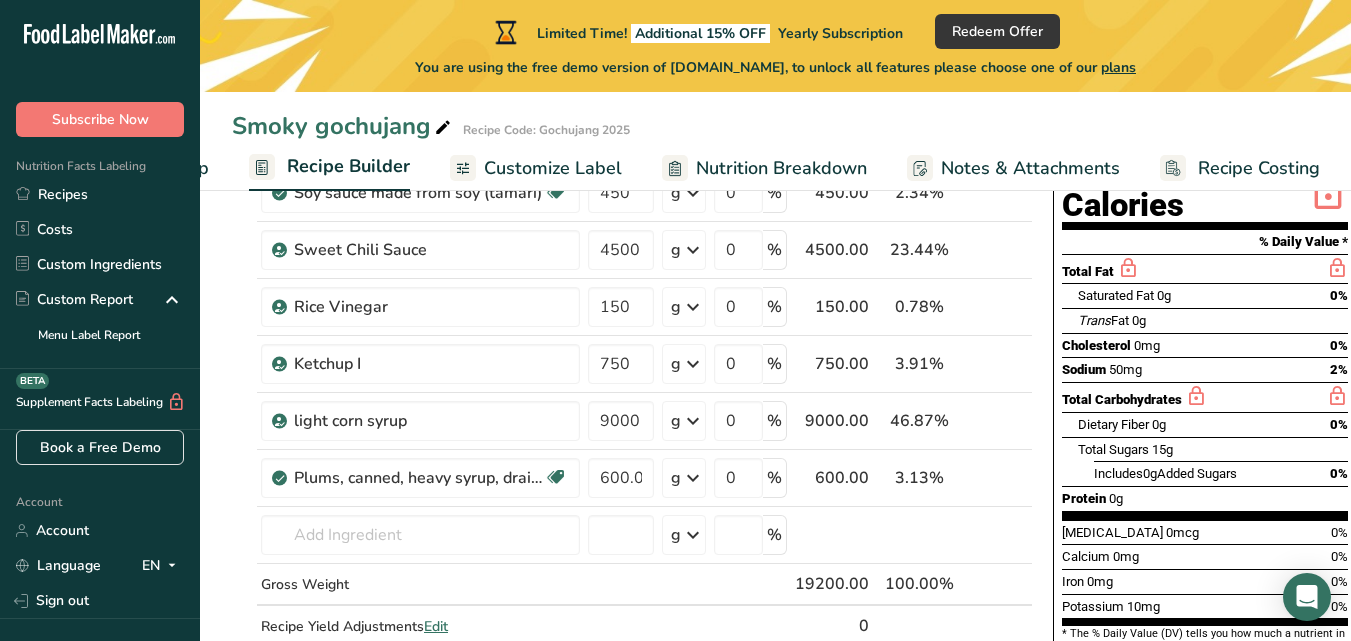 scroll, scrollTop: 256, scrollLeft: 0, axis: vertical 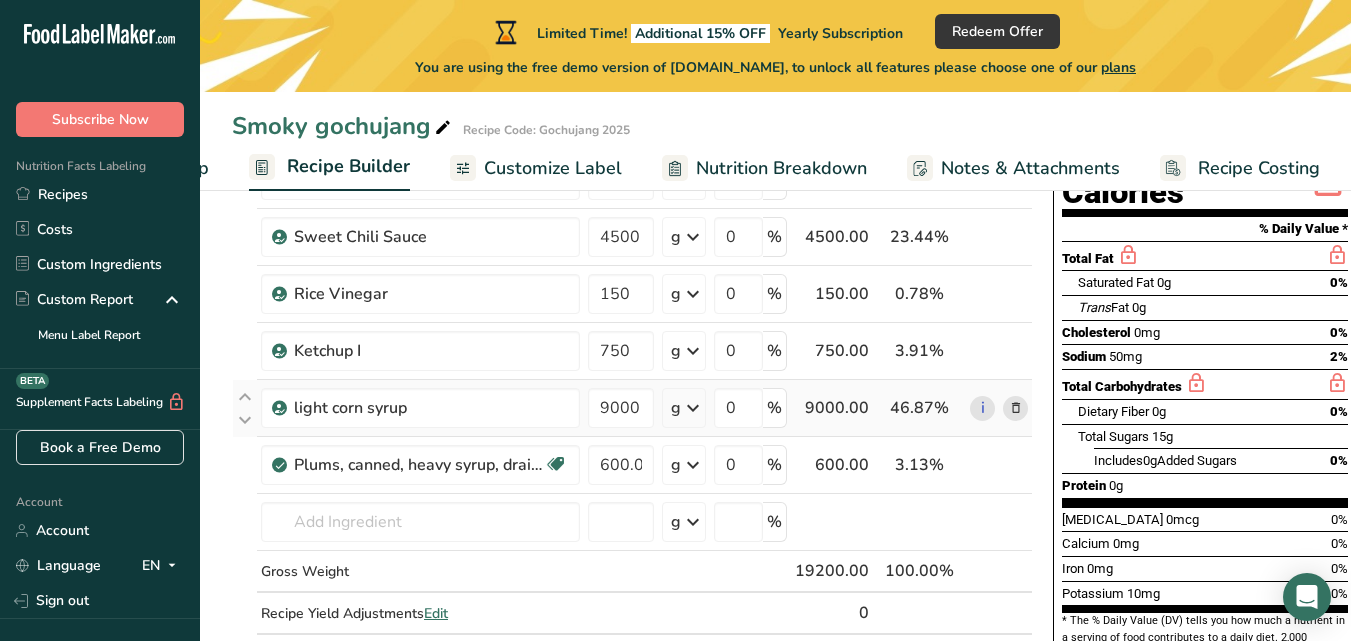 click on "9000.00" at bounding box center (832, 408) 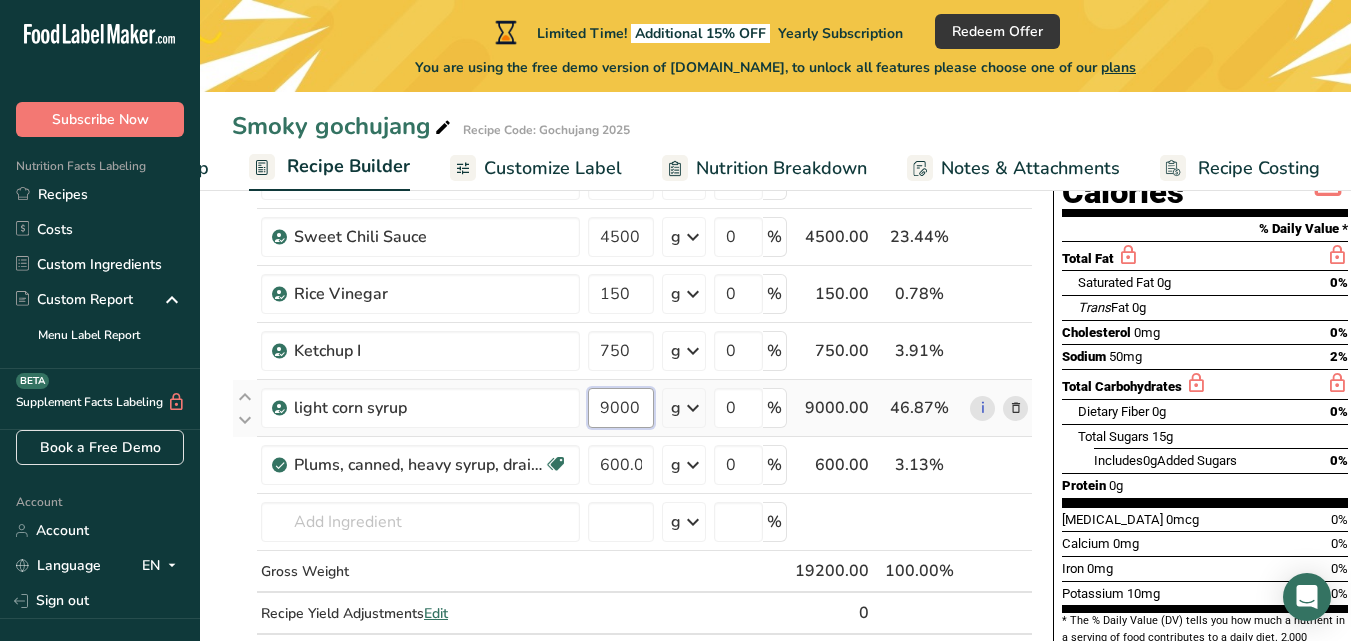 click on "9000" at bounding box center [621, 408] 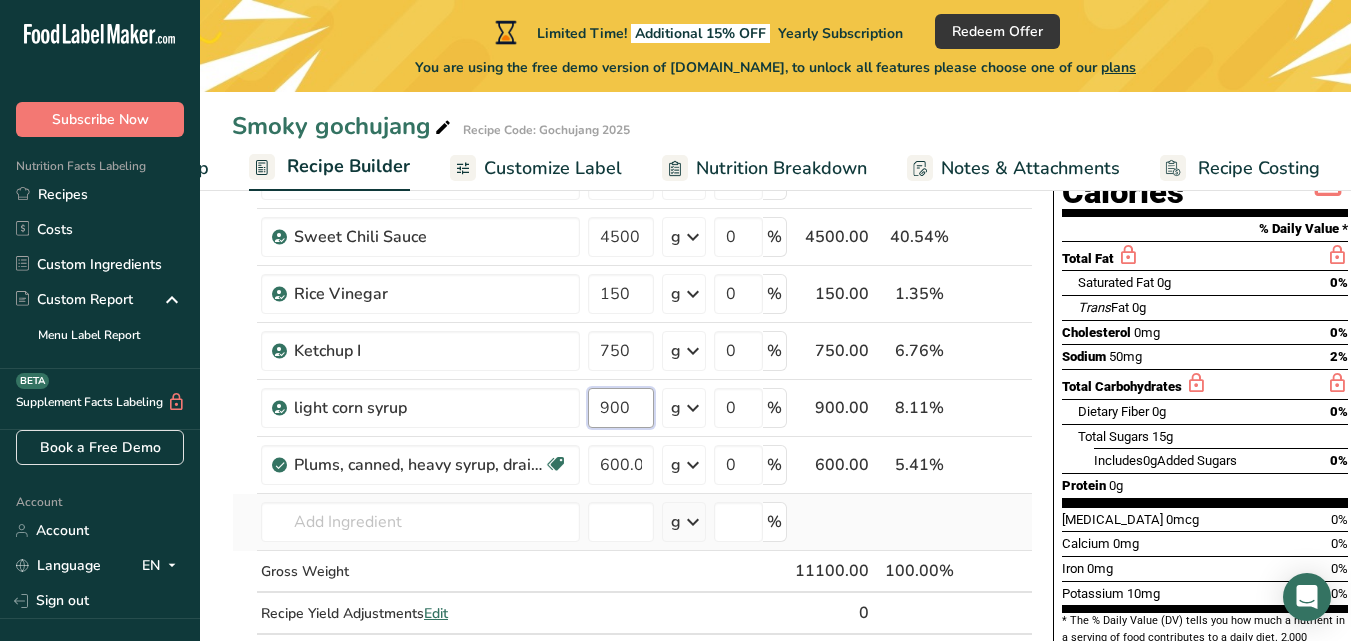 type on "900" 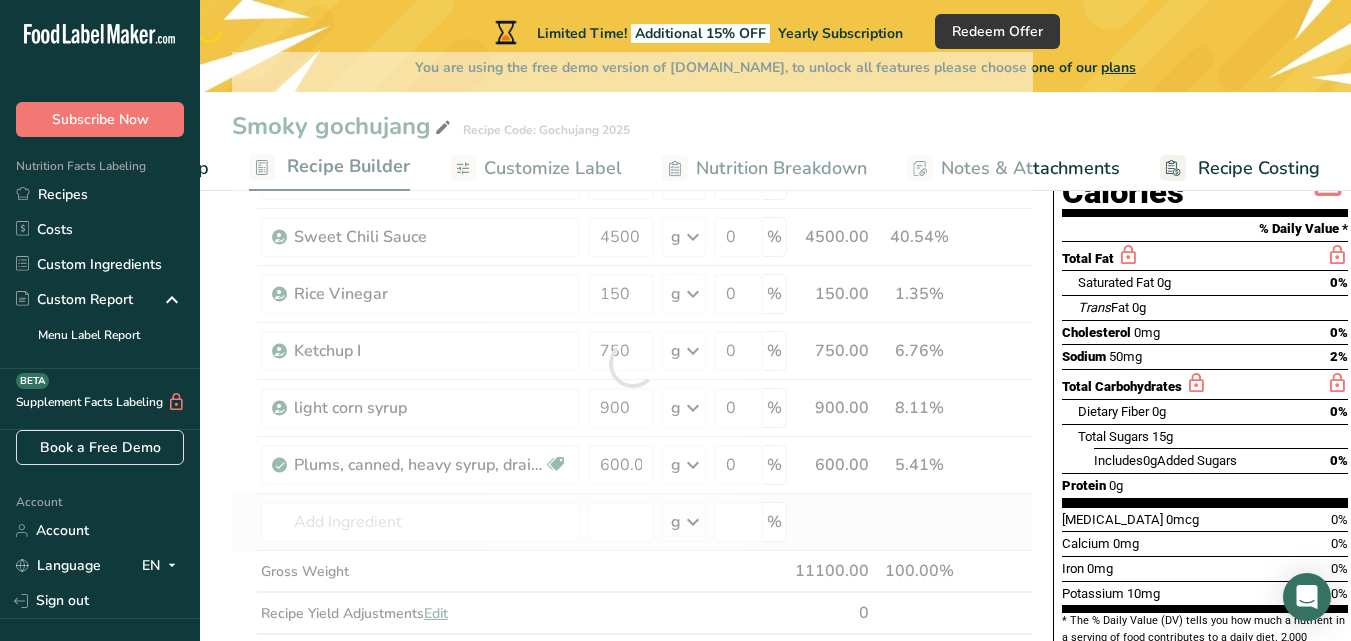 click on "Ingredient *
Amount *
Unit *
Waste *   .a-a{fill:#347362;}.b-a{fill:#fff;}          Grams
Percentage
Mirin
3750
g
Weight Units
g
kg
mg
See more
Volume Units
l
mL
fl oz
See more
0
%
3750.00
33.78%
i
Soy sauce made from soy (tamari)
Dairy free
Gluten free
Vegan
Vegetarian
450
g
Portions
1 tbsp
1 tsp
Weight Units
g
kg
mg
See more
Volume Units
l" at bounding box center (632, 364) 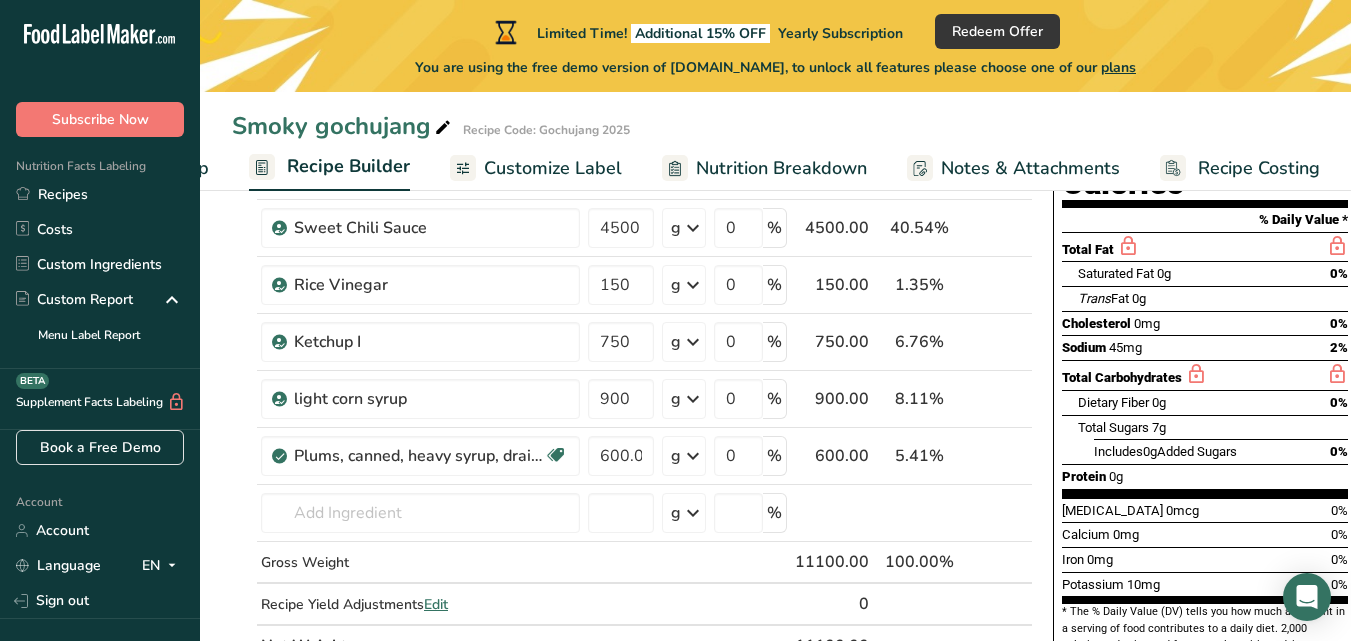scroll, scrollTop: 232, scrollLeft: 0, axis: vertical 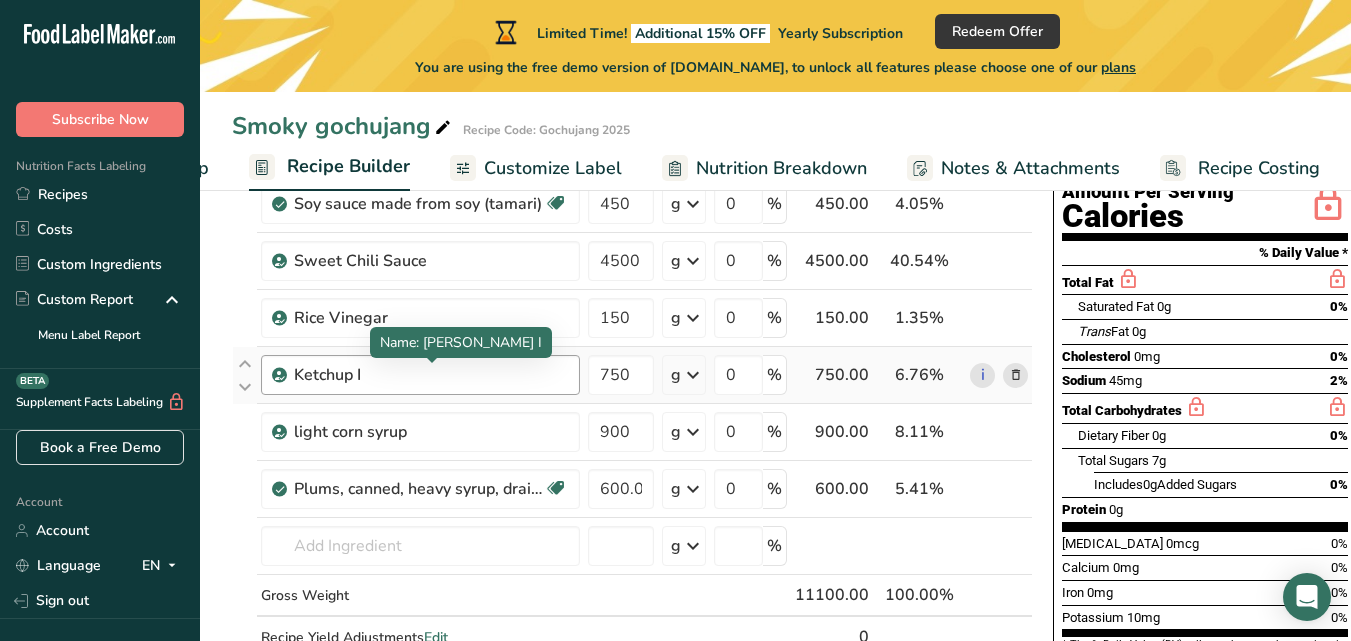 click on "Ketchup I" at bounding box center [419, 375] 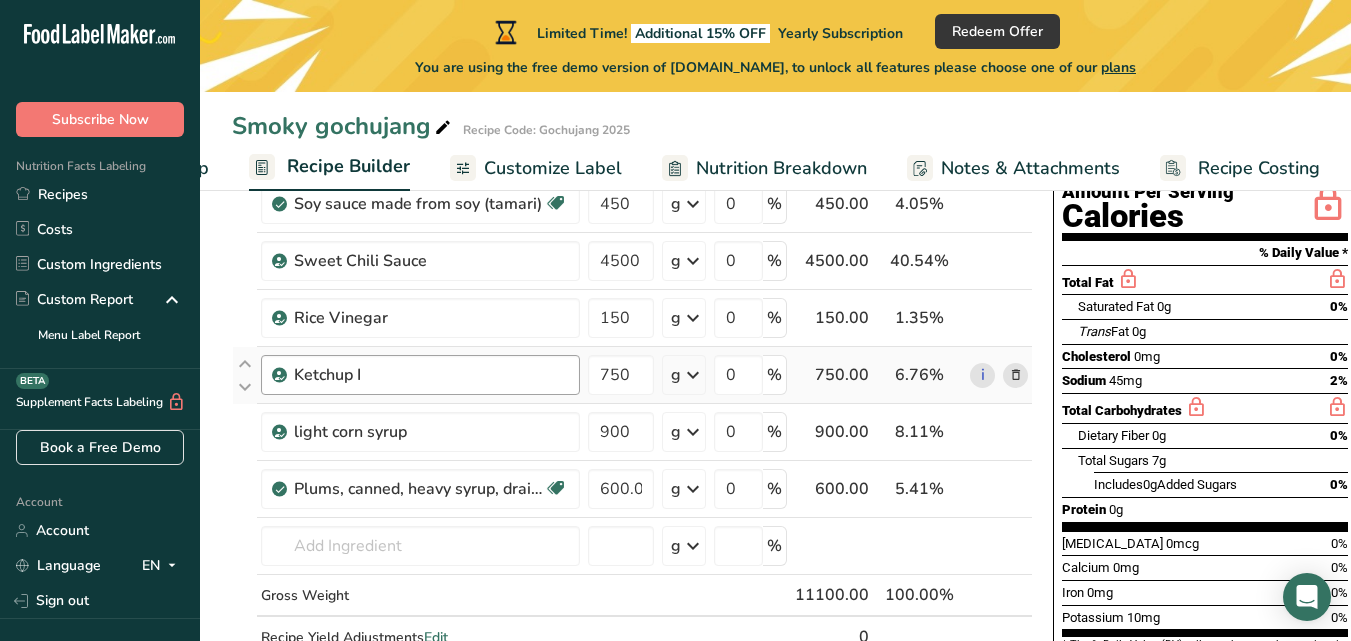 click on "Ketchup I" at bounding box center [419, 375] 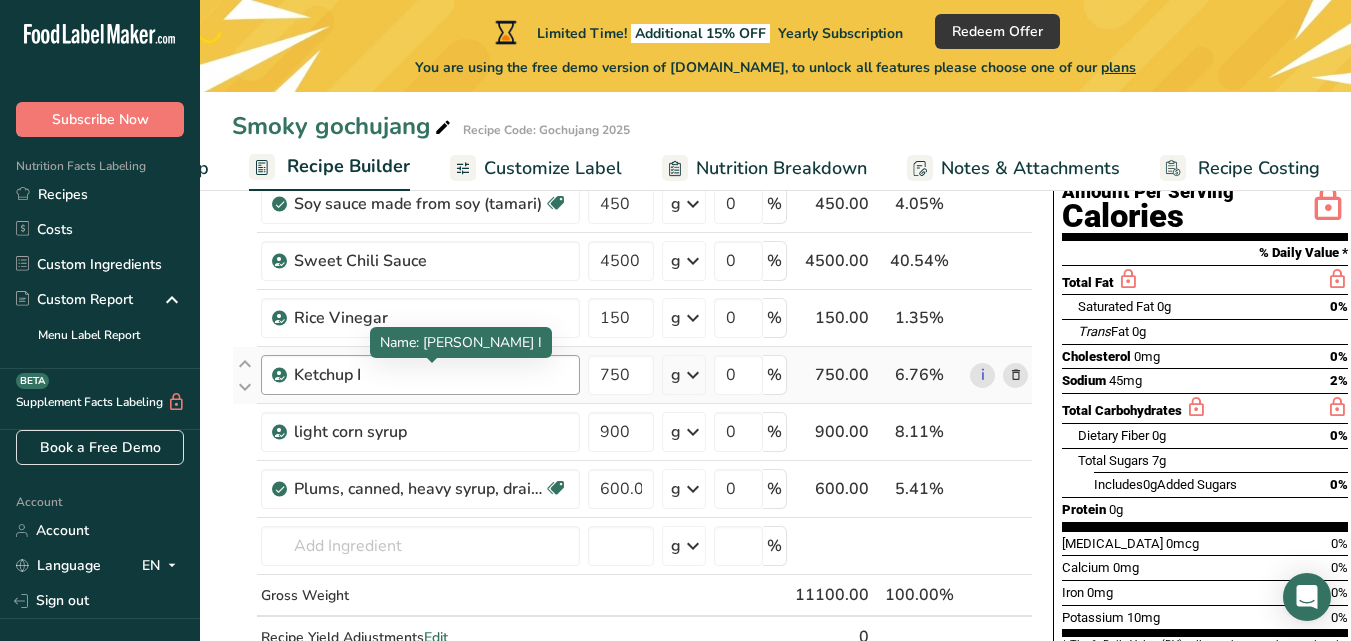 click on "Ketchup I" at bounding box center (419, 375) 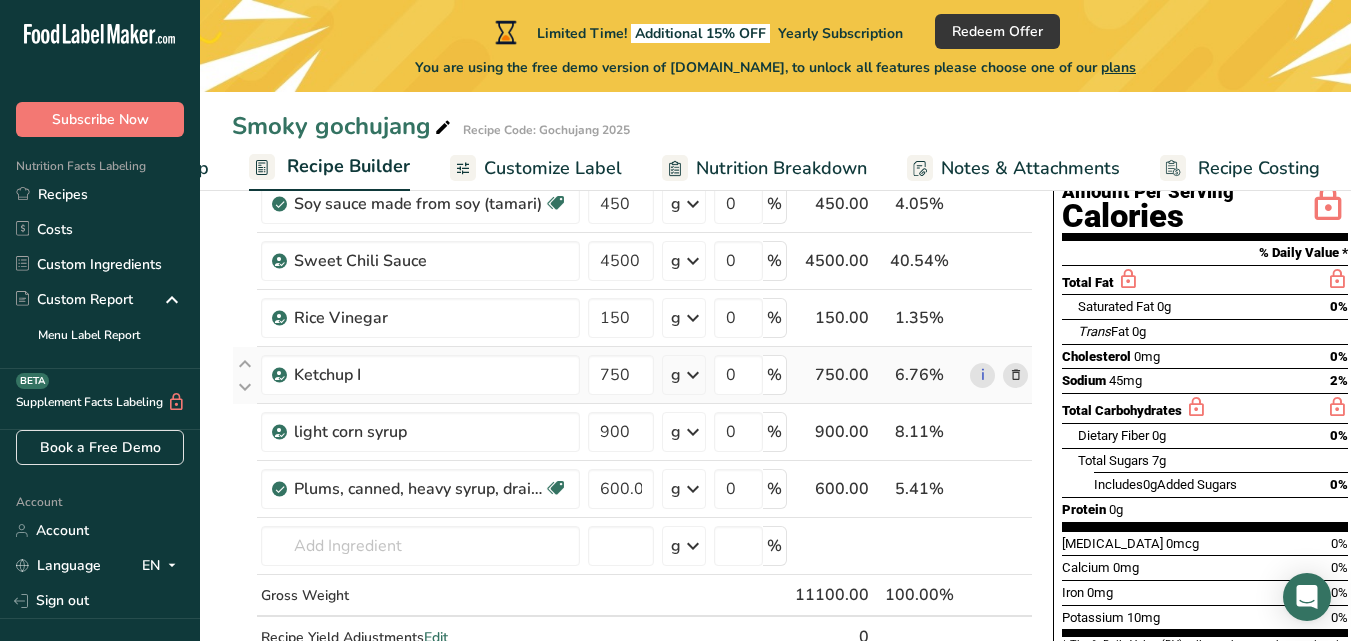drag, startPoint x: 416, startPoint y: 375, endPoint x: 258, endPoint y: 375, distance: 158 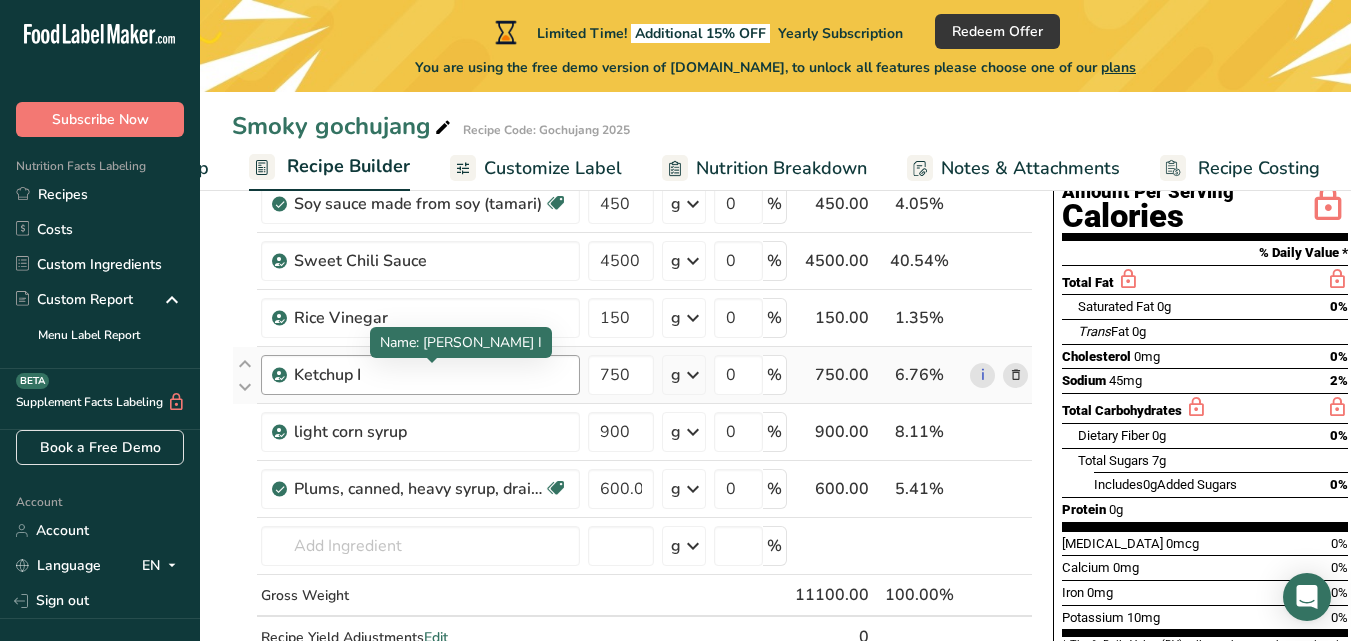click on "Ketchup I" at bounding box center (419, 375) 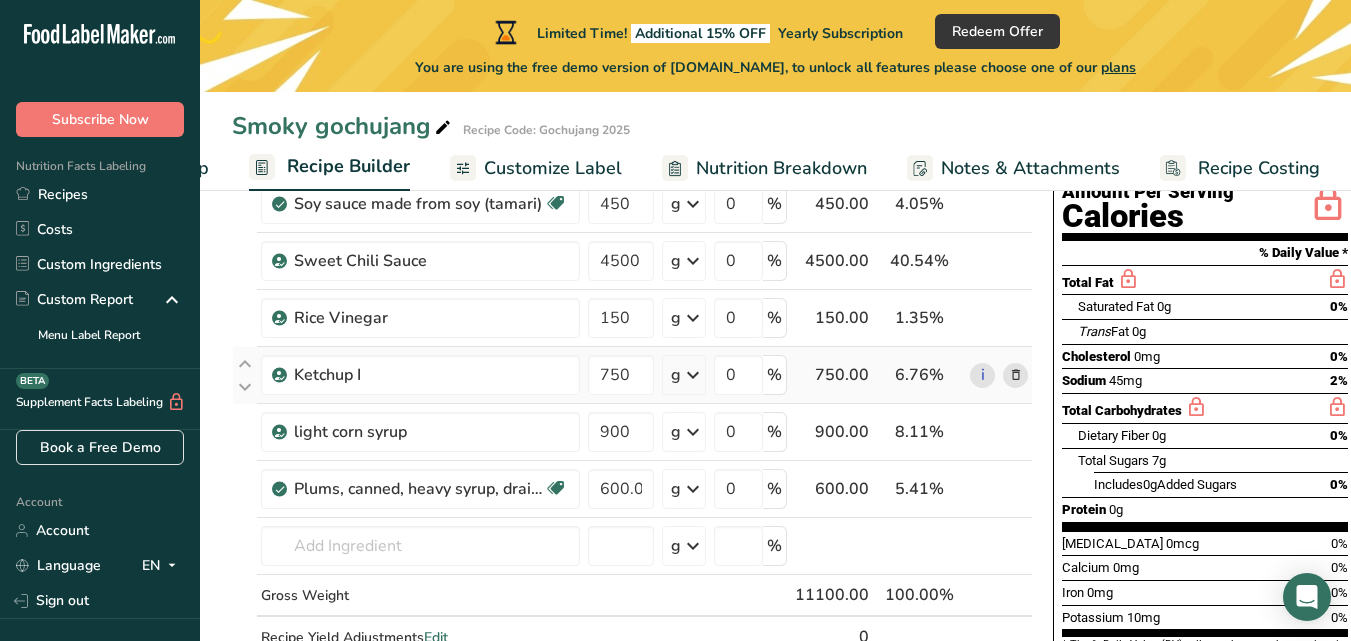 click at bounding box center (1016, 375) 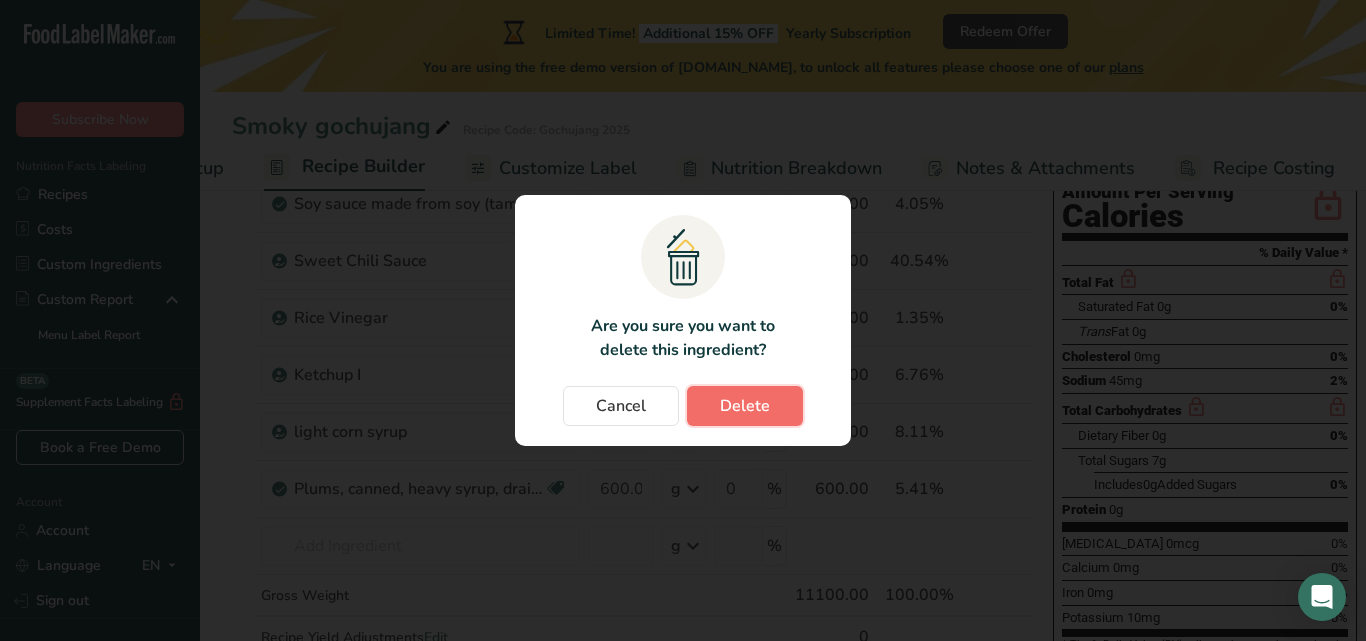 click on "Delete" at bounding box center [745, 406] 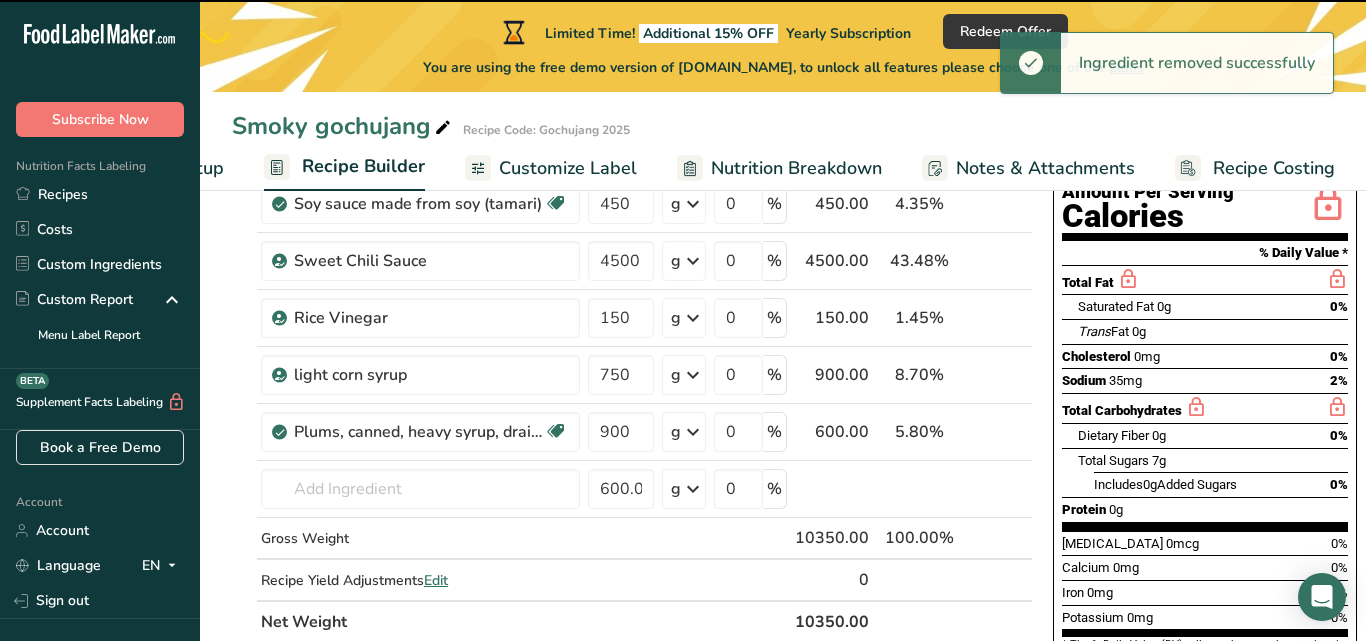 type on "900" 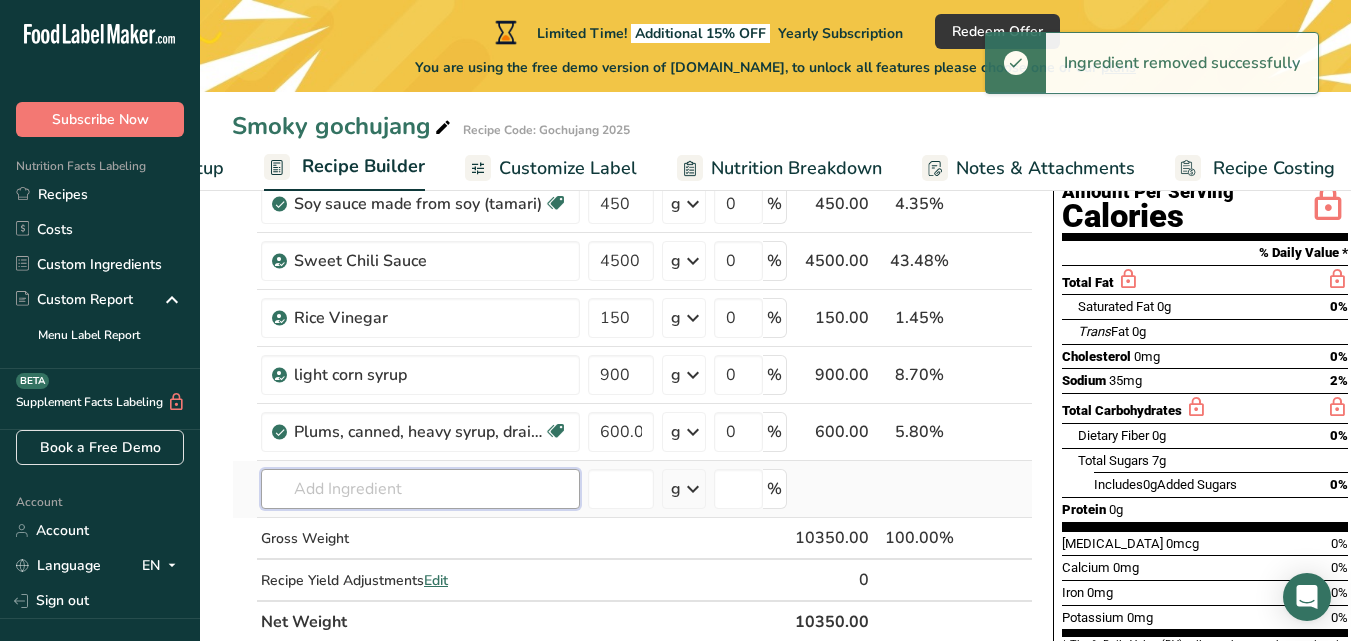 click at bounding box center (420, 489) 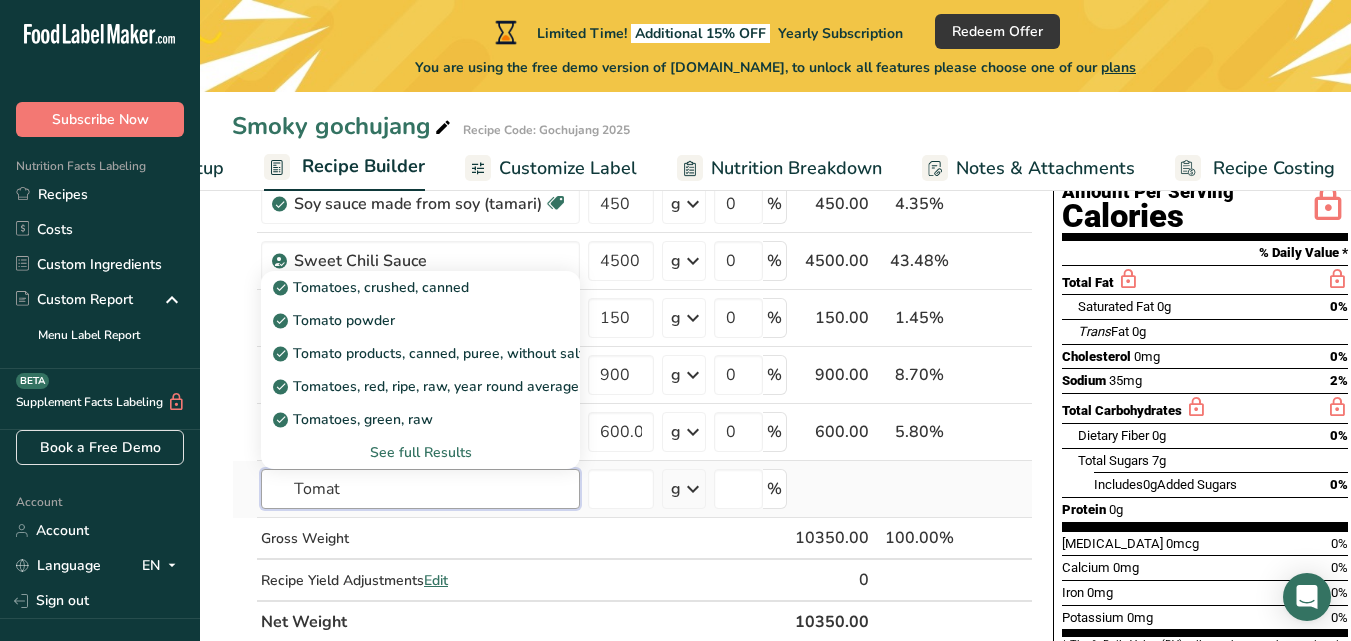type on "Tomato" 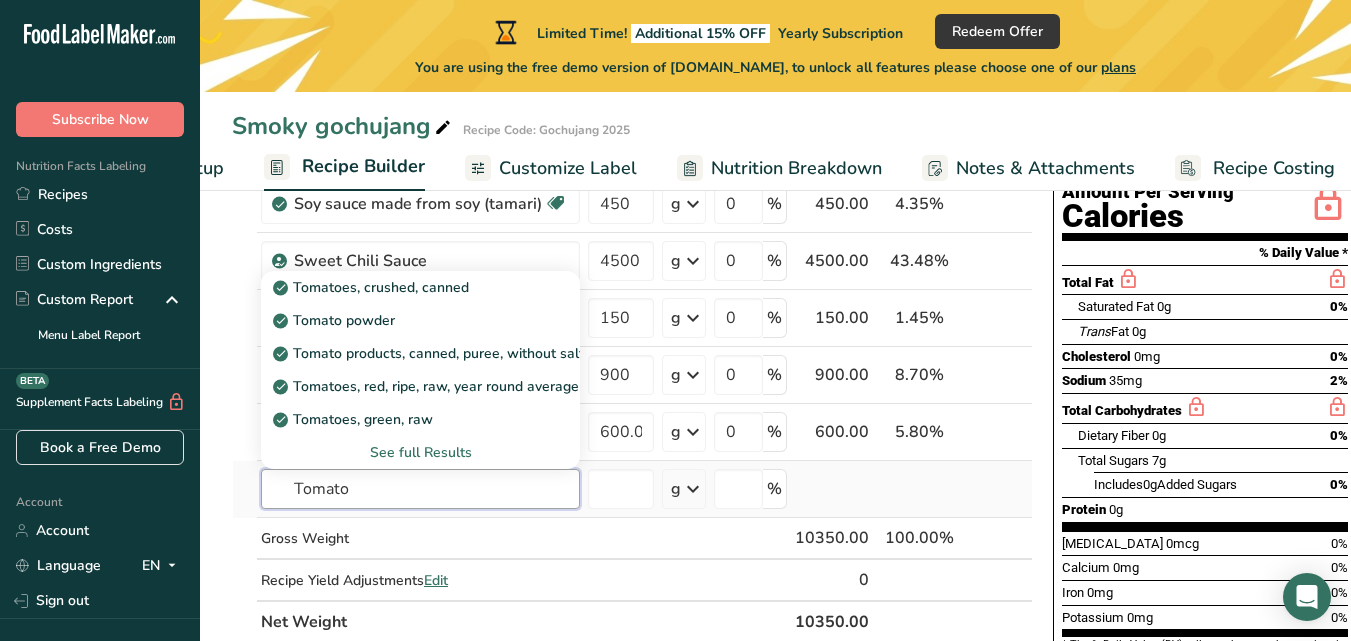 drag, startPoint x: 442, startPoint y: 489, endPoint x: 246, endPoint y: 481, distance: 196.1632 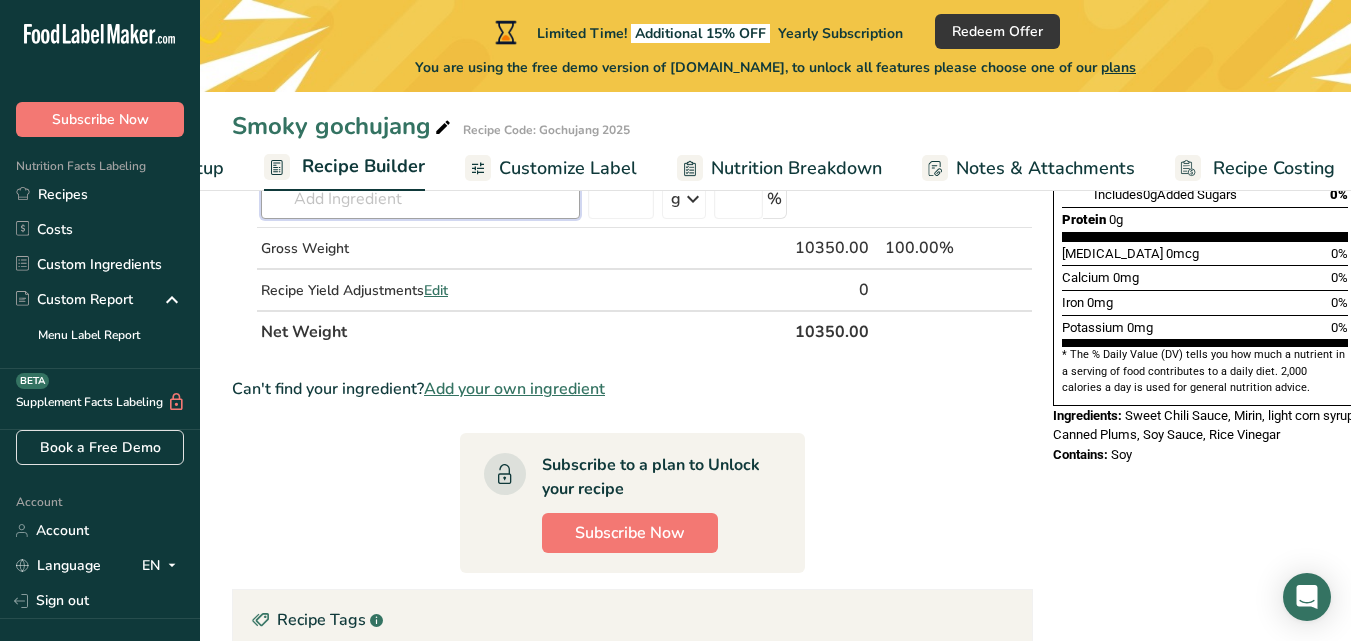 scroll, scrollTop: 509, scrollLeft: 0, axis: vertical 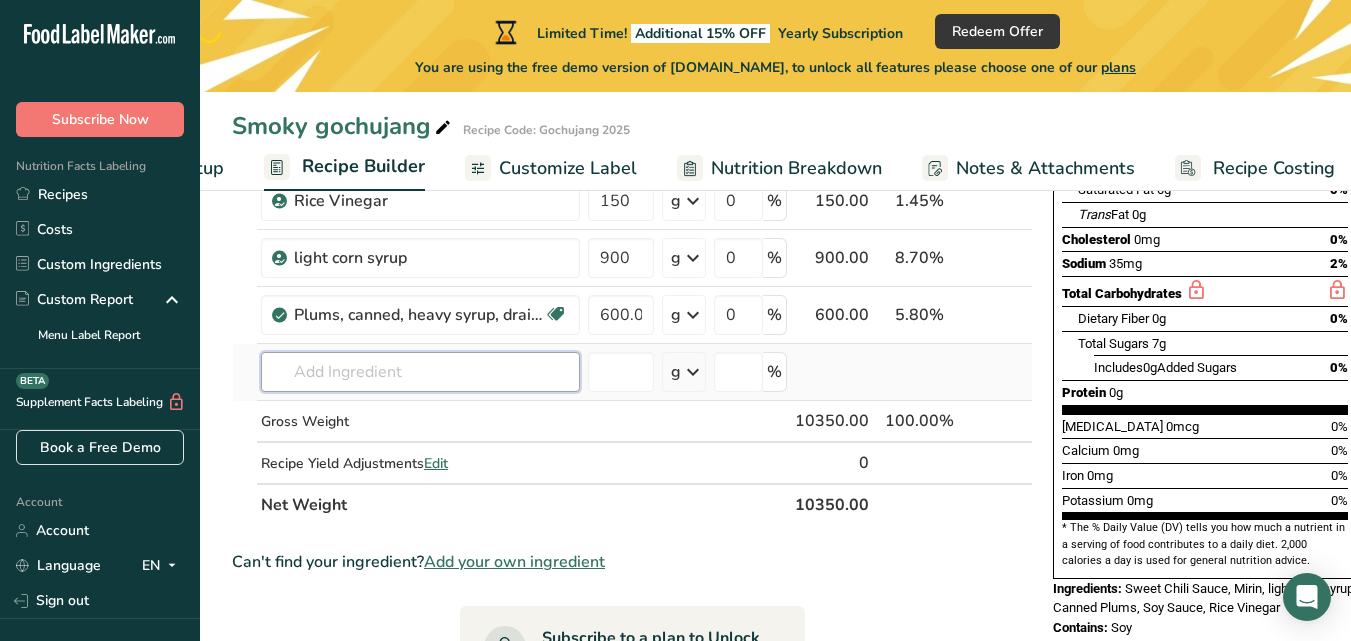 click at bounding box center [420, 372] 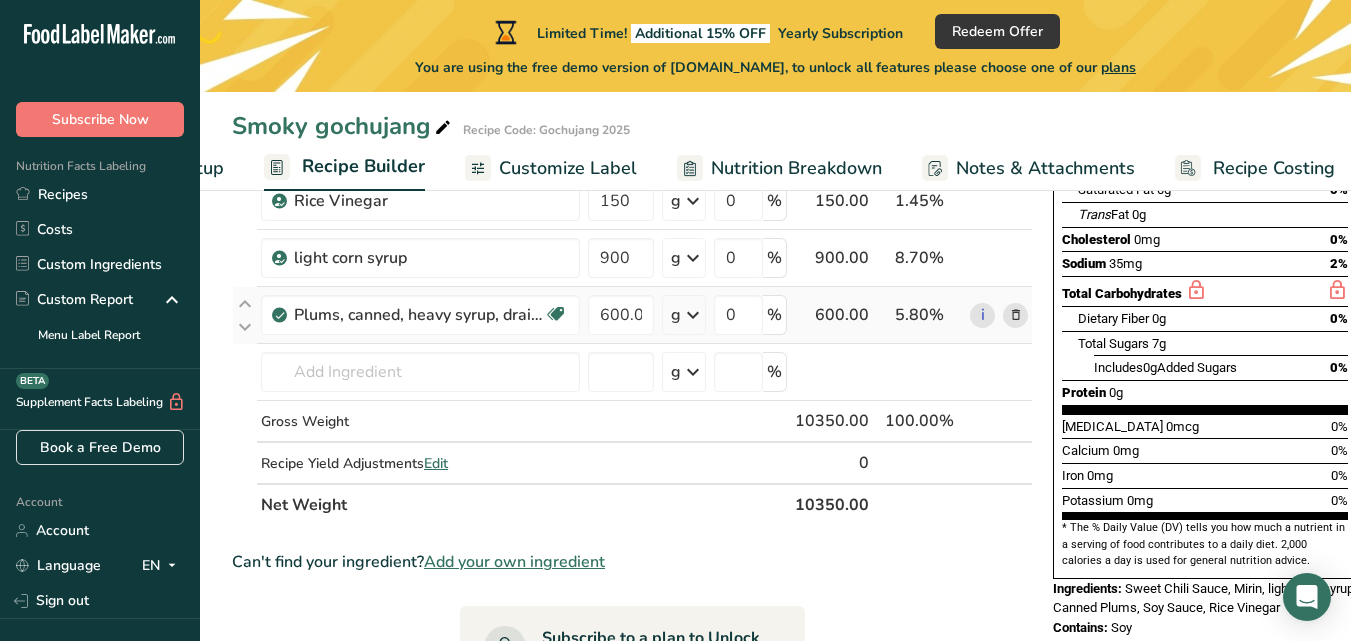 click at bounding box center (1016, 315) 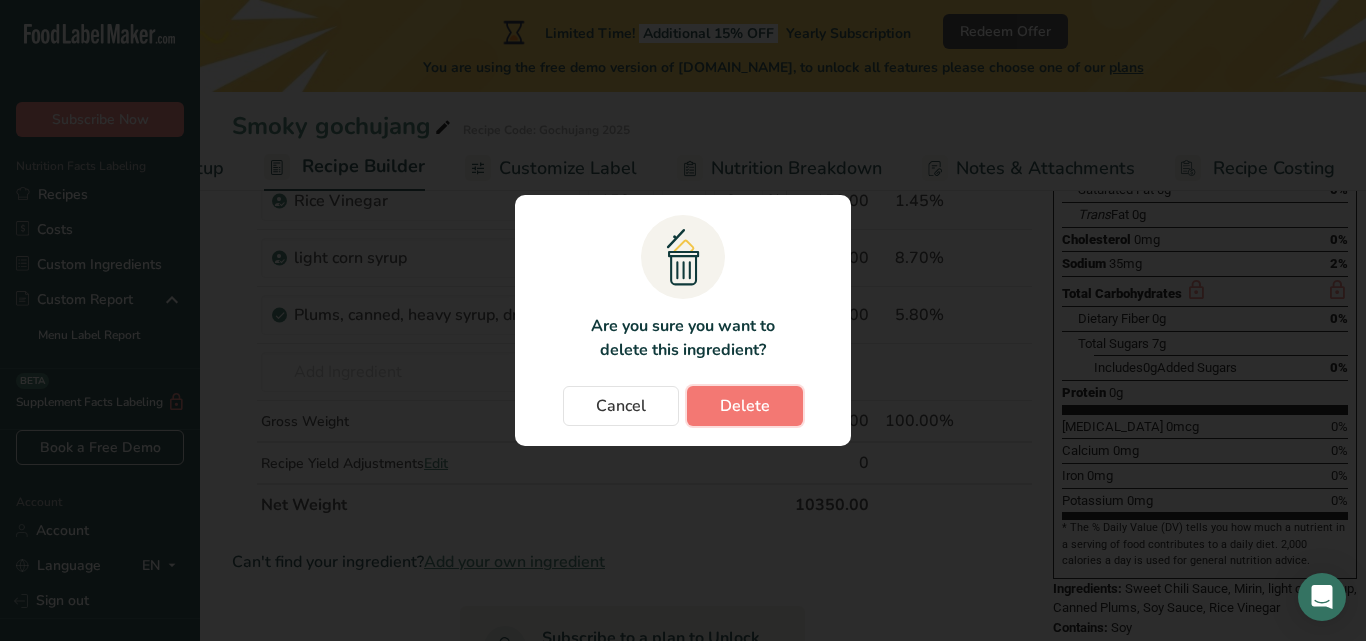 click on "Delete" at bounding box center [745, 406] 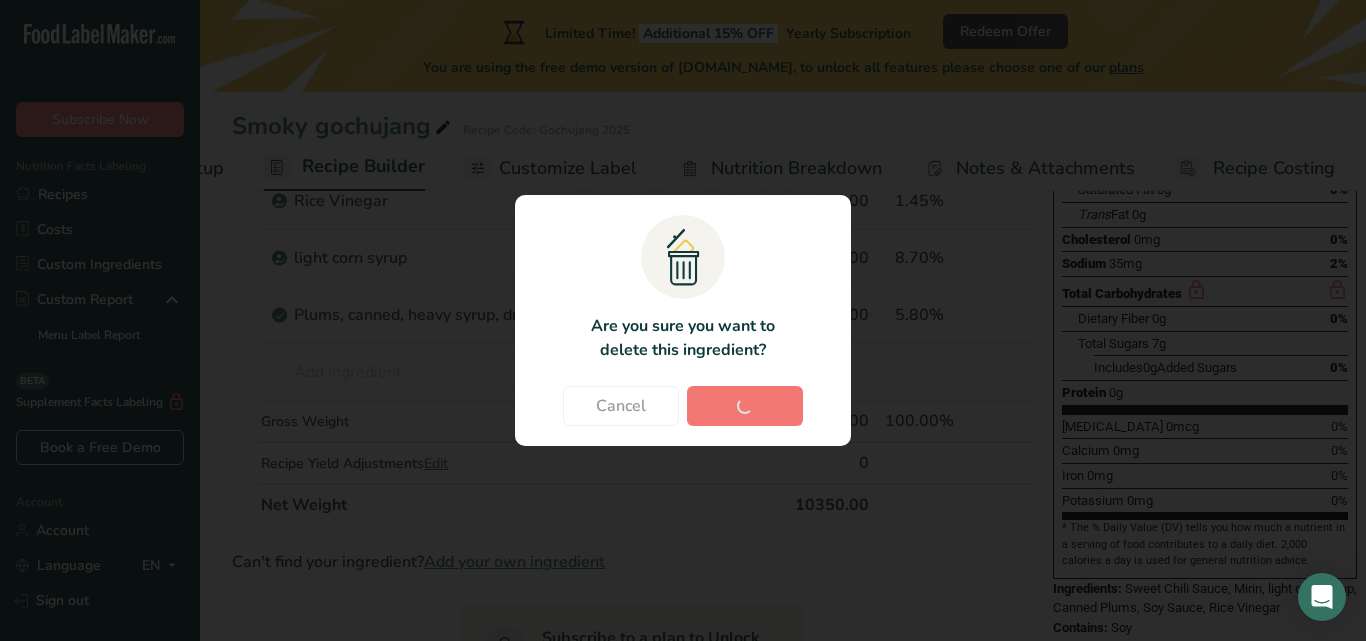 click on "Cancel
[GEOGRAPHIC_DATA]" at bounding box center [683, 406] 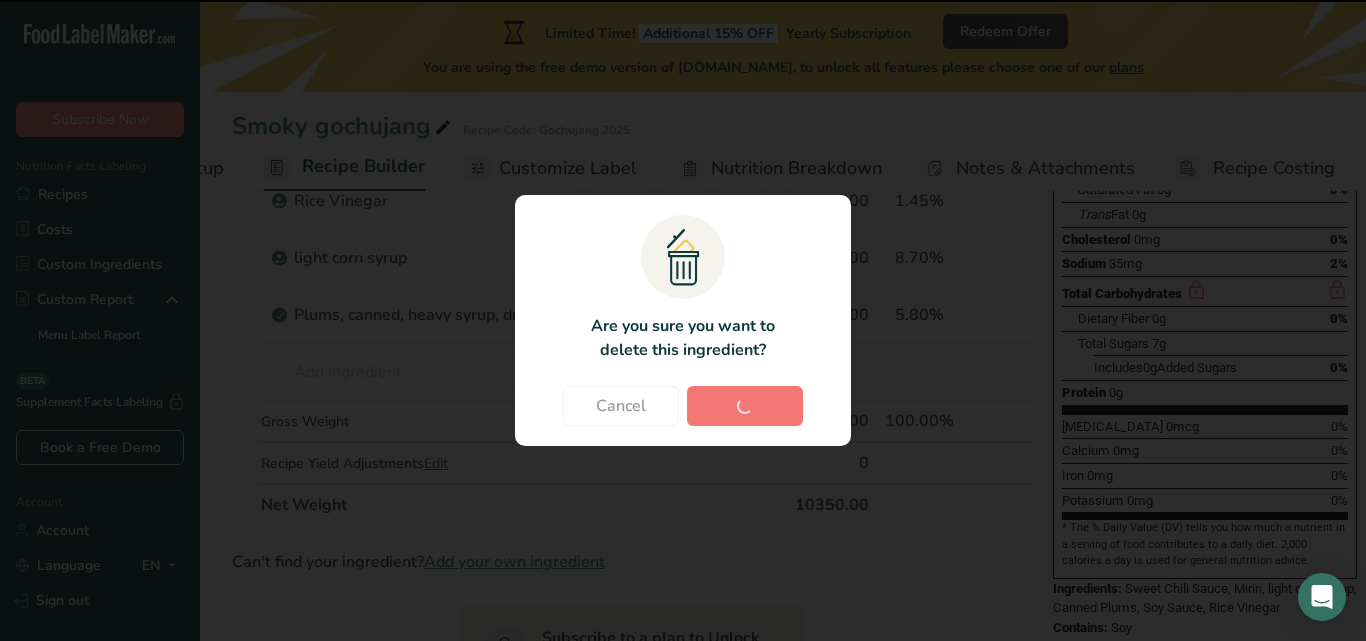 type 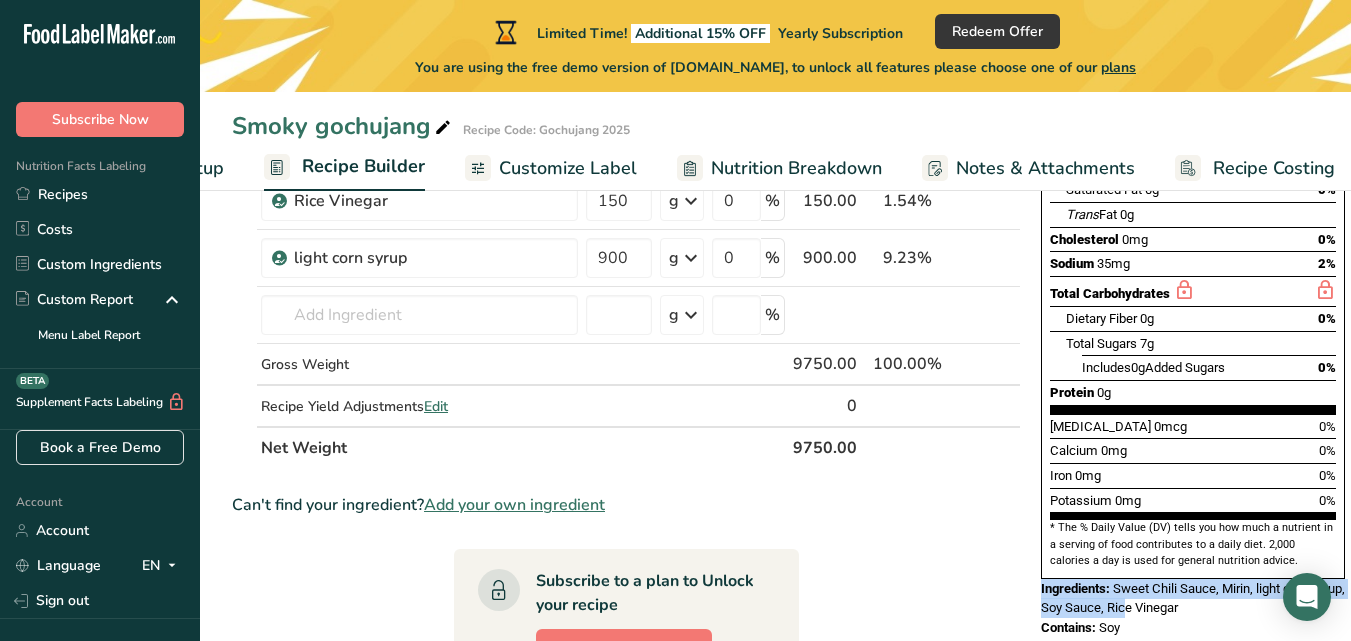 drag, startPoint x: 1144, startPoint y: 564, endPoint x: 1036, endPoint y: 544, distance: 109.83624 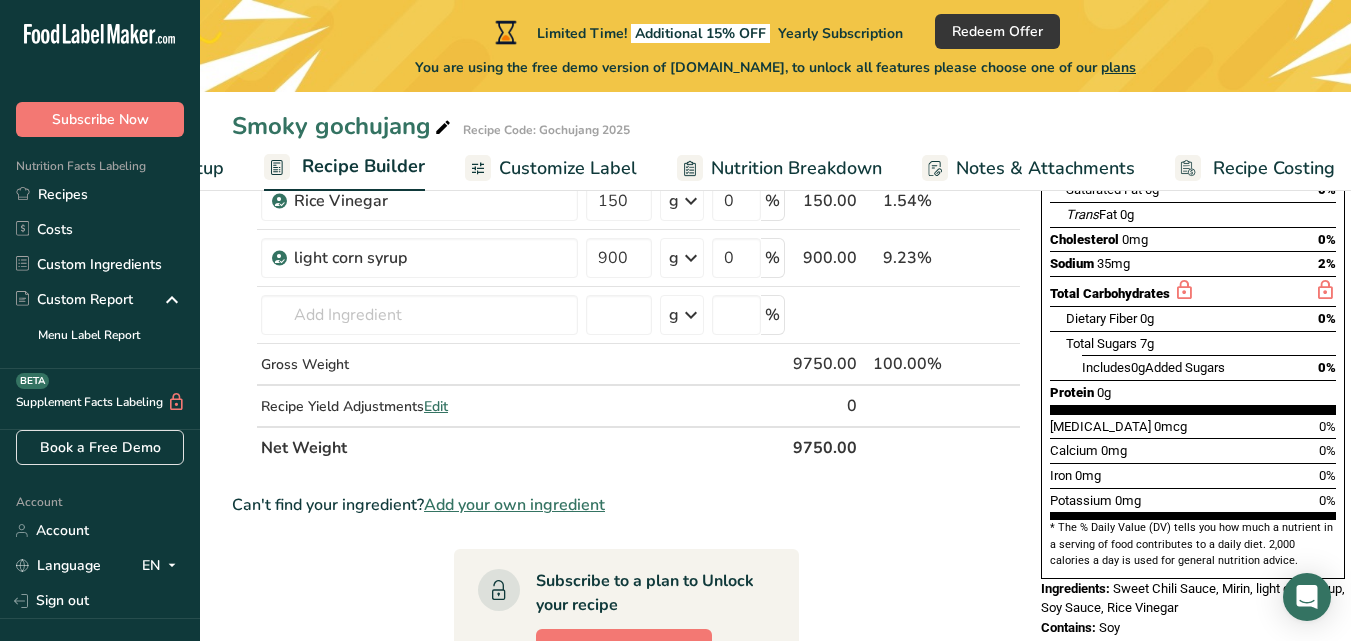 click on "Contains:
Soy" at bounding box center (1193, 628) 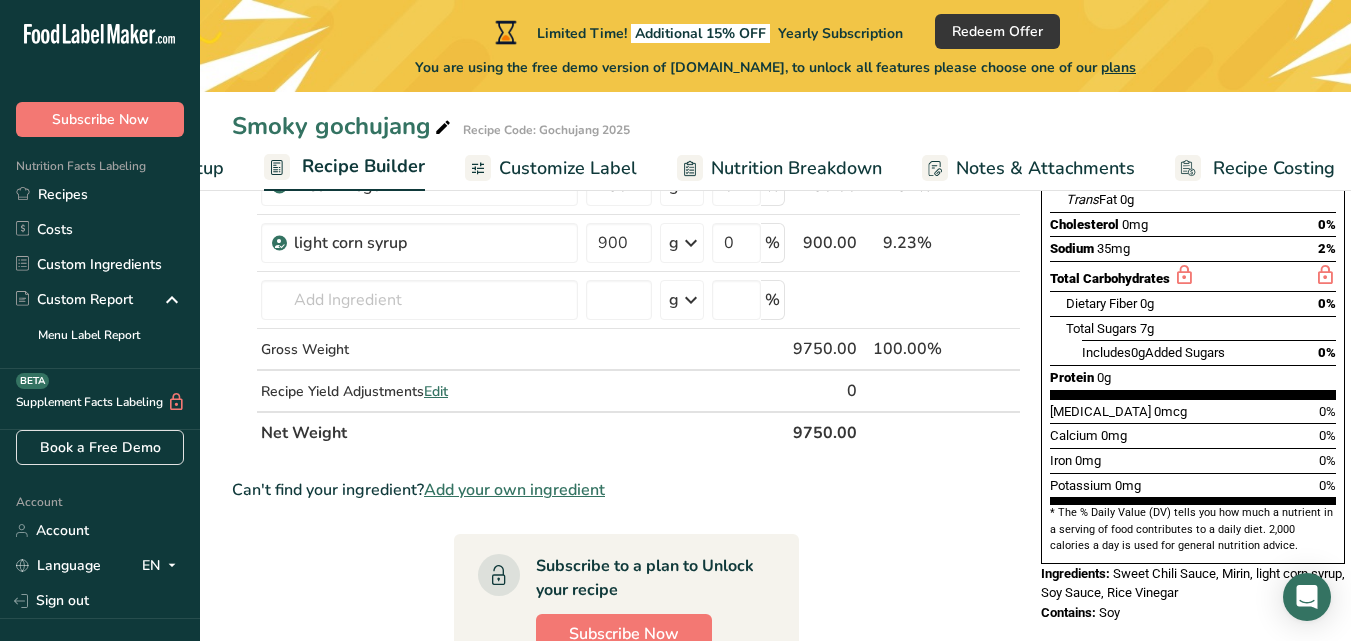 scroll, scrollTop: 333, scrollLeft: 0, axis: vertical 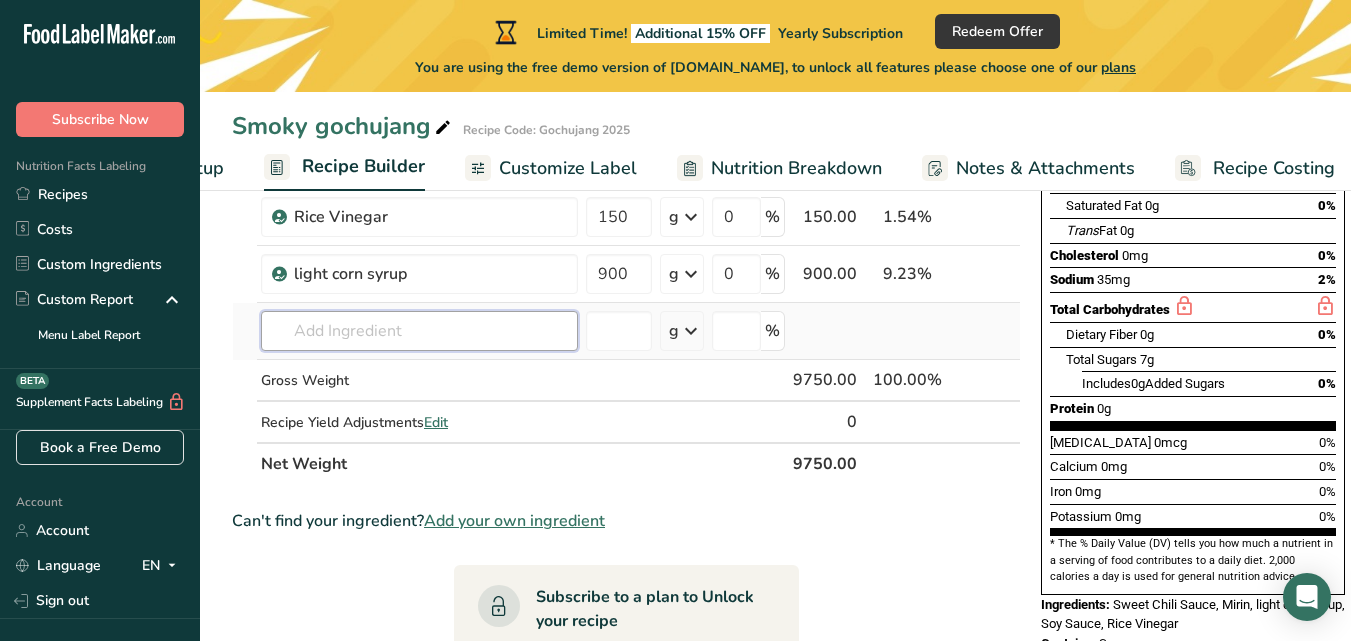 click at bounding box center [419, 331] 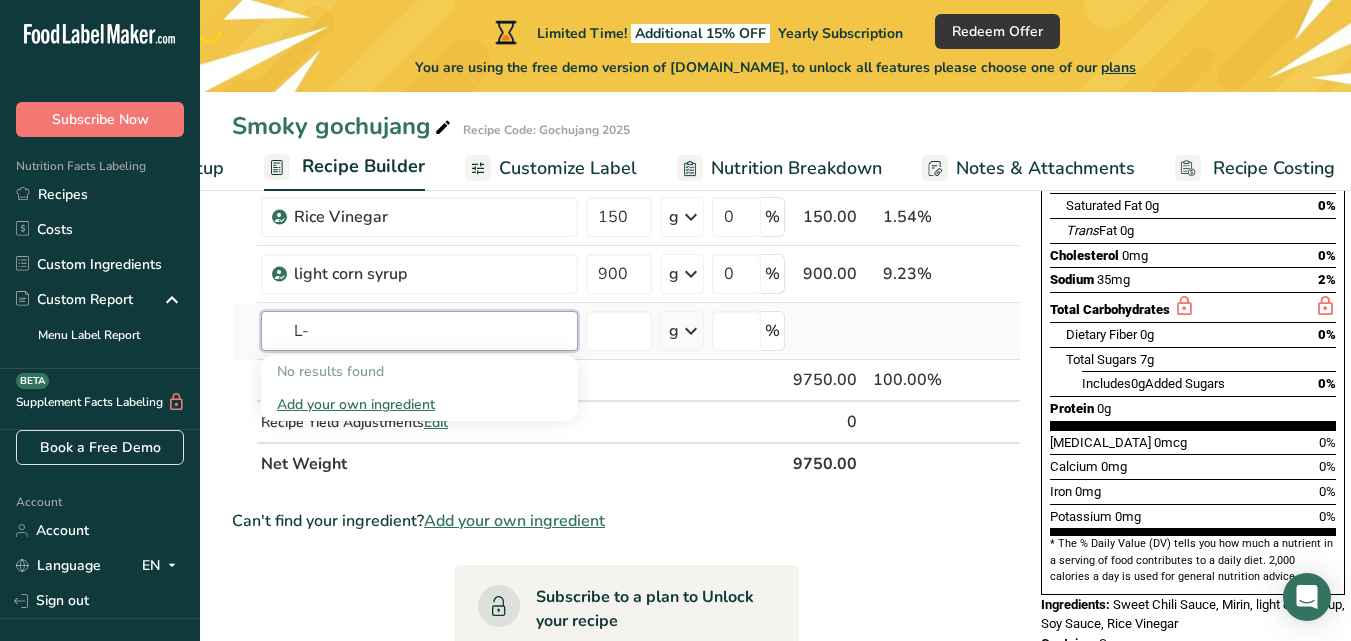 type on "L" 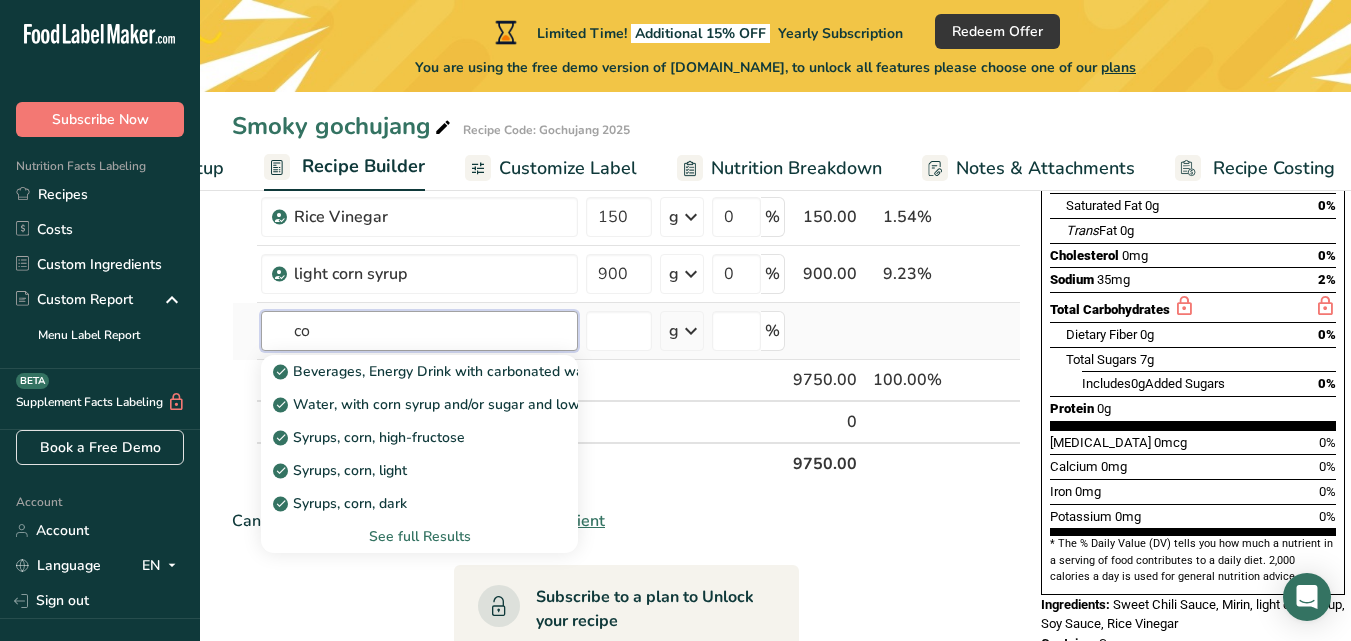 type on "c" 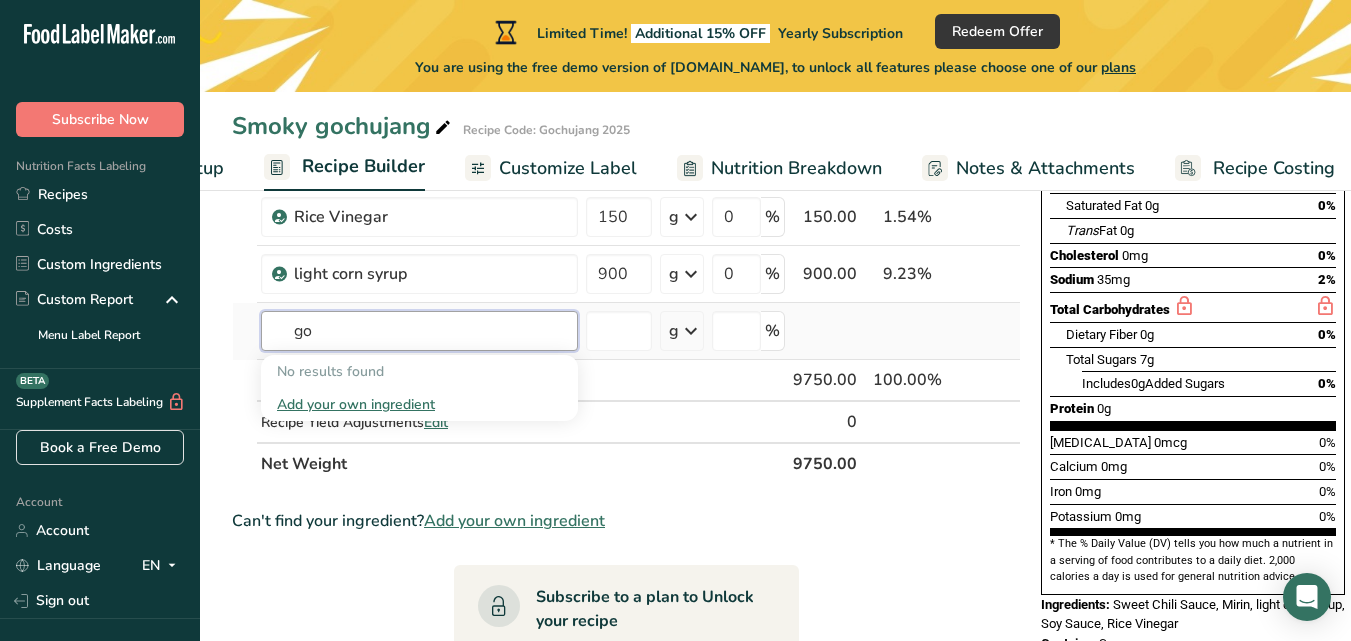 type on "g" 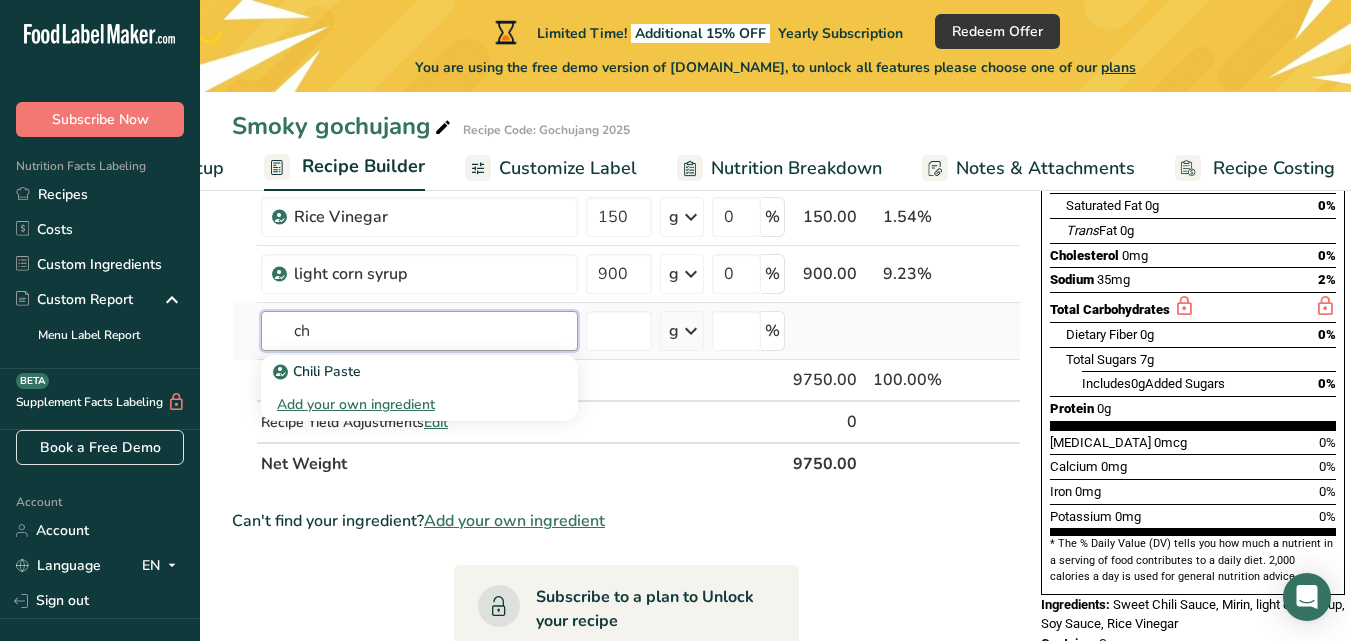 type on "c" 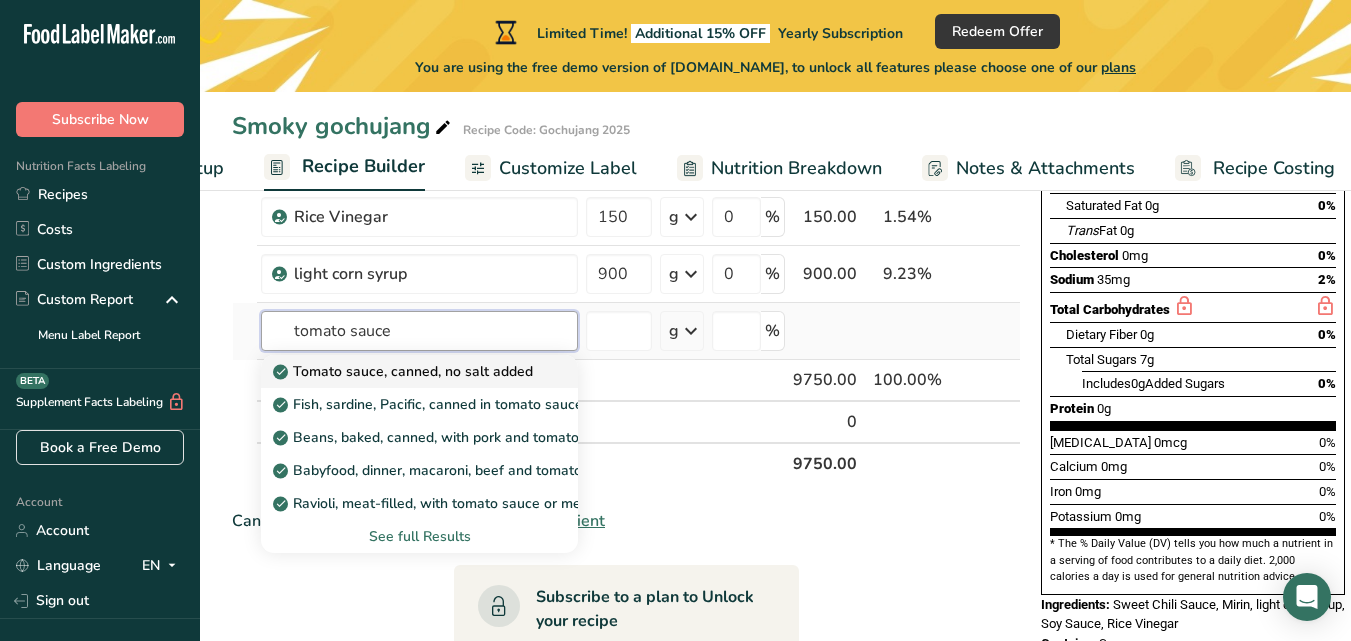 type on "Tomato sauce, canned, no salt added" 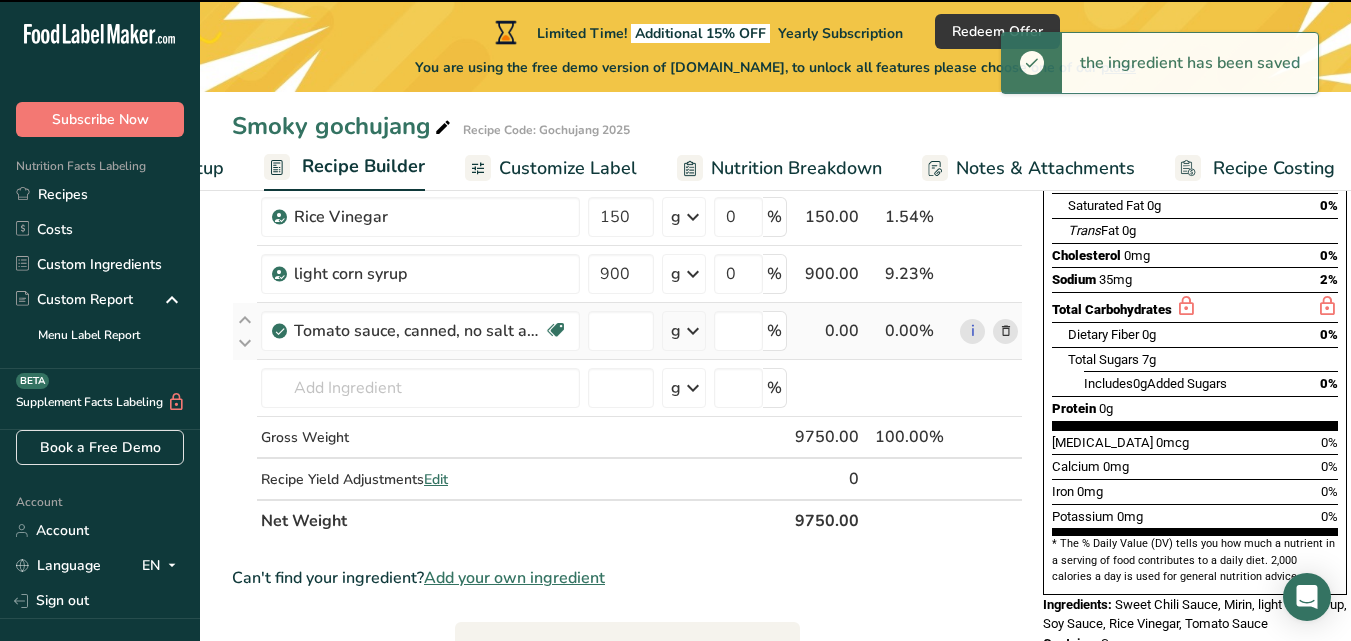 type on "0" 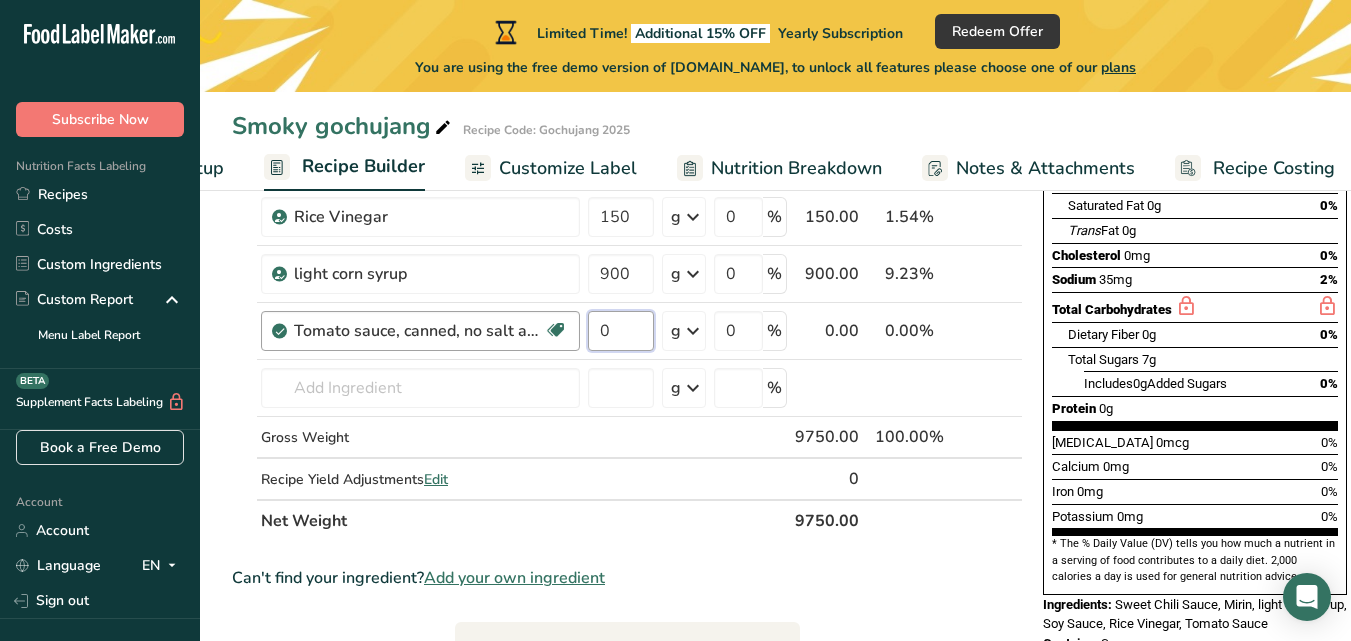 drag, startPoint x: 647, startPoint y: 338, endPoint x: 560, endPoint y: 337, distance: 87.005745 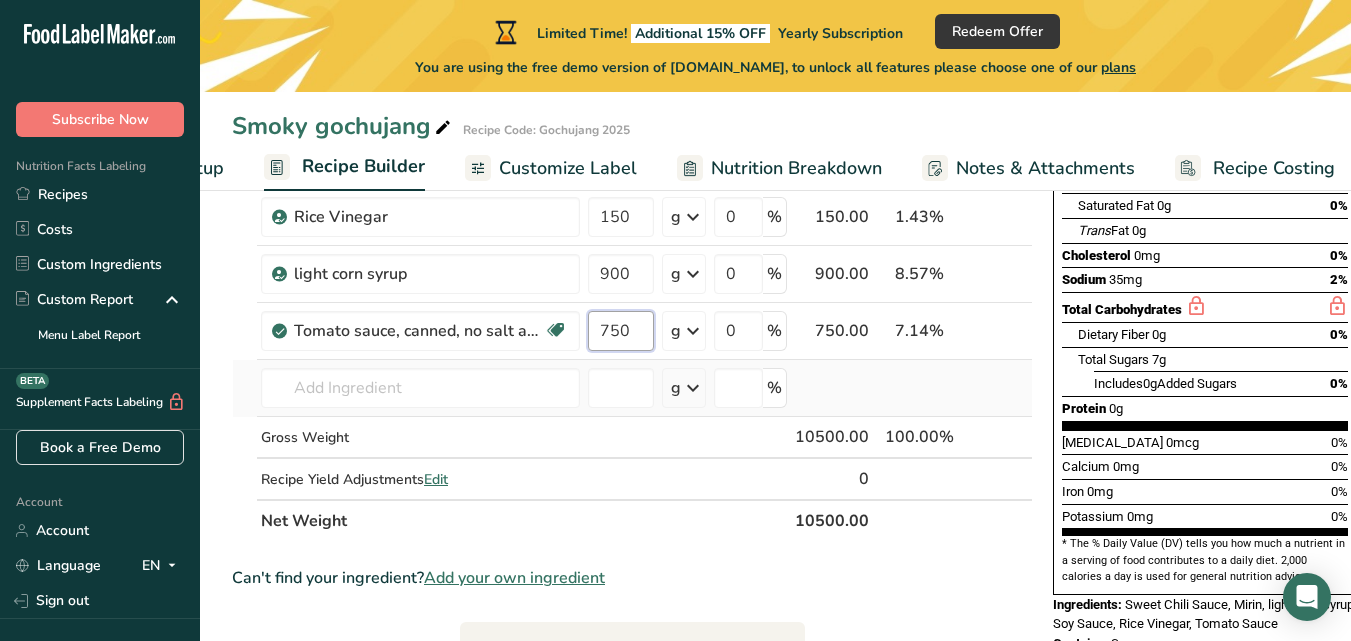 type on "750" 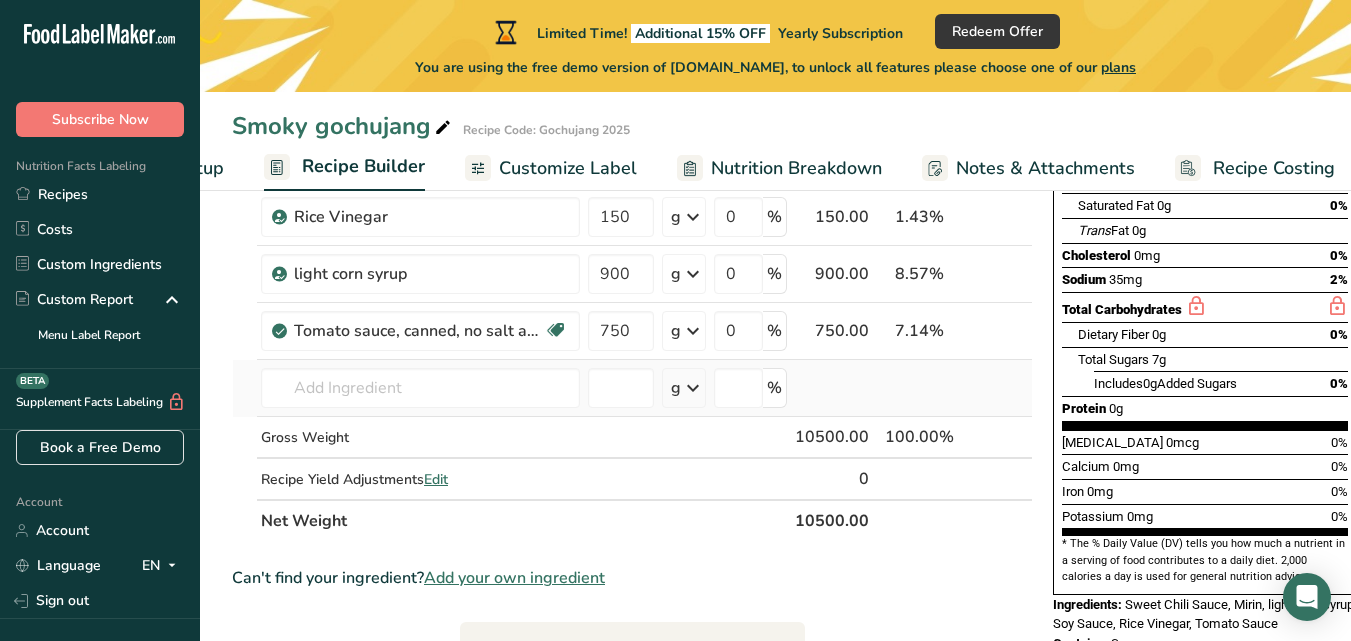 click on "Ingredient *
Amount *
Unit *
Waste *   .a-a{fill:#347362;}.b-a{fill:#fff;}          Grams
Percentage
Mirin
3750
g
Weight Units
g
kg
mg
See more
Volume Units
l
mL
fl oz
See more
0
%
3750.00
35.71%
i
Soy sauce made from soy (tamari)
Dairy free
Gluten free
Vegan
Vegetarian
450
g
Portions
1 tbsp
1 tsp
Weight Units
g
kg
mg
See more
Volume Units
l" at bounding box center [632, 258] 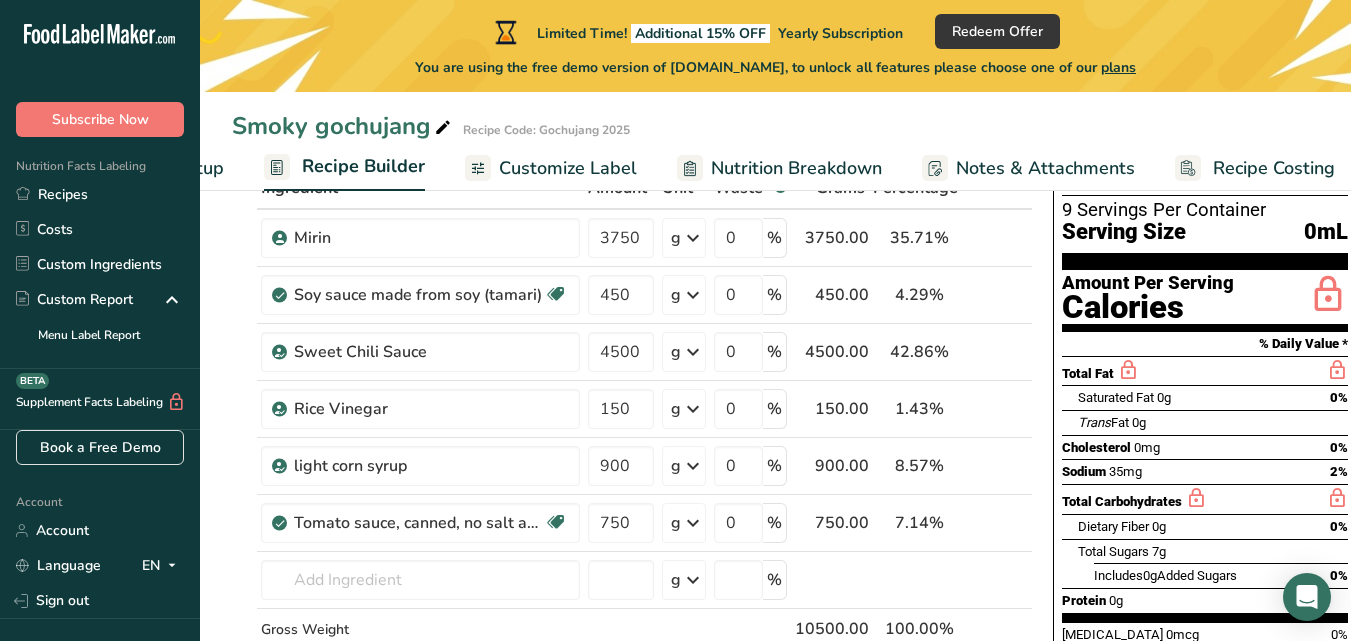 scroll, scrollTop: 136, scrollLeft: 0, axis: vertical 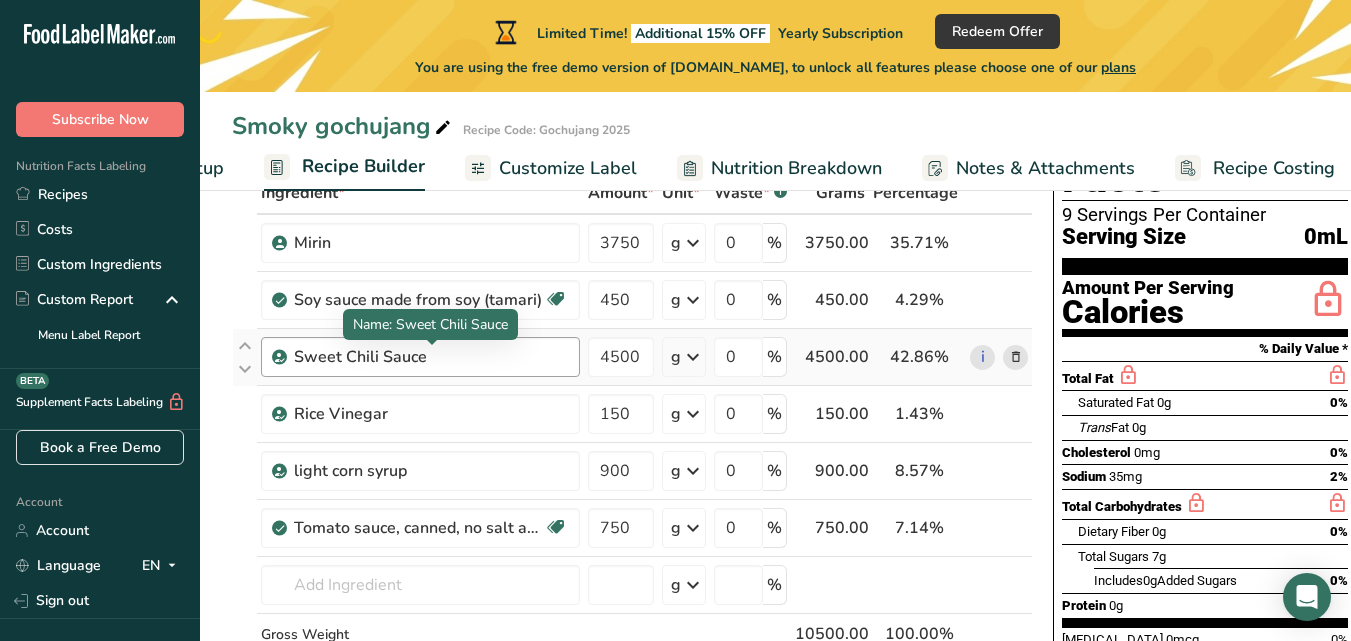 click on "Sweet Chili Sauce" at bounding box center [419, 357] 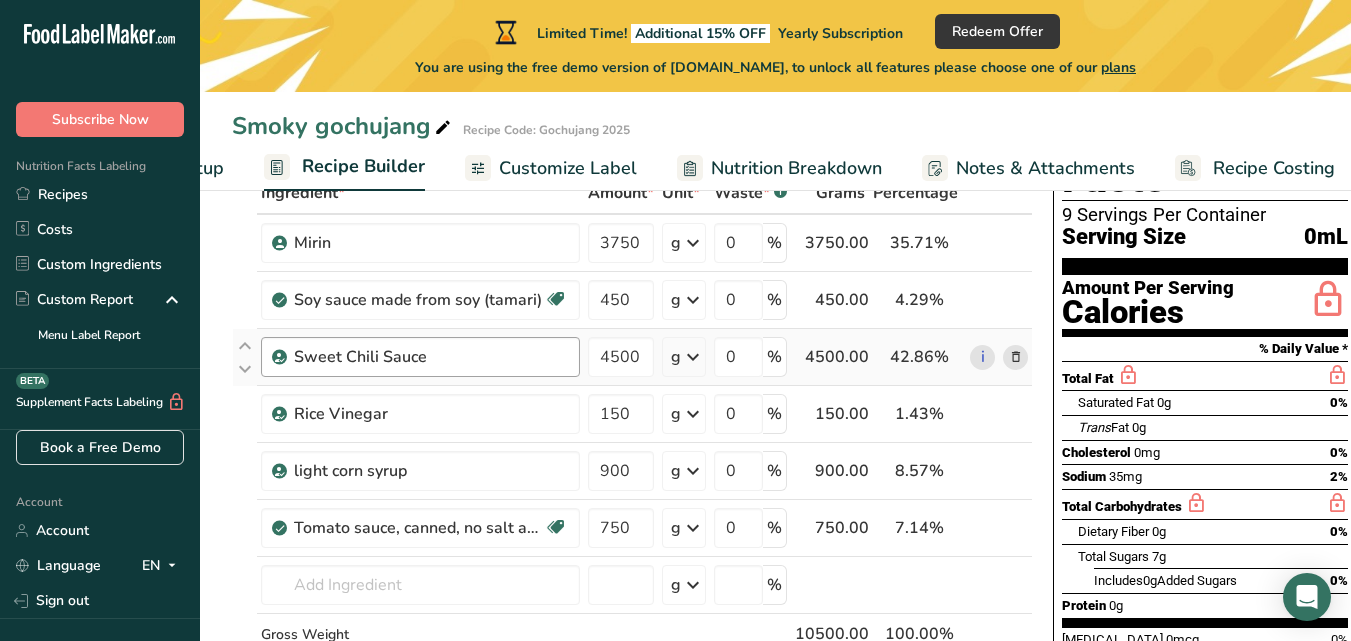 click on "Sweet Chili Sauce" at bounding box center (419, 357) 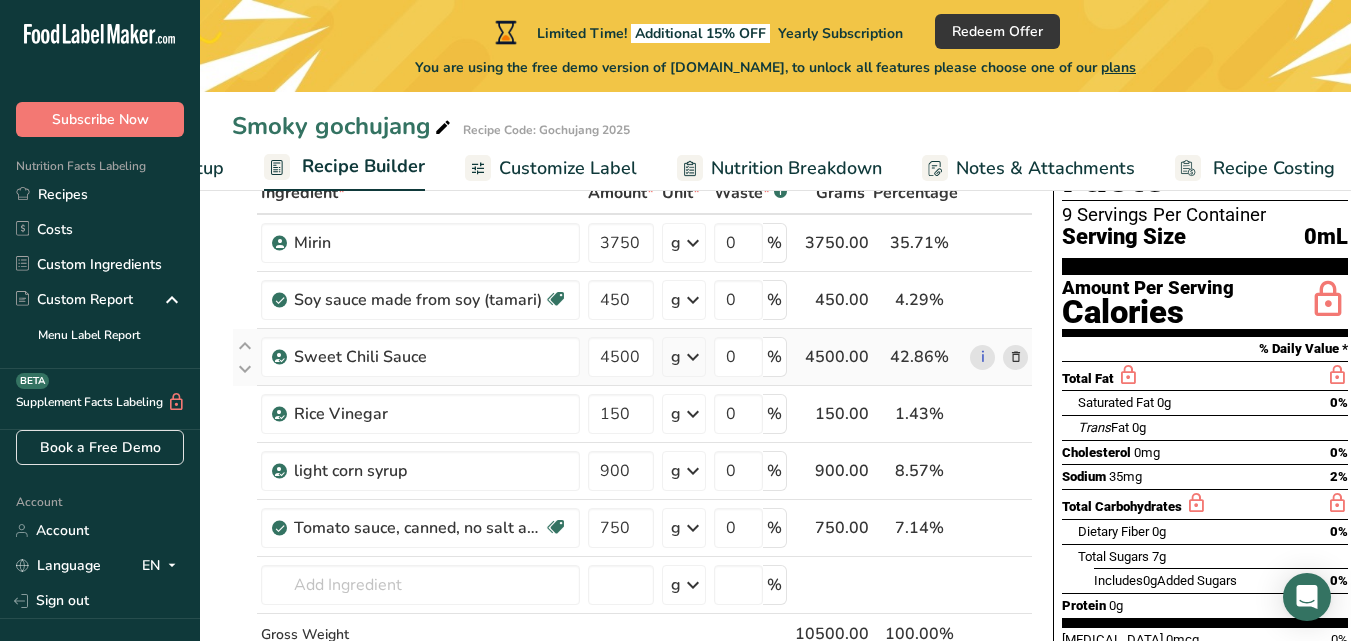 click at bounding box center [1016, 357] 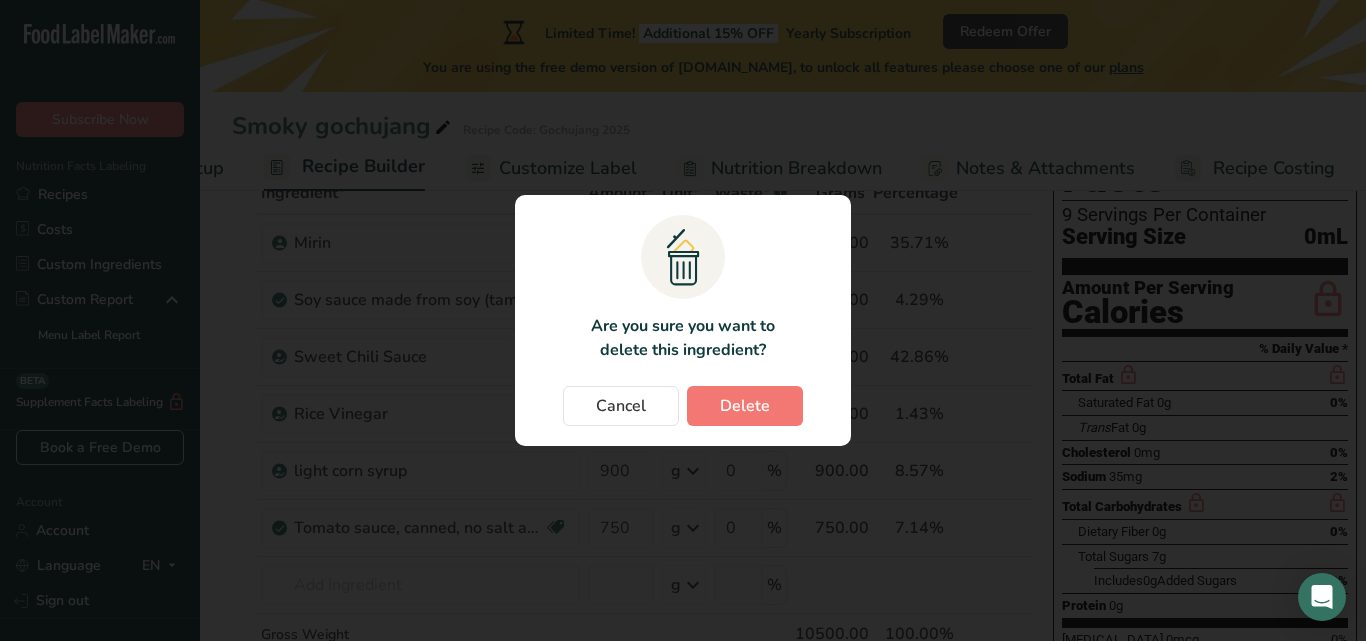click on ".a{fill:#f5f3ed;}.b,.e{fill:#0f393a;}.c{fill:none;}.d{fill:#f2c549;}.e{stroke:rgba(0,0,0,0);stroke-miterlimit:10;}
Are you sure you want to delete this ingredient?
Cancel
[GEOGRAPHIC_DATA]" at bounding box center (683, 320) 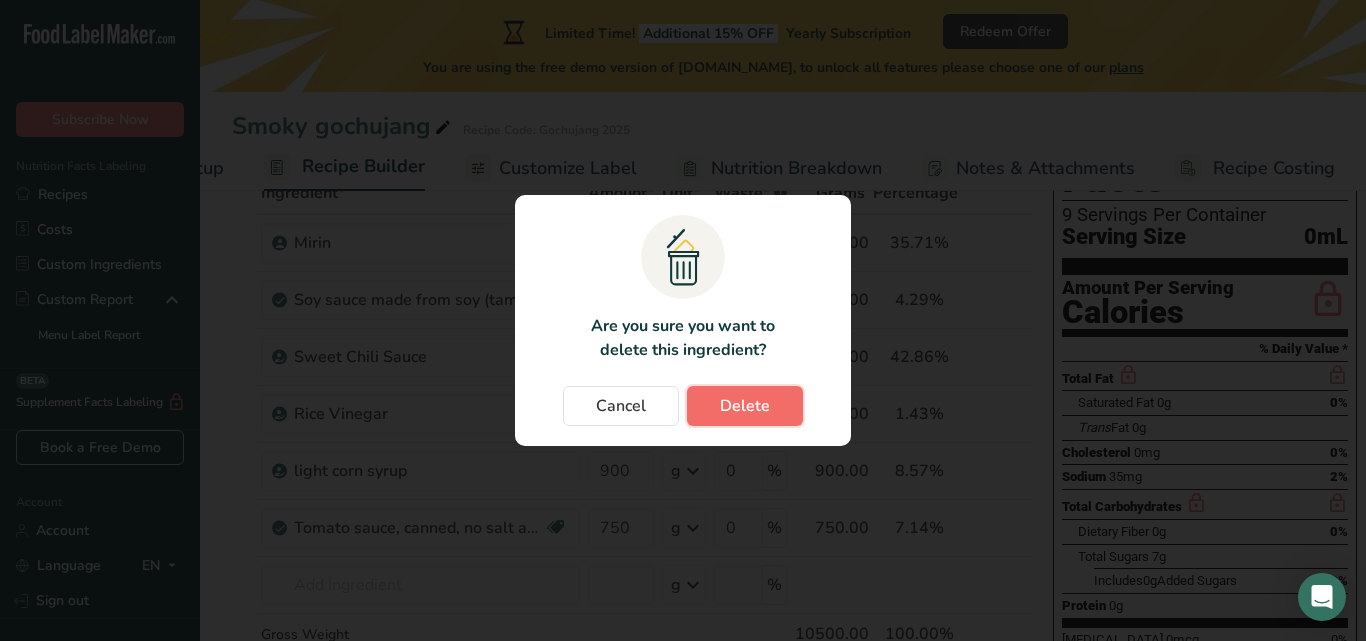 click on "Delete" at bounding box center (745, 406) 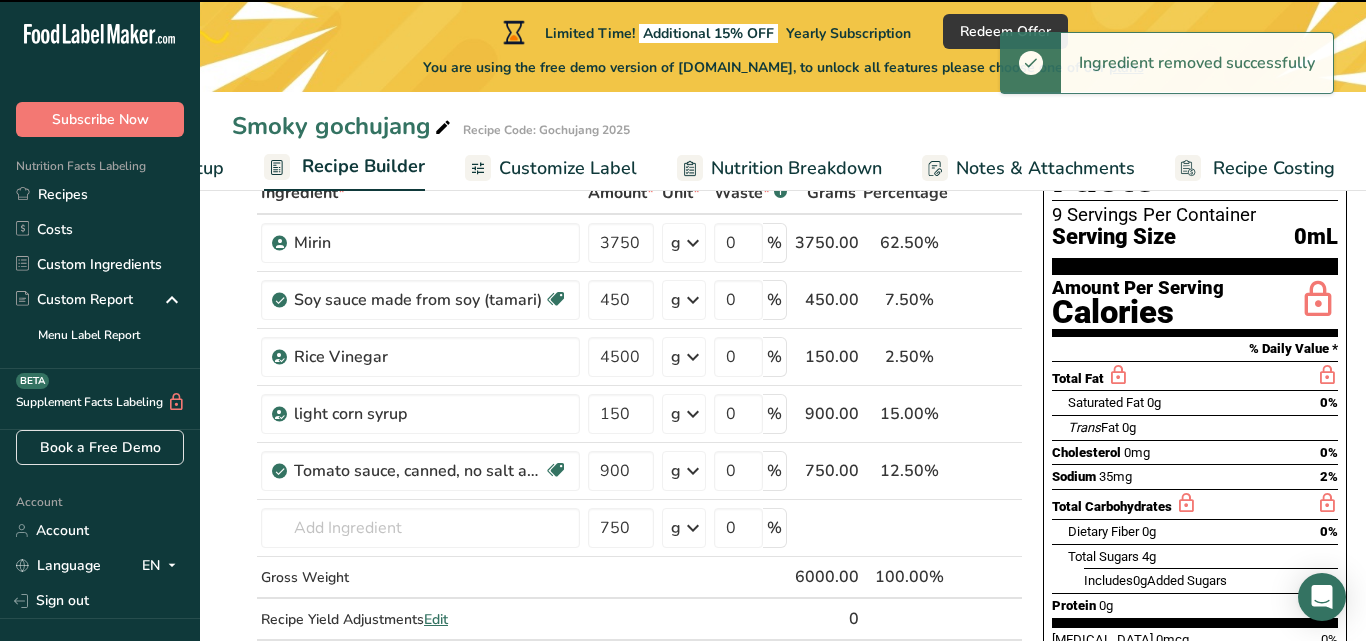 type on "150" 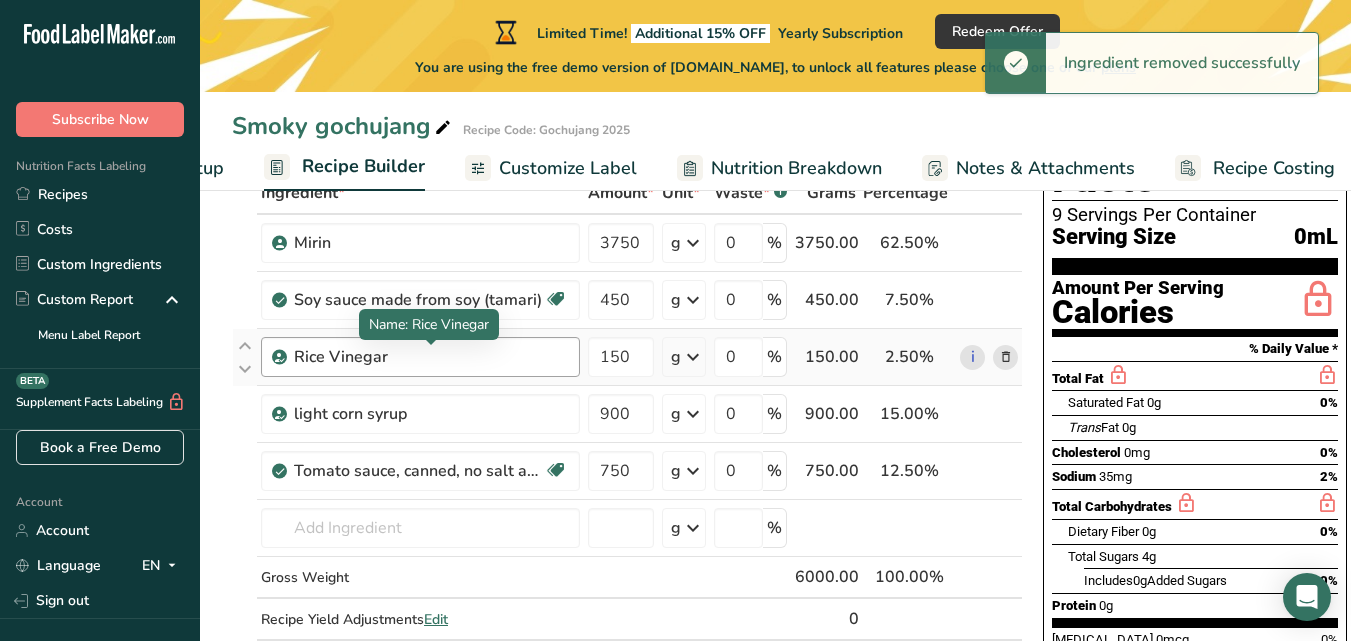 click on "Rice Vinegar" at bounding box center [419, 357] 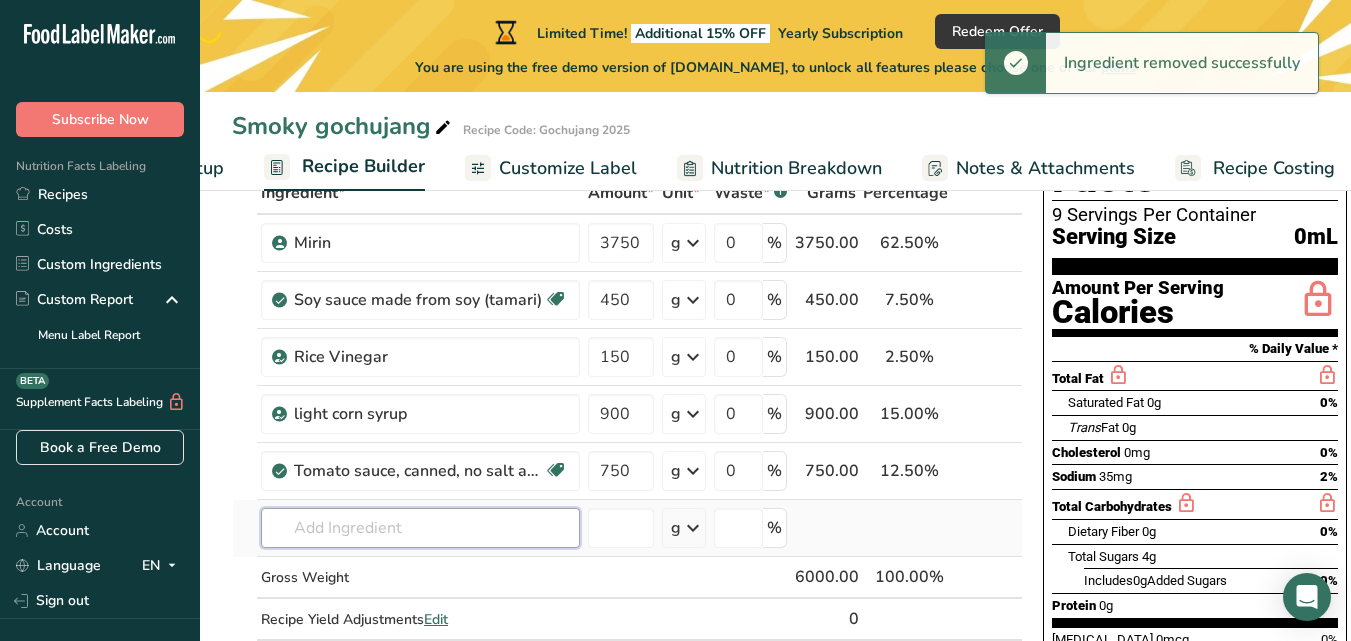 click at bounding box center (420, 528) 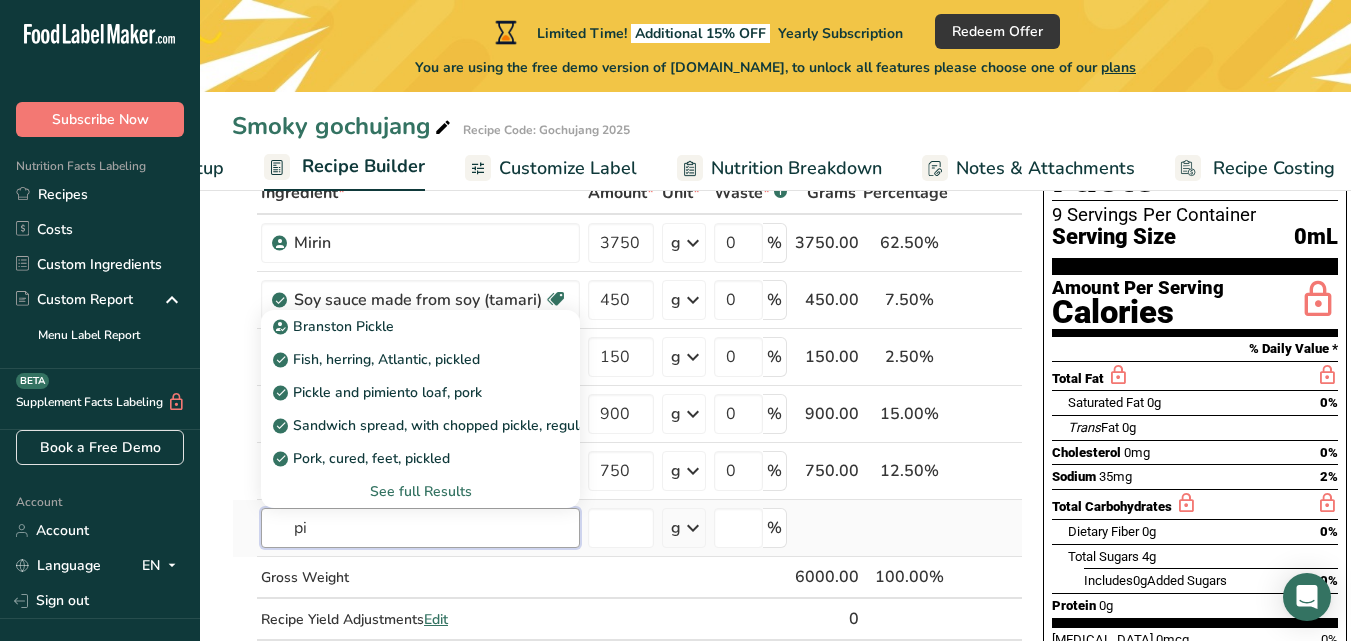 type on "p" 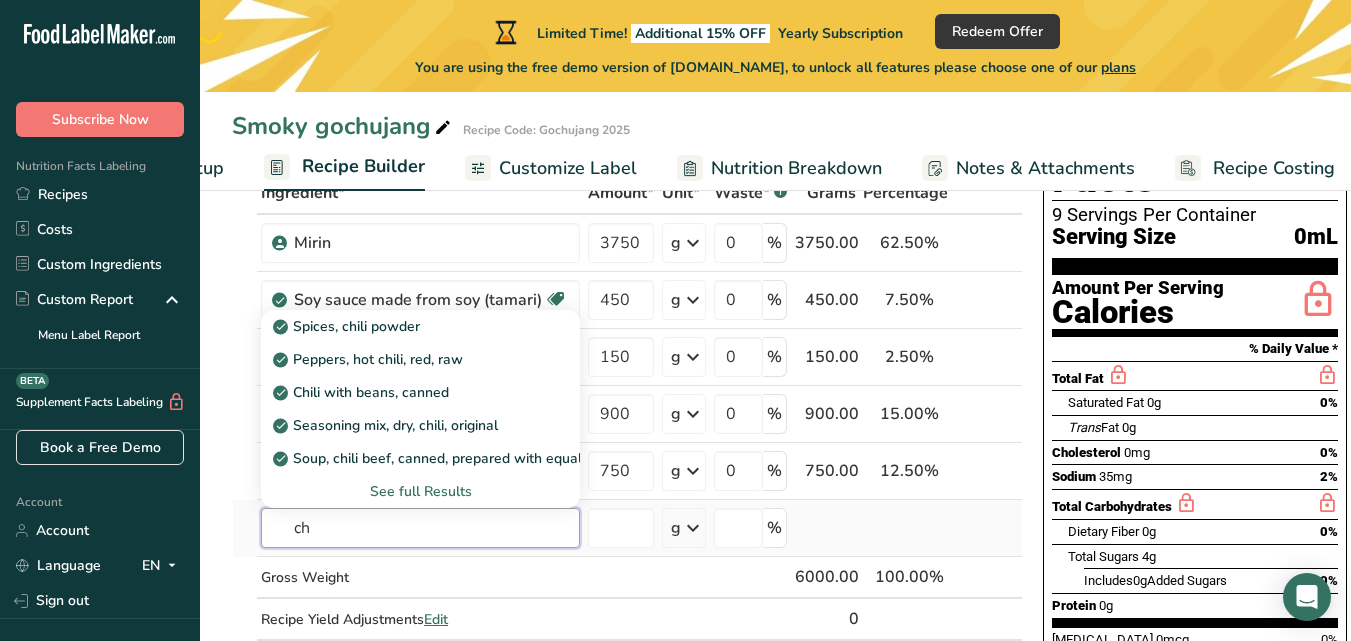 type on "c" 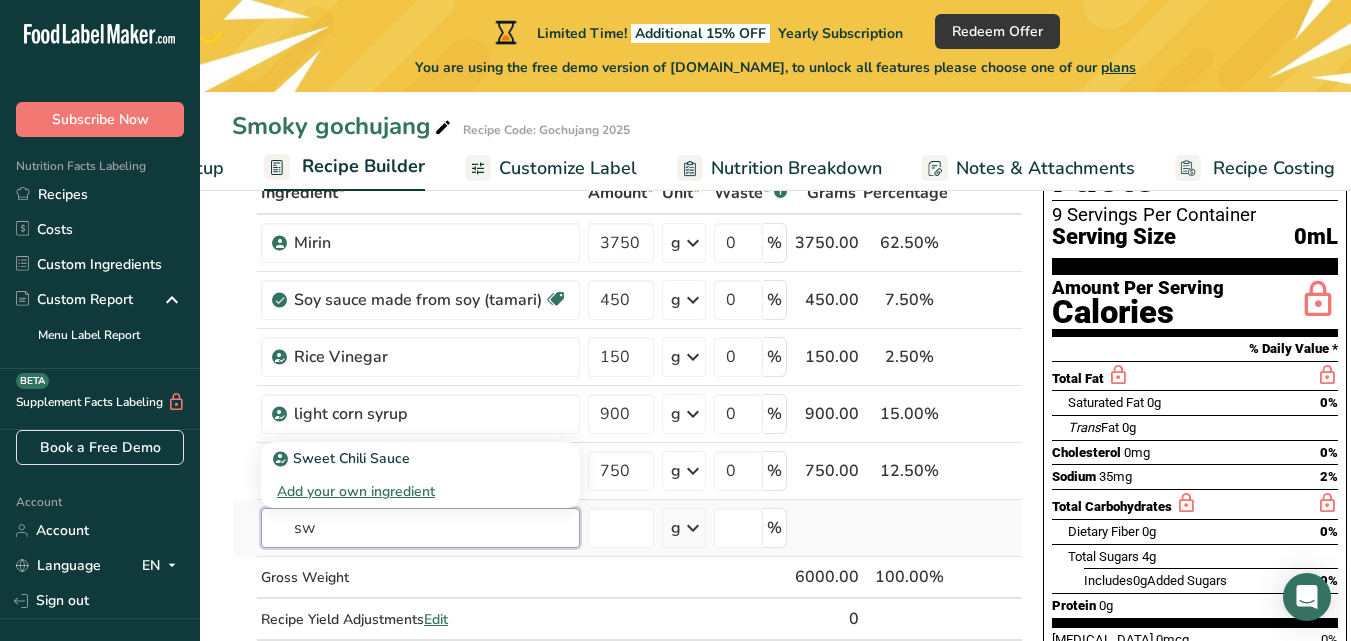 type on "s" 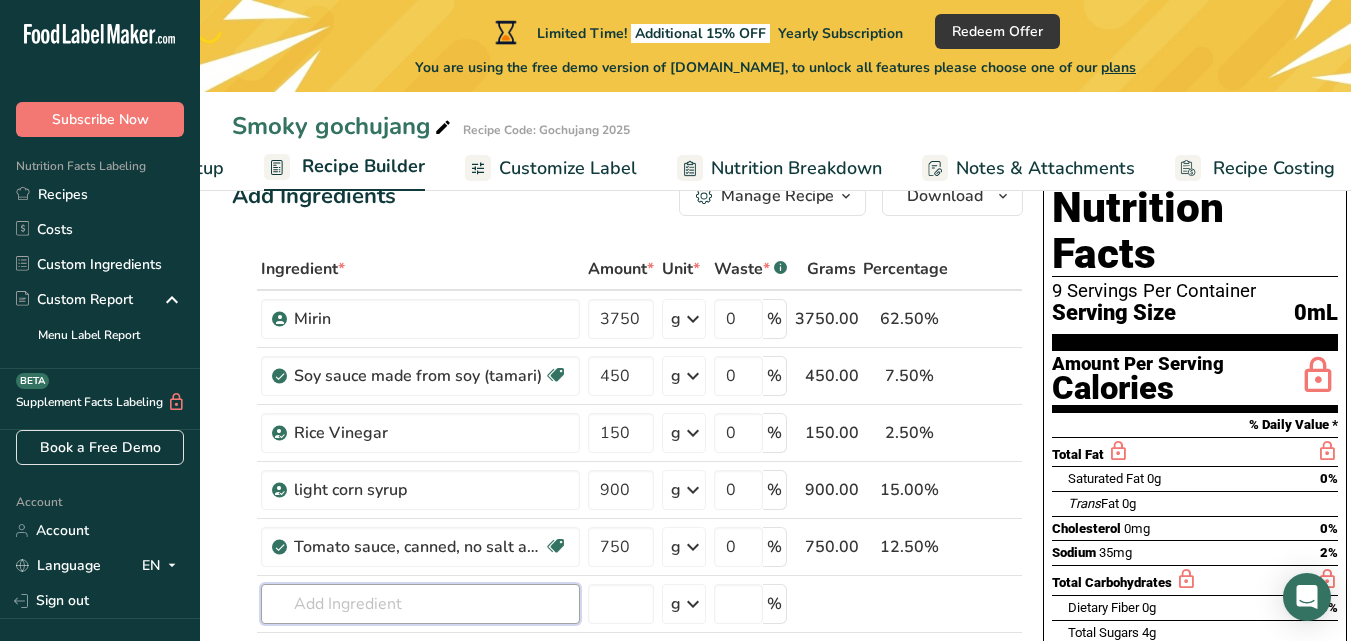 scroll, scrollTop: 0, scrollLeft: 0, axis: both 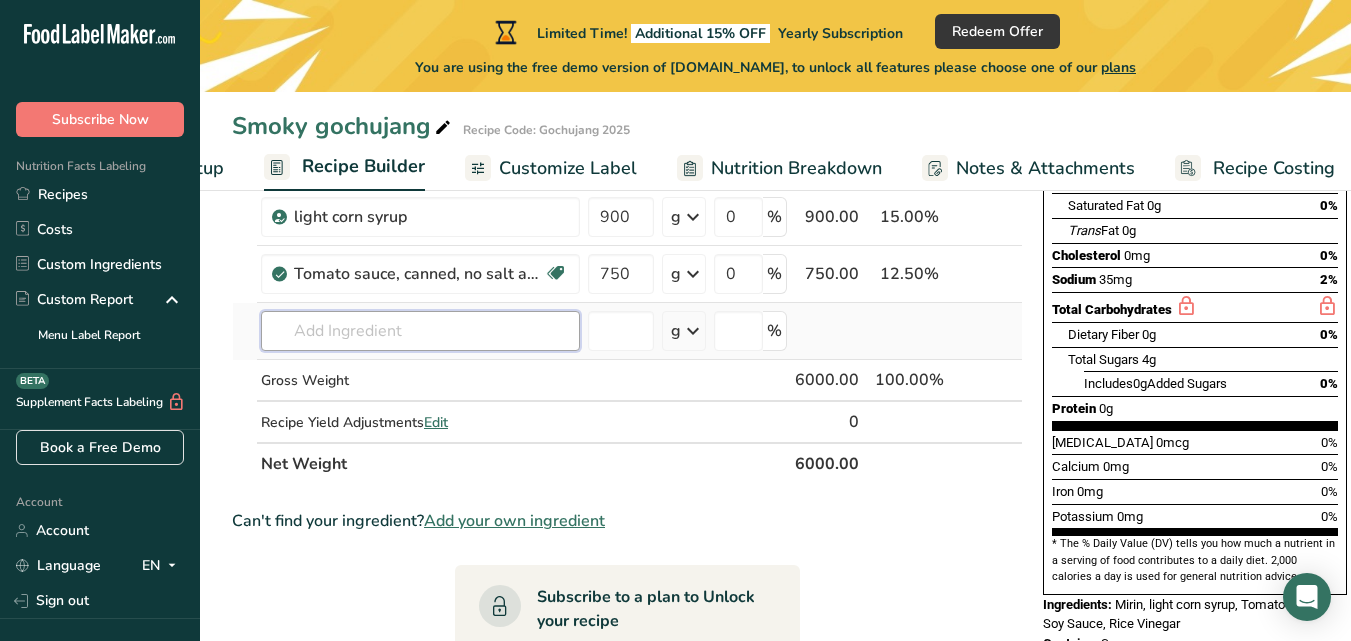click at bounding box center [420, 331] 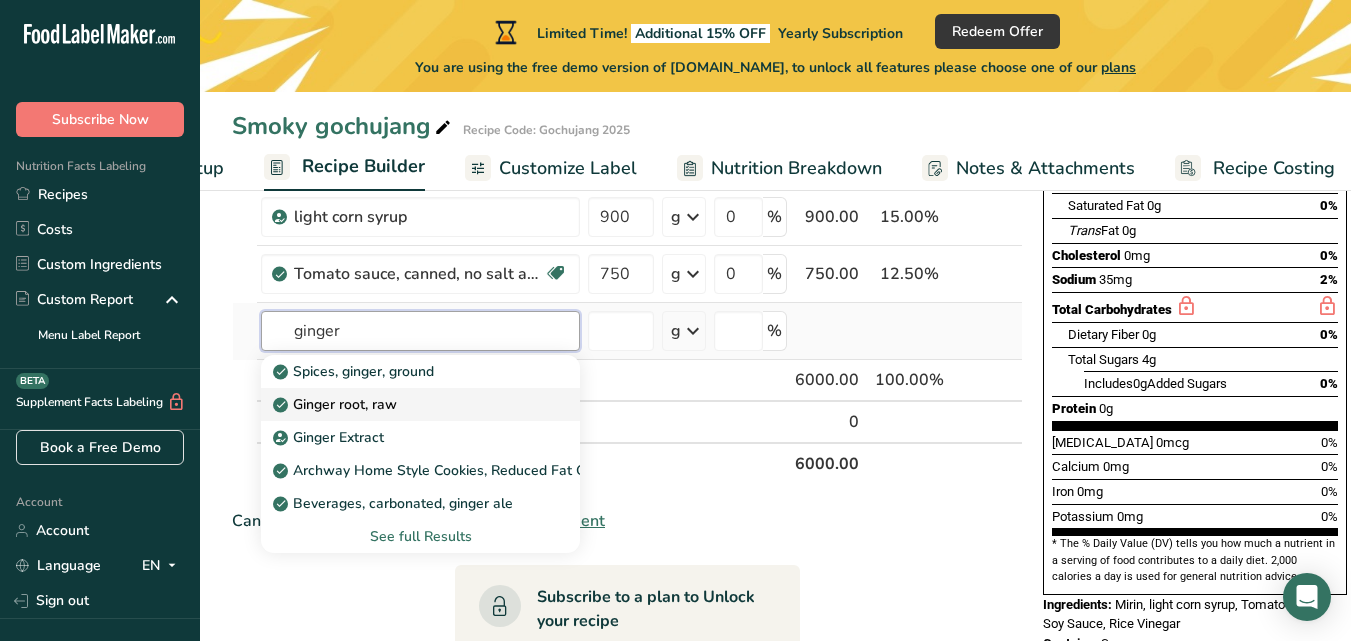 type on "ginger" 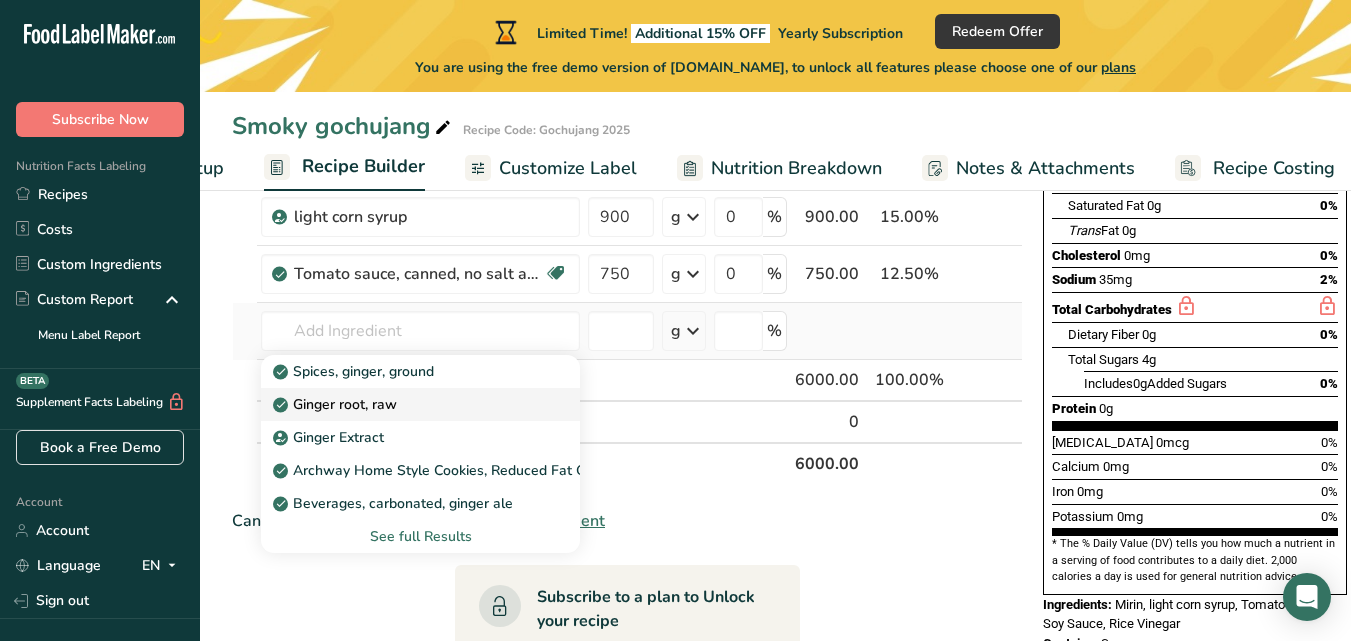 click on "Ginger root, raw" at bounding box center [337, 404] 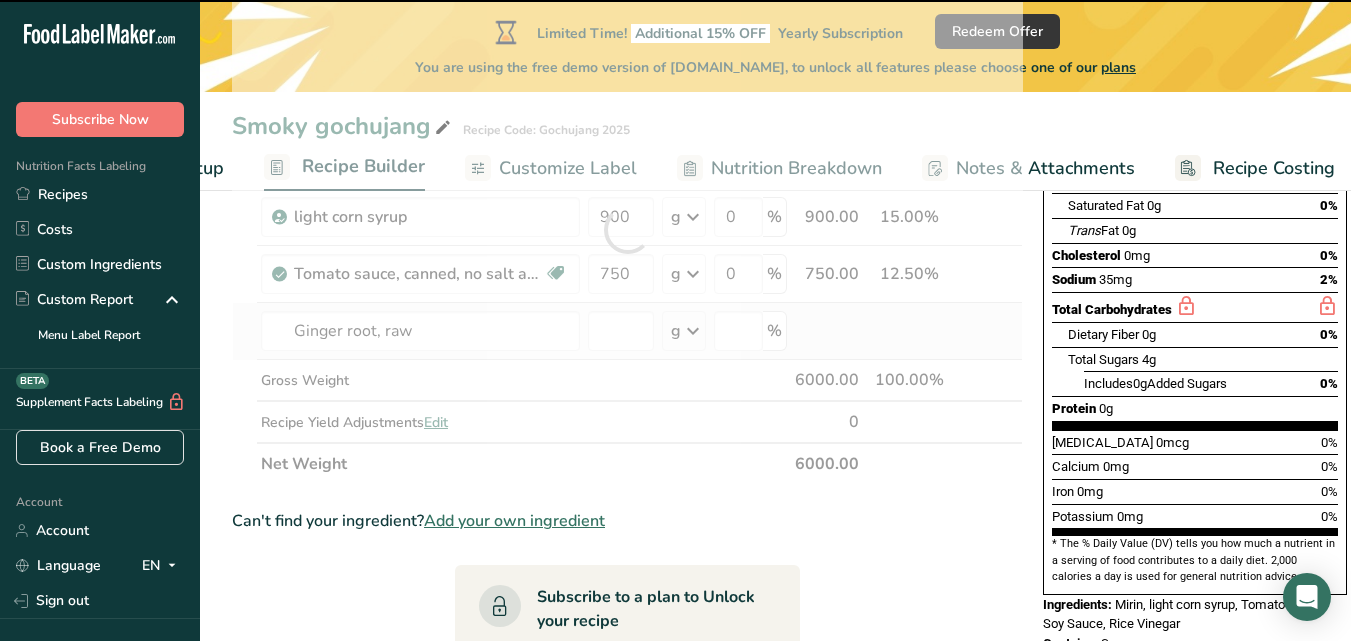 type on "0" 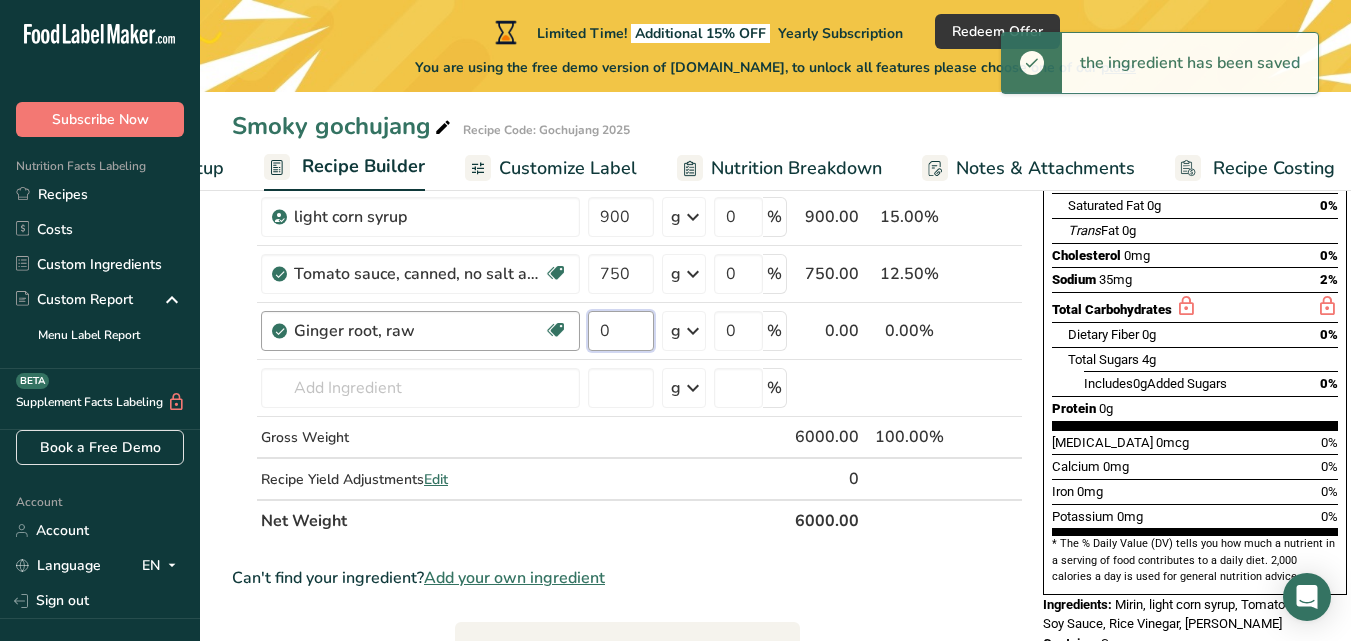drag, startPoint x: 620, startPoint y: 323, endPoint x: 560, endPoint y: 335, distance: 61.188232 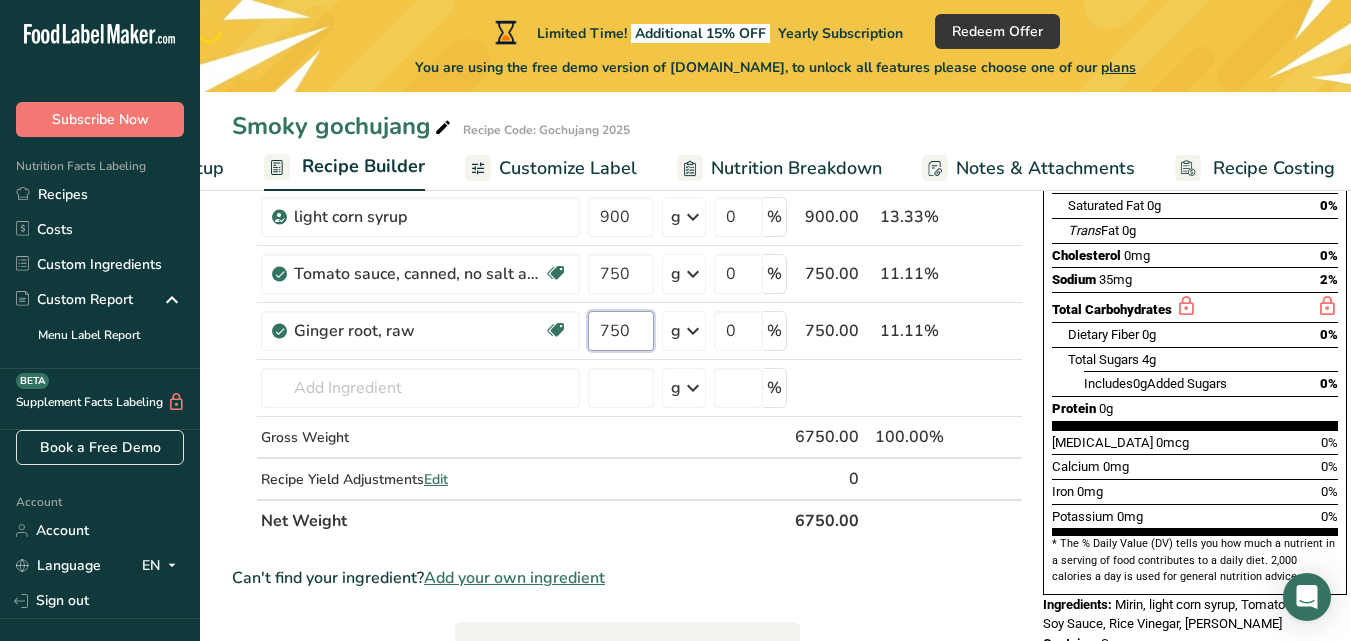 type on "750" 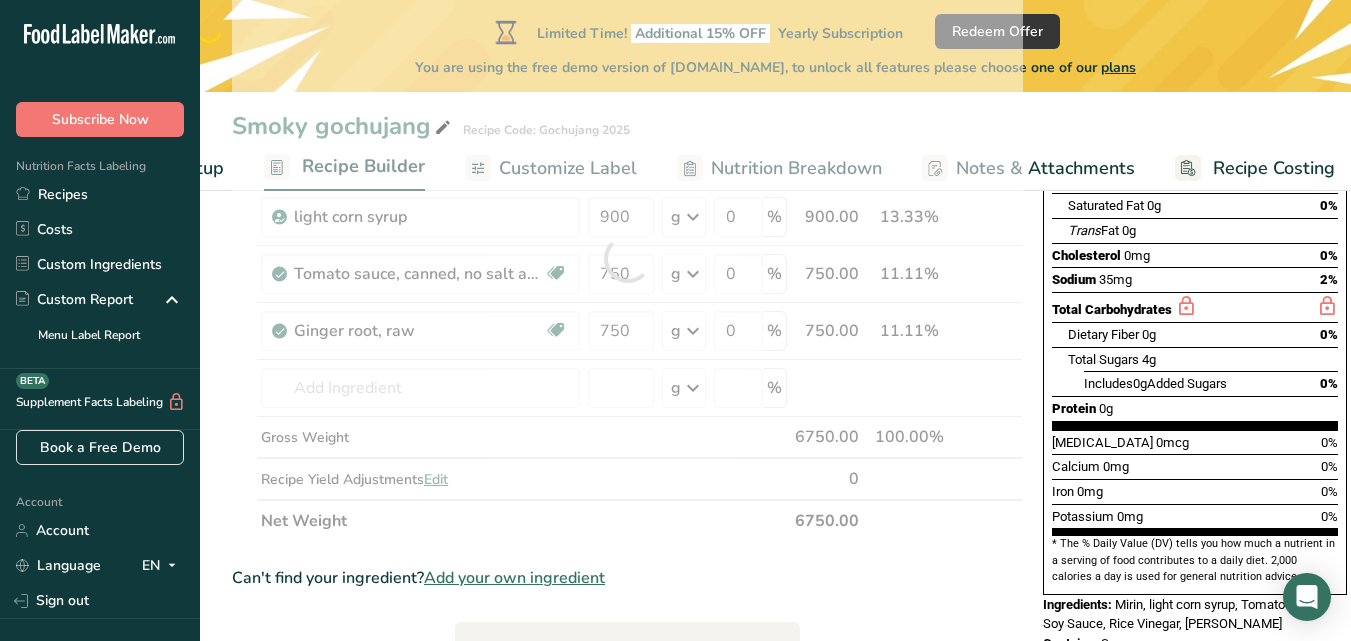 click on "Ingredient *
Amount *
Unit *
Waste *   .a-a{fill:#347362;}.b-a{fill:#fff;}          Grams
Percentage
Mirin
3750
g
Weight Units
g
kg
mg
See more
Volume Units
l
mL
fl oz
See more
0
%
3750.00
55.56%
i
Soy sauce made from soy (tamari)
Dairy free
Gluten free
Vegan
Vegetarian
450
g
Portions
1 tbsp
1 tsp
Weight Units
g
kg
mg
See more
Volume Units
l" at bounding box center [627, 258] 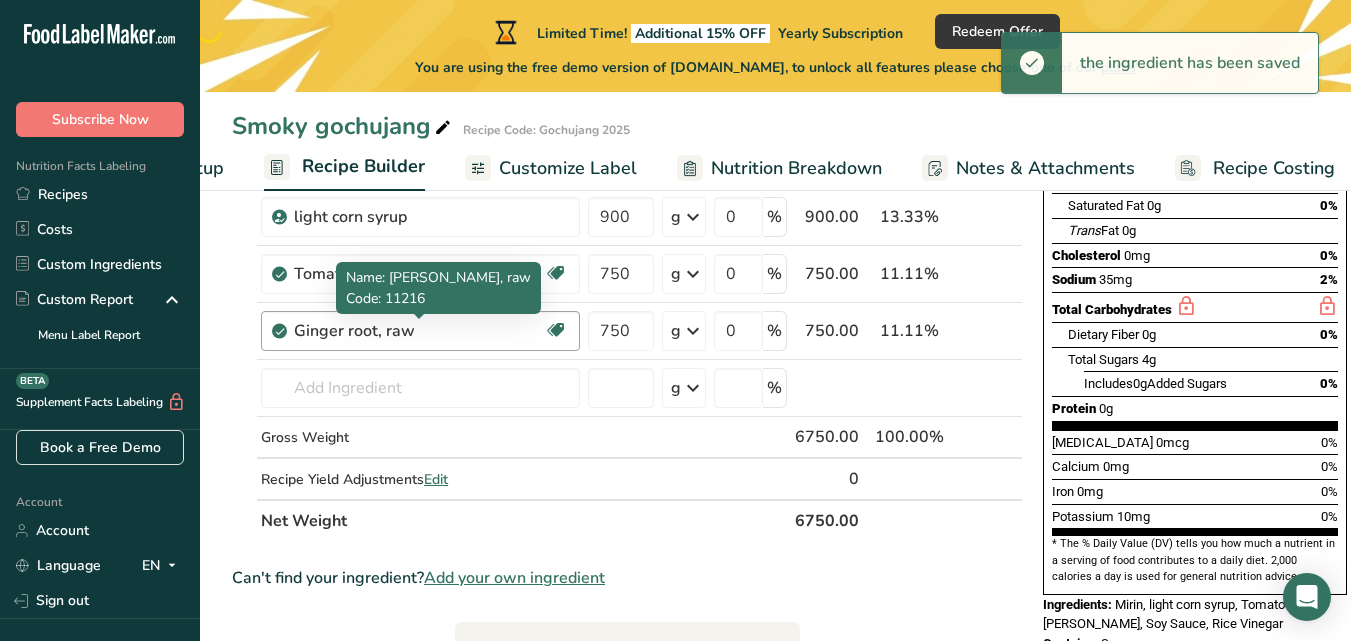 click on "Ginger root, raw" at bounding box center (419, 331) 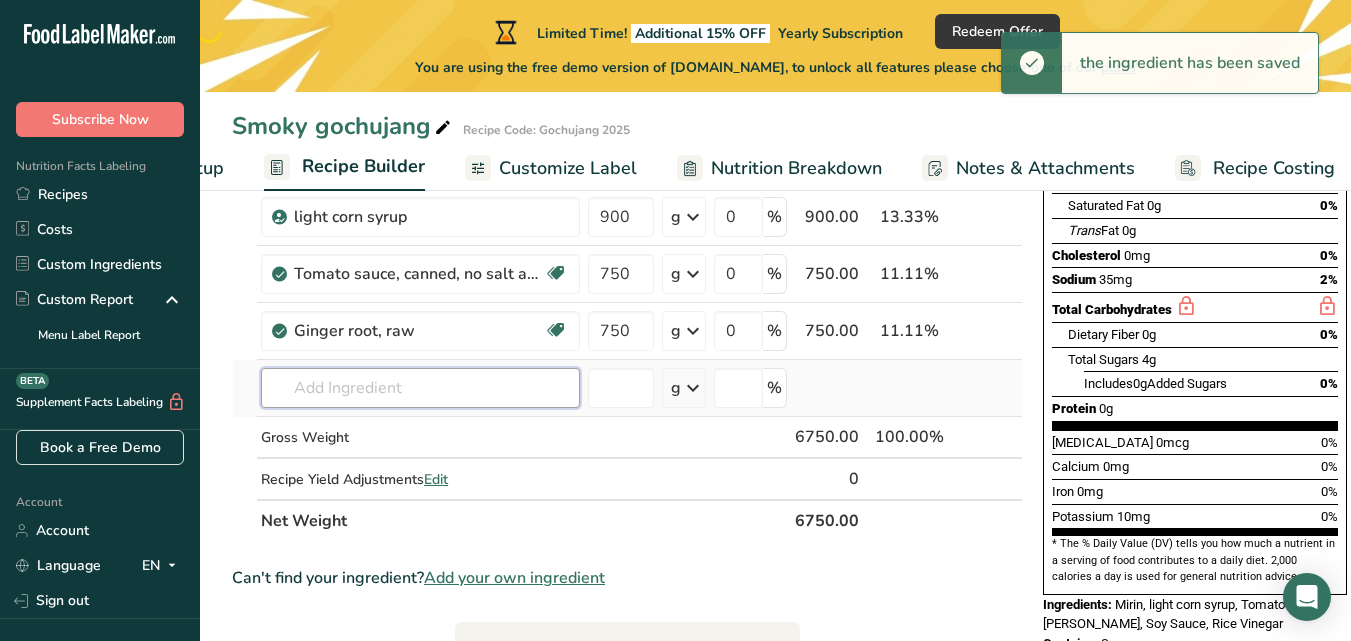 click at bounding box center [420, 388] 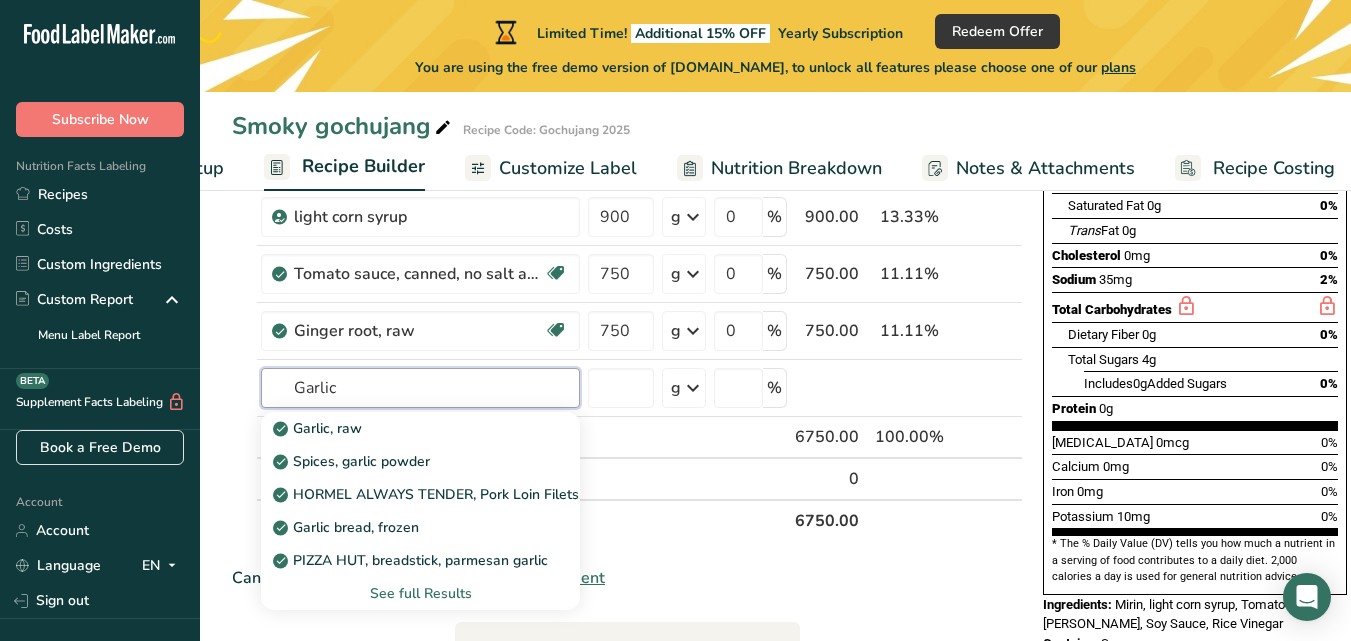scroll, scrollTop: 667, scrollLeft: 0, axis: vertical 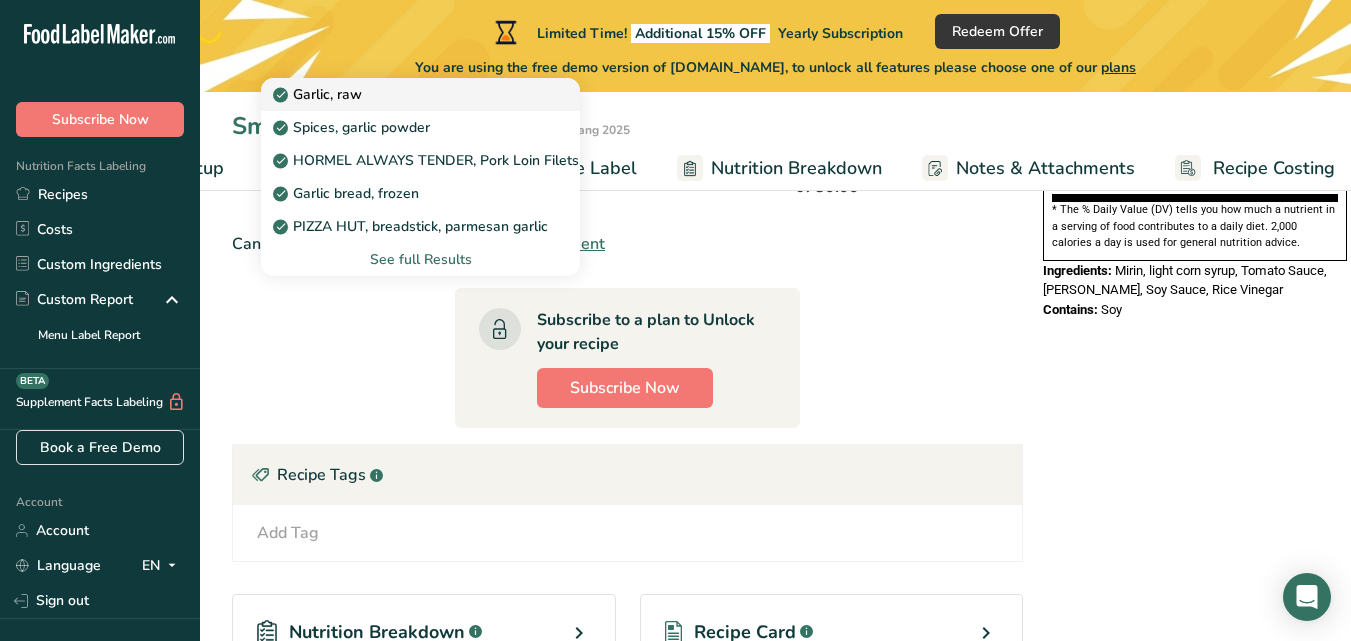 type on "Garlic" 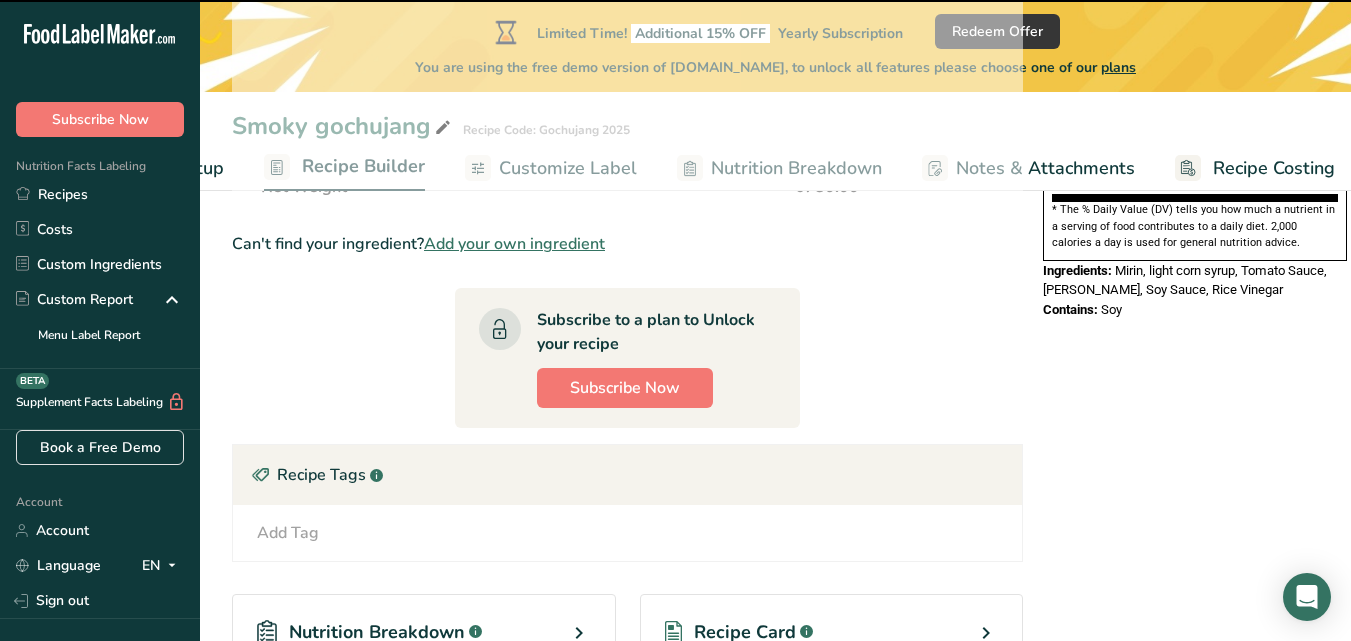 type on "0" 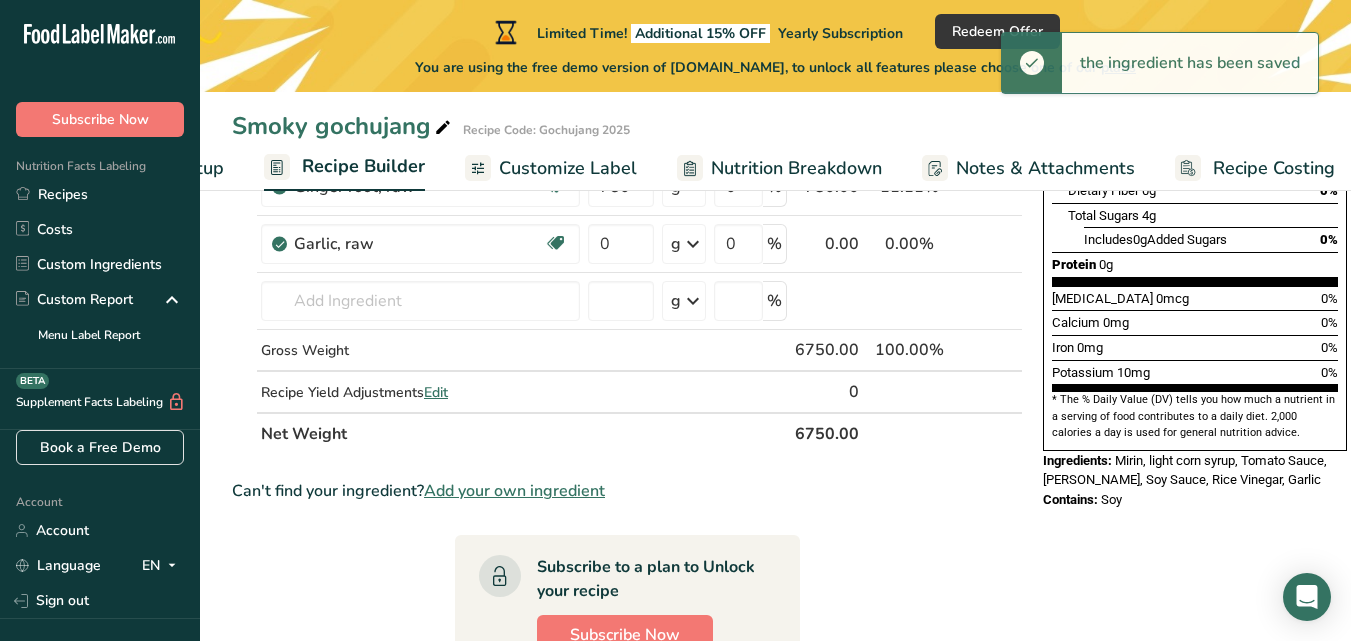 scroll, scrollTop: 463, scrollLeft: 0, axis: vertical 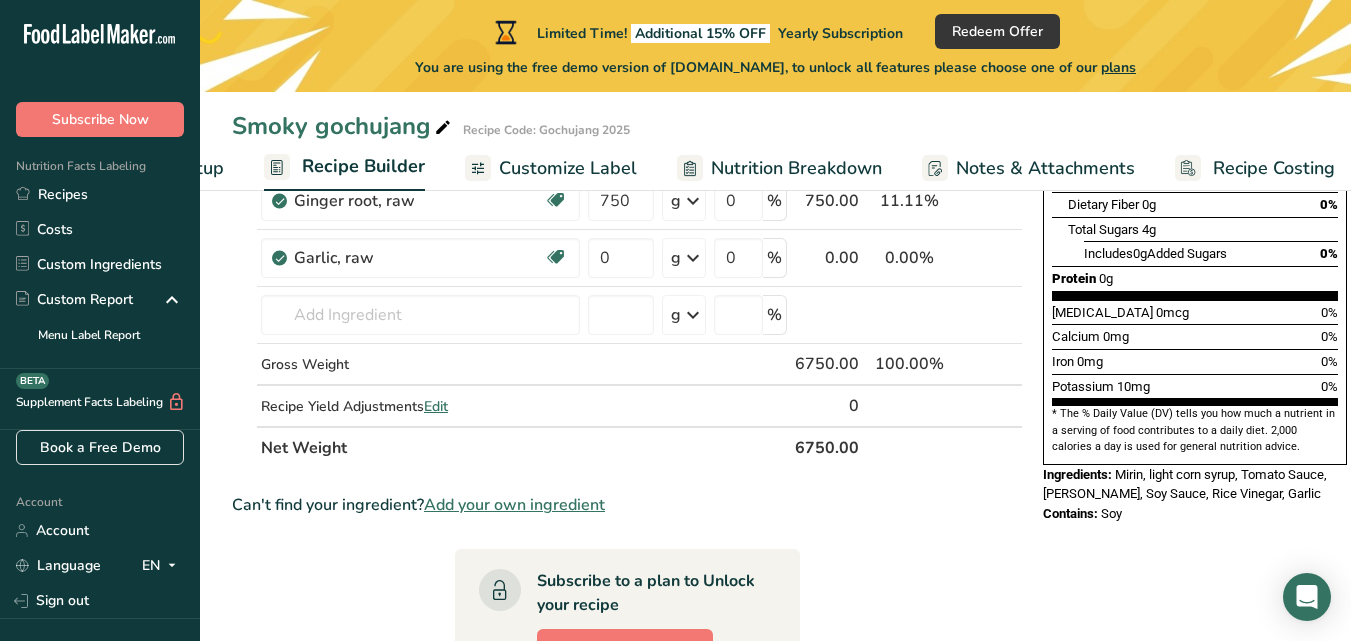 click on "Ingredients:    Mirin, light corn syrup, Tomato Sauce, [PERSON_NAME], Soy Sauce, Rice Vinegar, Garlic" at bounding box center (1195, 484) 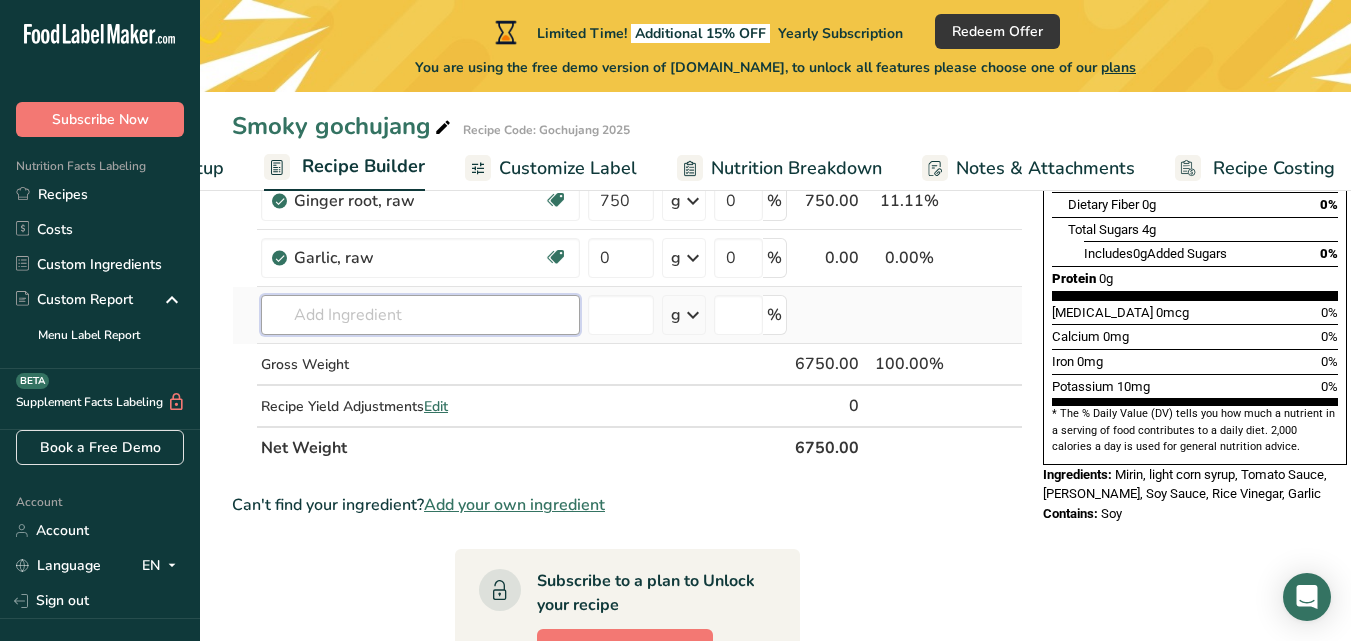 click at bounding box center (420, 315) 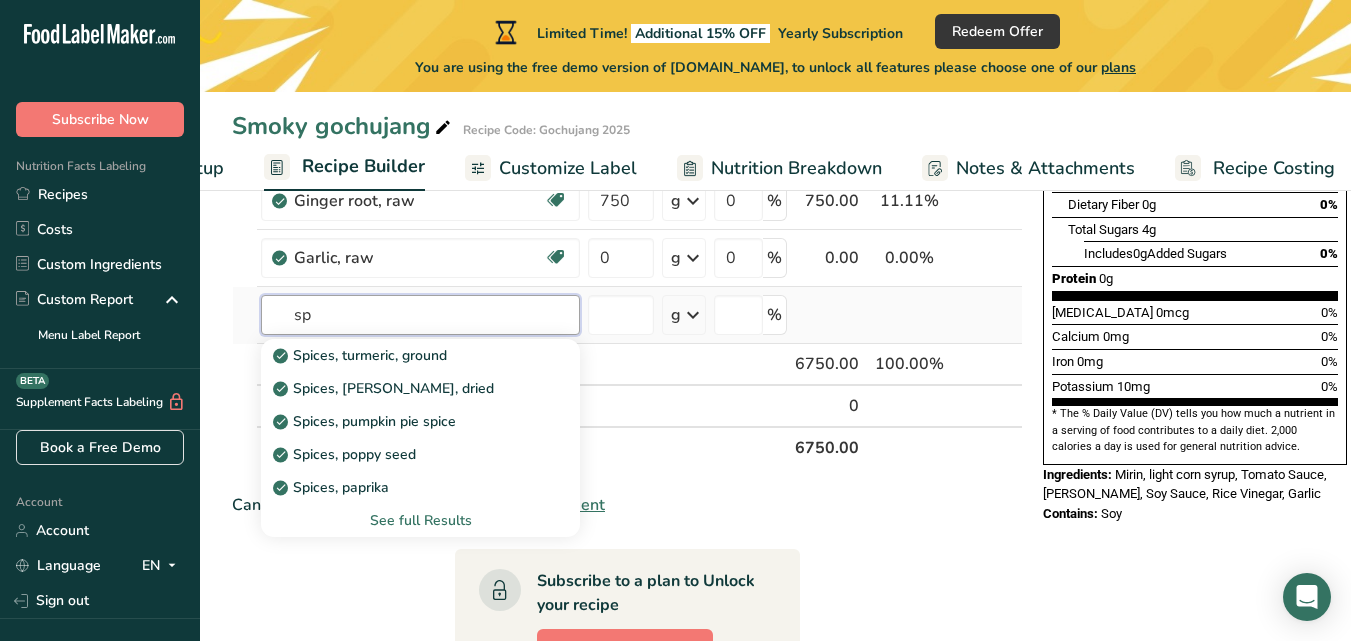 type on "s" 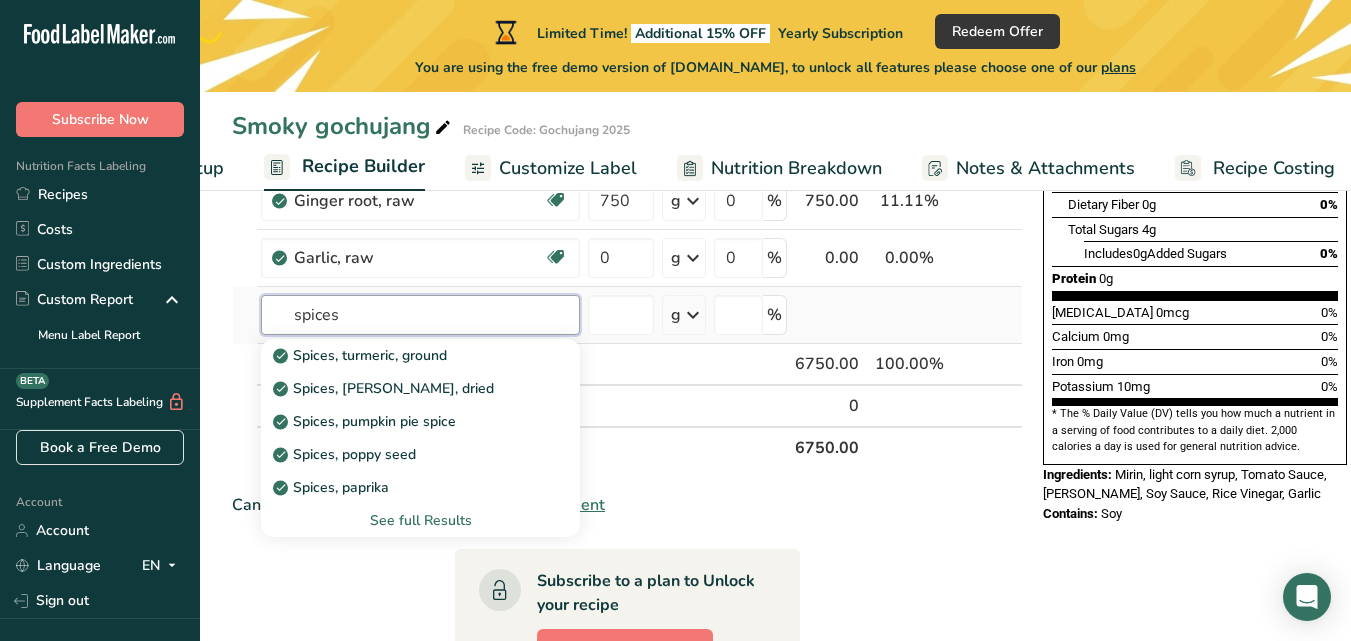 click on "spices" at bounding box center (420, 315) 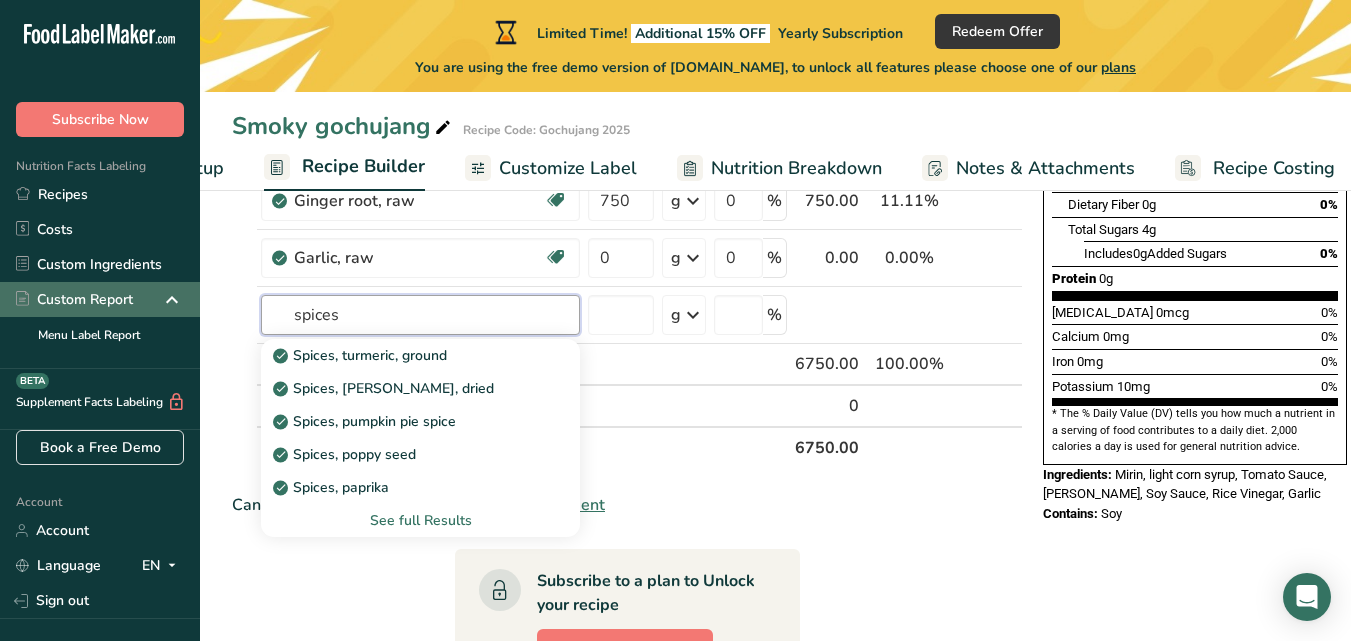drag, startPoint x: 355, startPoint y: 310, endPoint x: 170, endPoint y: 310, distance: 185 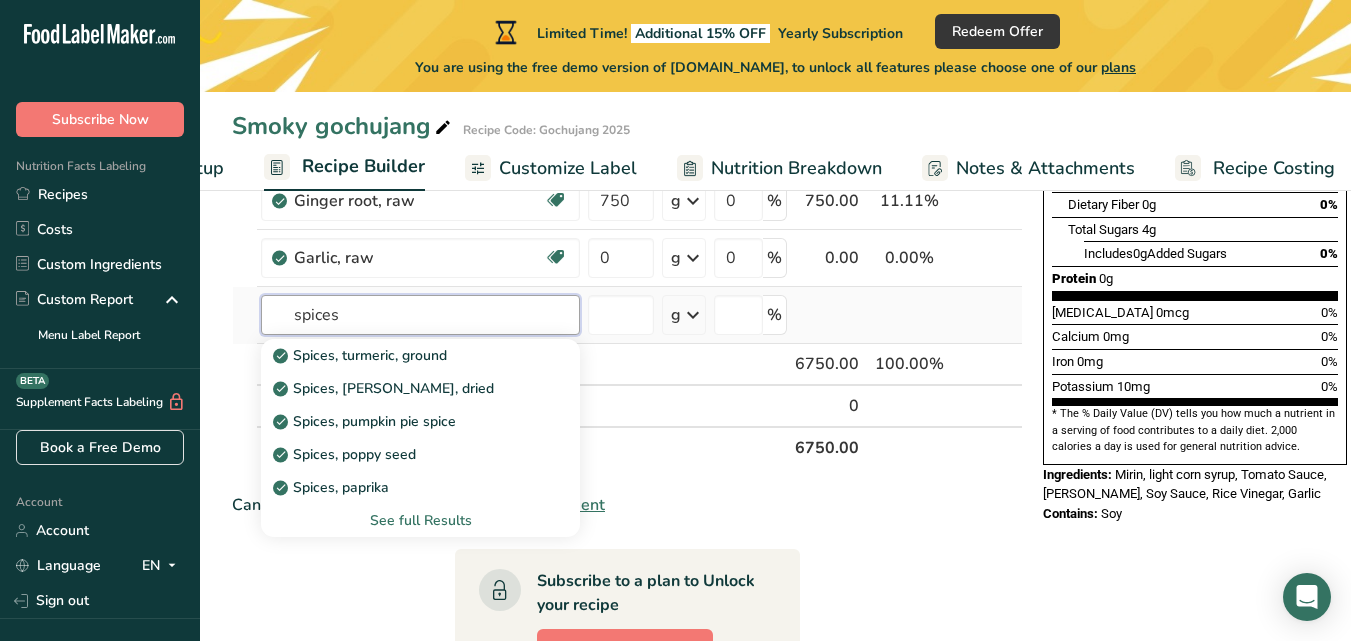 click on "spices" at bounding box center [420, 315] 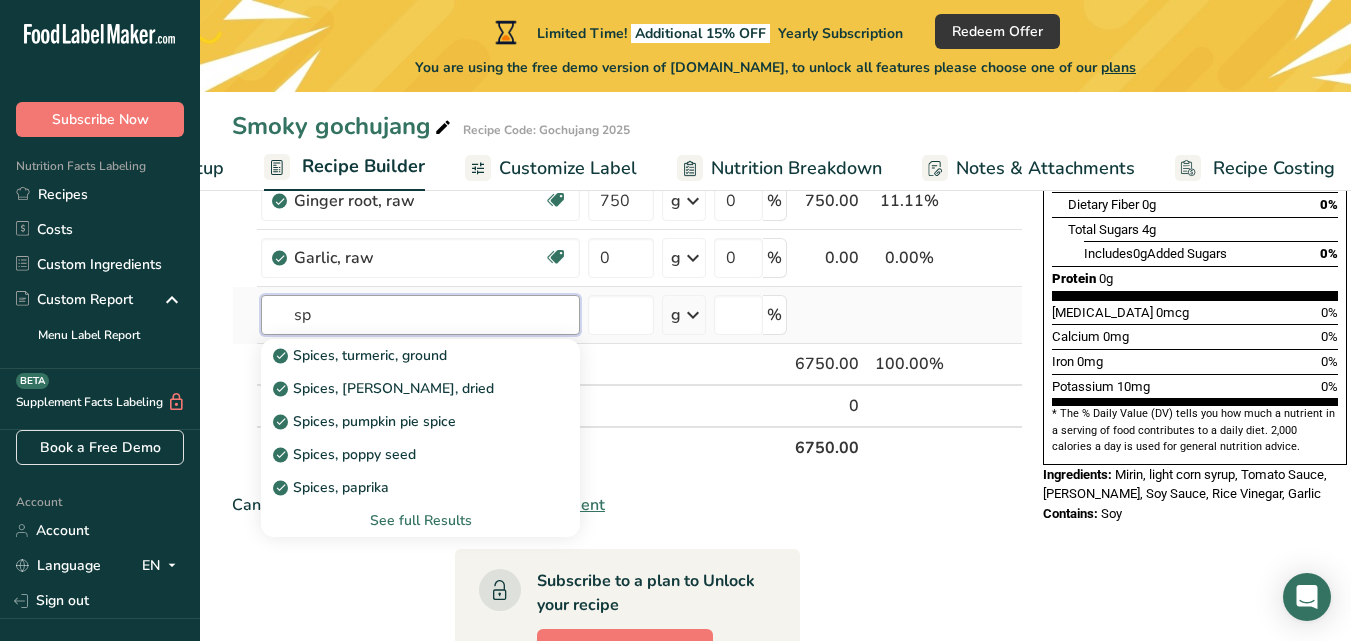 type on "s" 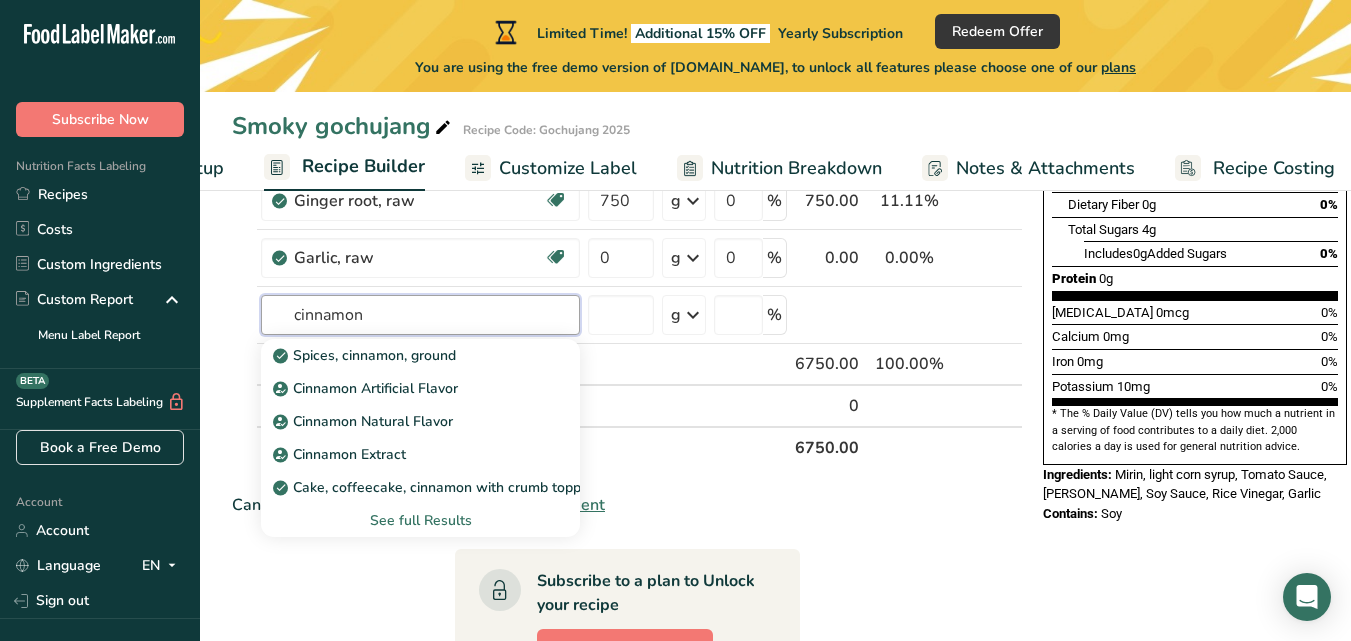 drag, startPoint x: 390, startPoint y: 313, endPoint x: 231, endPoint y: 313, distance: 159 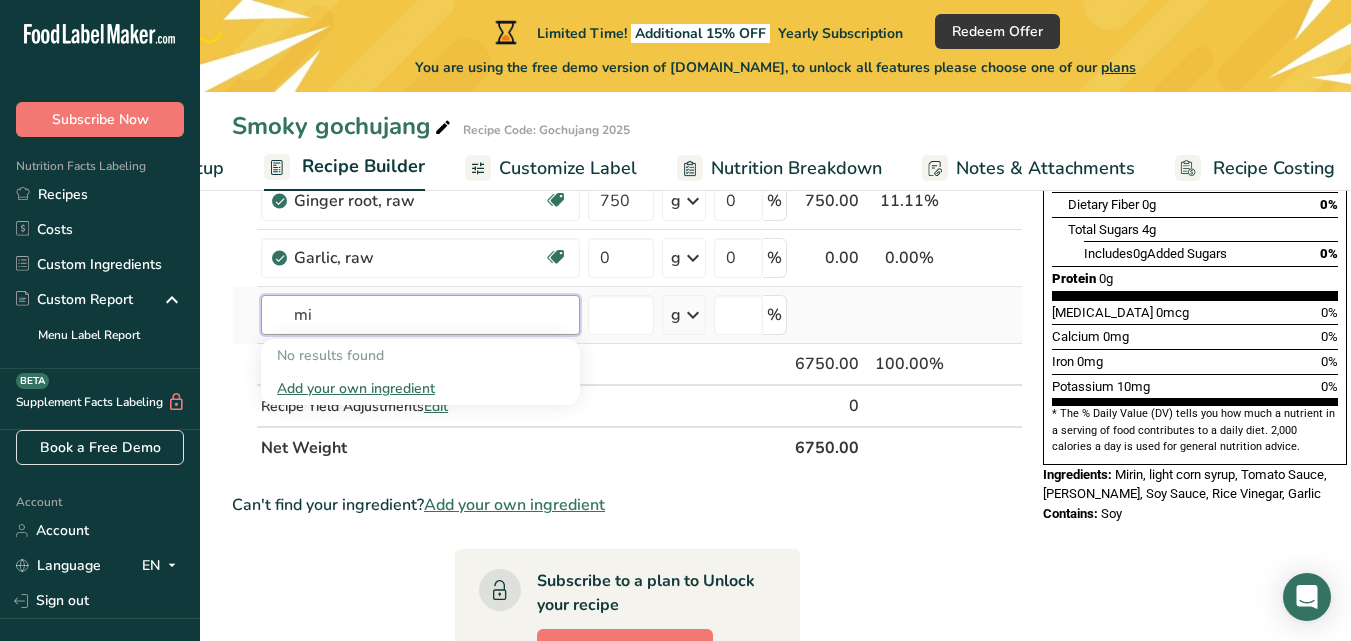 type on "m" 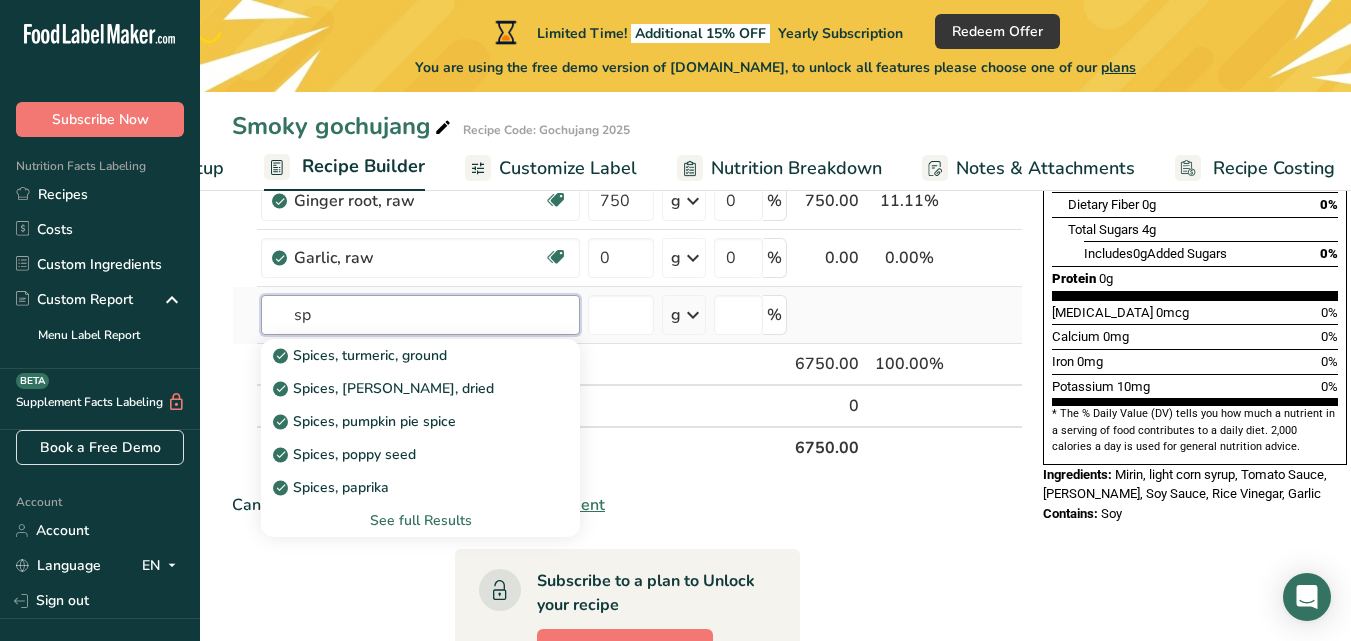 type on "s" 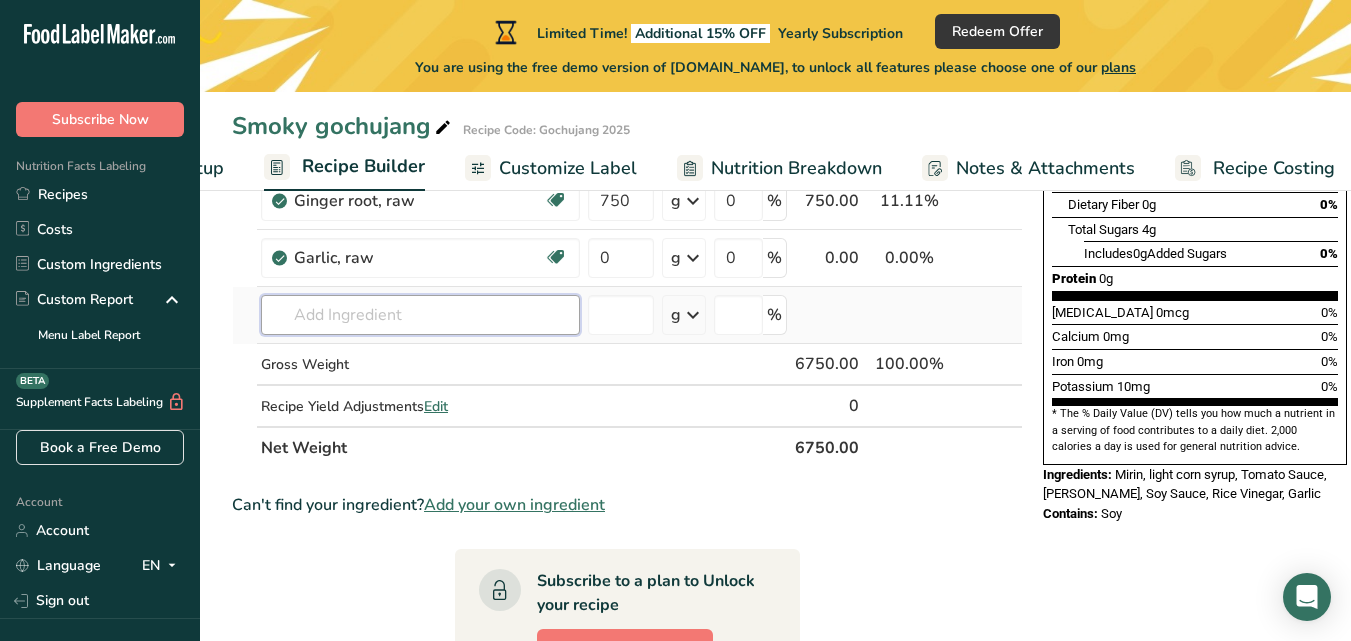type on "e" 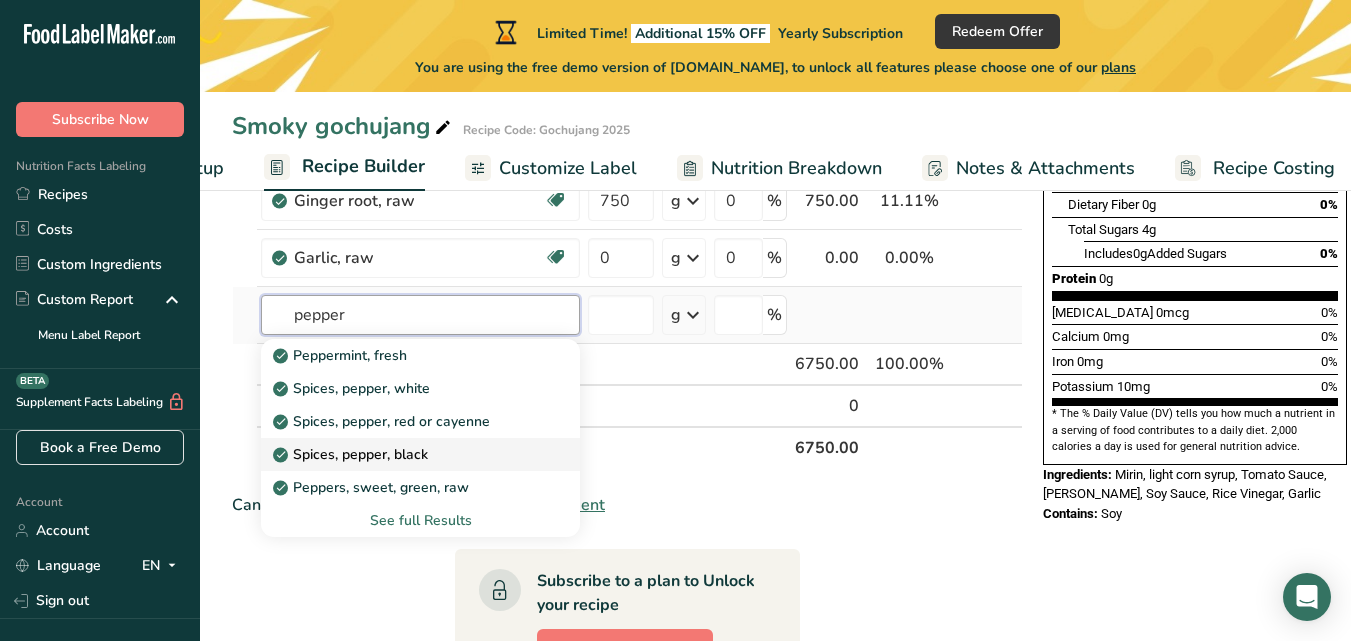 type on "Spices, pepper, black" 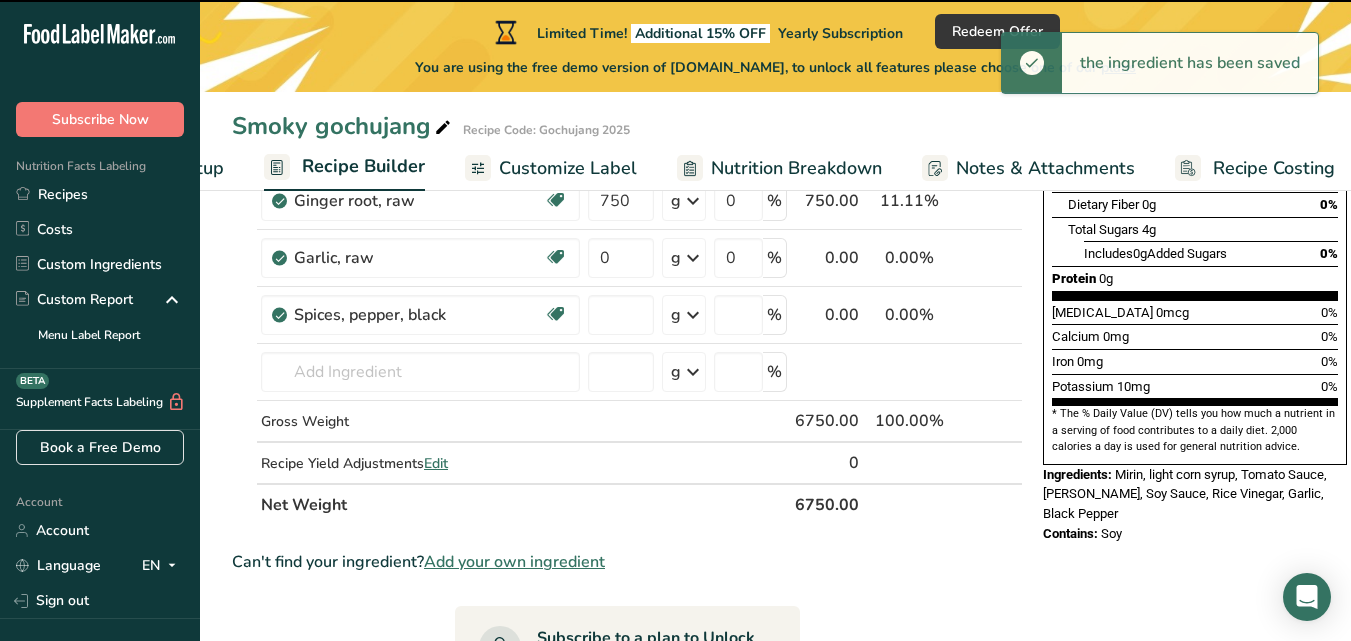 type on "0" 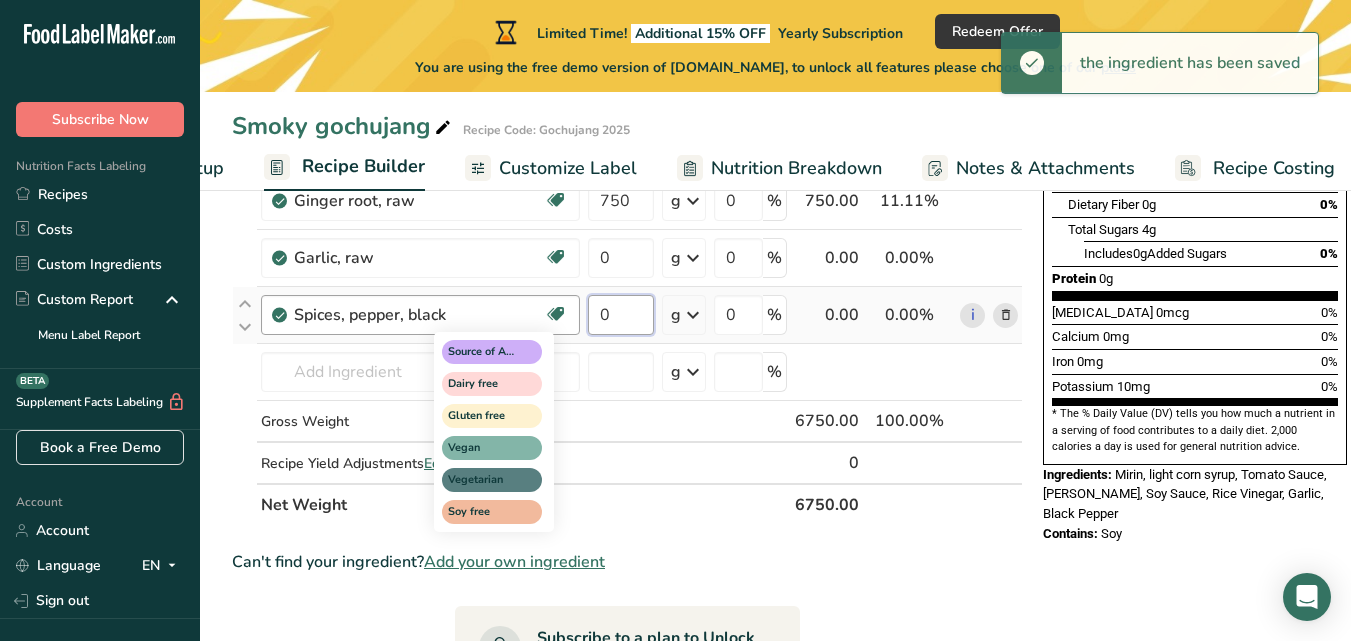 drag, startPoint x: 598, startPoint y: 315, endPoint x: 546, endPoint y: 315, distance: 52 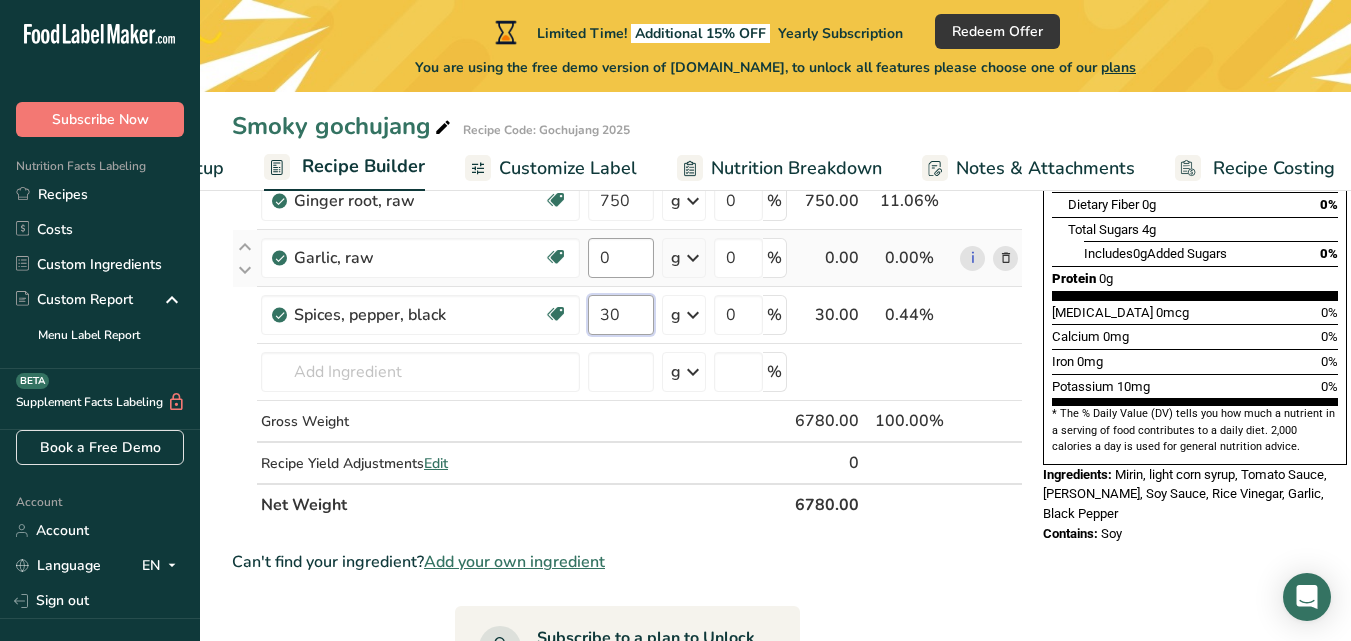 type on "30" 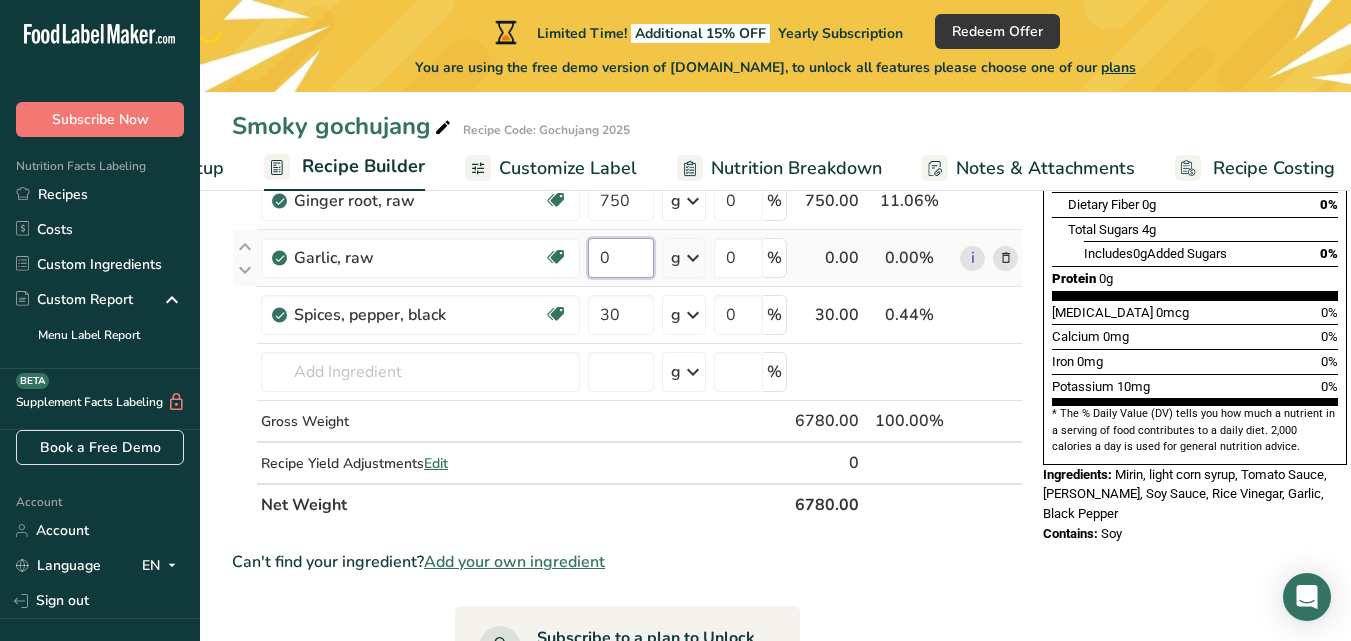 click on "Ingredient *
Amount *
Unit *
Waste *   .a-a{fill:#347362;}.b-a{fill:#fff;}          Grams
Percentage
Mirin
3750
g
Weight Units
g
kg
mg
See more
Volume Units
l
mL
fl oz
See more
0
%
3750.00
55.31%
i
Soy sauce made from soy (tamari)
Dairy free
Gluten free
Vegan
Vegetarian
450
g
Portions
1 tbsp
1 tsp
Weight Units
g
kg
mg
See more
Volume Units
l" at bounding box center (627, 185) 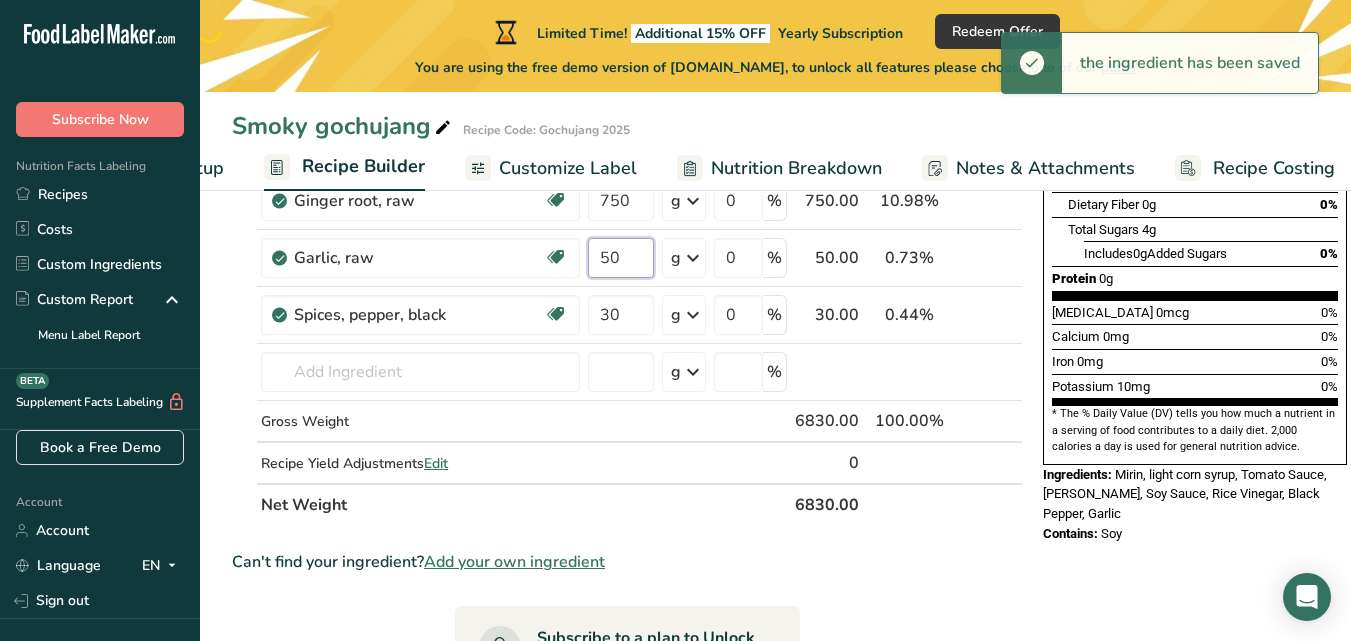type on "5" 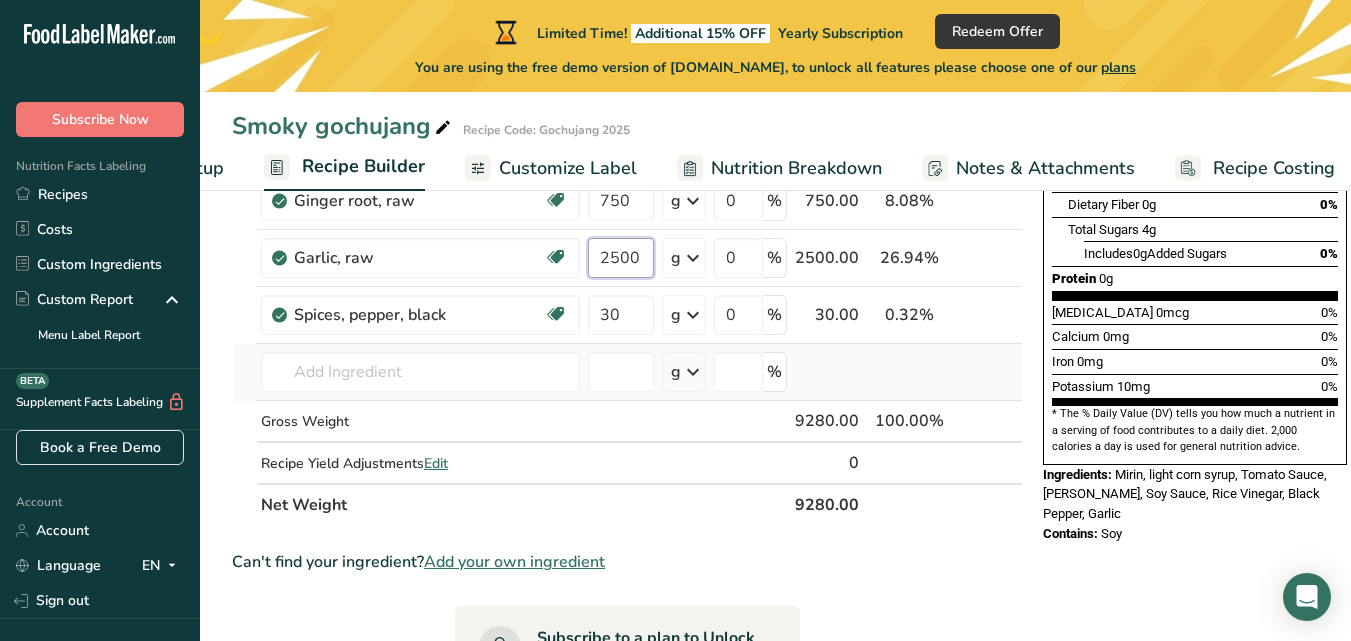 type on "2500" 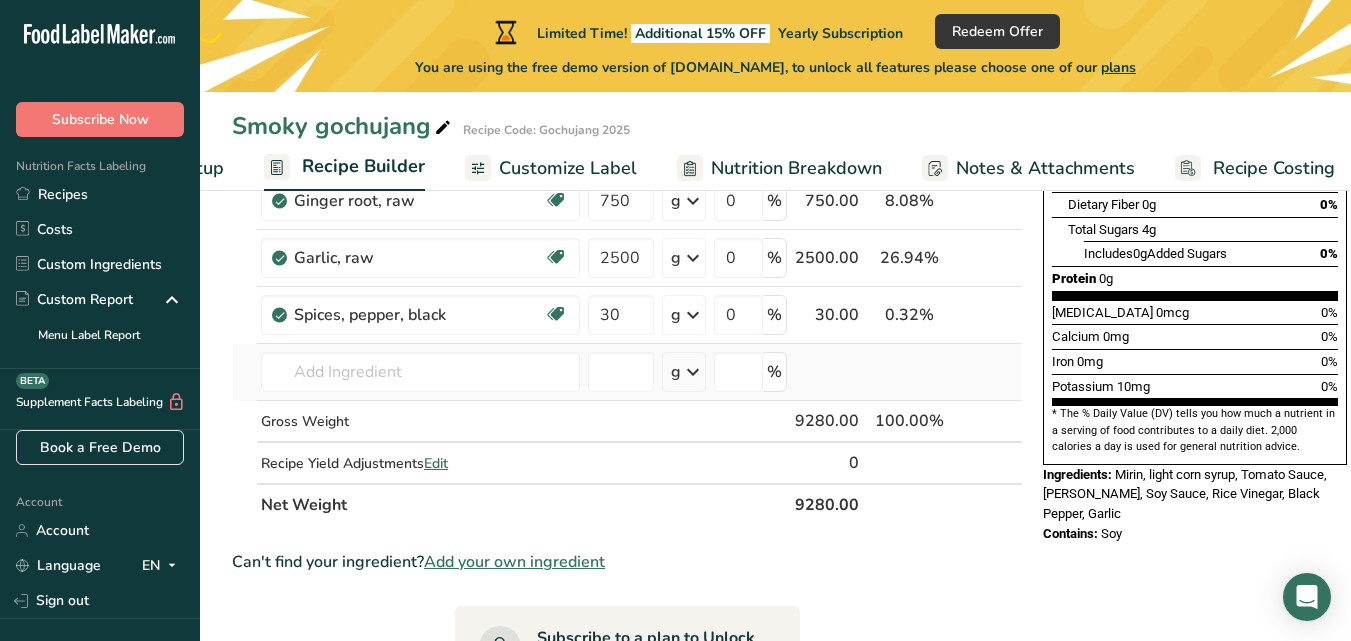 click on "Ingredient *
Amount *
Unit *
Waste *   .a-a{fill:#347362;}.b-a{fill:#fff;}          Grams
Percentage
Mirin
3750
g
Weight Units
g
kg
mg
See more
Volume Units
l
mL
fl oz
See more
0
%
3750.00
40.41%
i
Soy sauce made from soy (tamari)
Dairy free
Gluten free
Vegan
Vegetarian
450
g
Portions
1 tbsp
1 tsp
Weight Units
g
kg
mg
See more
Volume Units
l" at bounding box center [627, 185] 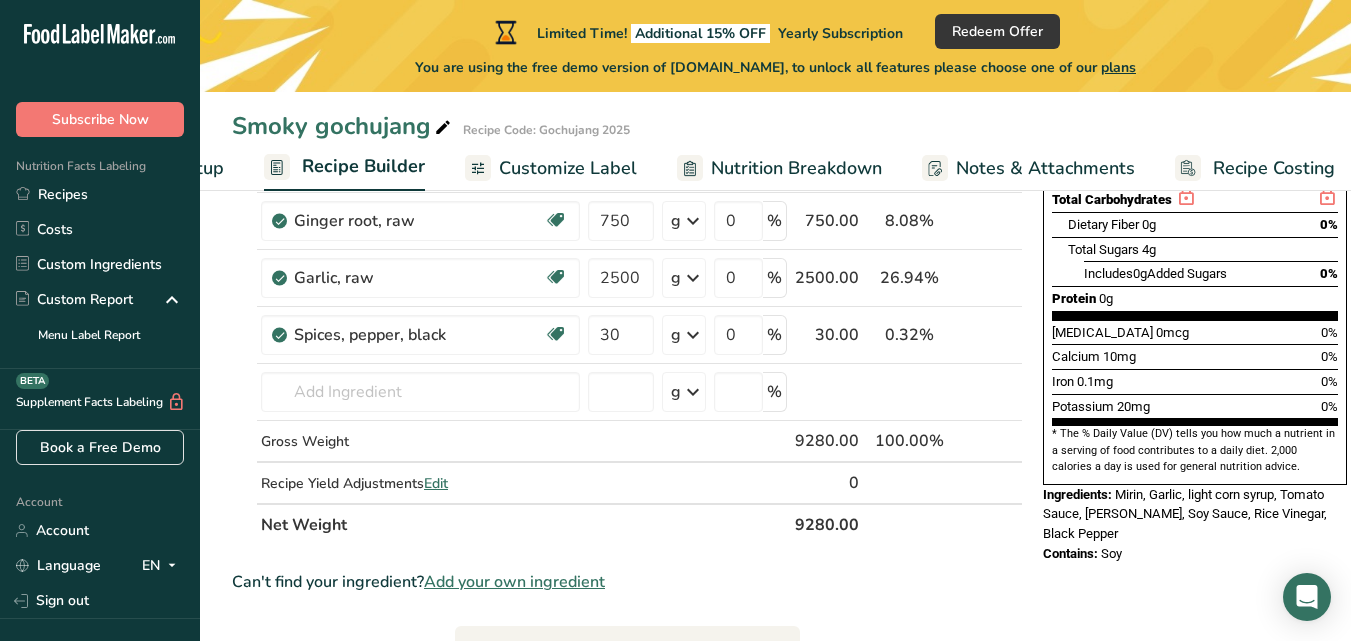scroll, scrollTop: 446, scrollLeft: 0, axis: vertical 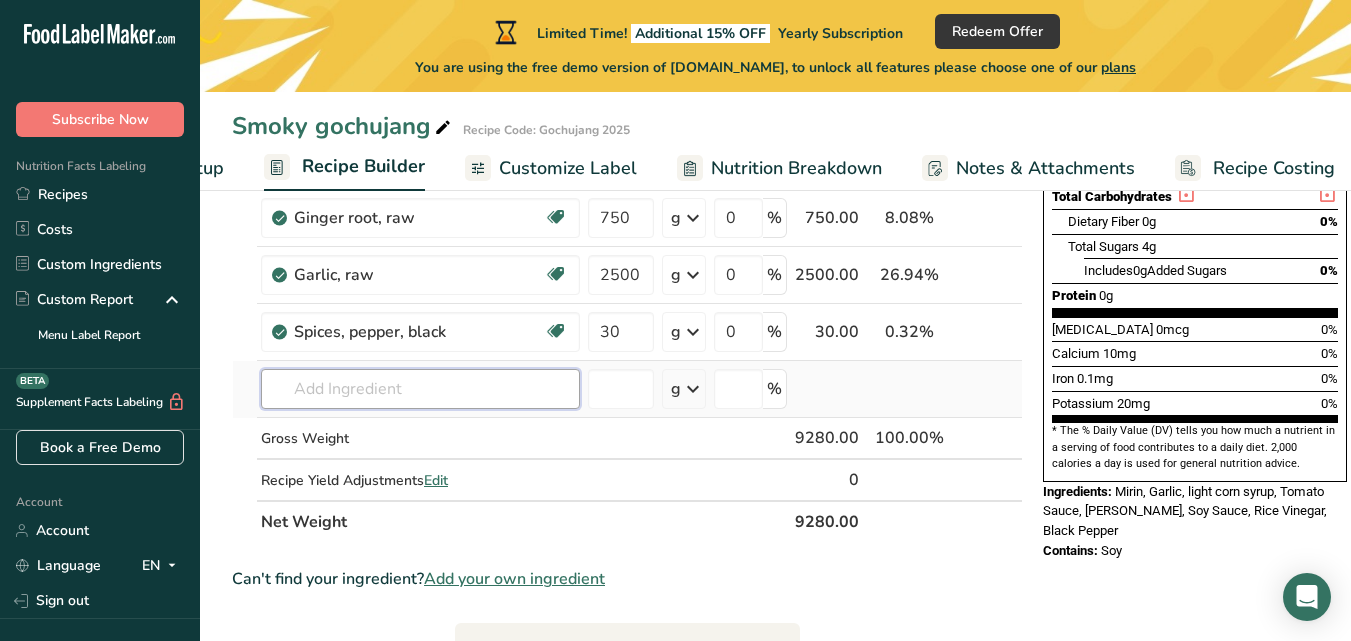 click at bounding box center (420, 389) 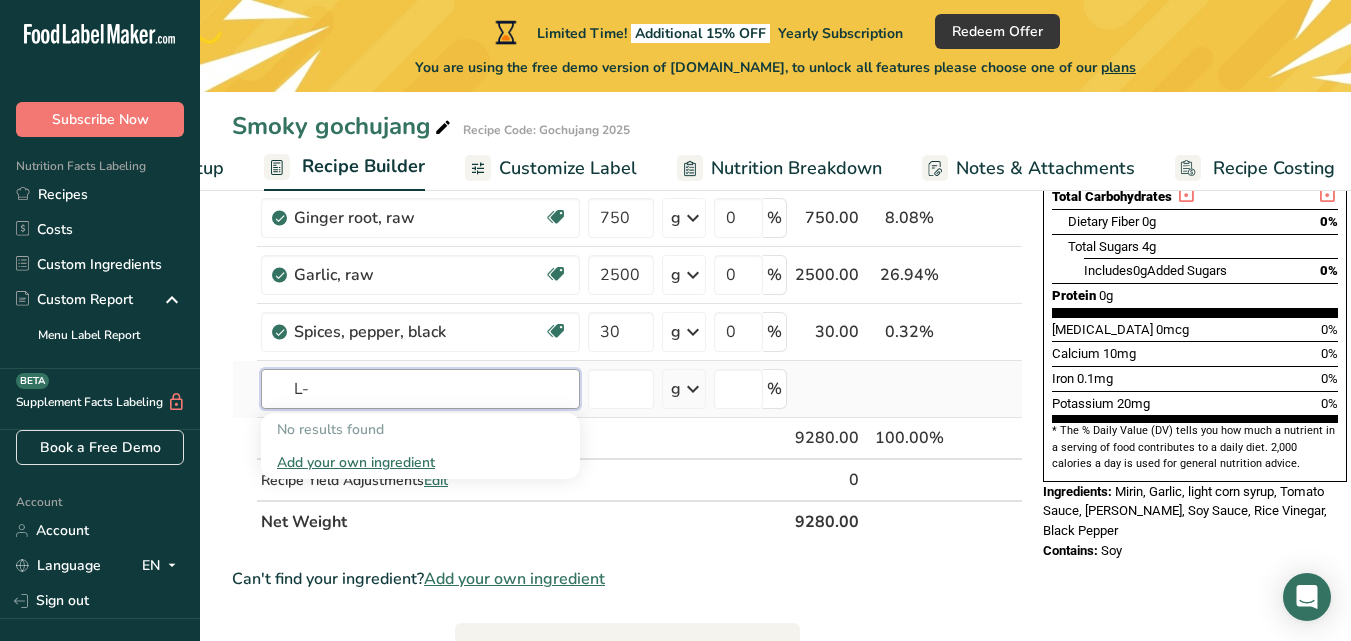 type on "L" 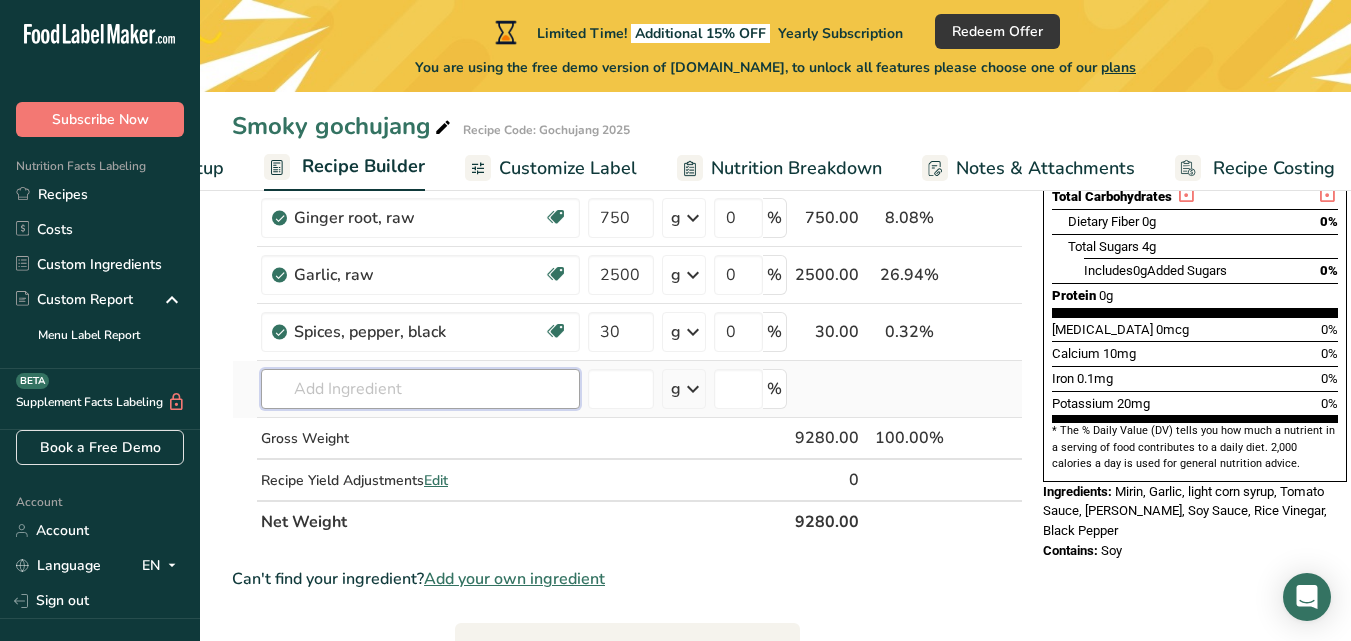 type on "M" 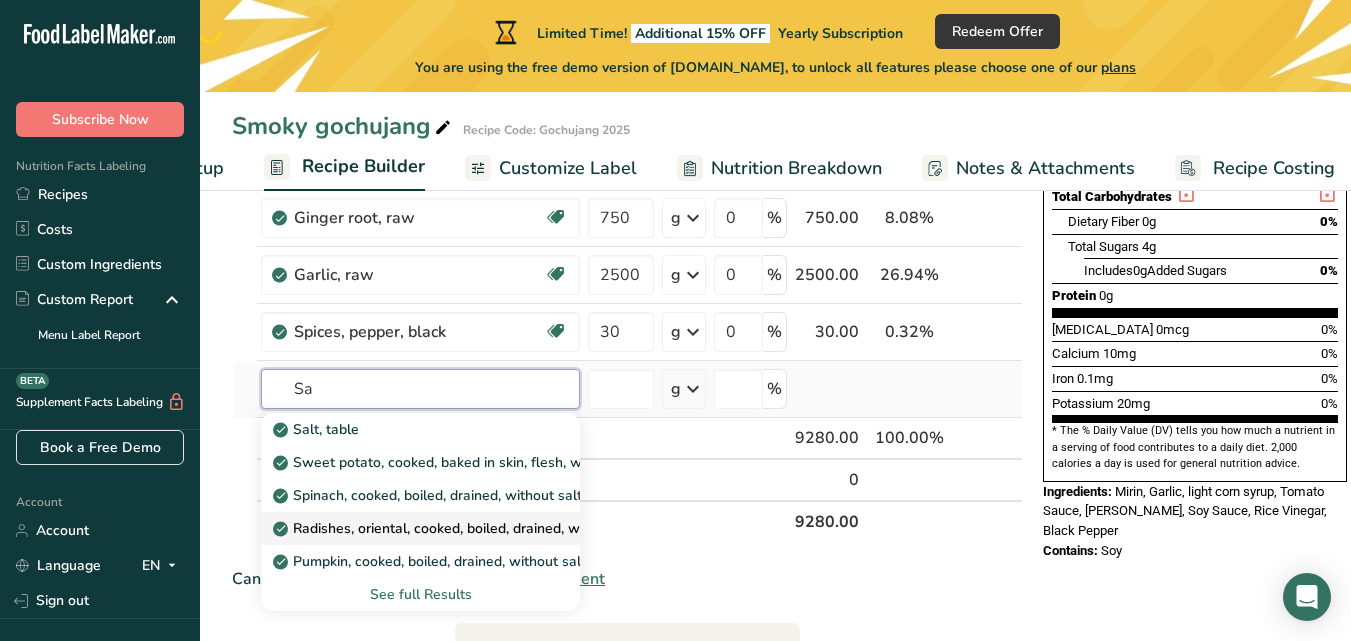 type on "S" 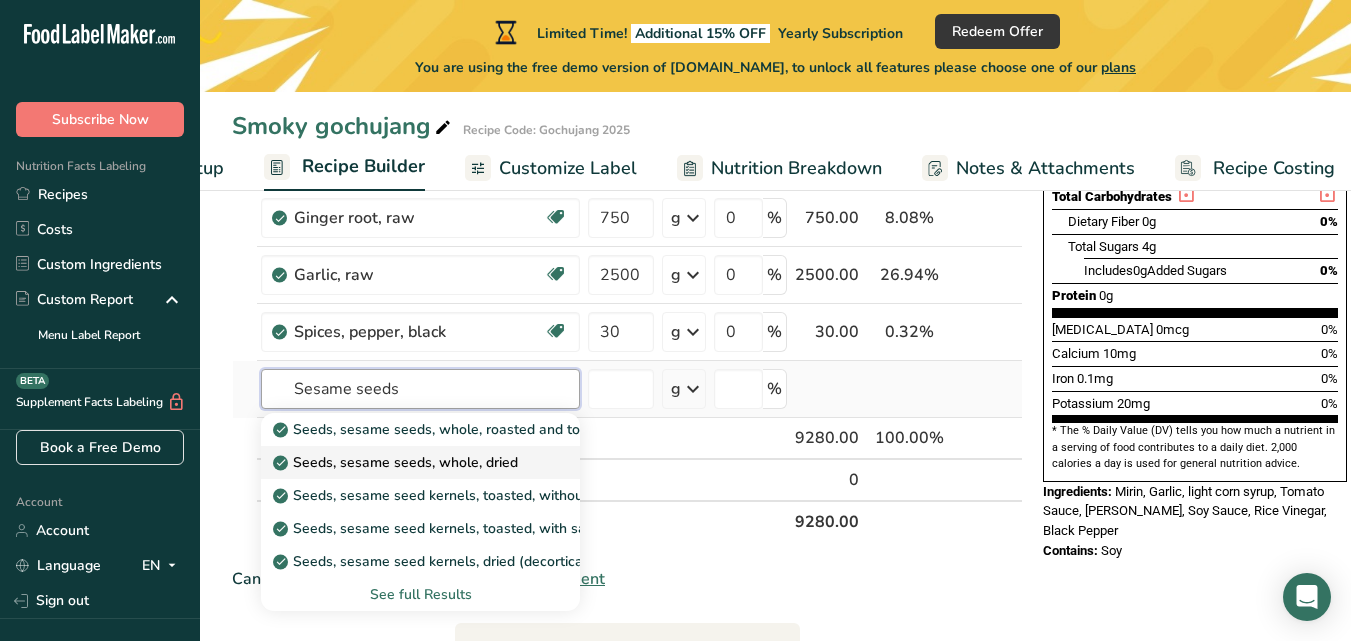 type on "Sesame seeds" 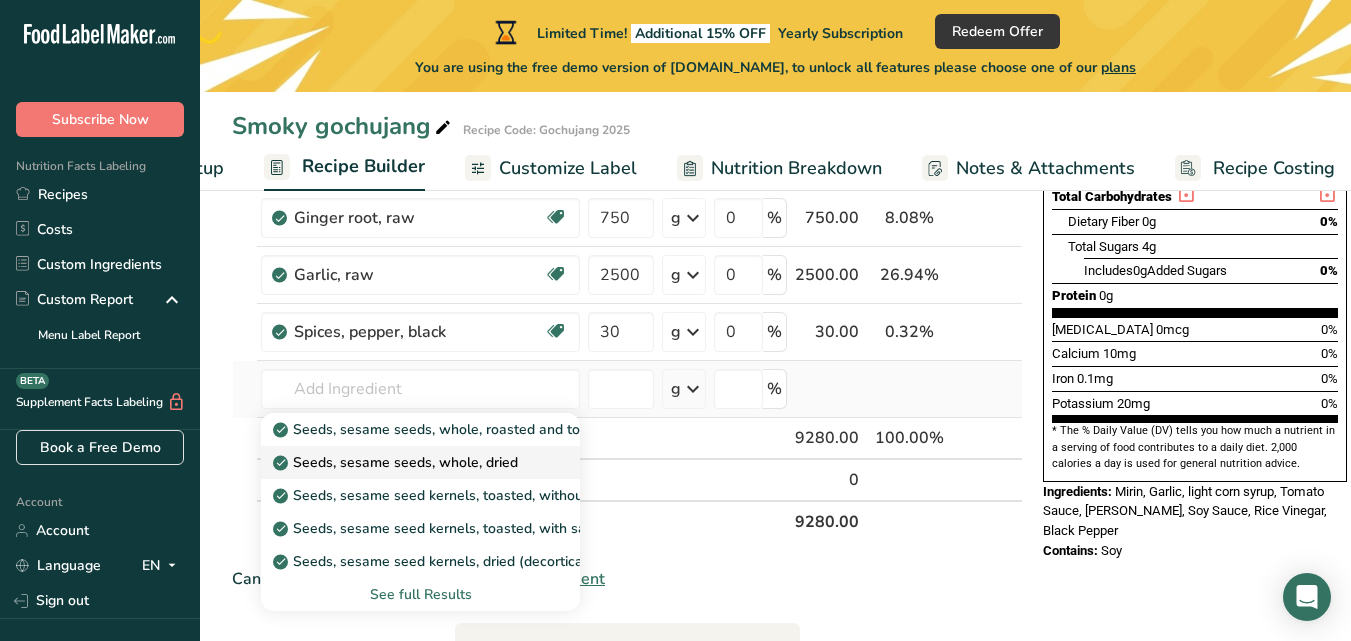 click on "Seeds, sesame seeds, whole, dried" at bounding box center [397, 462] 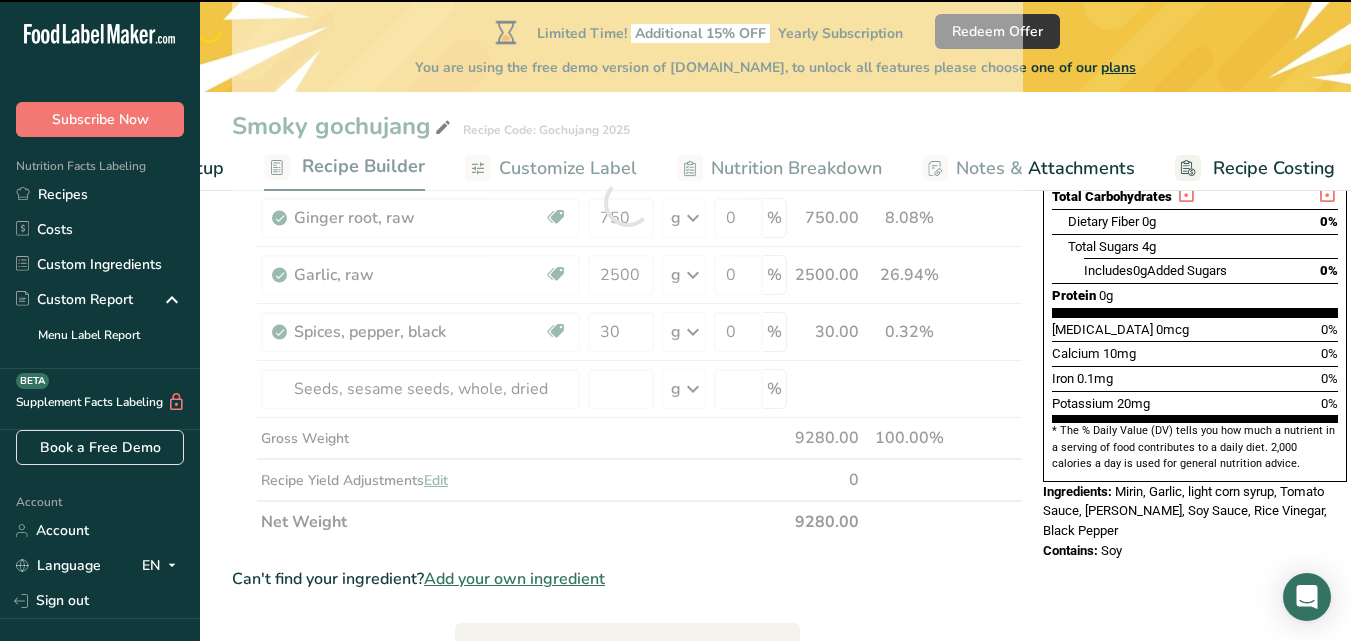 type on "0" 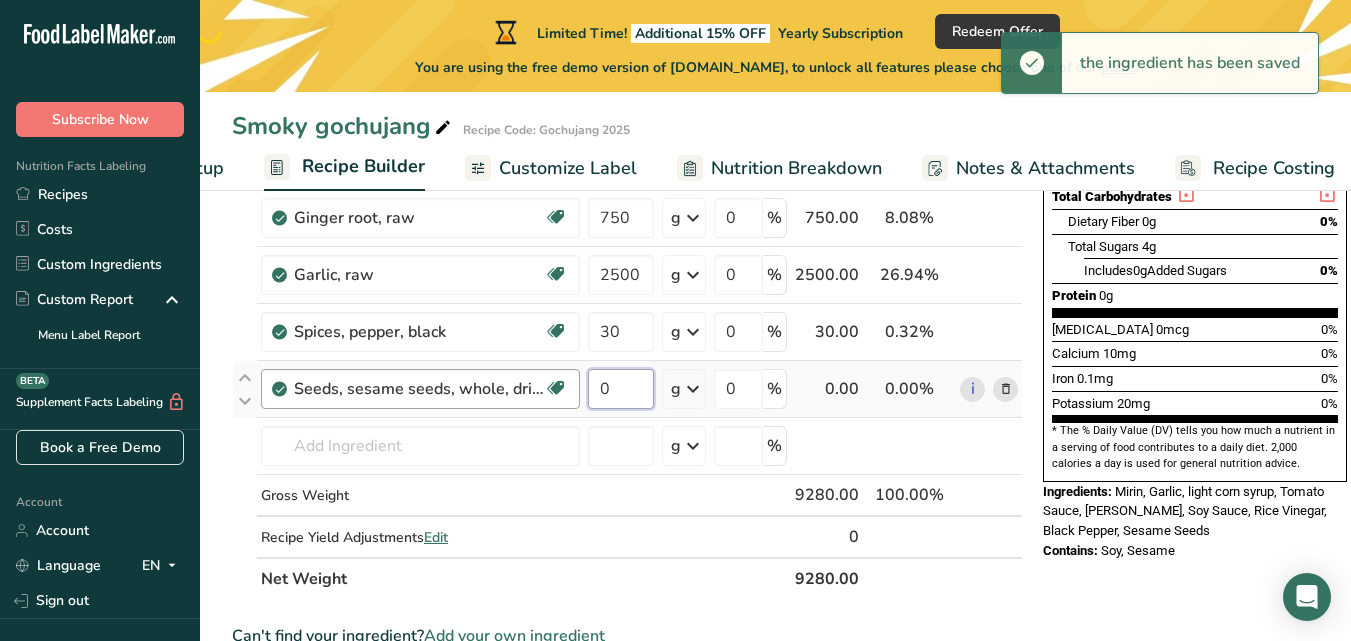 drag, startPoint x: 637, startPoint y: 386, endPoint x: 528, endPoint y: 384, distance: 109.01835 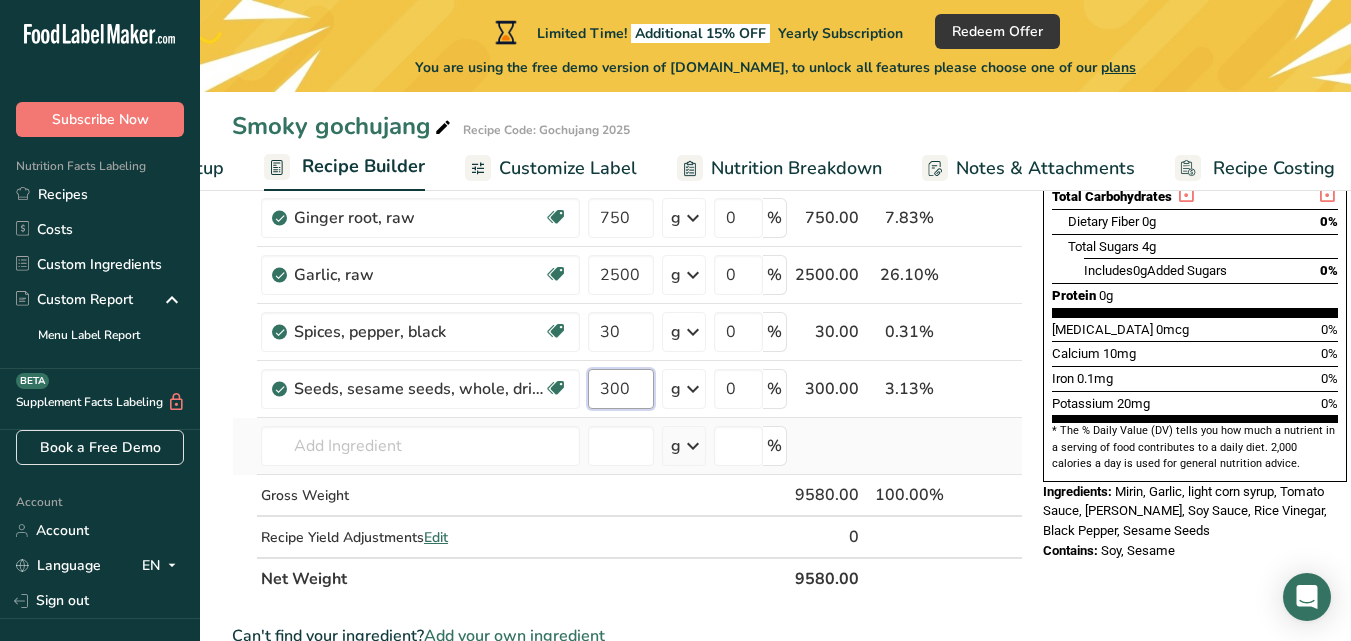type on "300" 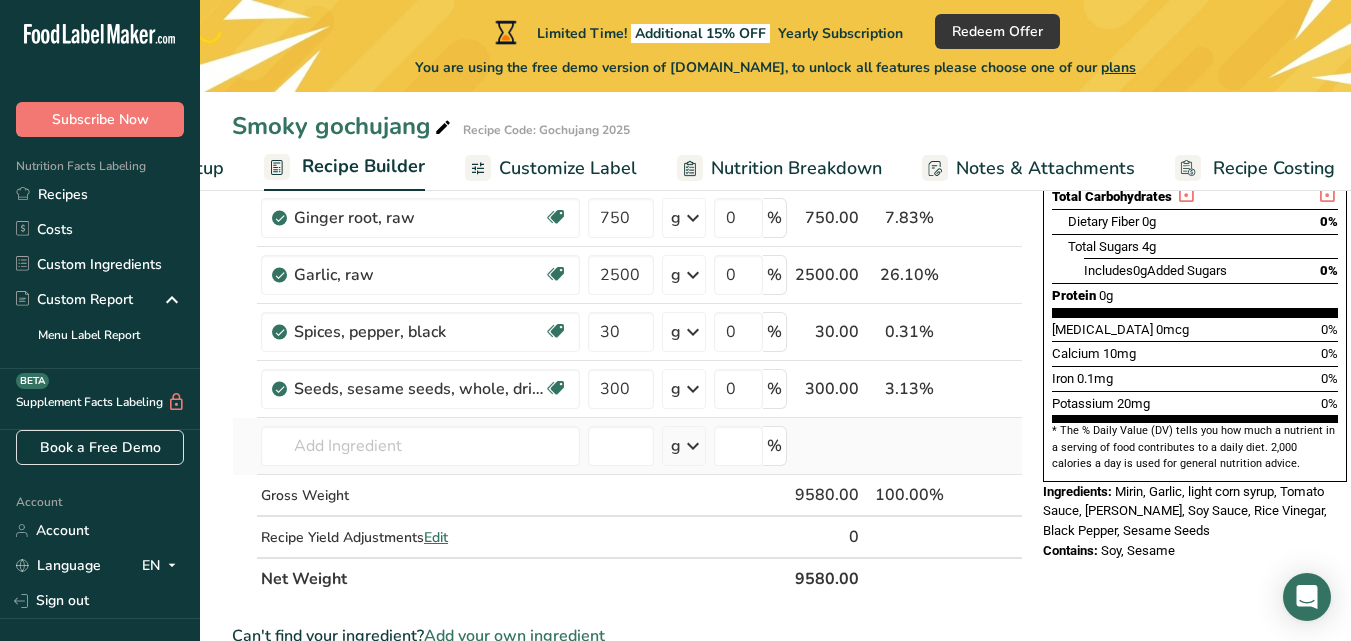 click on "Ingredient *
Amount *
Unit *
Waste *   .a-a{fill:#347362;}.b-a{fill:#fff;}          Grams
Percentage
Mirin
3750
g
Weight Units
g
kg
mg
See more
Volume Units
l
mL
fl oz
See more
0
%
3750.00
39.14%
i
Soy sauce made from soy (tamari)
Dairy free
Gluten free
Vegan
Vegetarian
450
g
Portions
1 tbsp
1 tsp
Weight Units
g
kg
mg
See more
Volume Units
l" at bounding box center [627, 231] 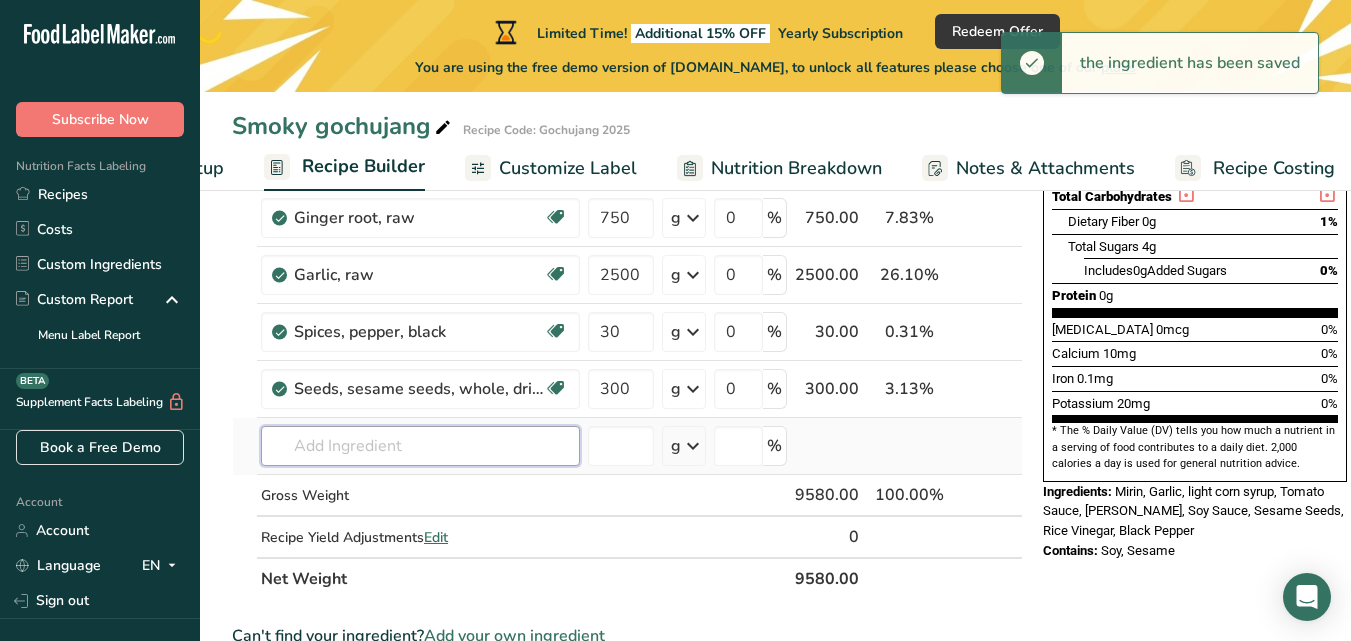 click at bounding box center [420, 446] 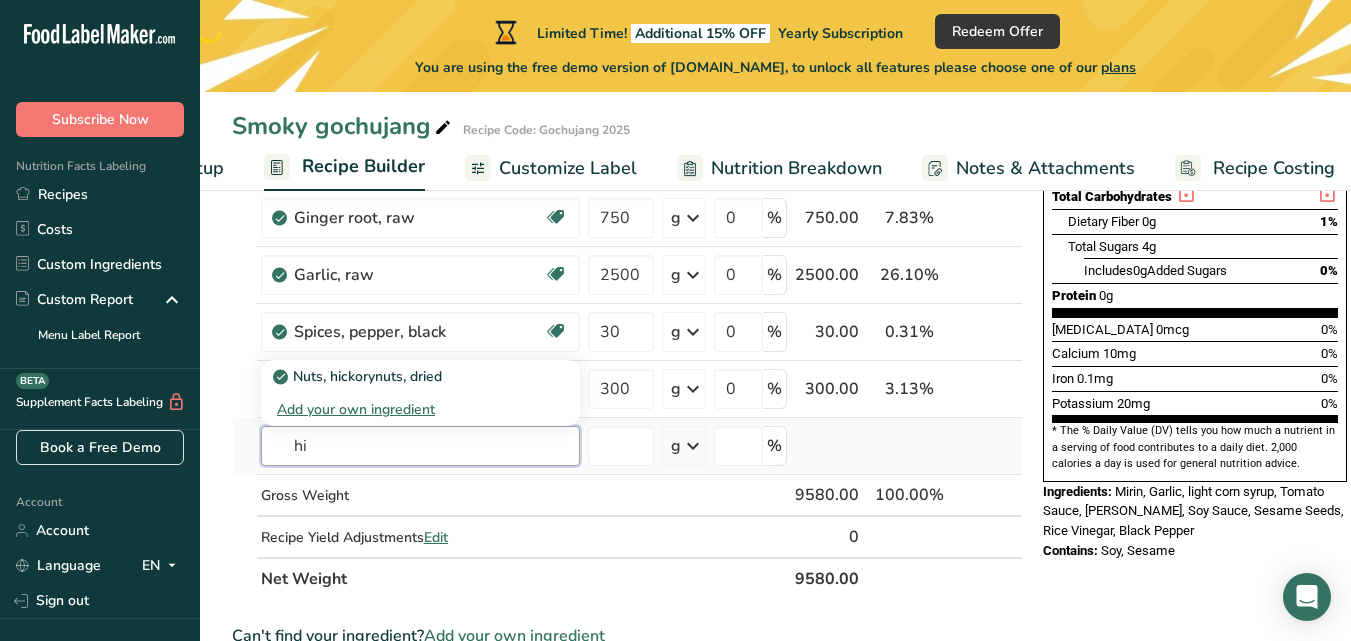 type on "h" 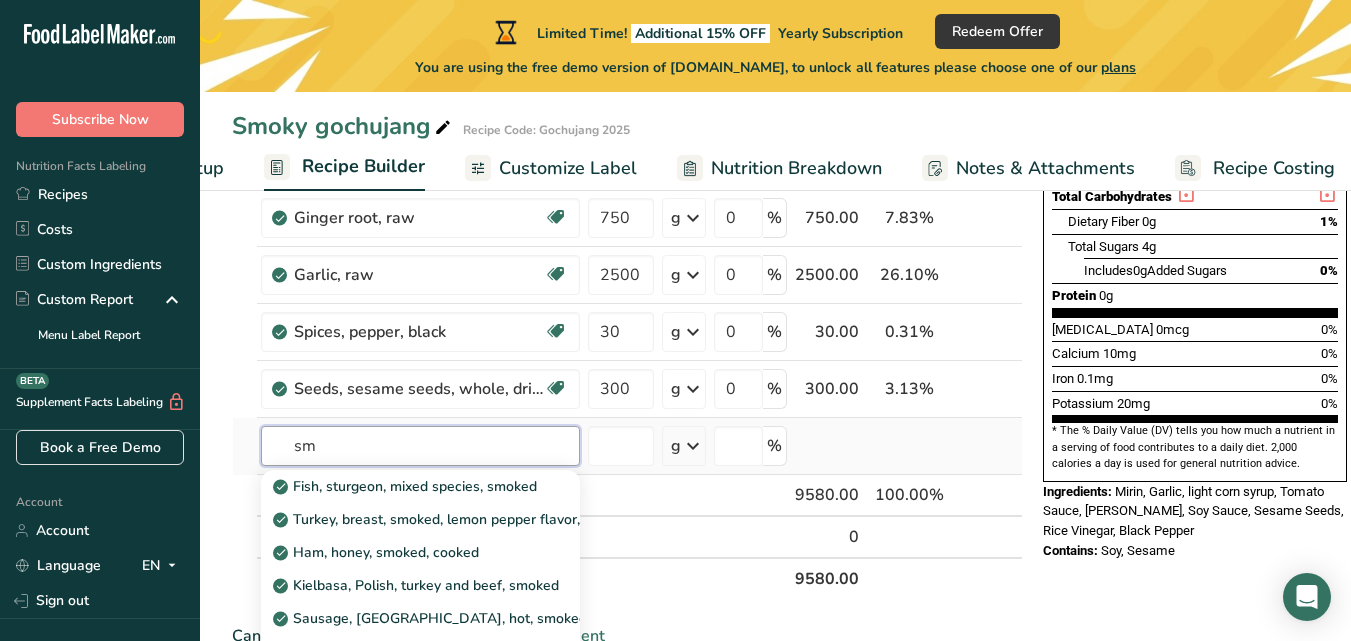 type on "s" 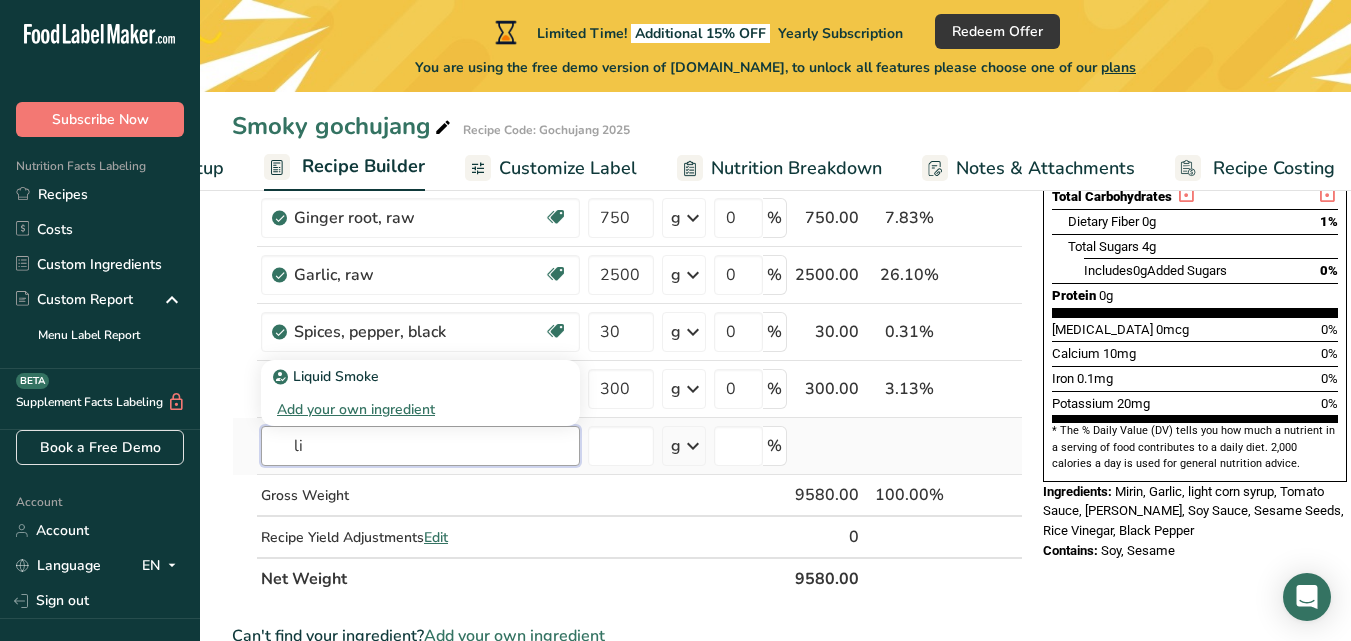 type on "l" 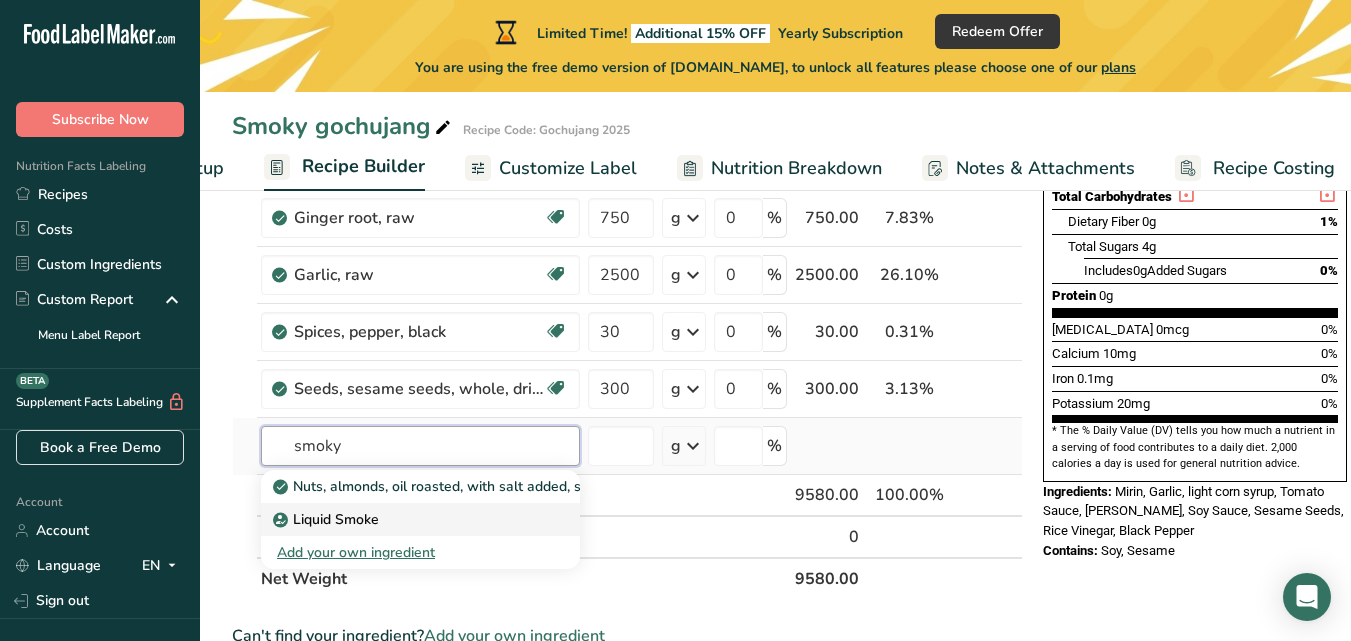 type on "smoky" 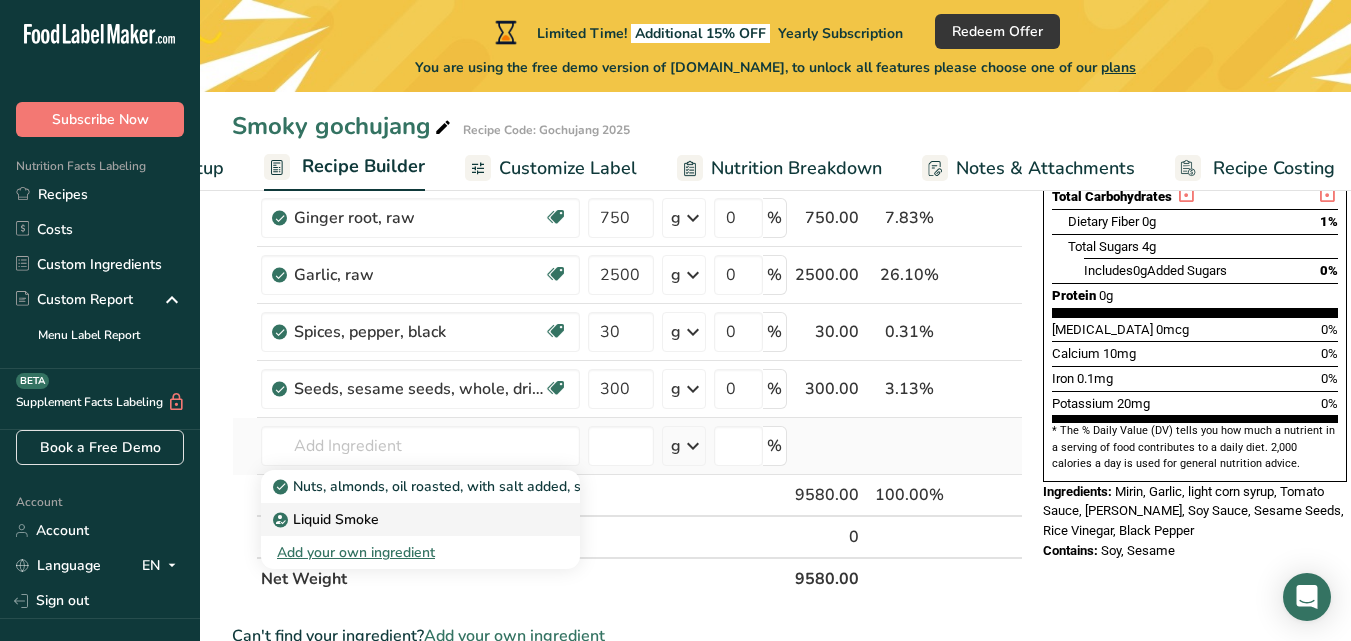 click on "Liquid Smoke" at bounding box center (404, 519) 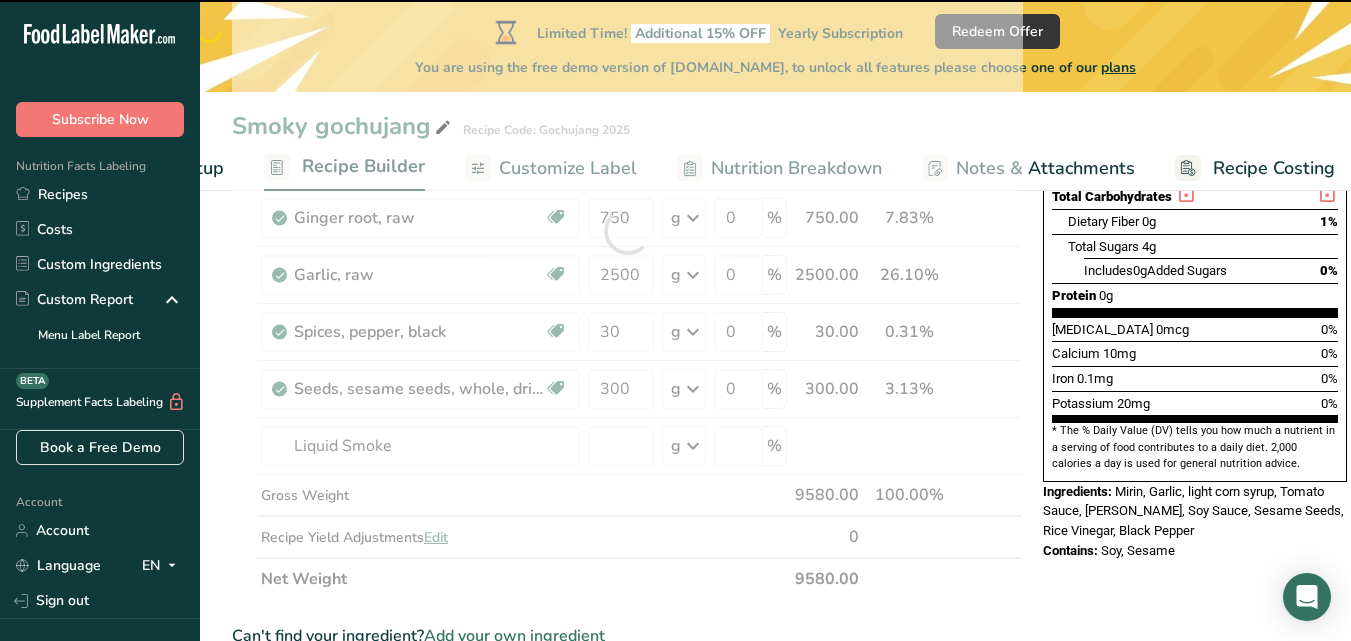 type on "0" 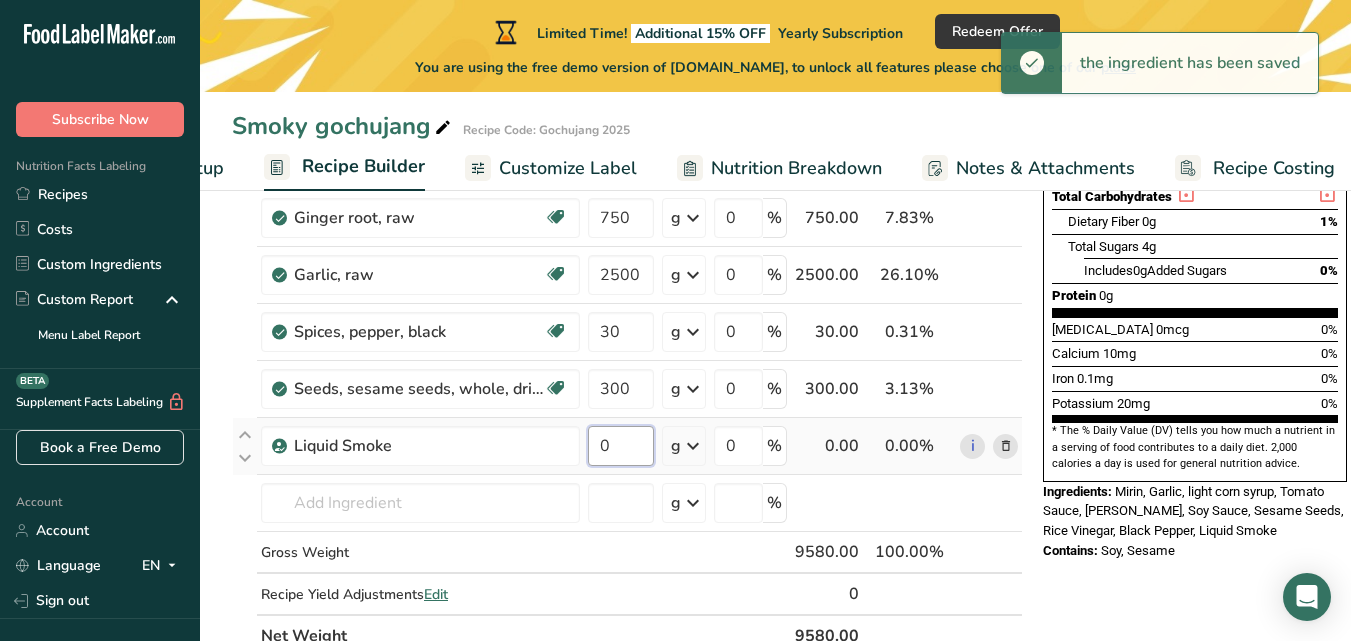click on "0" at bounding box center [621, 446] 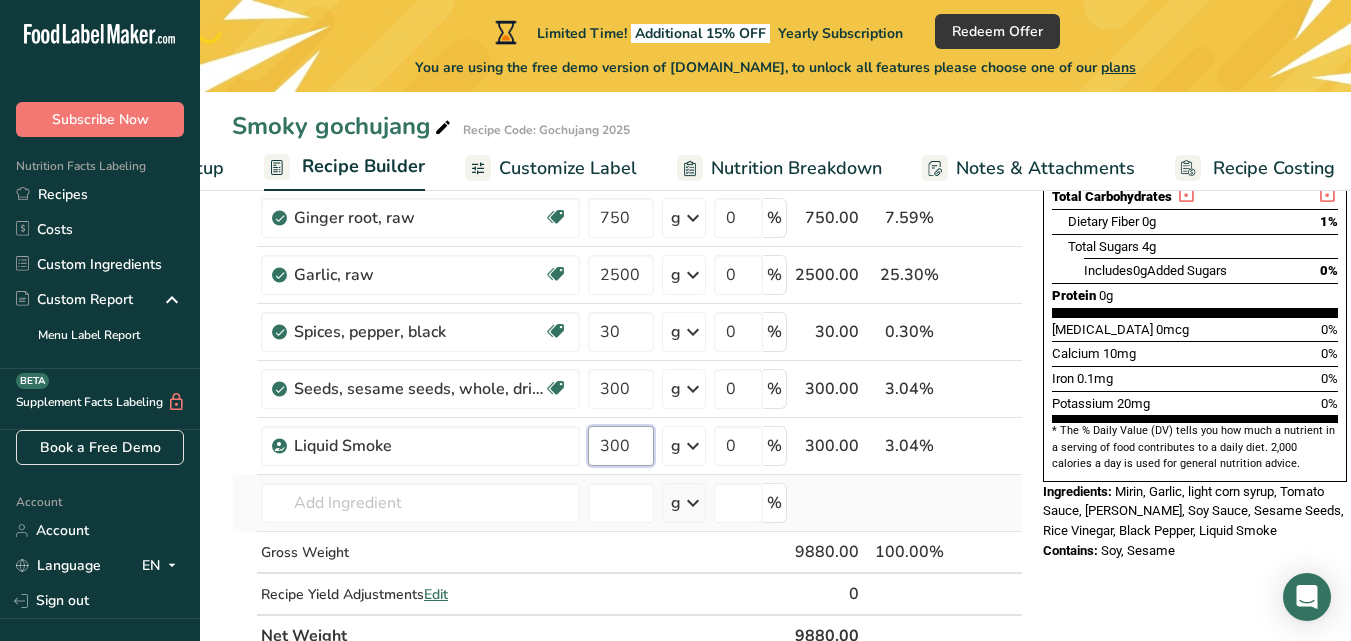 type on "300" 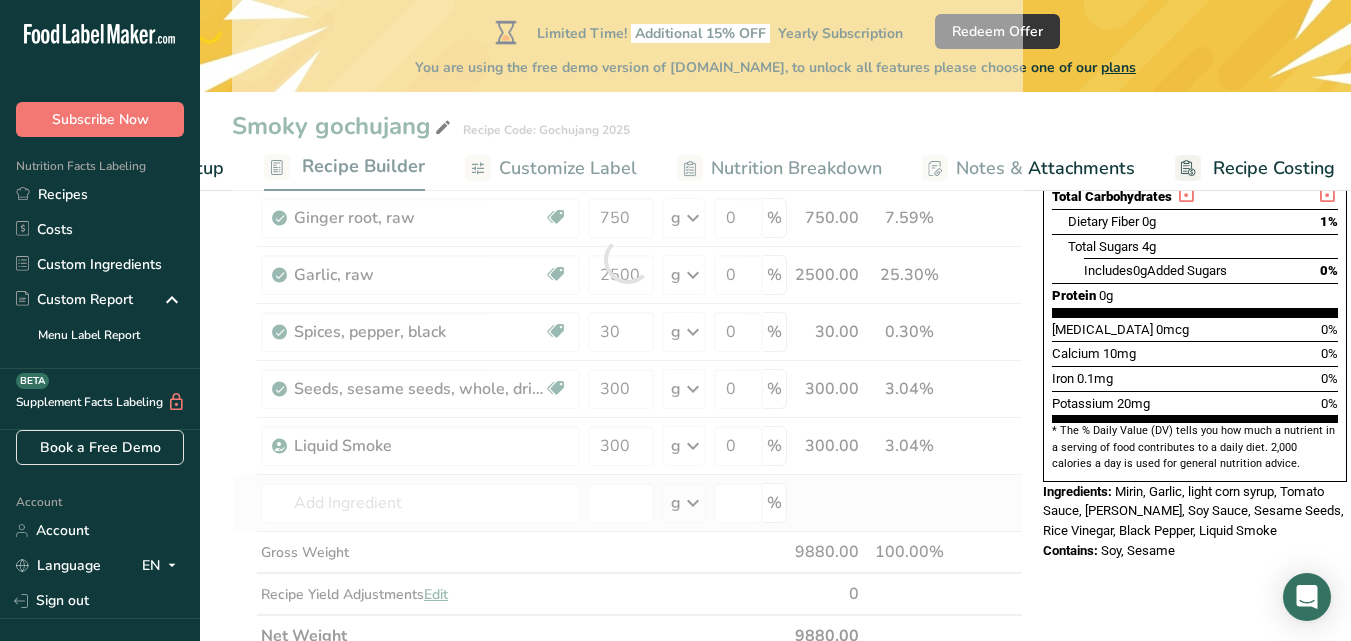 click on "Ingredient *
Amount *
Unit *
Waste *   .a-a{fill:#347362;}.b-a{fill:#fff;}          Grams
Percentage
Mirin
3750
g
Weight Units
g
kg
mg
See more
Volume Units
l
mL
fl oz
See more
0
%
3750.00
37.96%
i
Soy sauce made from soy (tamari)
Dairy free
Gluten free
Vegan
Vegetarian
450
g
Portions
1 tbsp
1 tsp
Weight Units
g
kg
mg
See more
Volume Units
l" at bounding box center (627, 259) 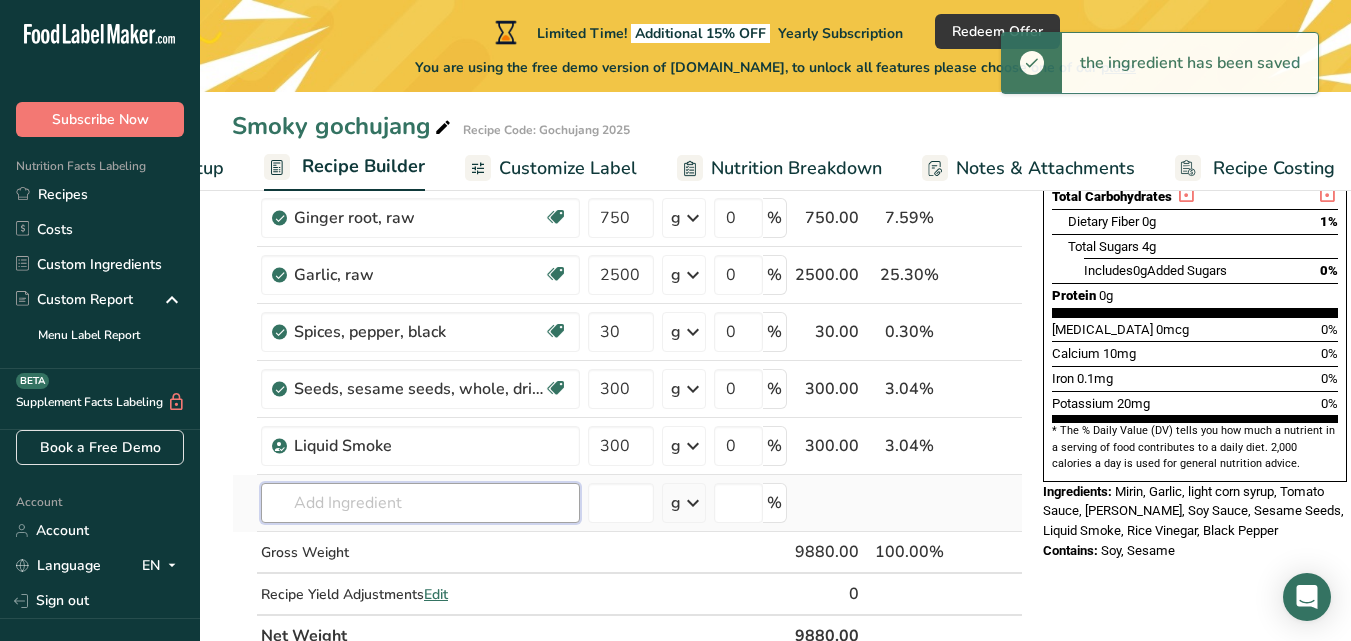 click at bounding box center (420, 503) 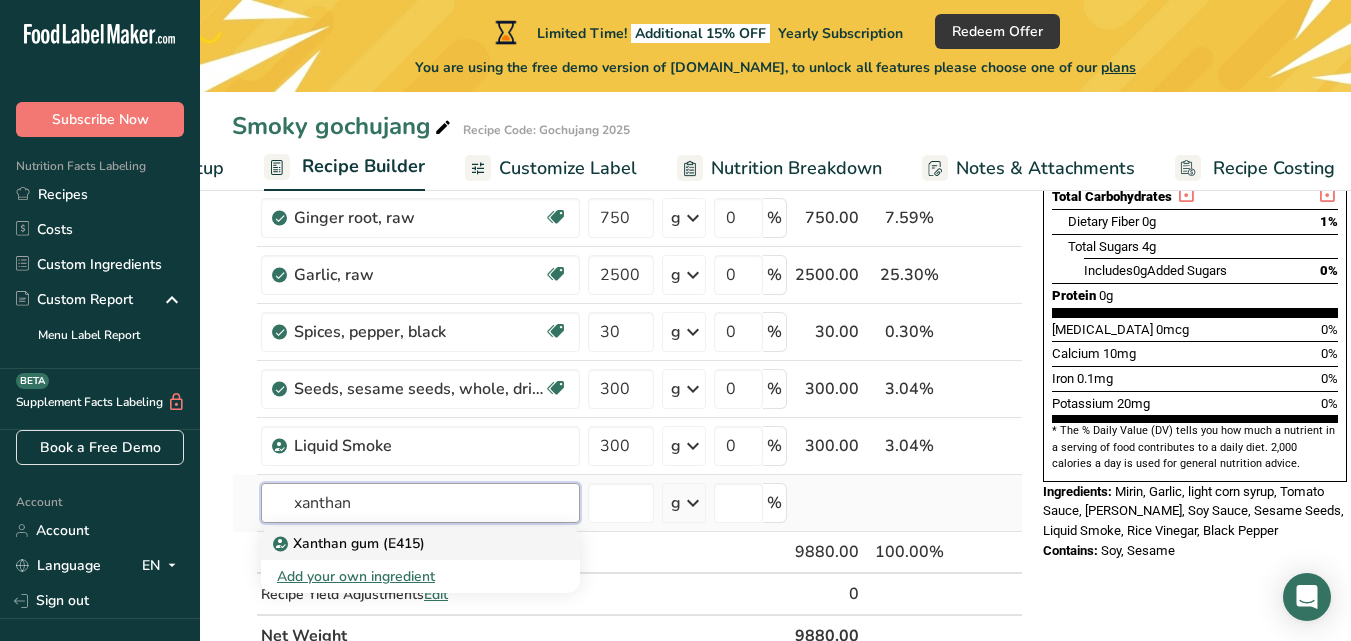 type on "xanthan" 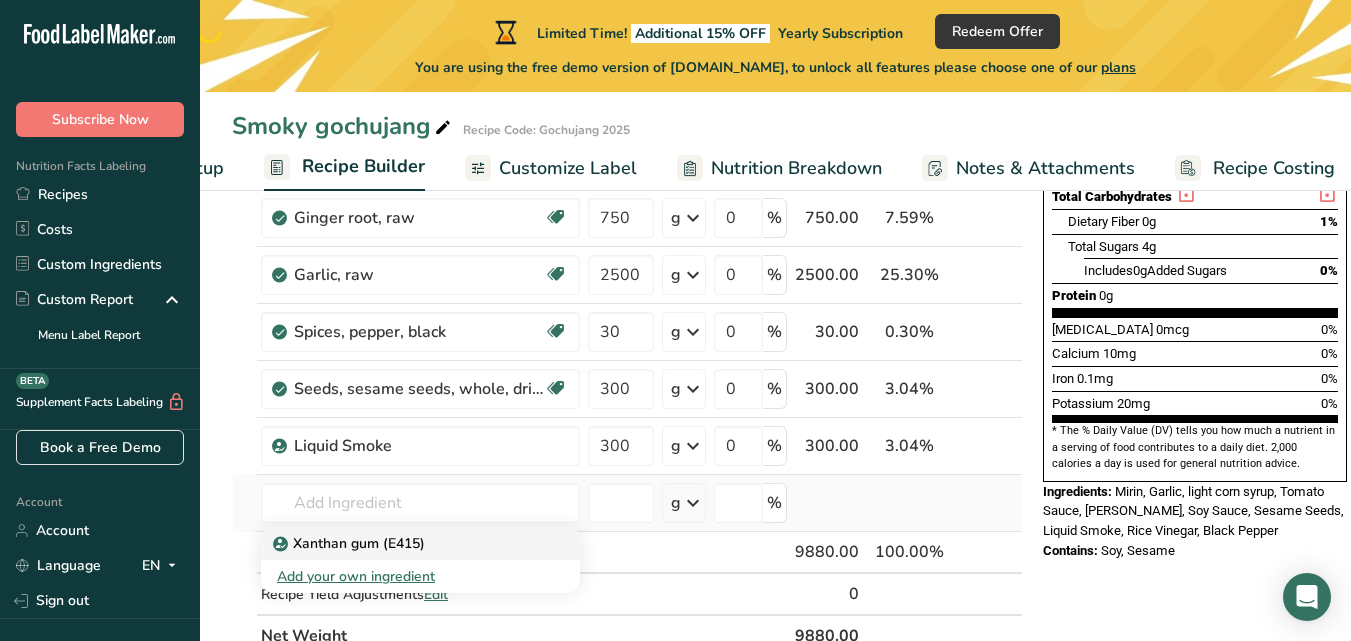 click on "Xanthan gum (E415)" at bounding box center [351, 543] 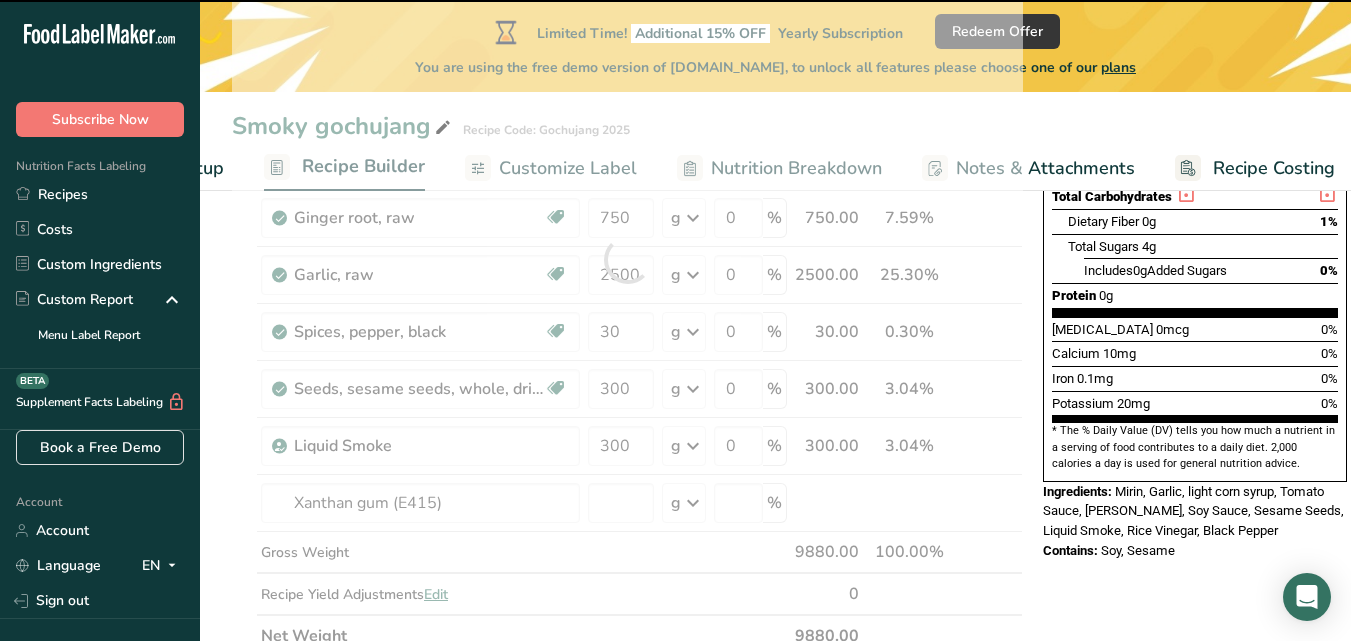 type on "0" 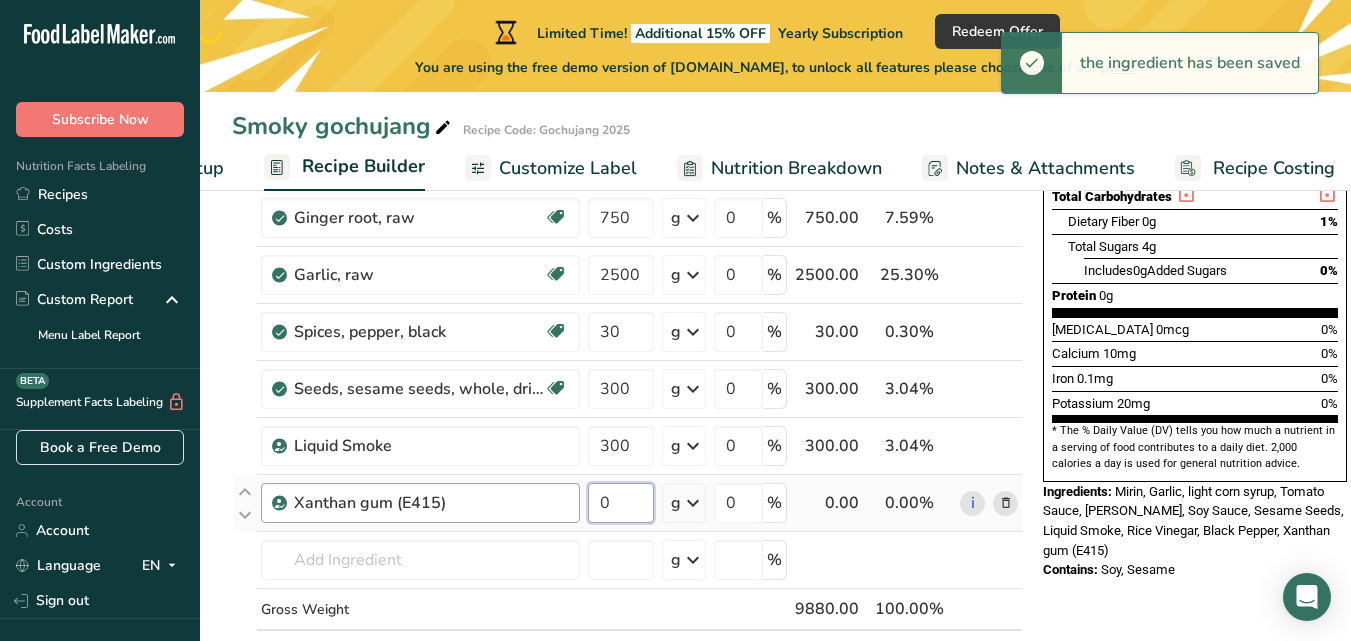 drag, startPoint x: 622, startPoint y: 502, endPoint x: 544, endPoint y: 502, distance: 78 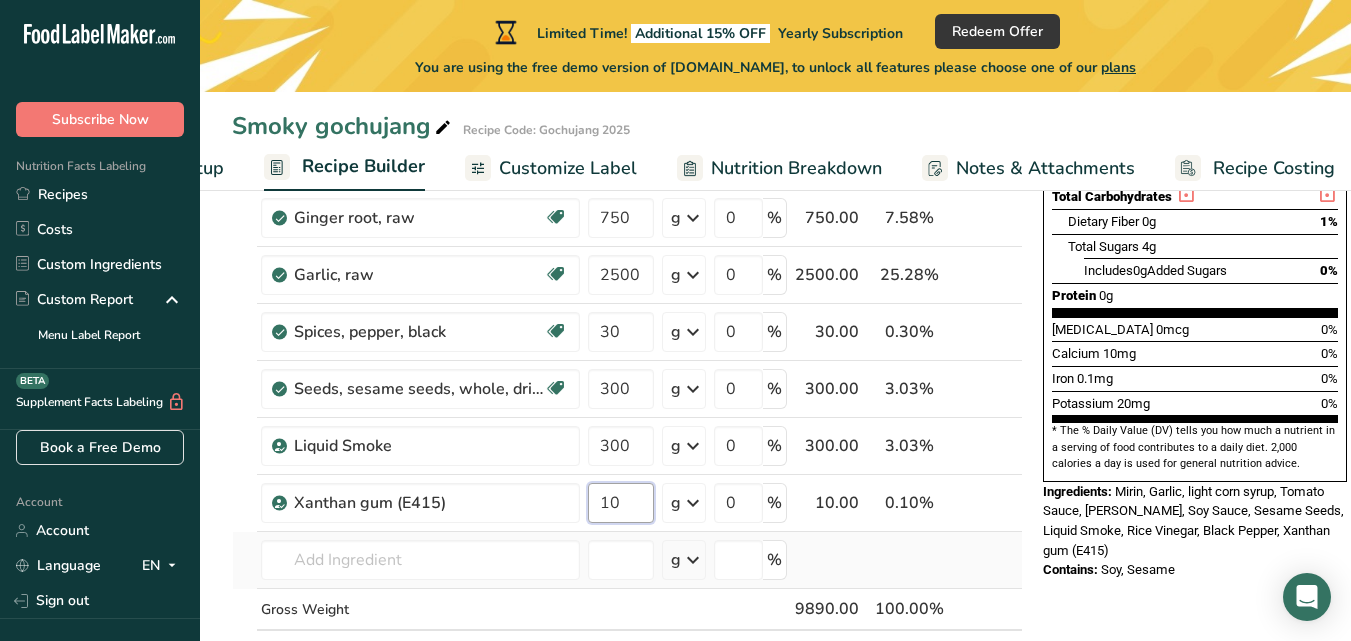 type on "10" 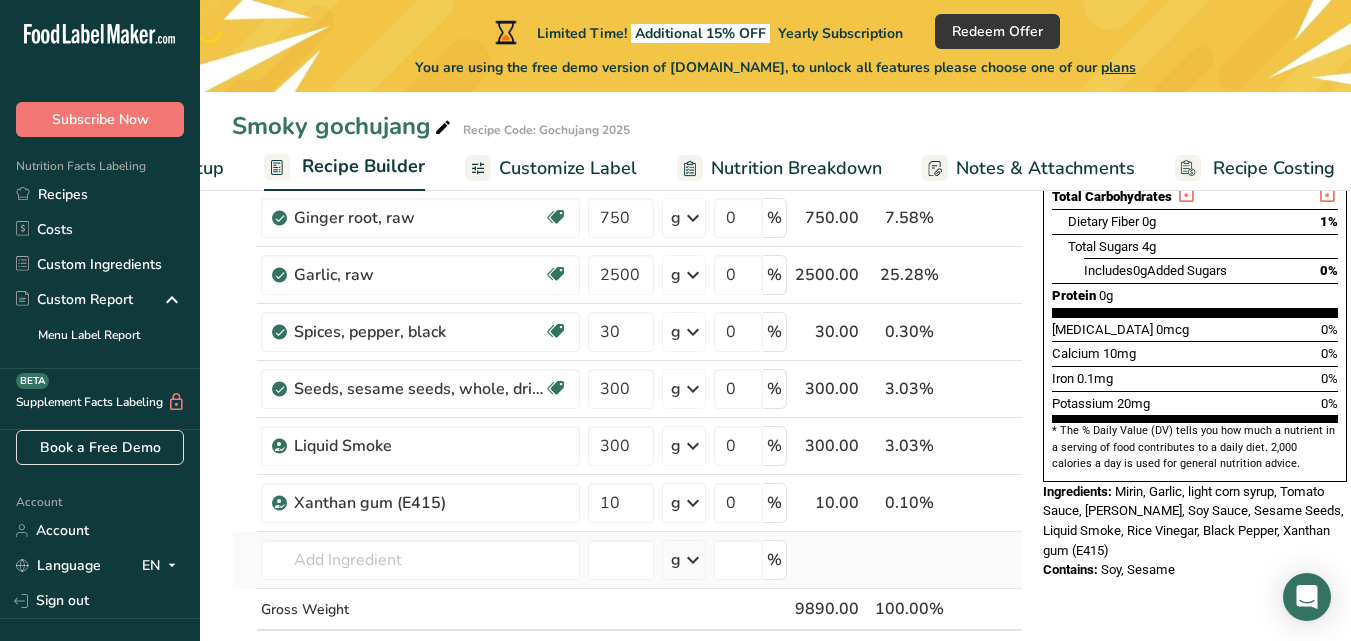 click on "Ingredient *
Amount *
Unit *
Waste *   .a-a{fill:#347362;}.b-a{fill:#fff;}          Grams
Percentage
Mirin
3750
g
Weight Units
g
kg
mg
See more
Volume Units
l
mL
fl oz
See more
0
%
3750.00
37.92%
i
Soy sauce made from soy (tamari)
Dairy free
Gluten free
Vegan
Vegetarian
450
g
Portions
1 tbsp
1 tsp
Weight Units
g
kg
mg
See more
Volume Units
l" at bounding box center (627, 288) 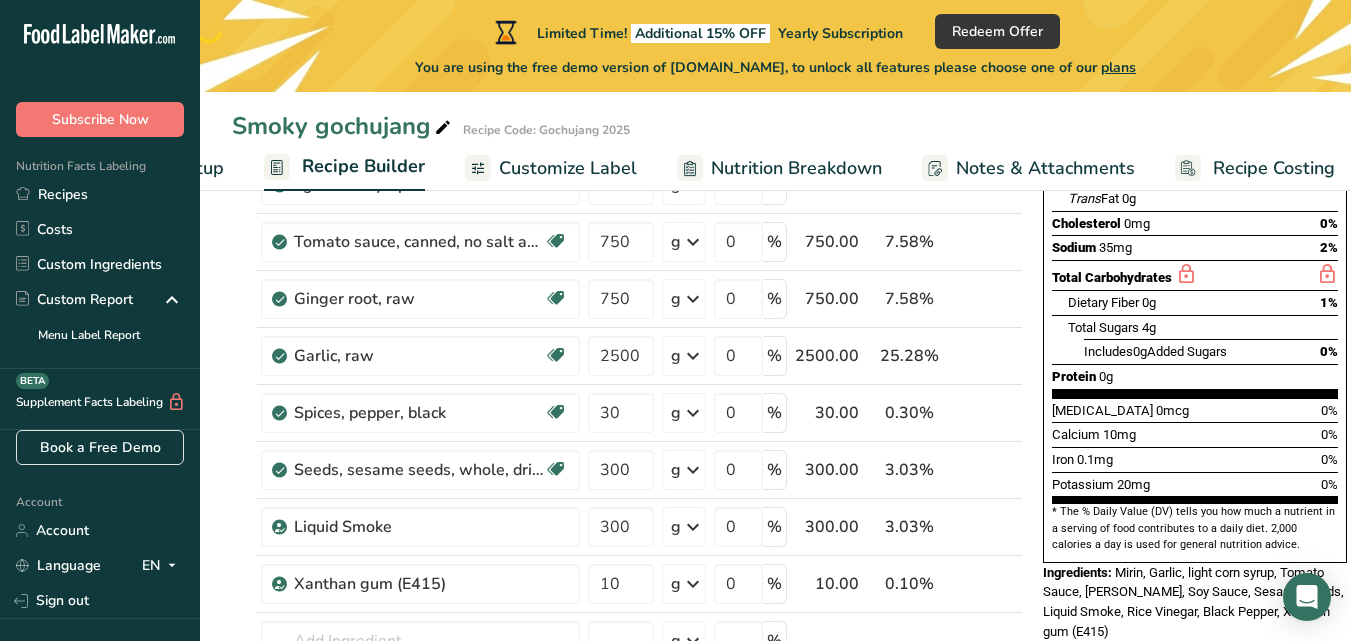 scroll, scrollTop: 362, scrollLeft: 0, axis: vertical 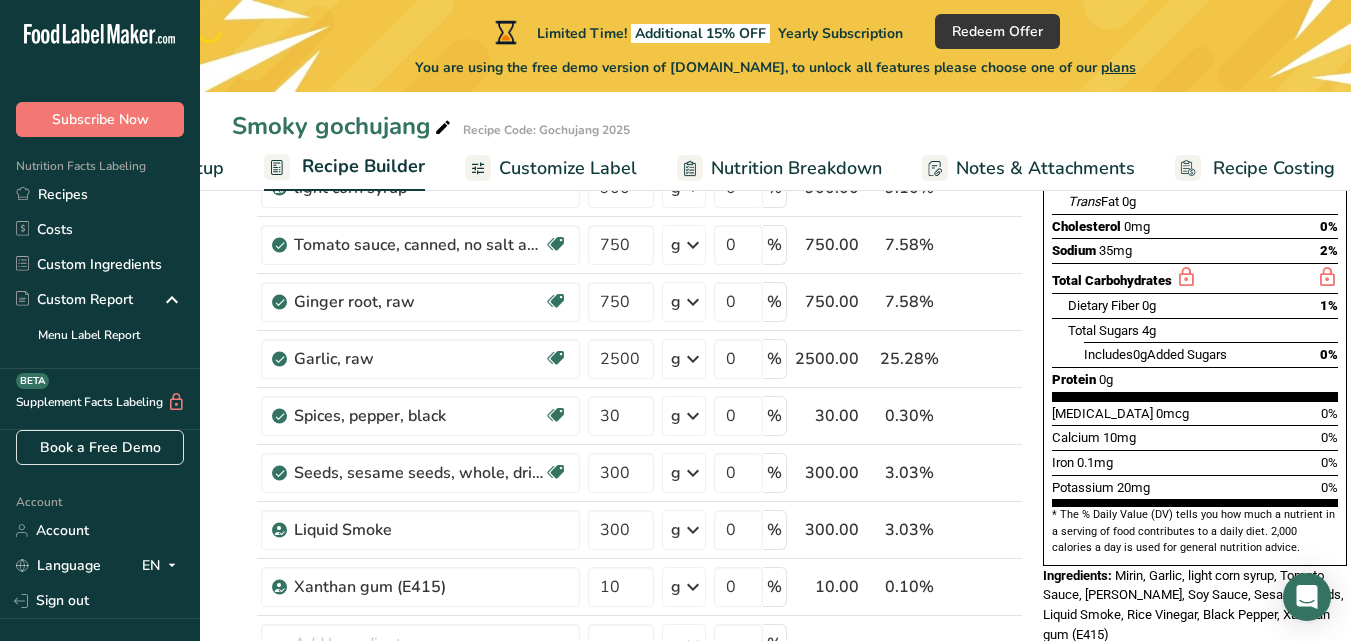 click on "Customize Label" at bounding box center (568, 168) 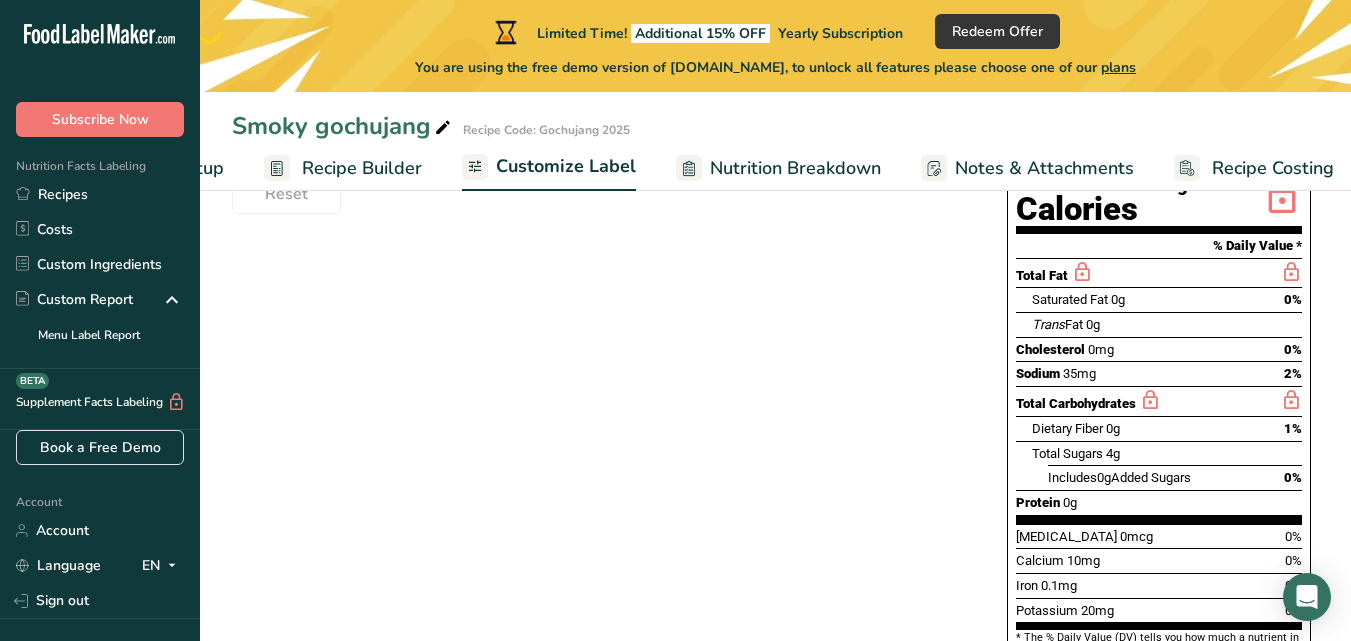 scroll, scrollTop: 0, scrollLeft: 0, axis: both 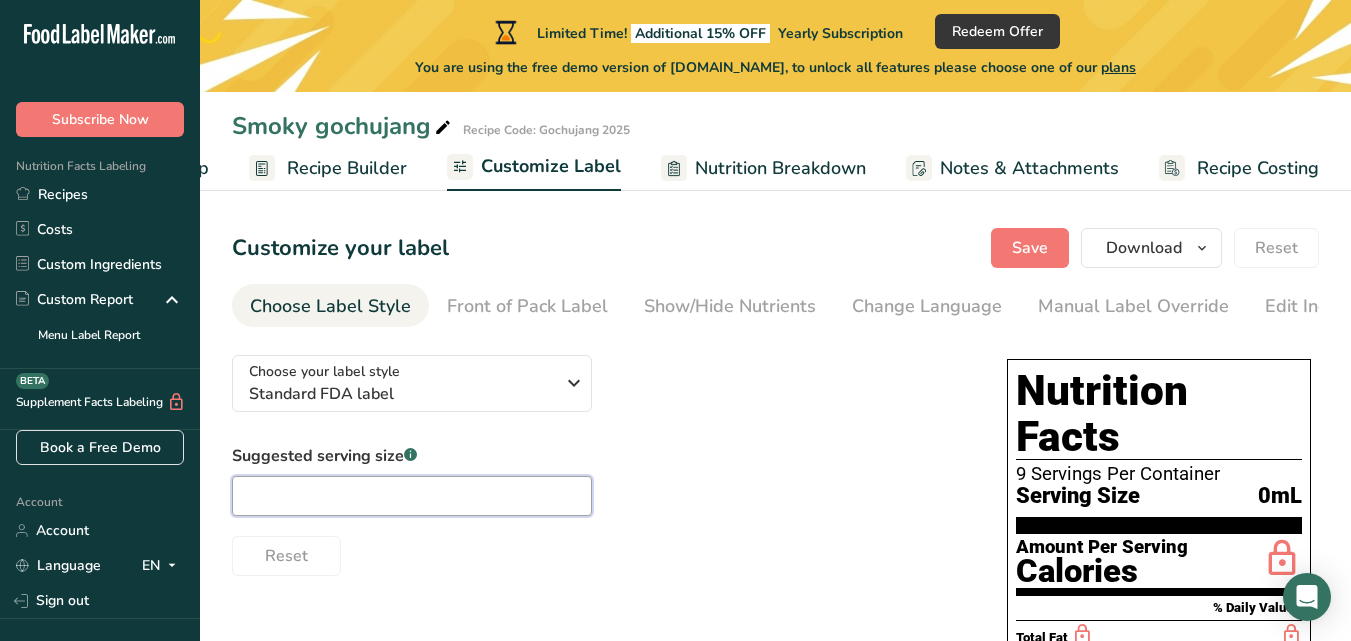 click at bounding box center (412, 496) 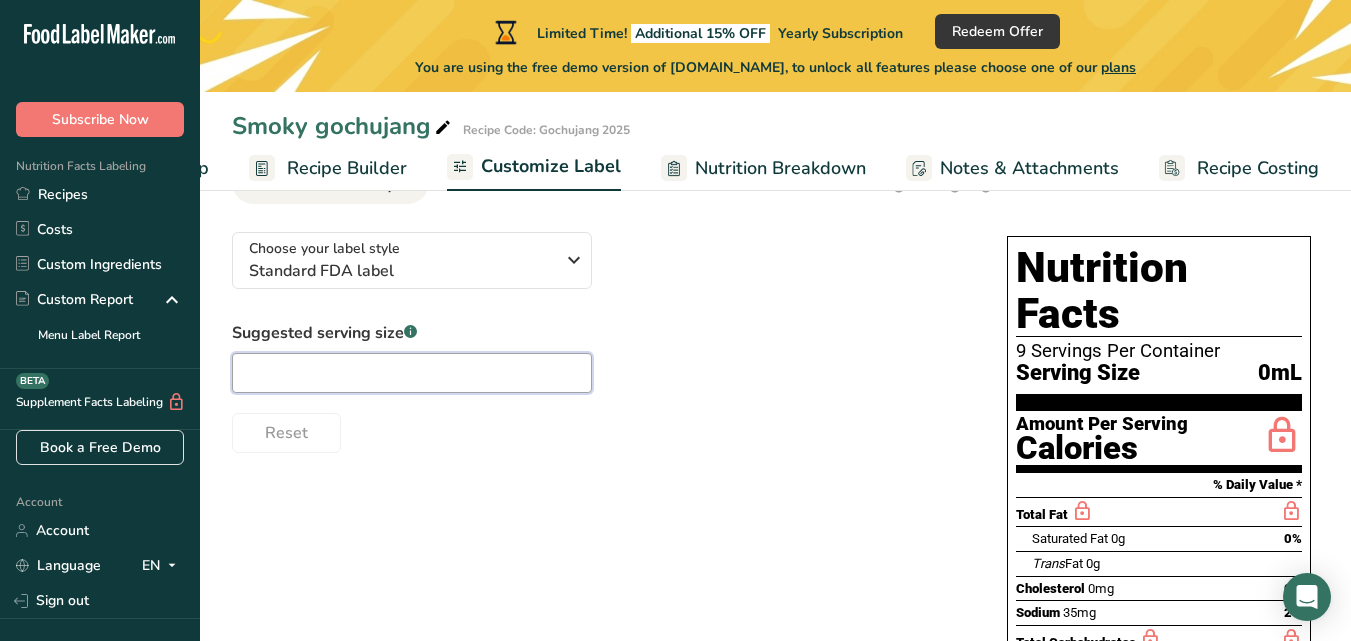 scroll, scrollTop: 124, scrollLeft: 0, axis: vertical 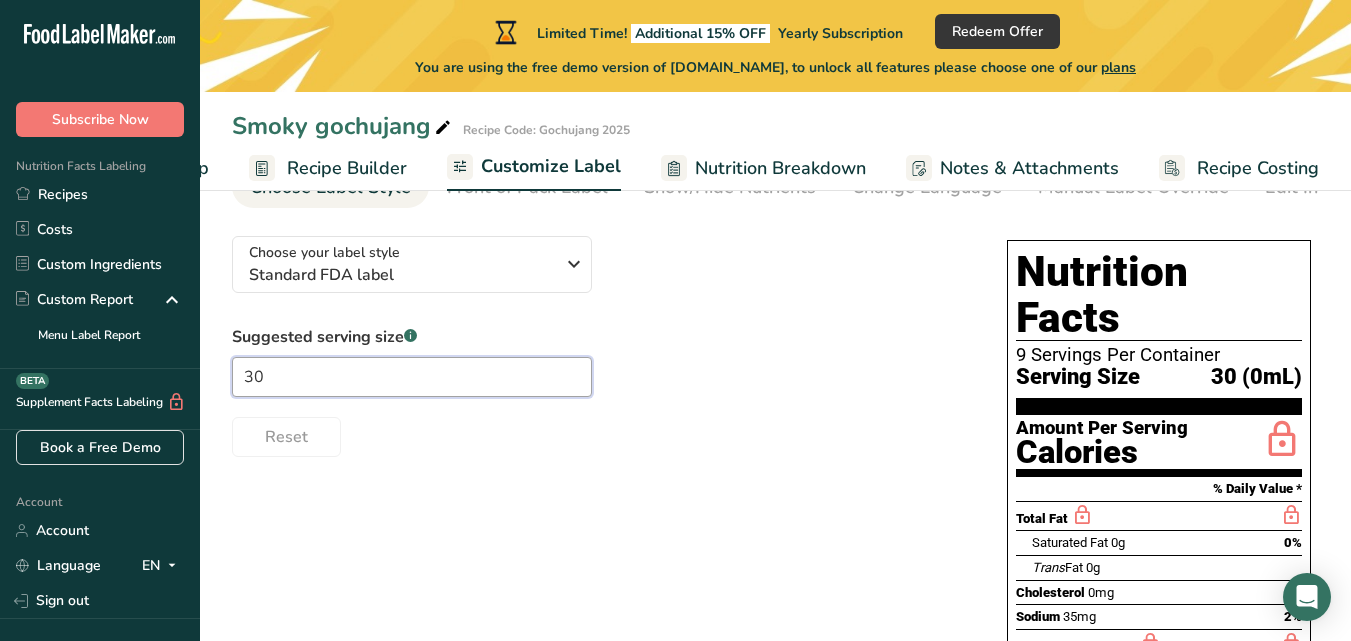 type on "30" 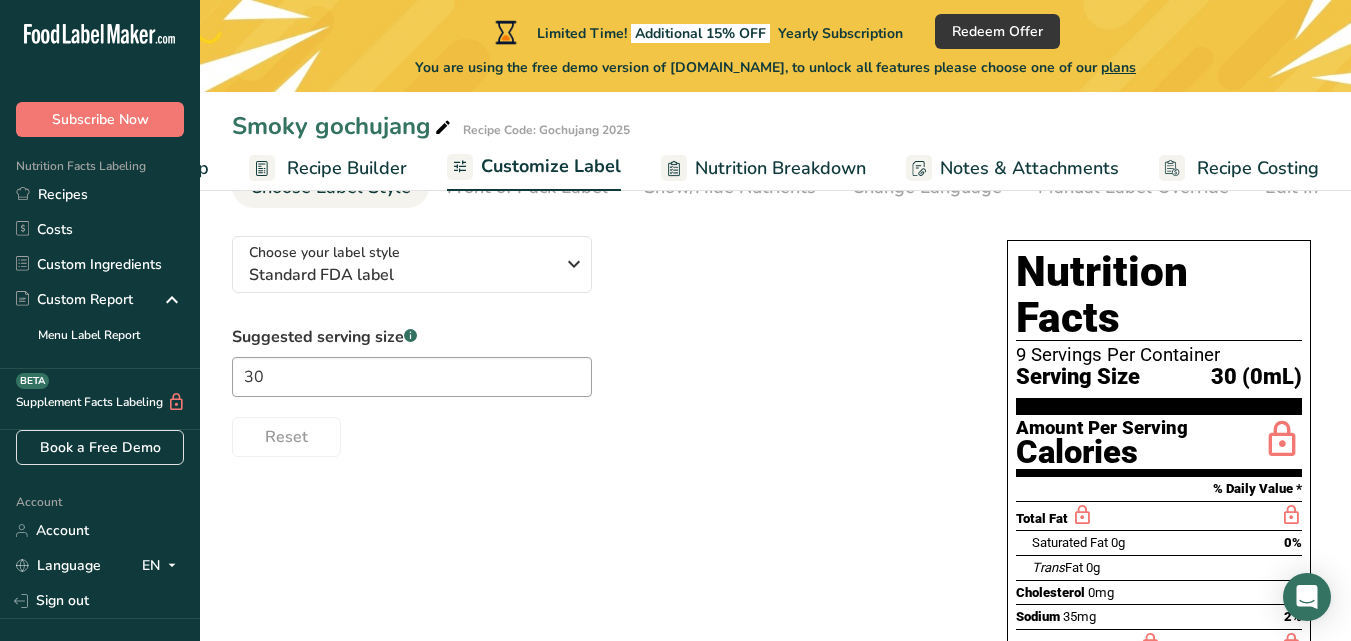 click on "Choose your label style
Standard FDA label
USA (FDA)
Standard FDA label
Tabular FDA label
Linear FDA label
Simplified FDA label
Dual Column FDA label (Per Serving/Per Container)
Dual Column FDA label (As Sold/As Prepared)
Aggregate Standard FDA label
Standard FDA label with Micronutrients listed side-by-side
[GEOGRAPHIC_DATA] (FSA)
UK Mandatory Label "Back of Pack"
UK Traffic Light Label  "Front of Pack"
Canadian (CFIA)
Canadian Standard label
Canadian Dual Column label" at bounding box center [599, 338] 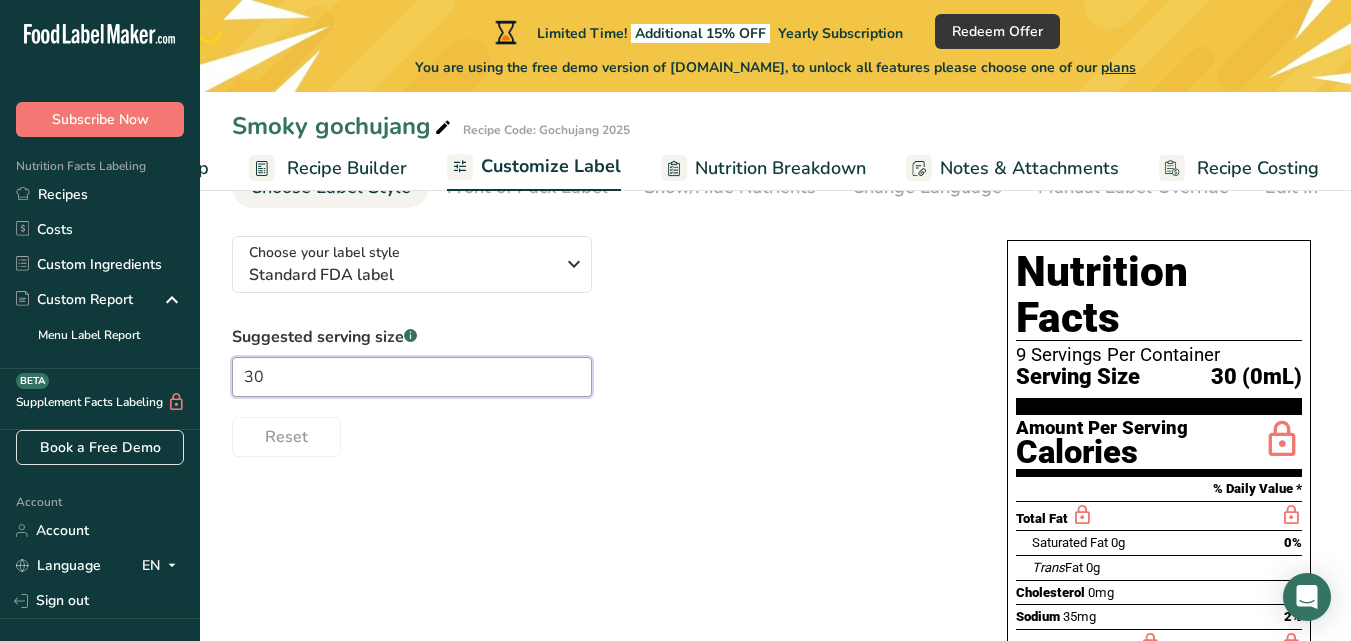 drag, startPoint x: 311, startPoint y: 383, endPoint x: 214, endPoint y: 389, distance: 97.18539 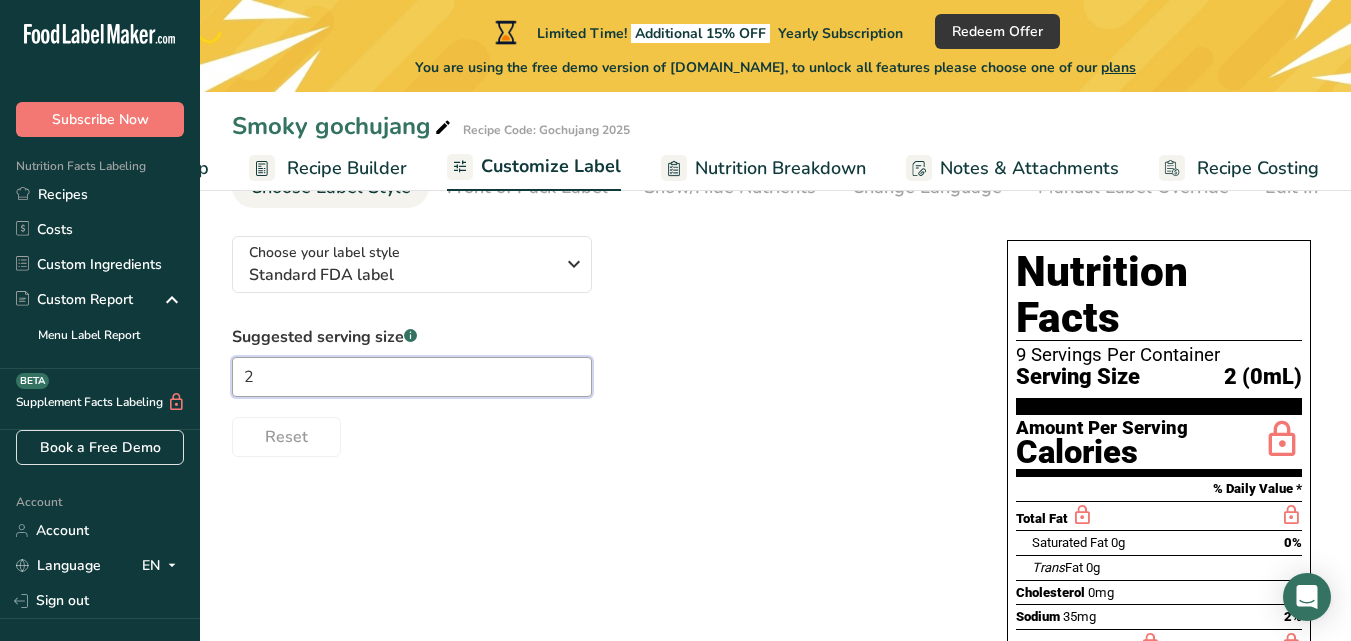 type on "2" 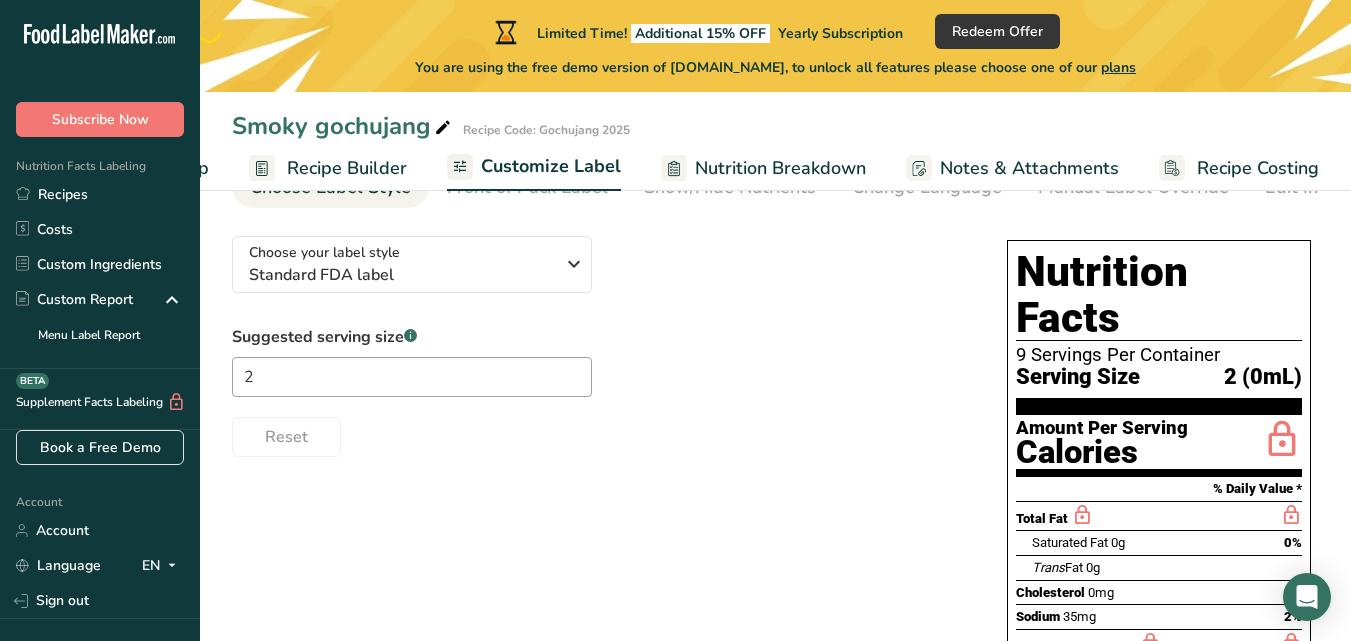 click on "Suggested serving size
.a-a{fill:#347362;}.b-a{fill:#fff;}           2
Reset" at bounding box center [599, 391] 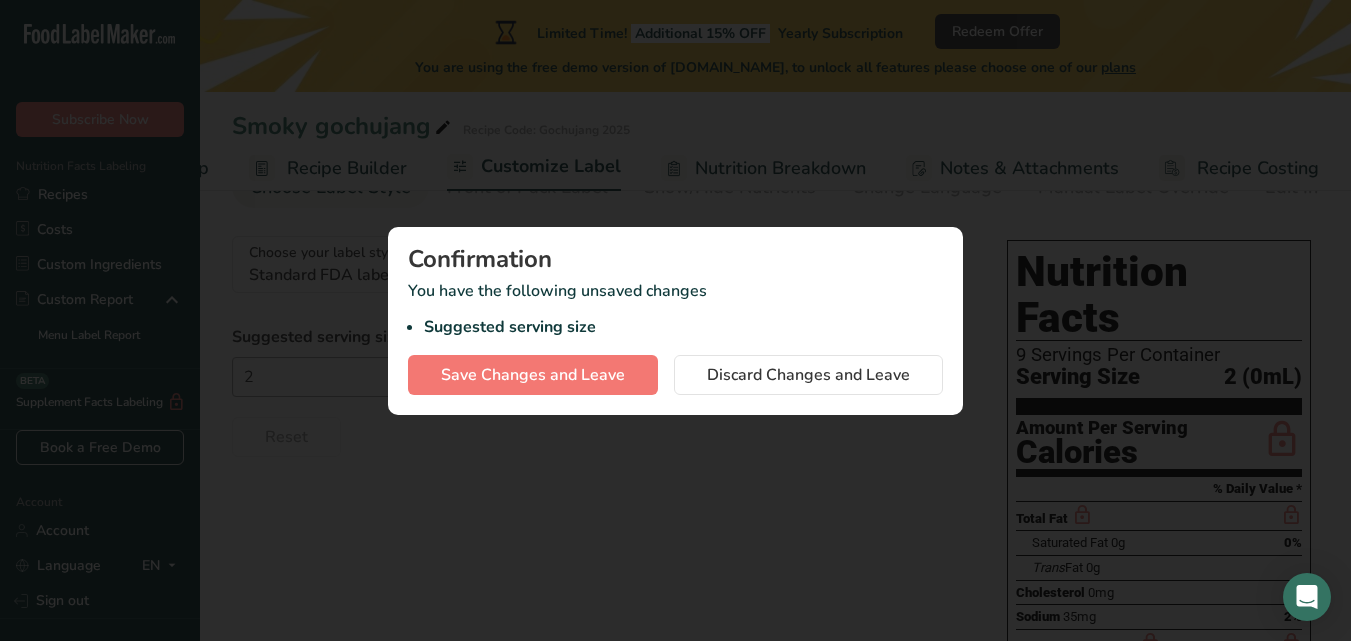 scroll, scrollTop: 0, scrollLeft: 155, axis: horizontal 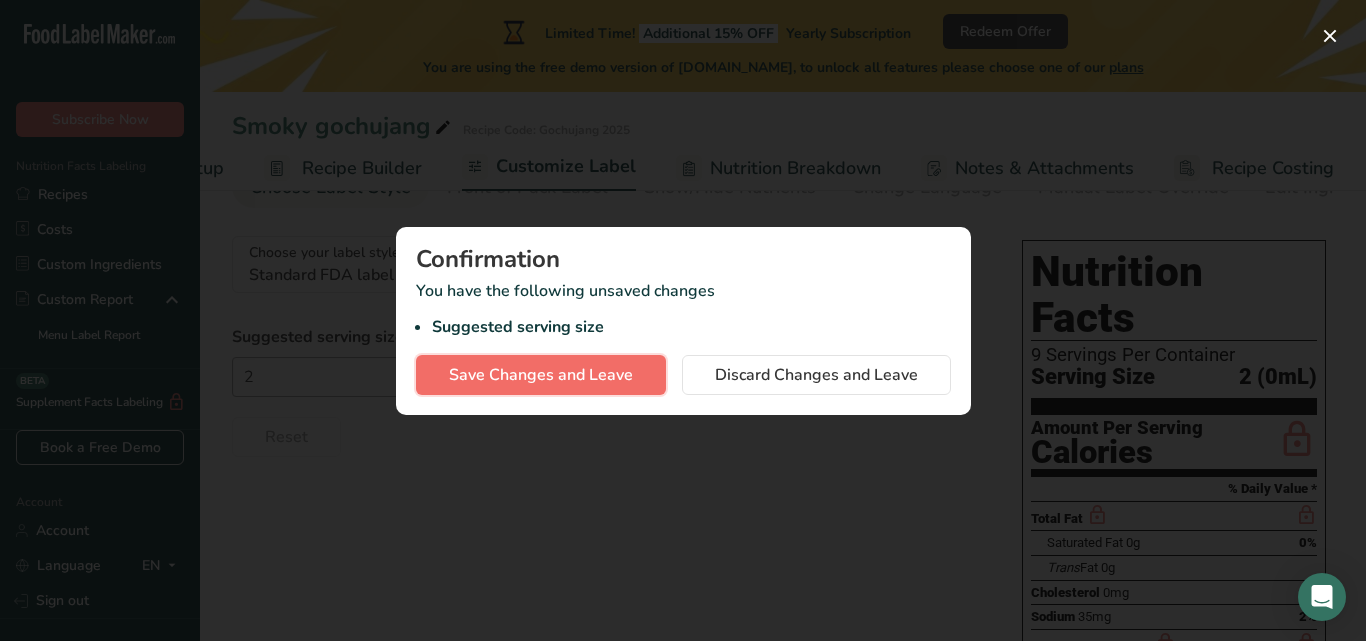 click on "Save Changes and Leave" at bounding box center [541, 375] 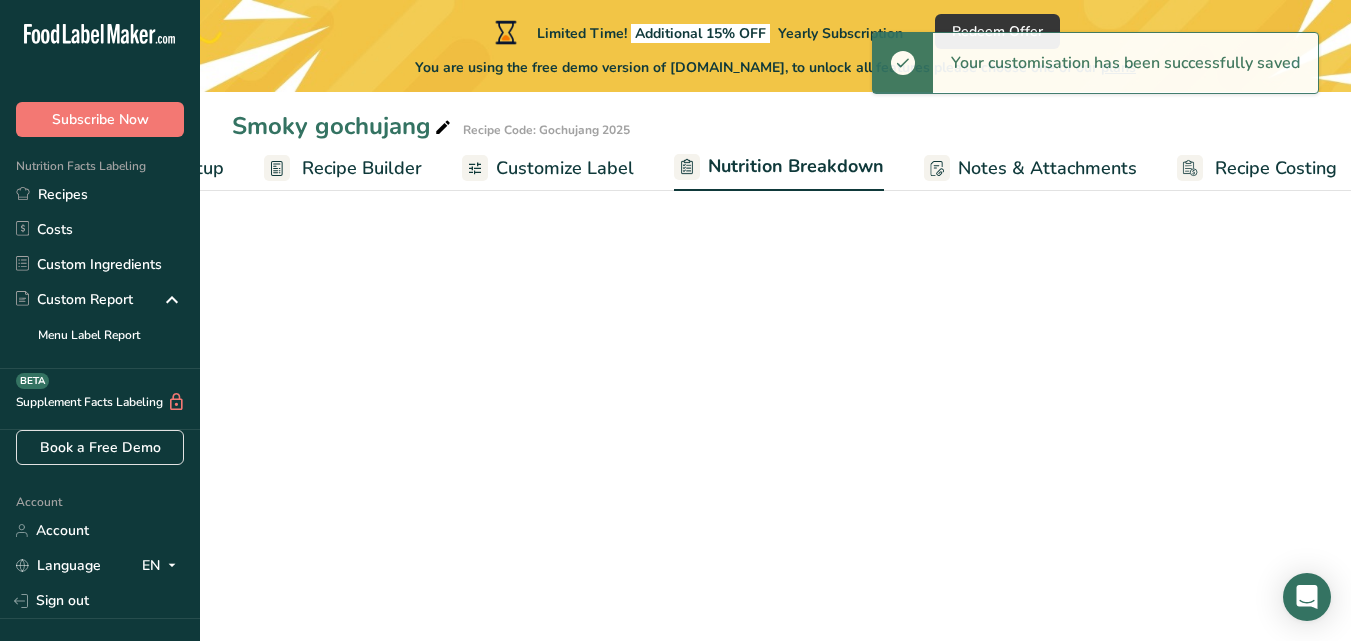 select on "Calories" 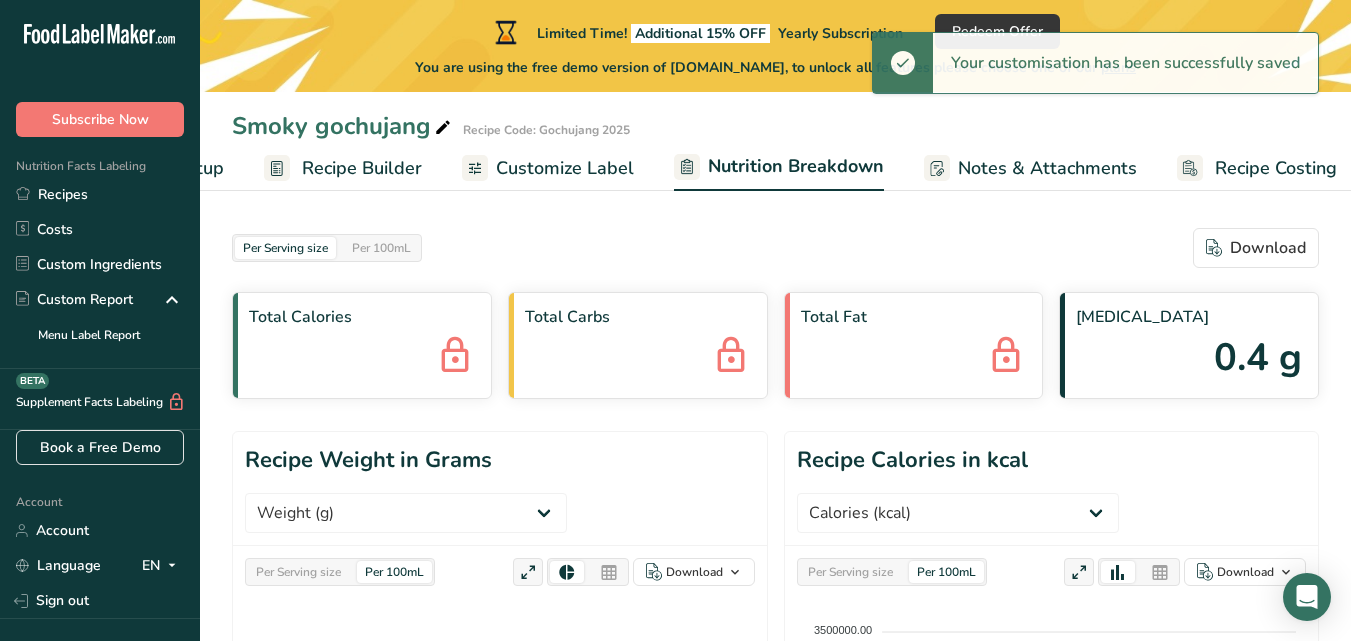 click on "Customize Label" at bounding box center [565, 168] 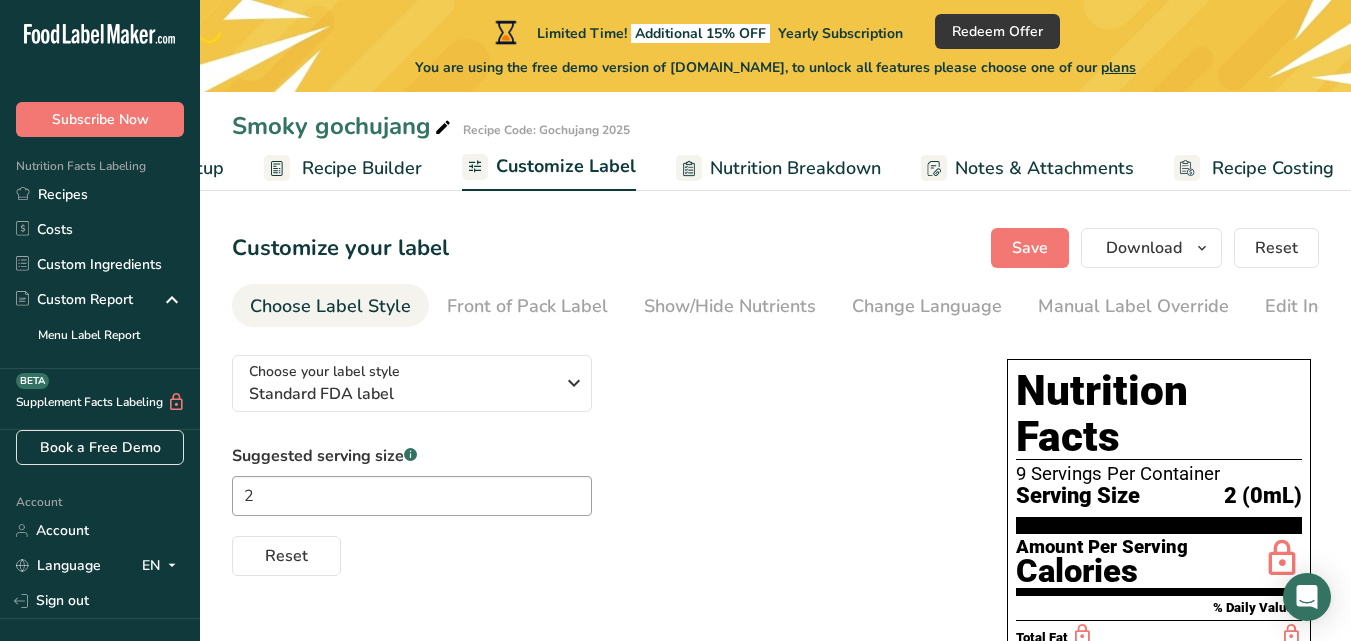 drag, startPoint x: 433, startPoint y: 164, endPoint x: 414, endPoint y: 166, distance: 19.104973 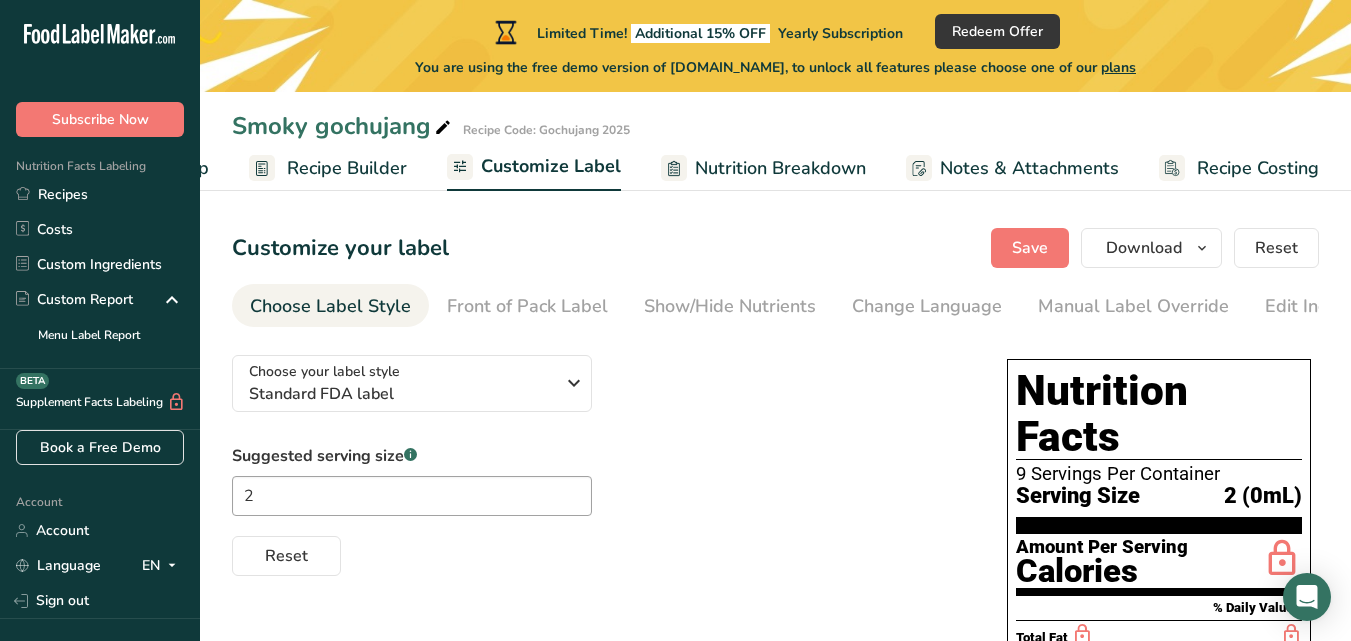 click on "Nutrition Breakdown" at bounding box center [780, 168] 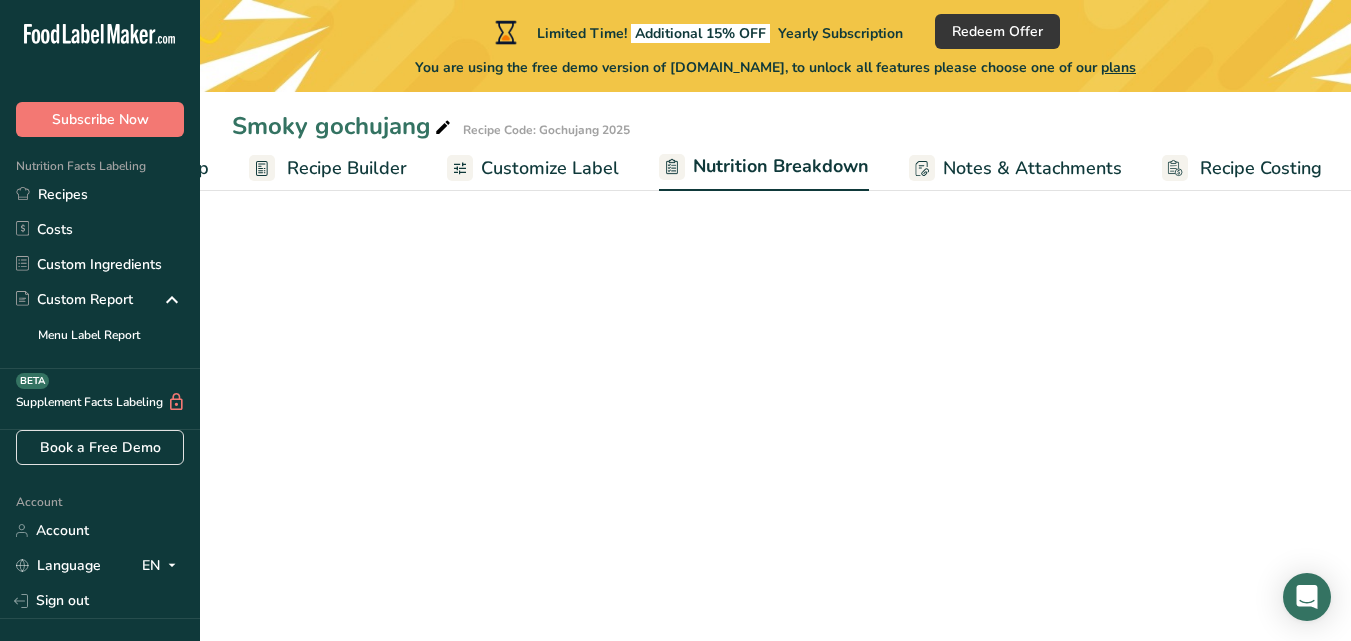 scroll, scrollTop: 0, scrollLeft: 172, axis: horizontal 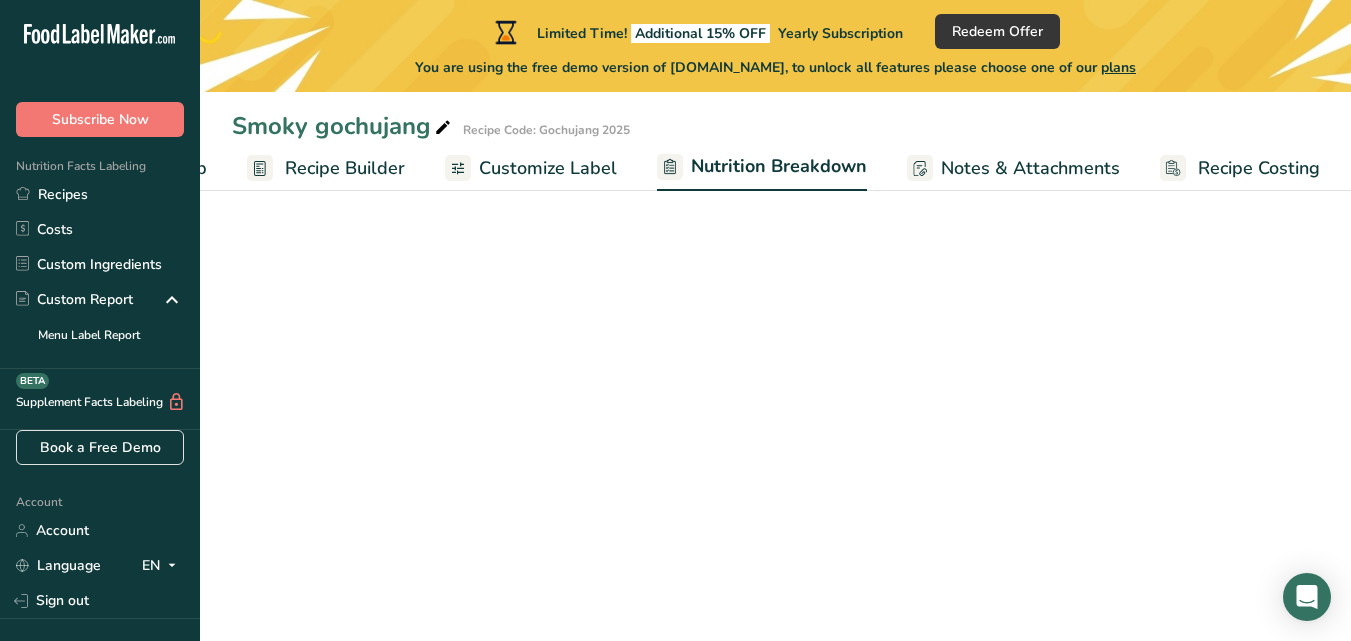 select on "Calories" 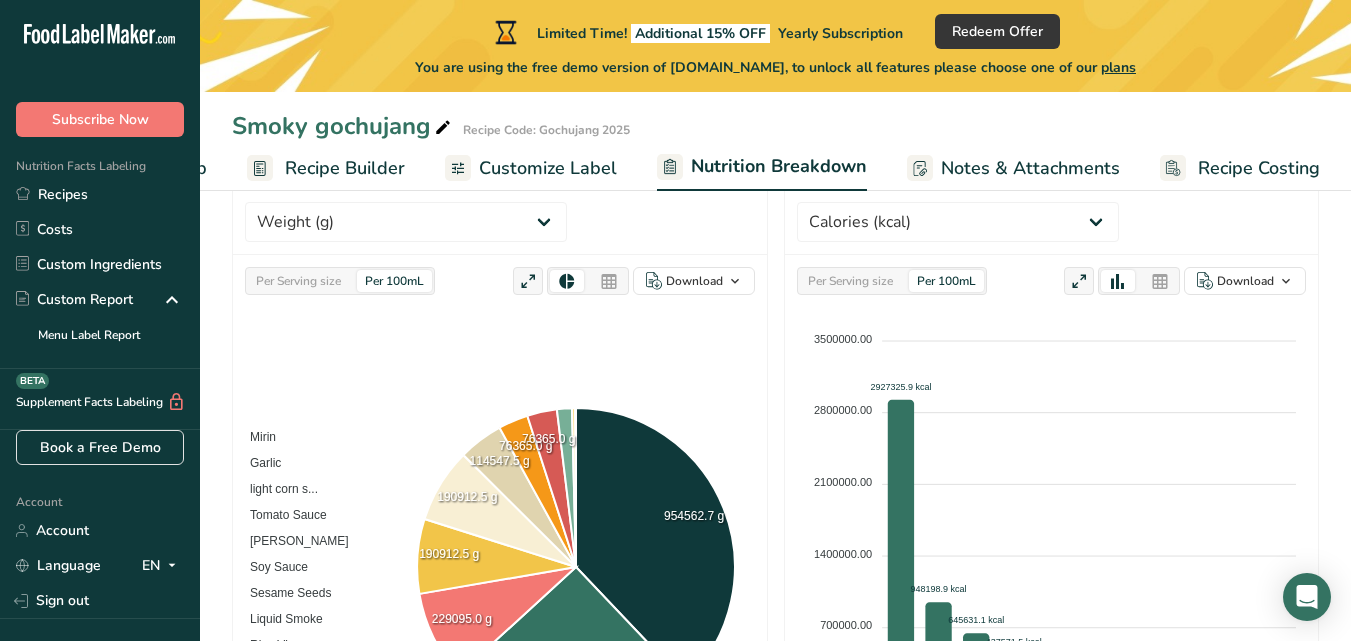scroll, scrollTop: 0, scrollLeft: 0, axis: both 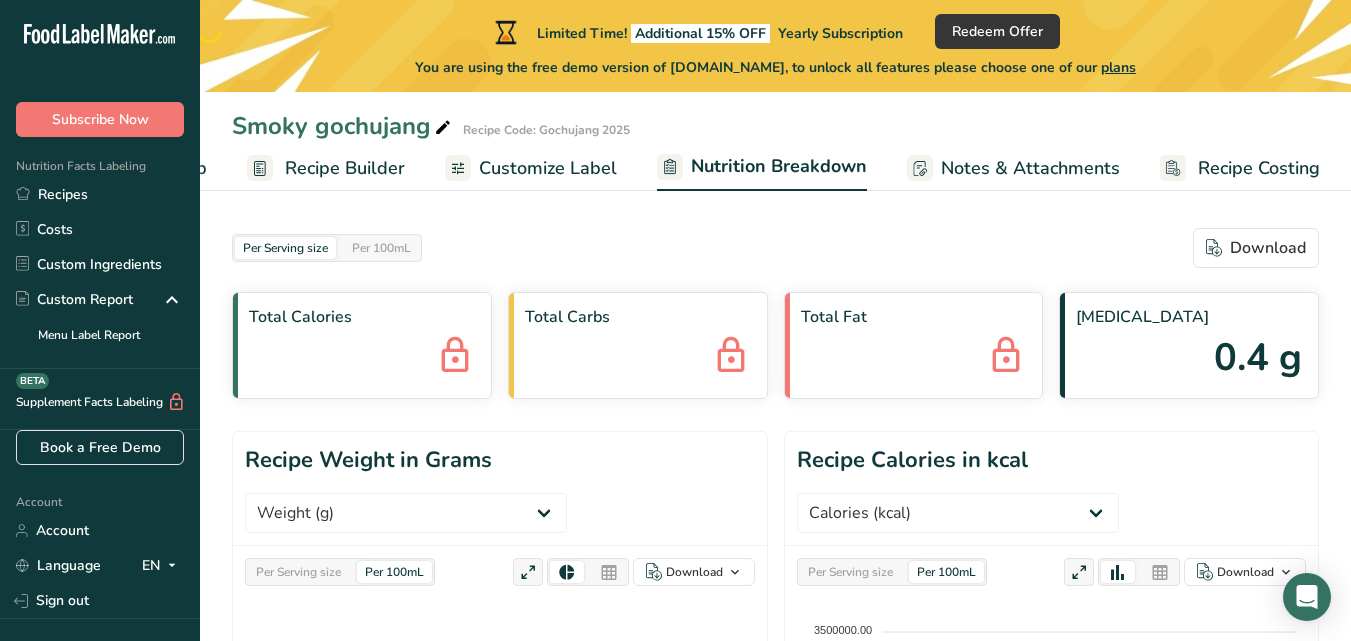 click on "Recipe Builder" at bounding box center (326, 168) 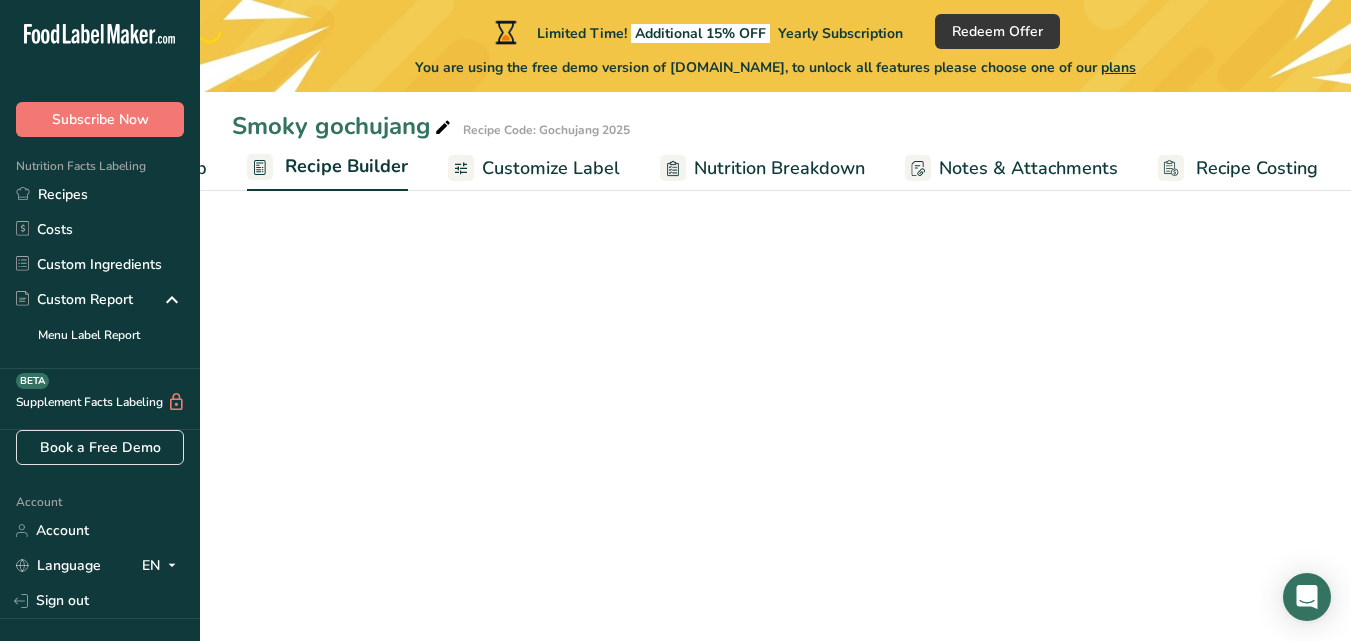 scroll, scrollTop: 0, scrollLeft: 170, axis: horizontal 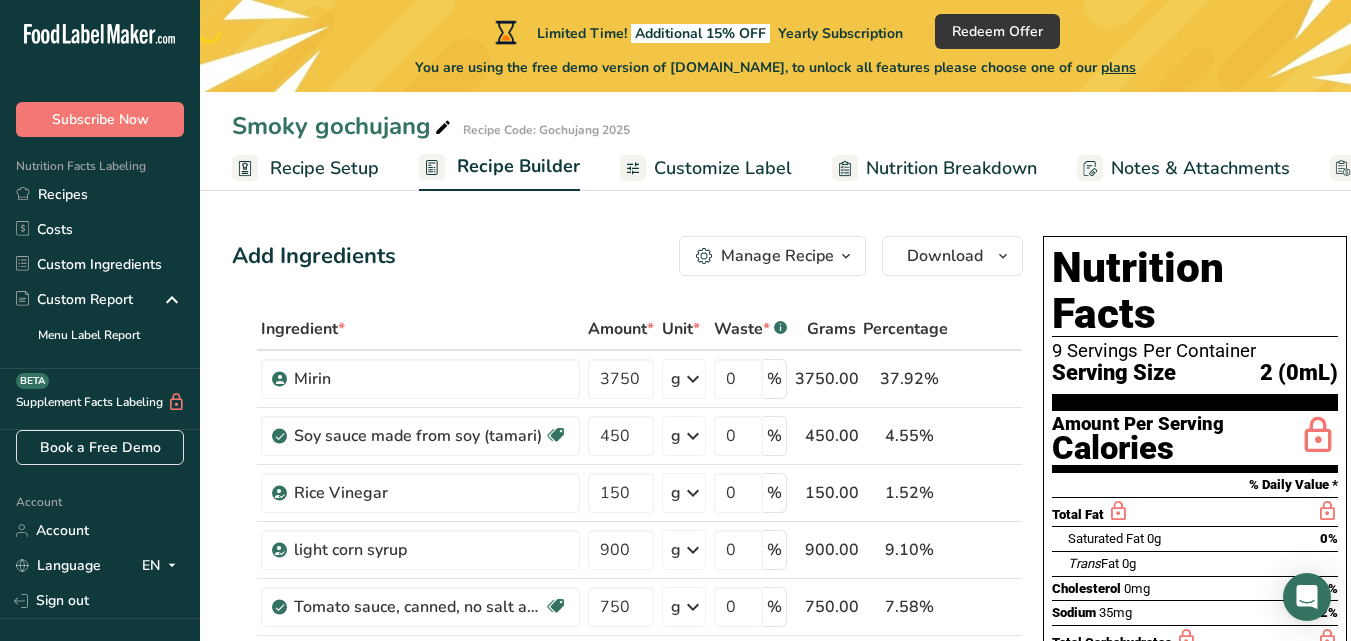 click on "Recipe Setup" at bounding box center (305, 168) 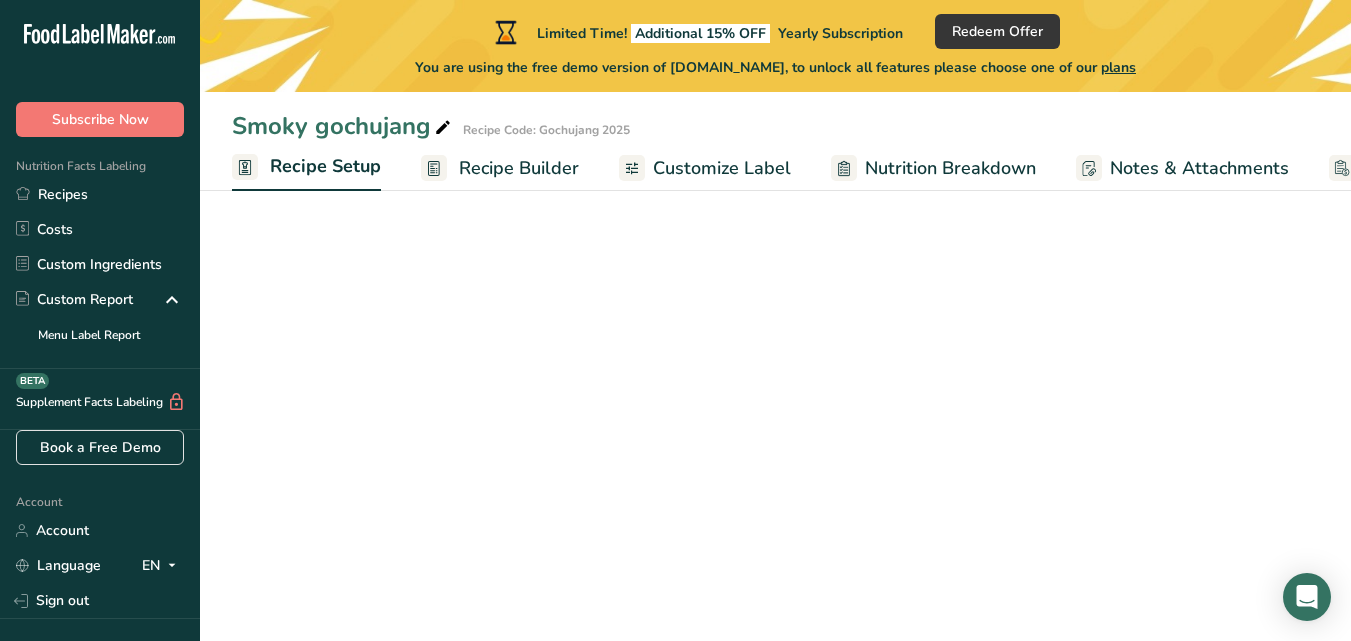 select on "22" 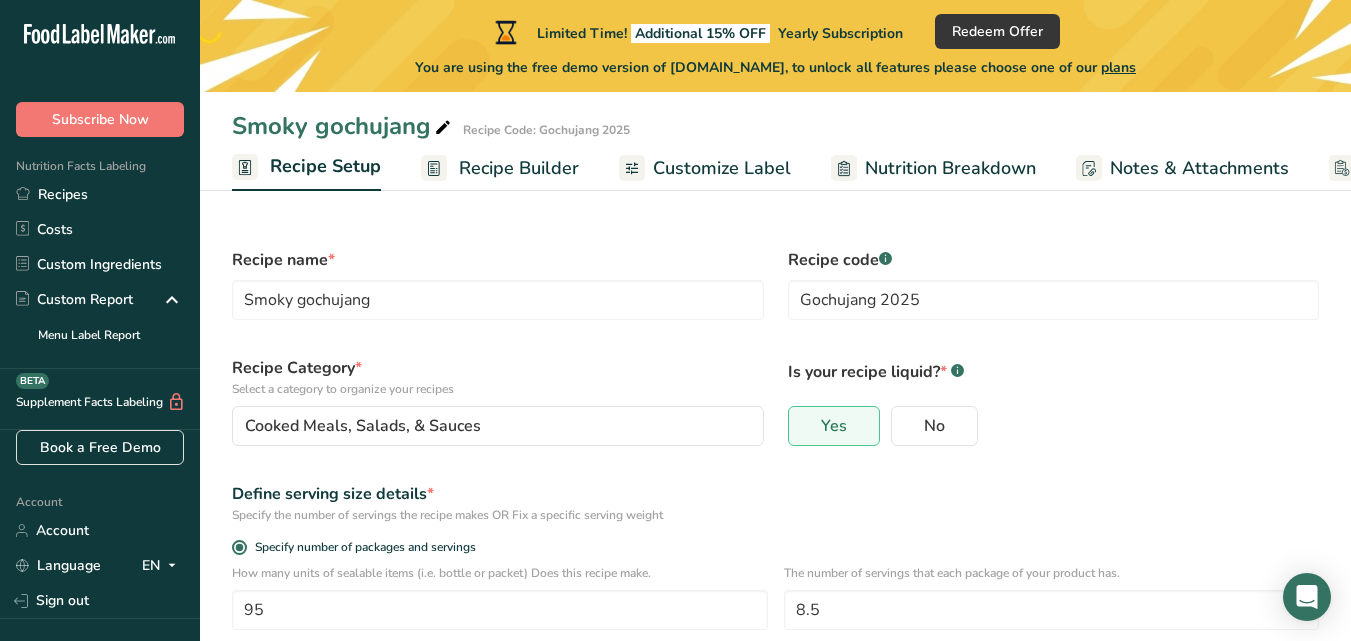 scroll, scrollTop: 0, scrollLeft: 7, axis: horizontal 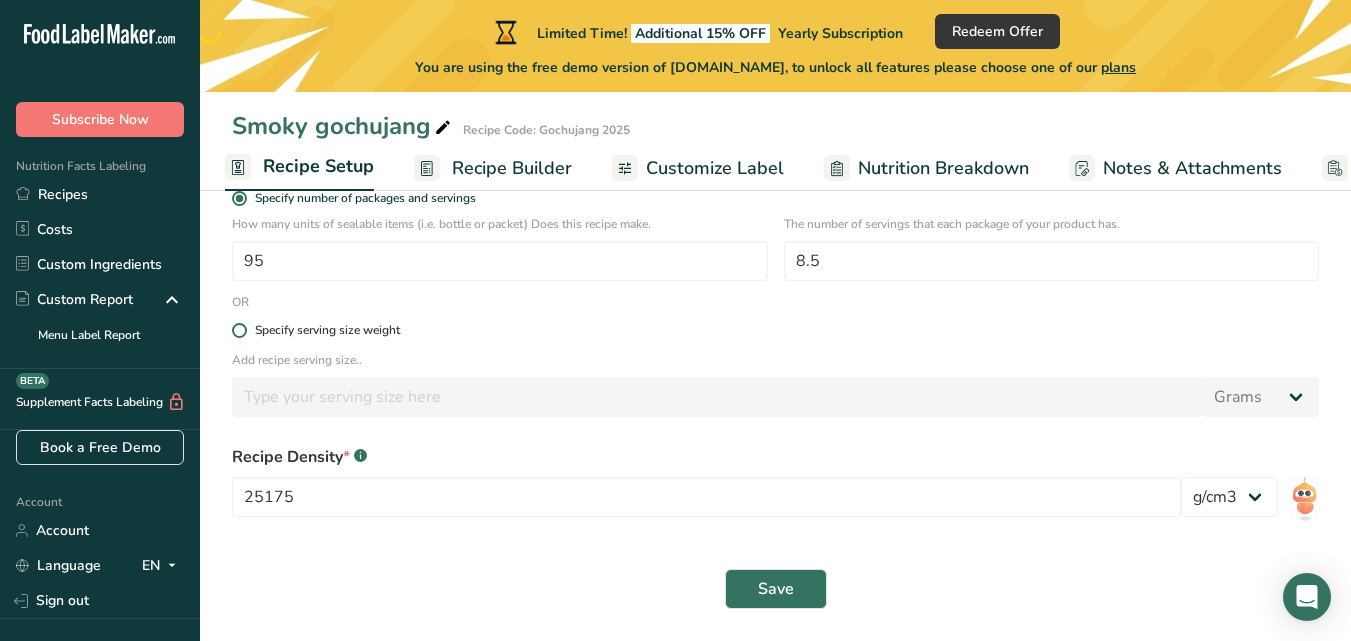 click on "Specify serving size weight" at bounding box center (327, 330) 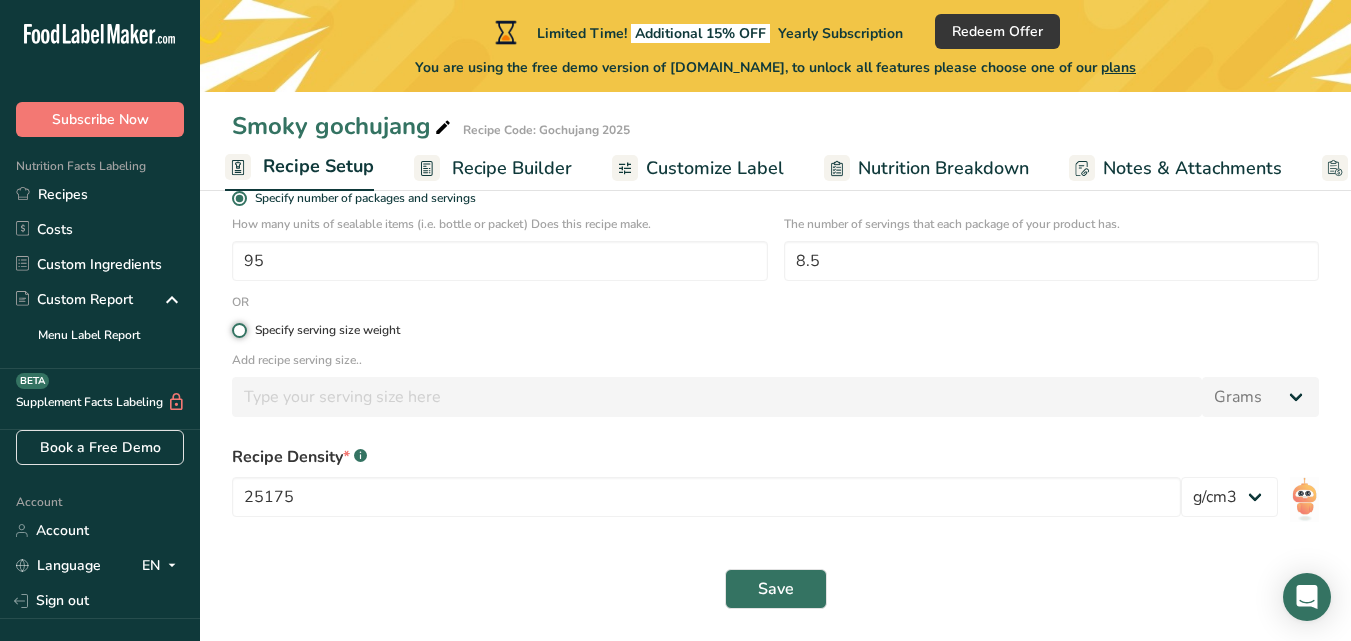 click on "Specify serving size weight" at bounding box center (238, 330) 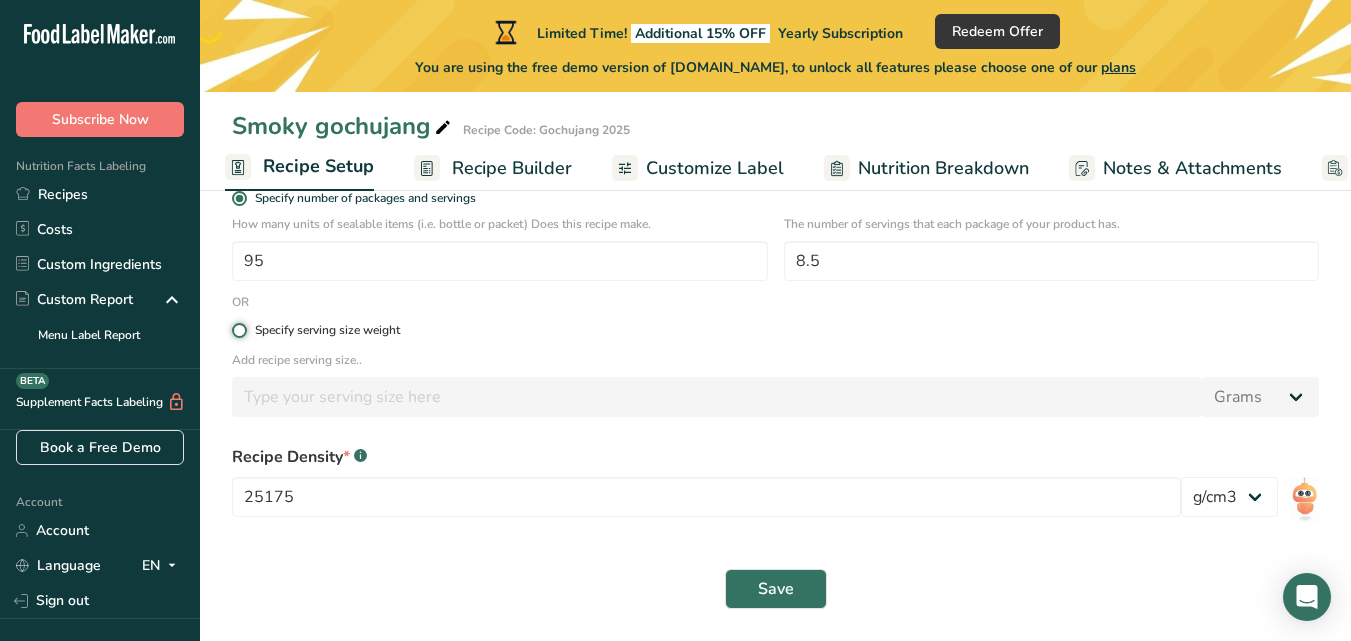 radio on "true" 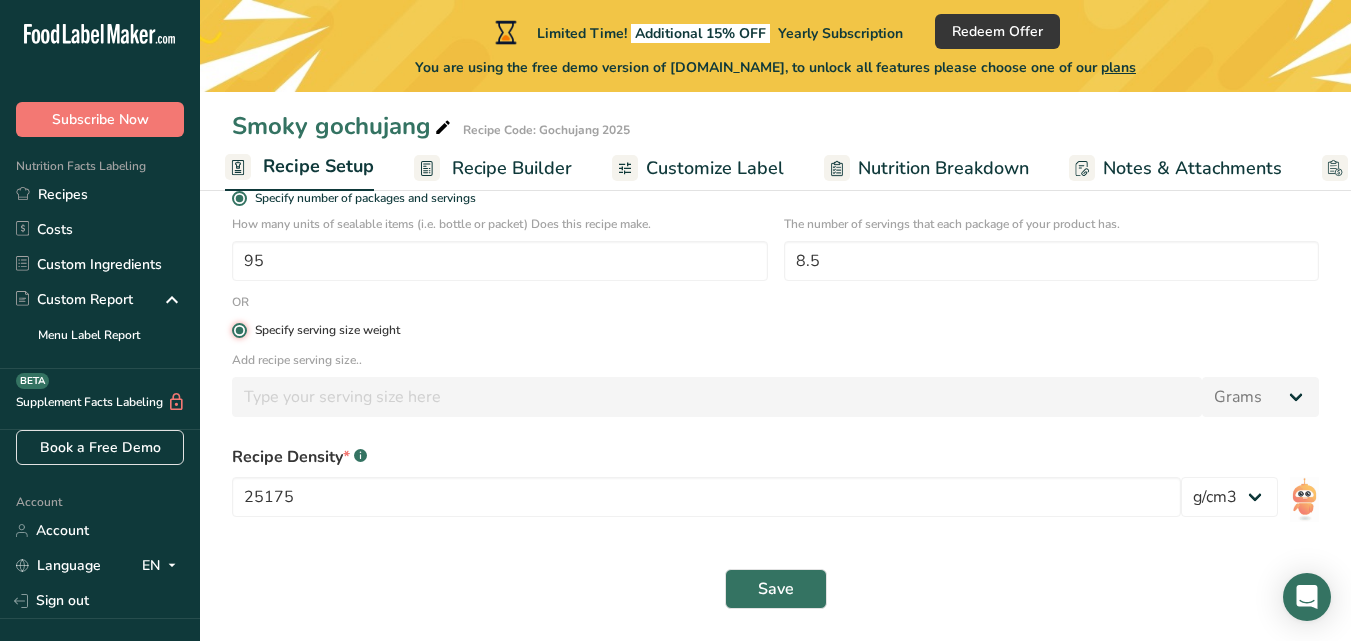 radio on "false" 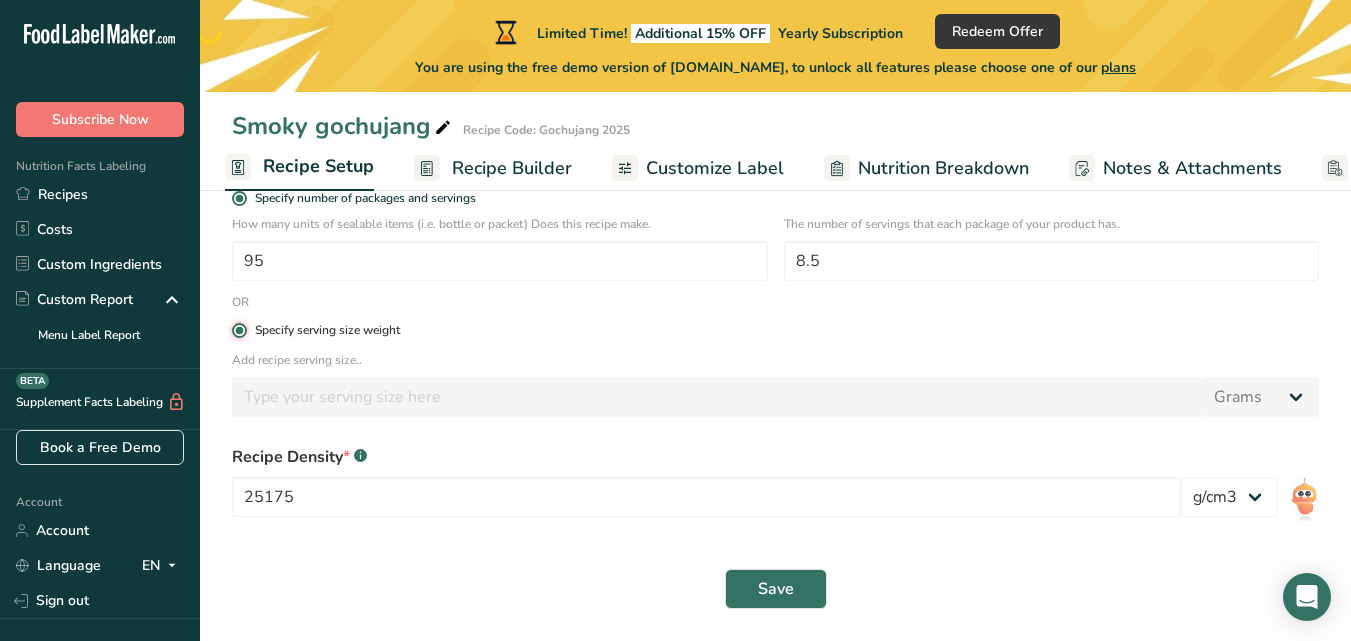 type 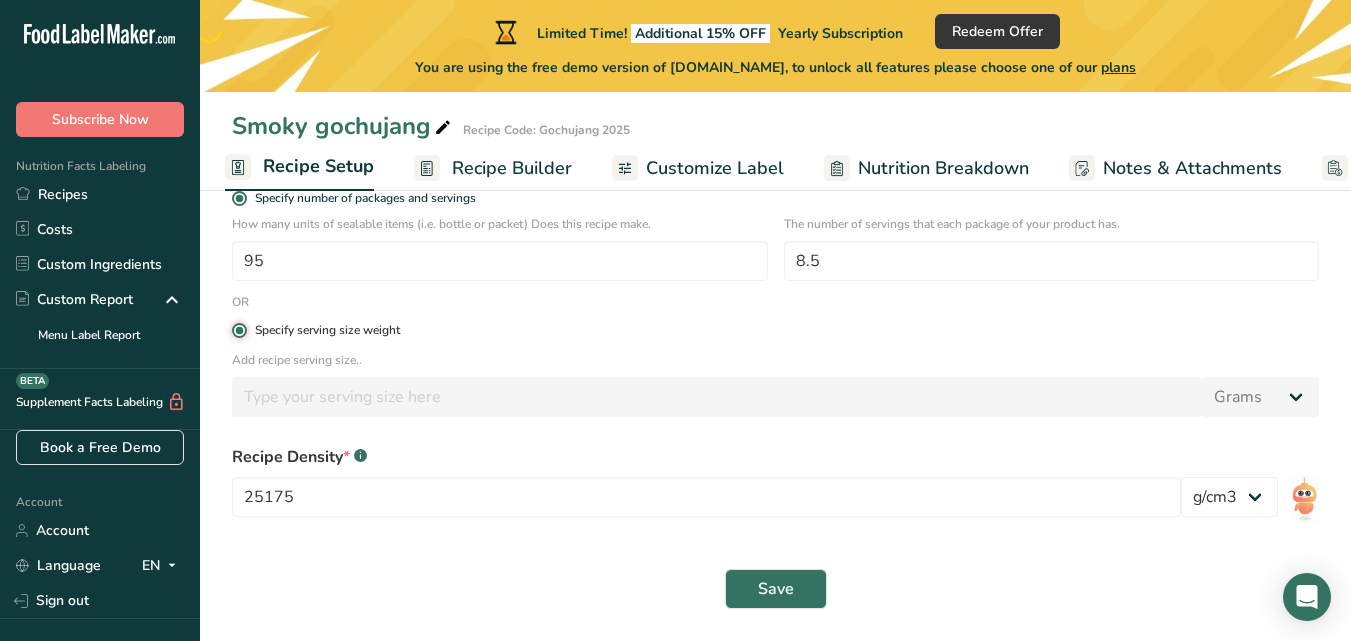 type 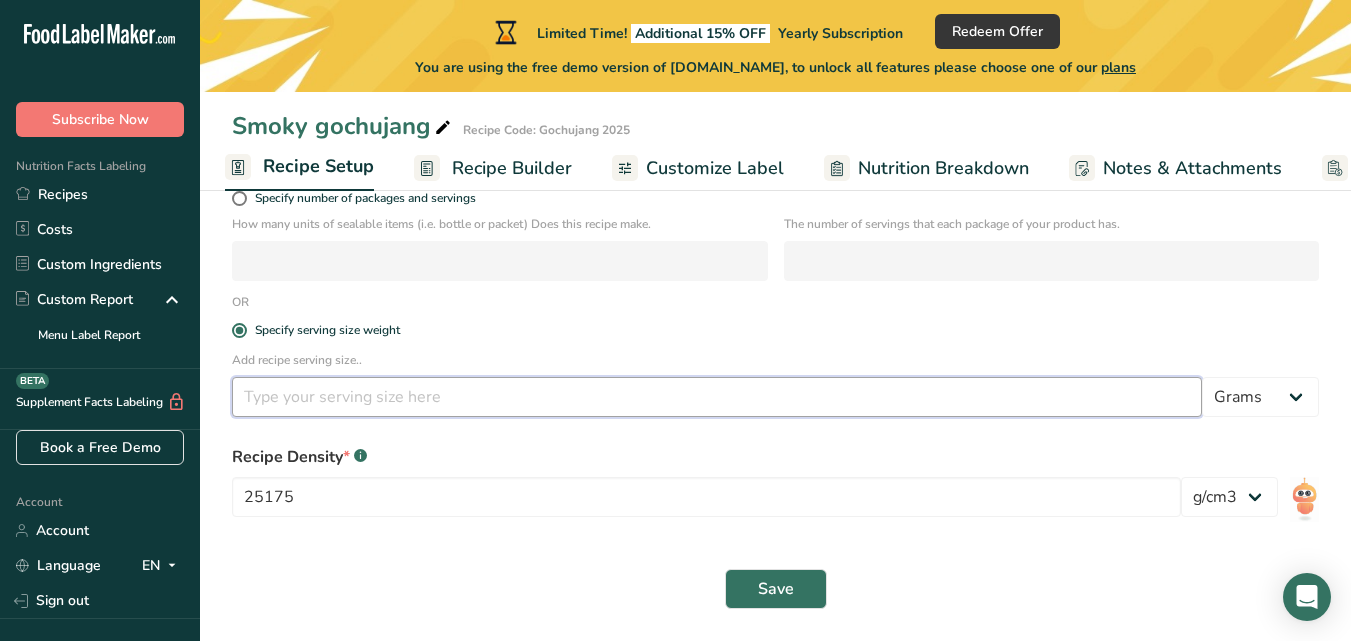 click at bounding box center (717, 397) 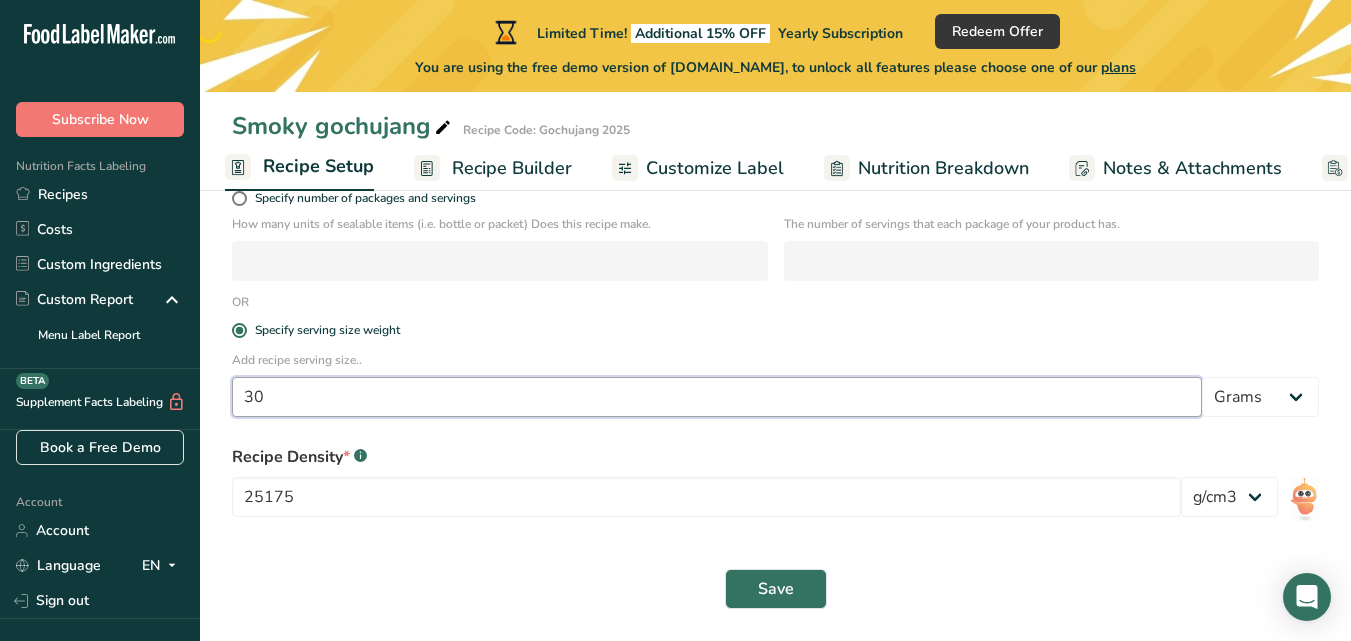 type on "30" 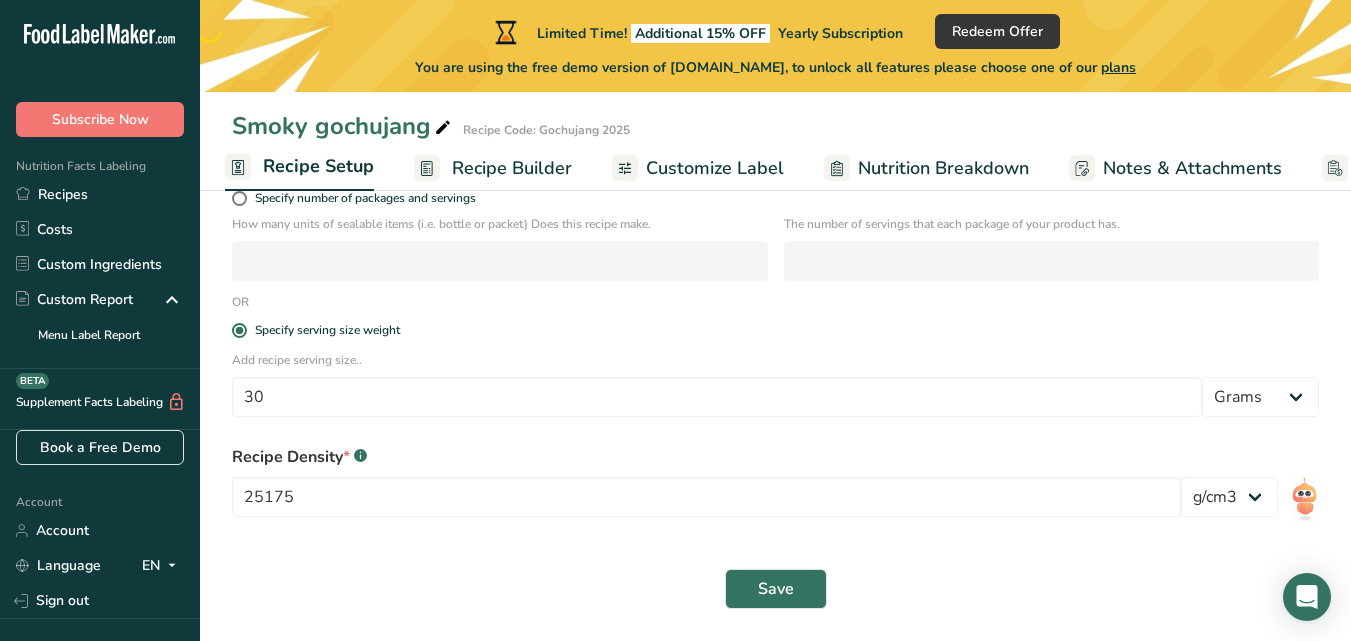 click on "Add recipe serving size.." at bounding box center (775, 360) 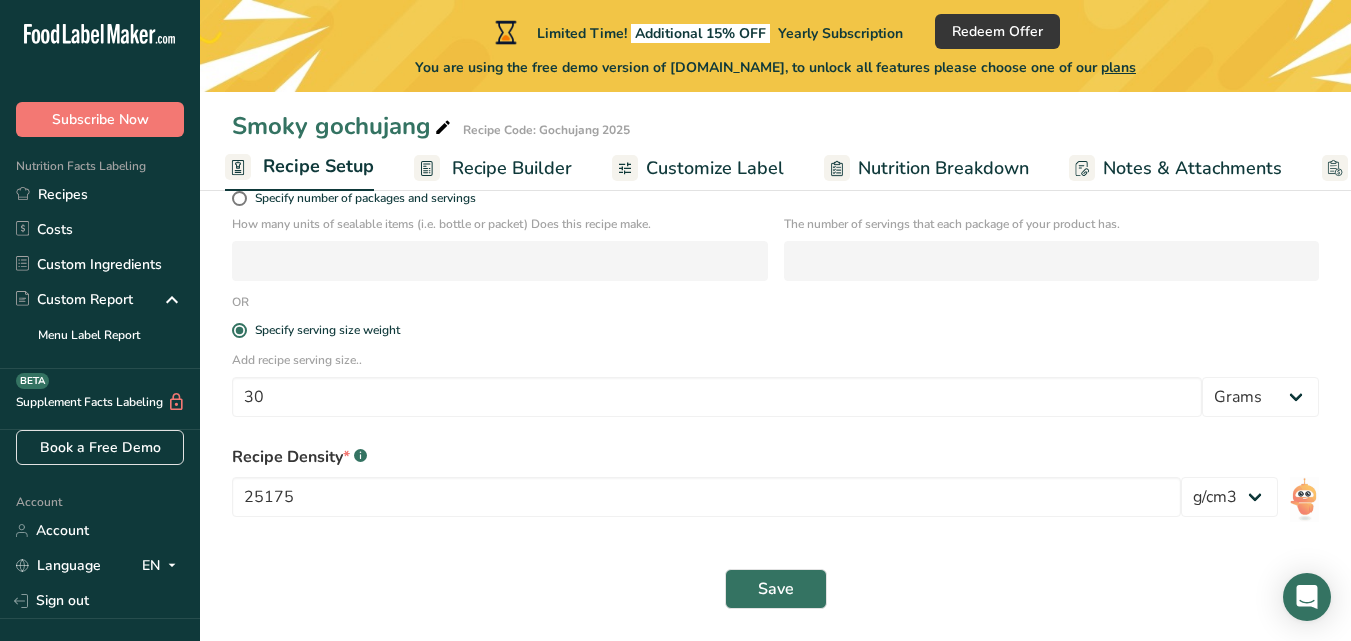 click on "Recipe Builder" at bounding box center (512, 168) 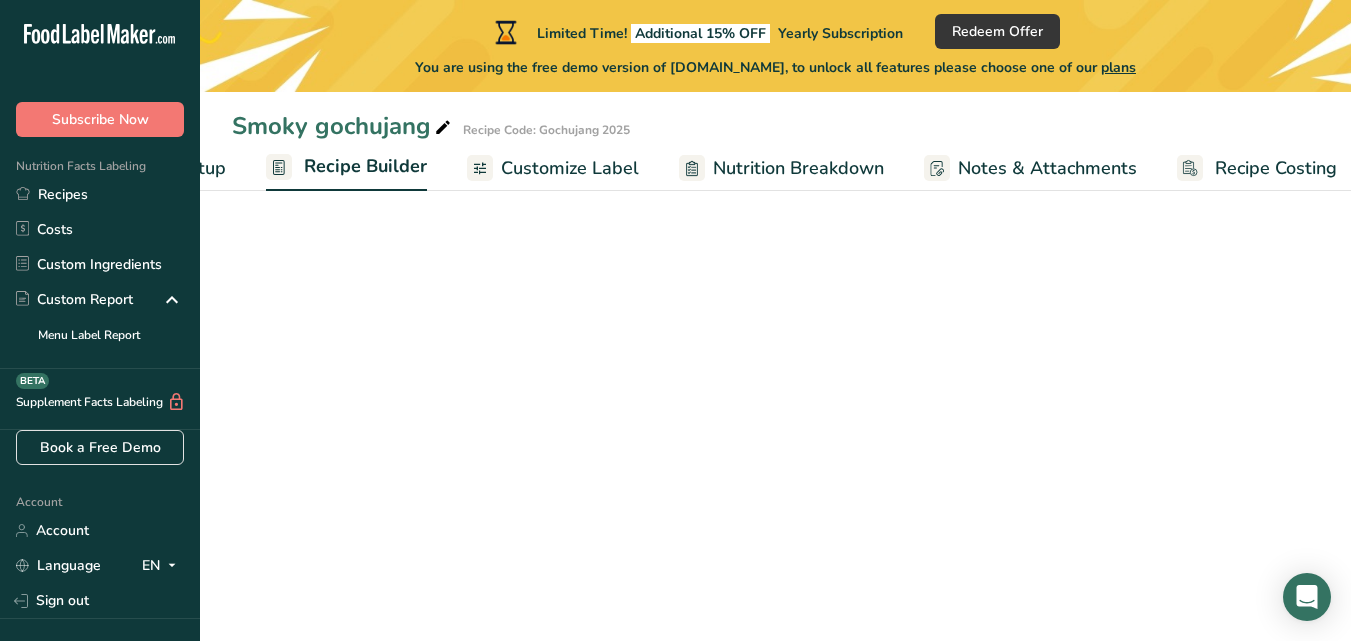 scroll, scrollTop: 0, scrollLeft: 170, axis: horizontal 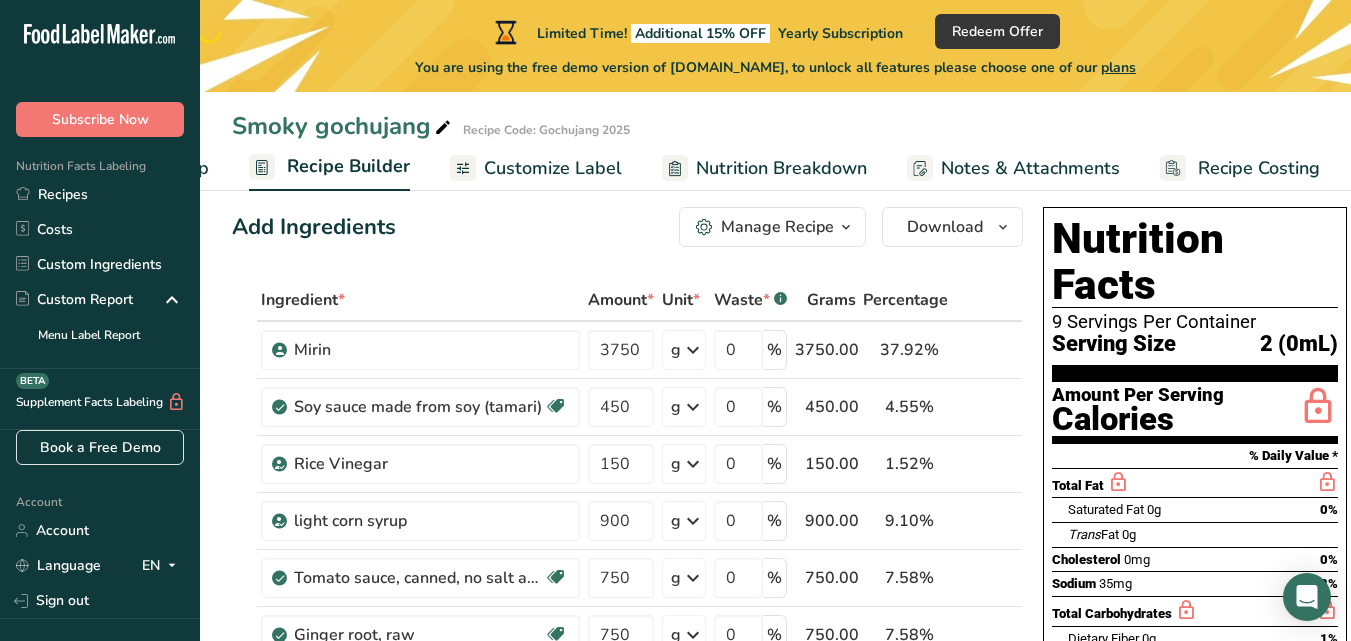click on "Nutrition Facts" at bounding box center (1195, 262) 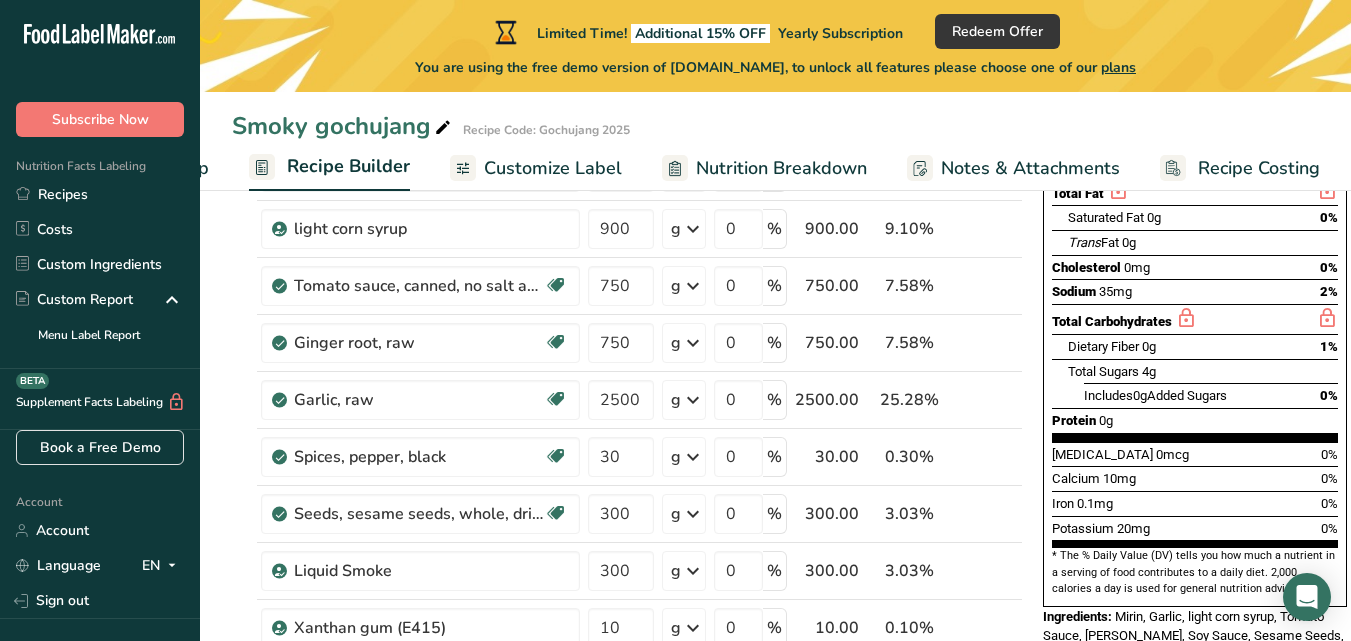scroll, scrollTop: 100, scrollLeft: 0, axis: vertical 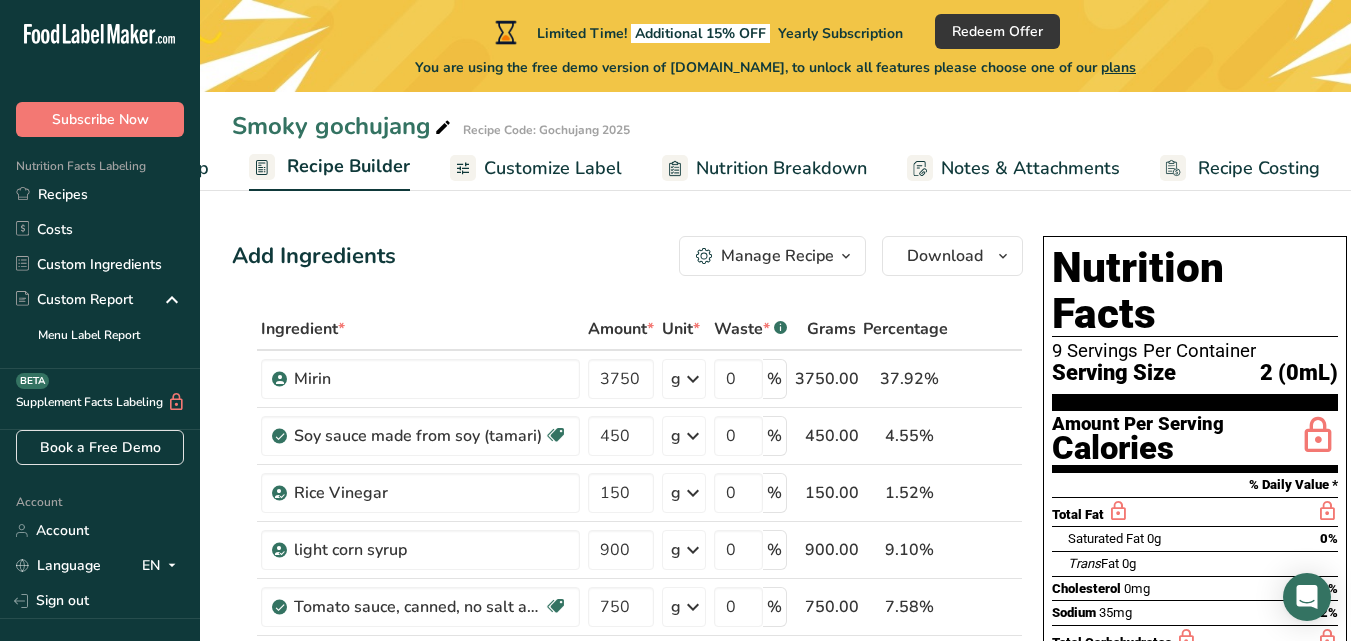 click on "Recipe Setup                       Recipe Builder   Customize Label               Nutrition Breakdown               Notes & Attachments                 Recipe Costing" at bounding box center [695, 167] 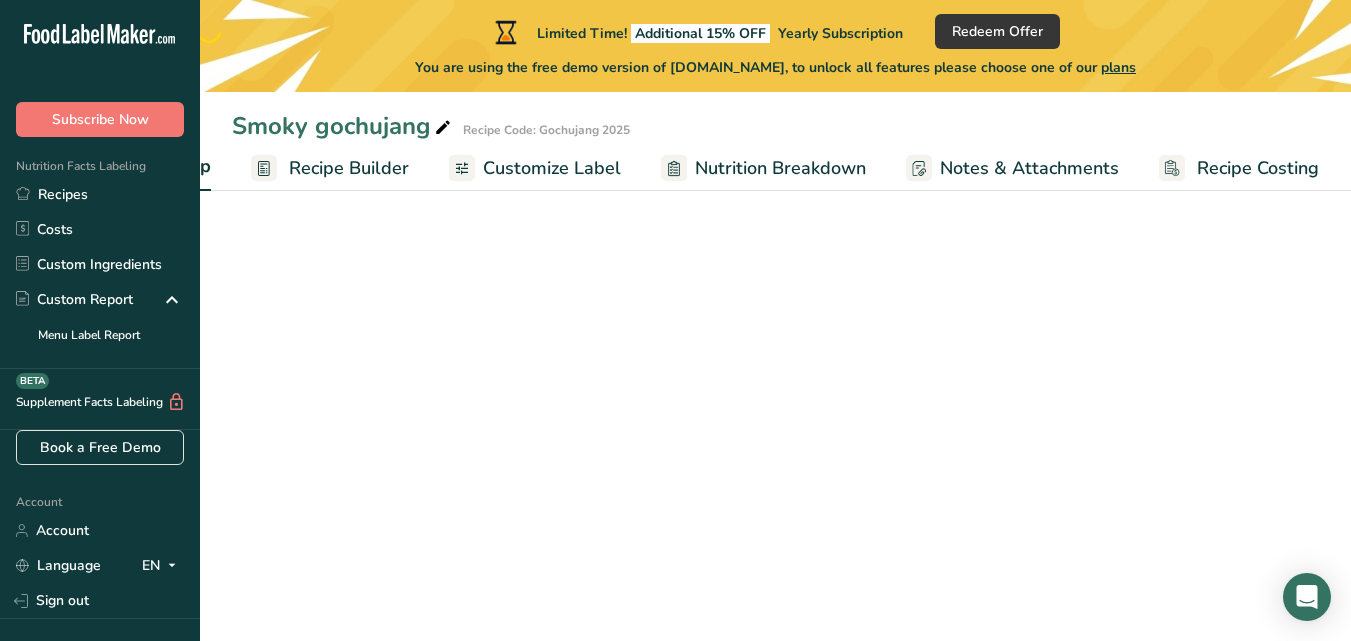 scroll, scrollTop: 0, scrollLeft: 7, axis: horizontal 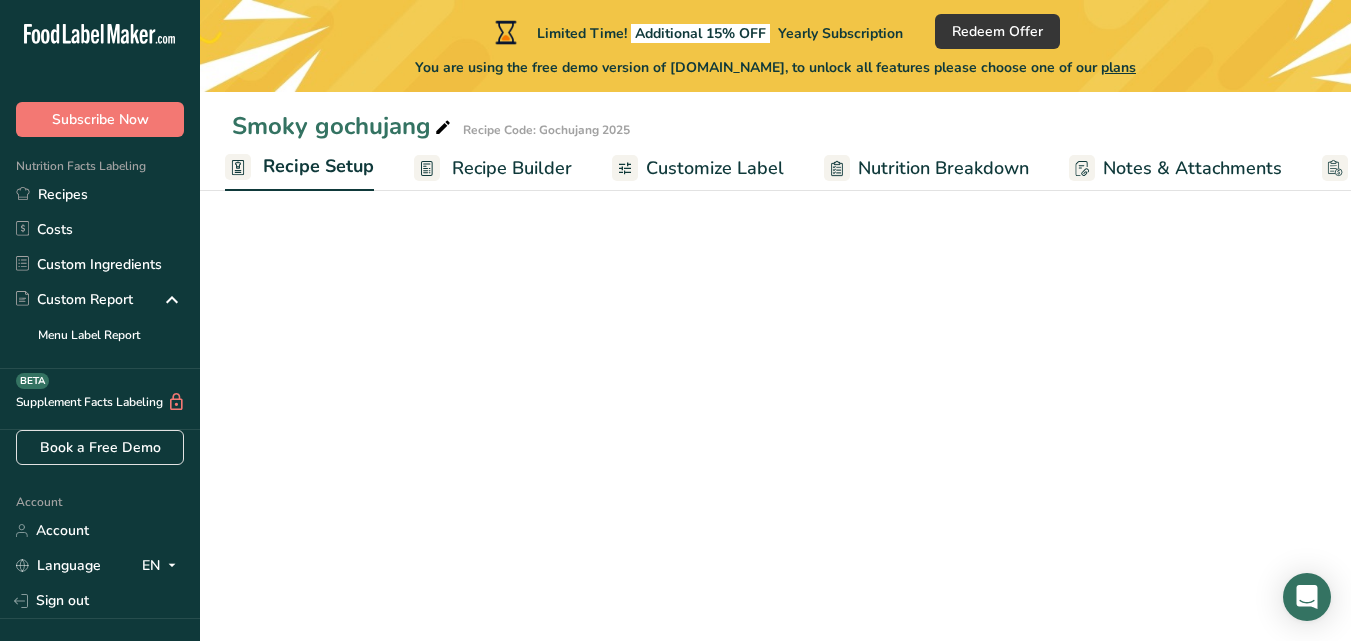select on "22" 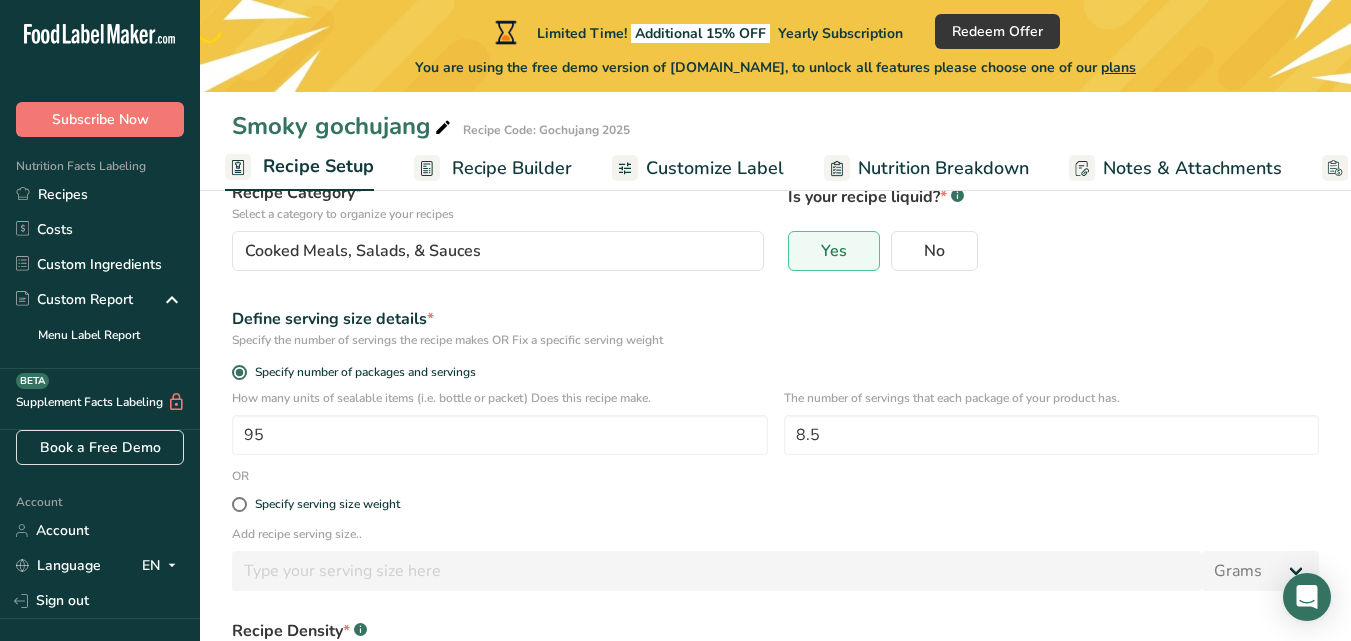 scroll, scrollTop: 349, scrollLeft: 0, axis: vertical 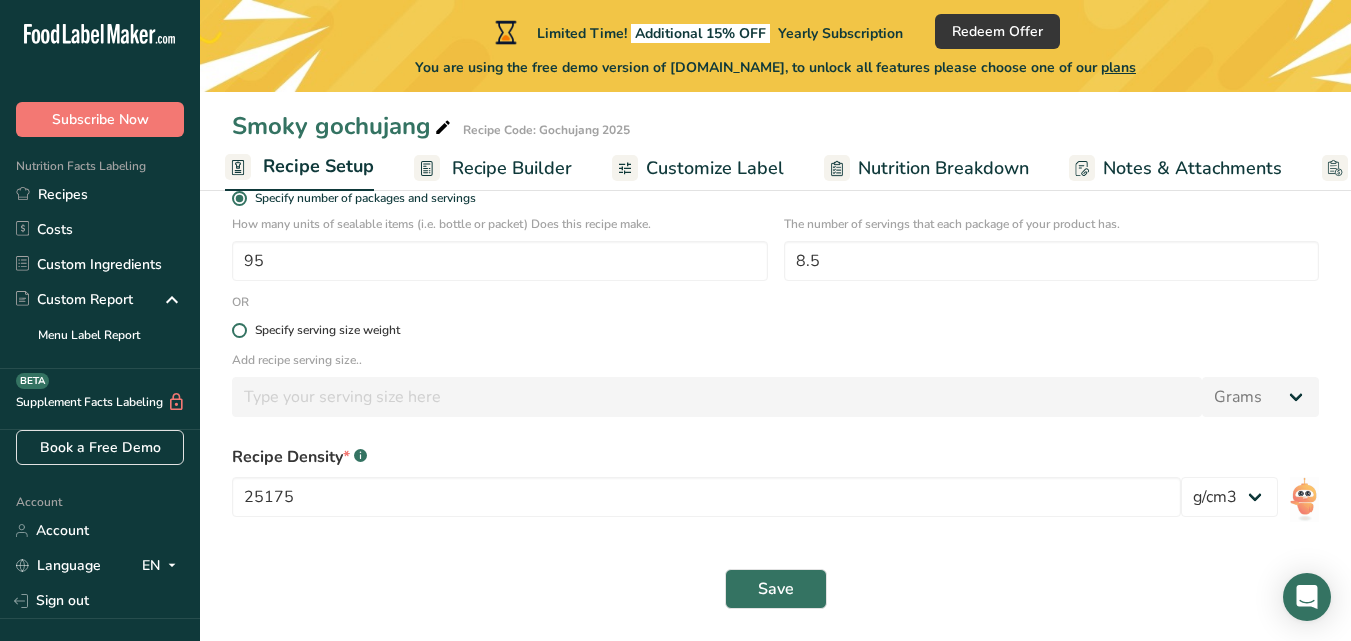 click at bounding box center (239, 330) 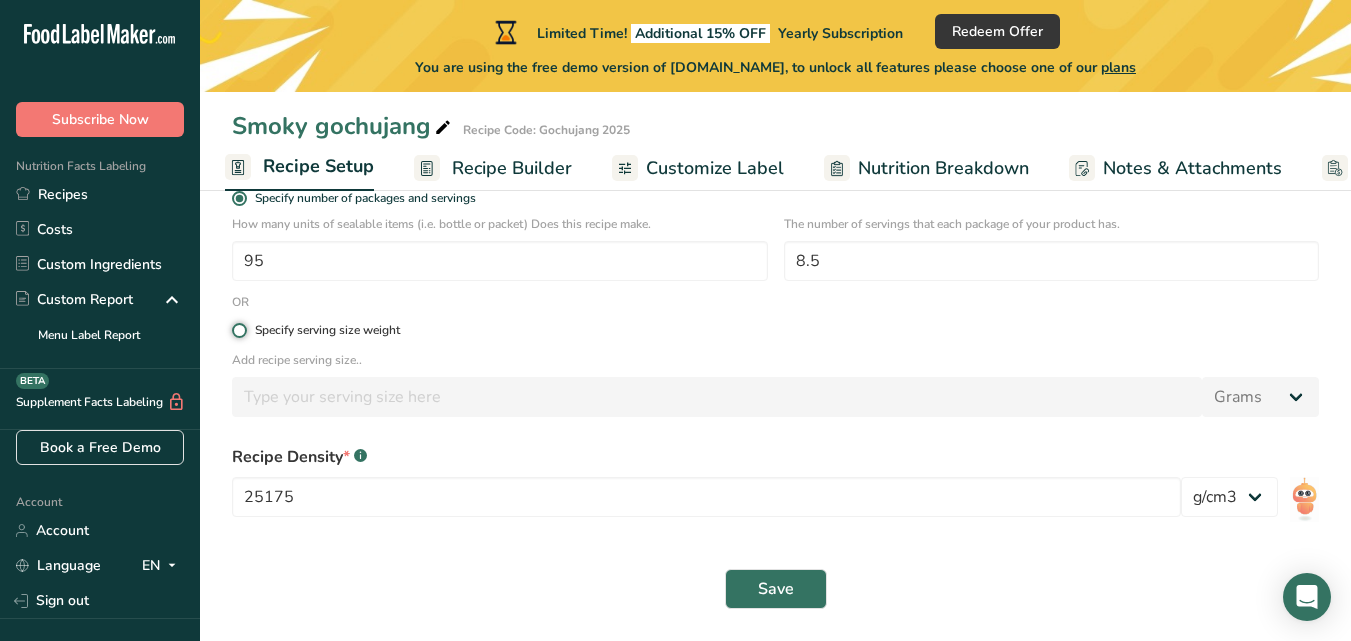 click on "Specify serving size weight" at bounding box center [238, 330] 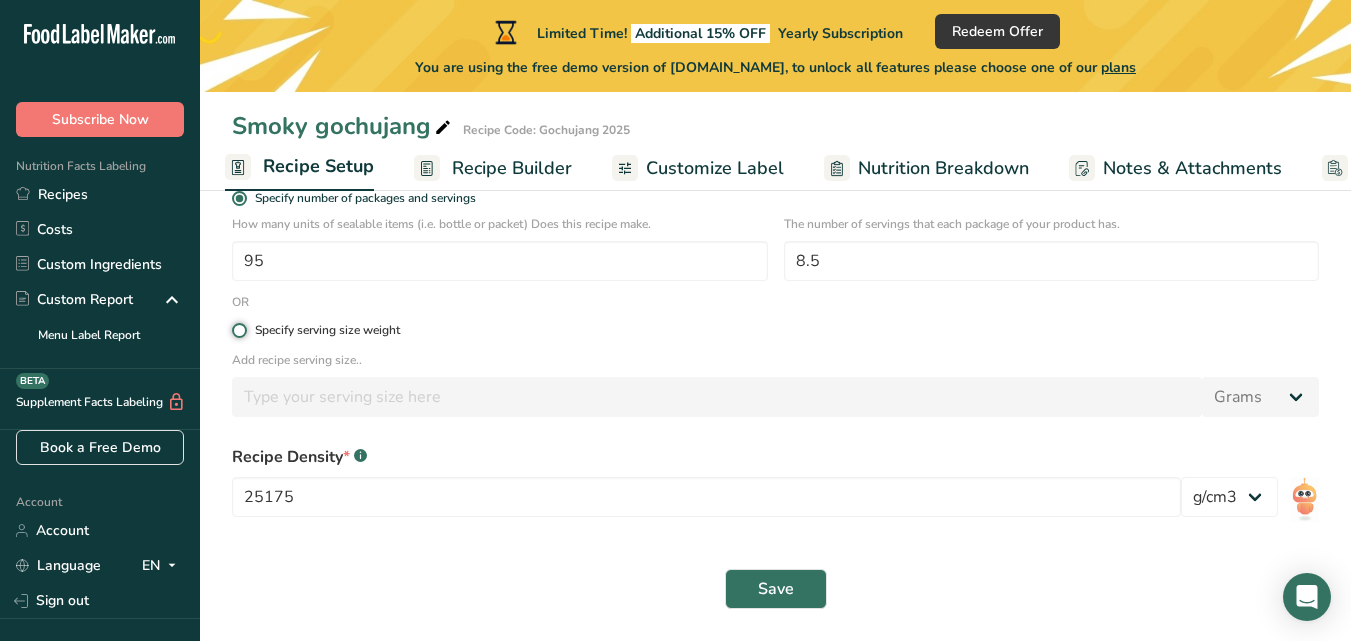 radio on "true" 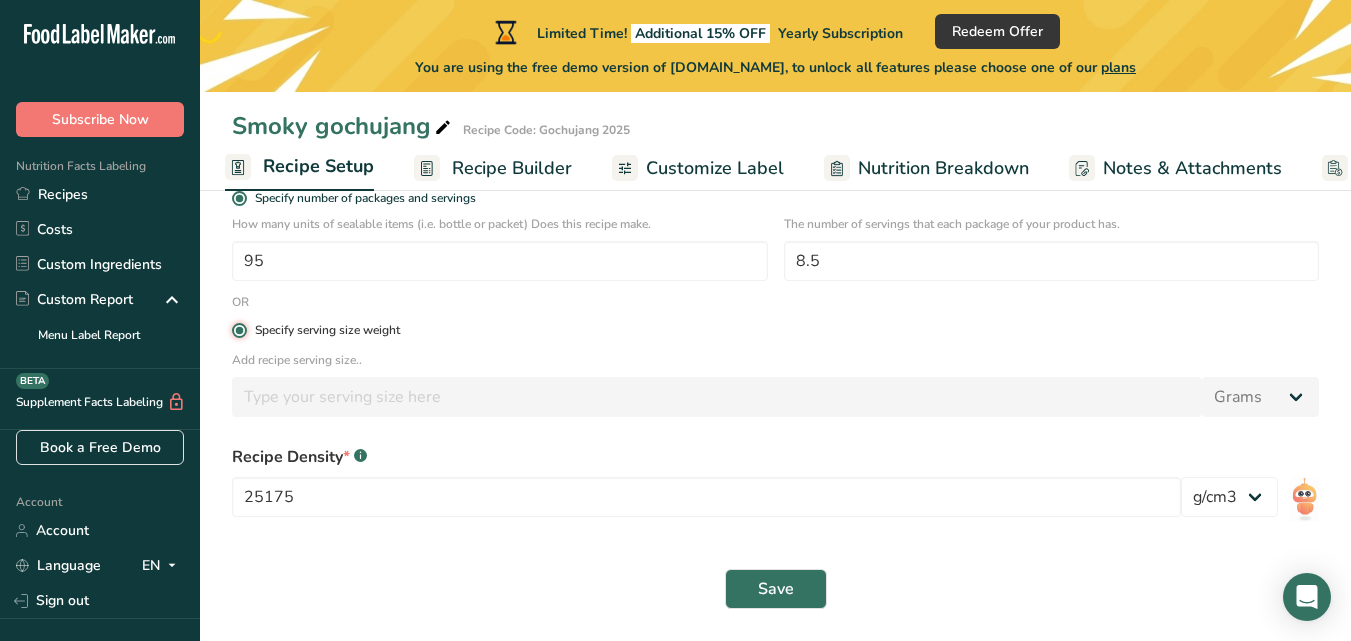 radio on "false" 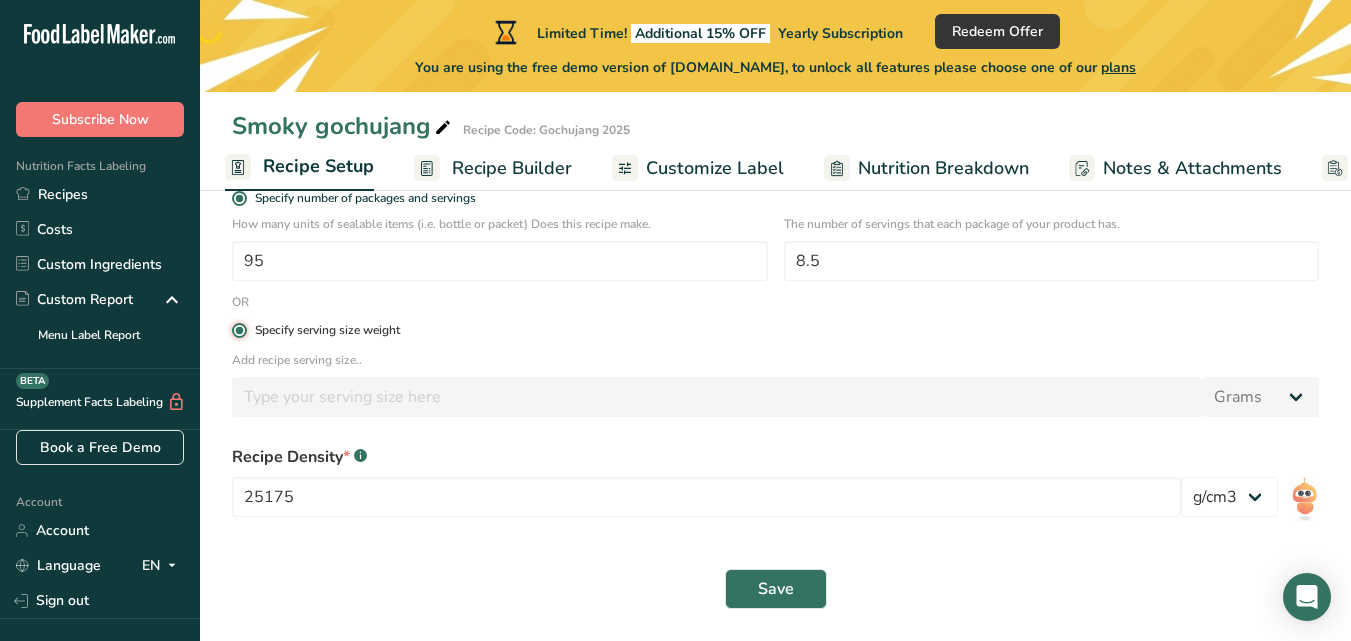 type 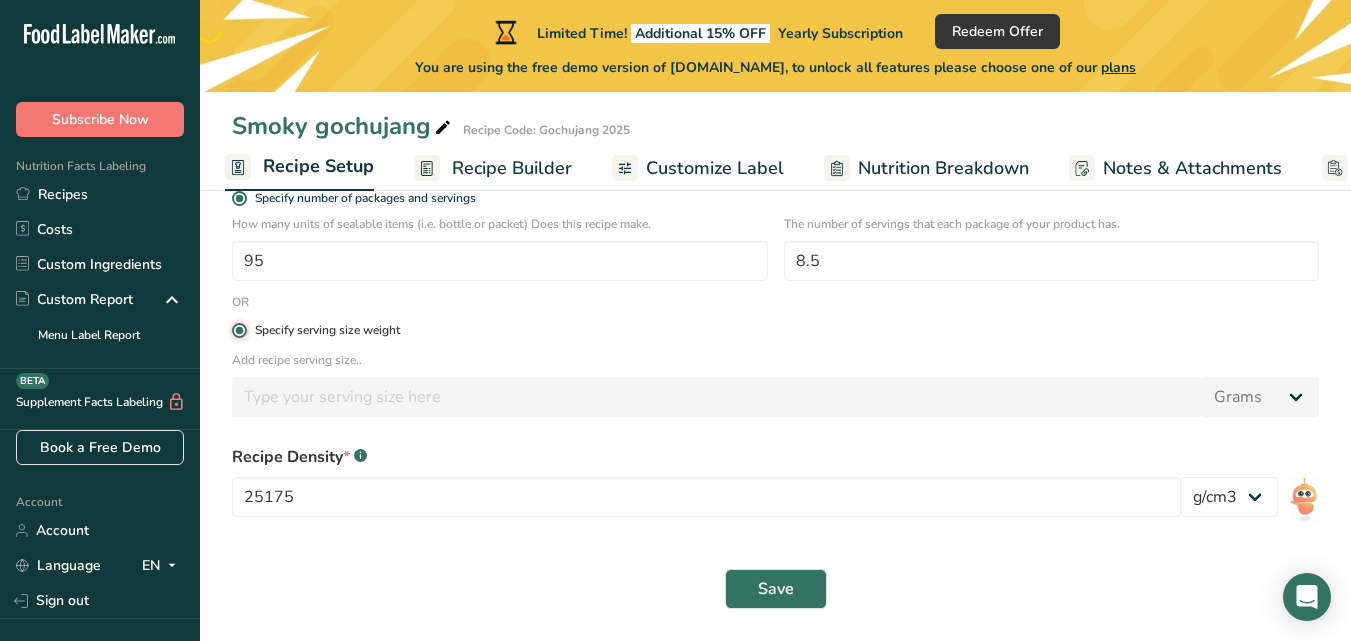 type 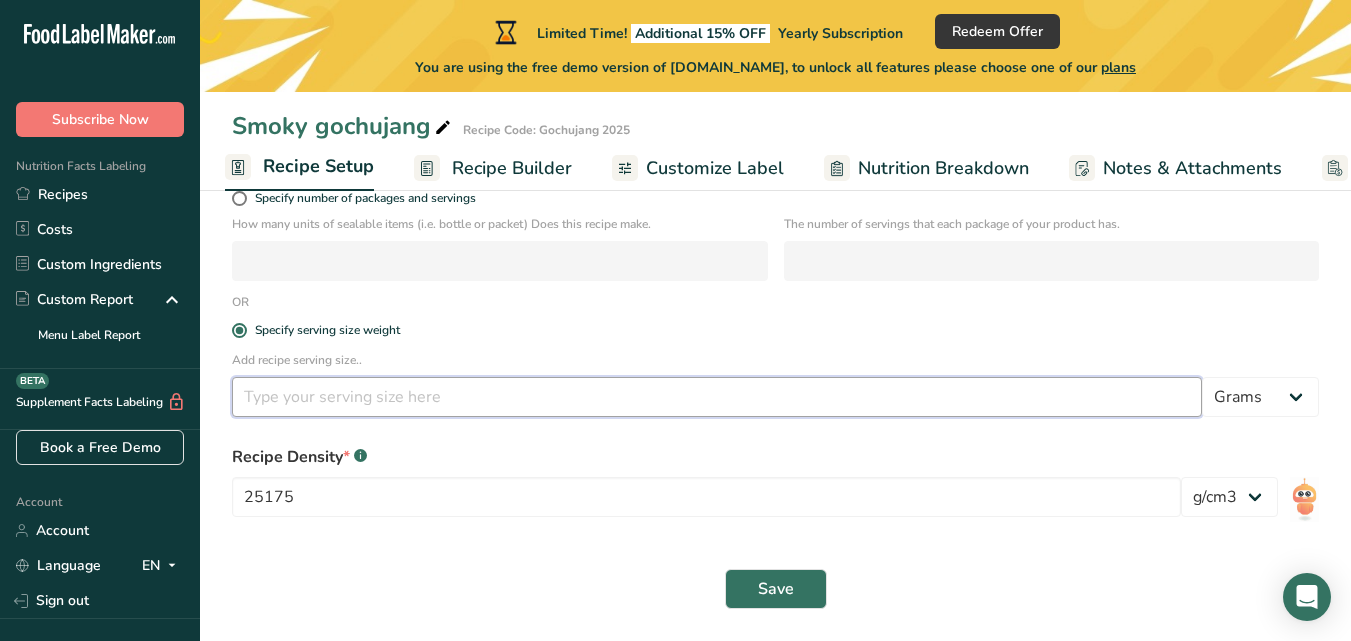 click at bounding box center (717, 397) 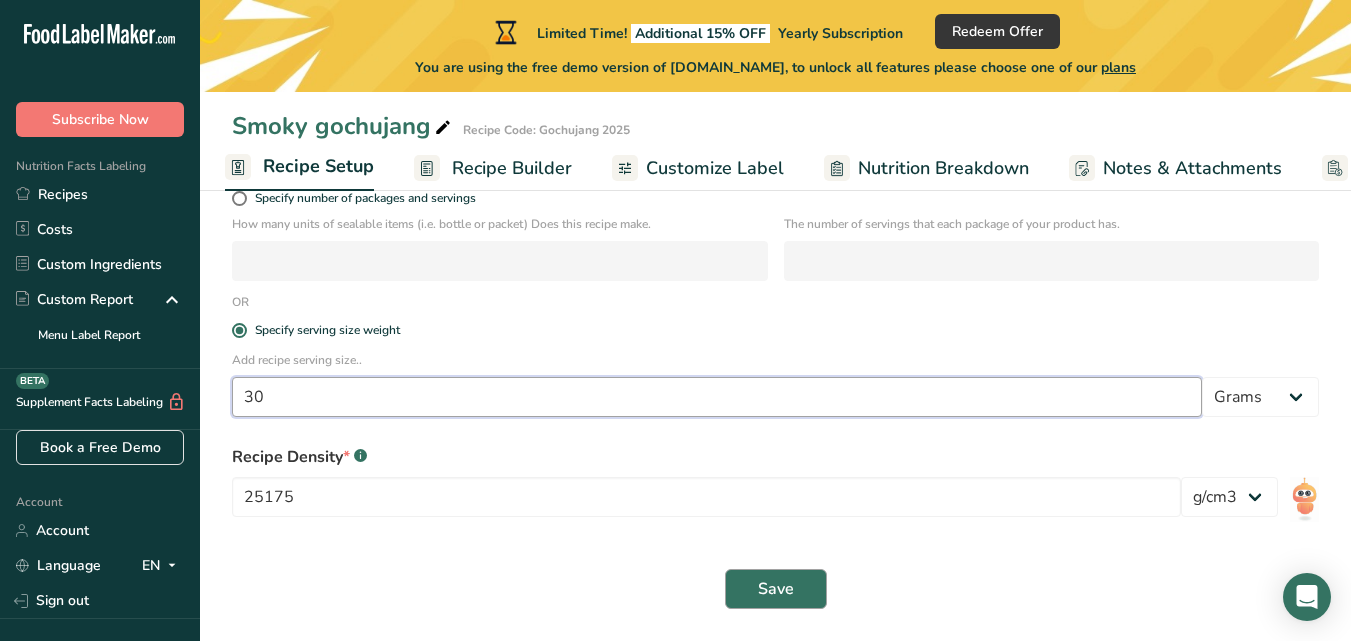 type on "30" 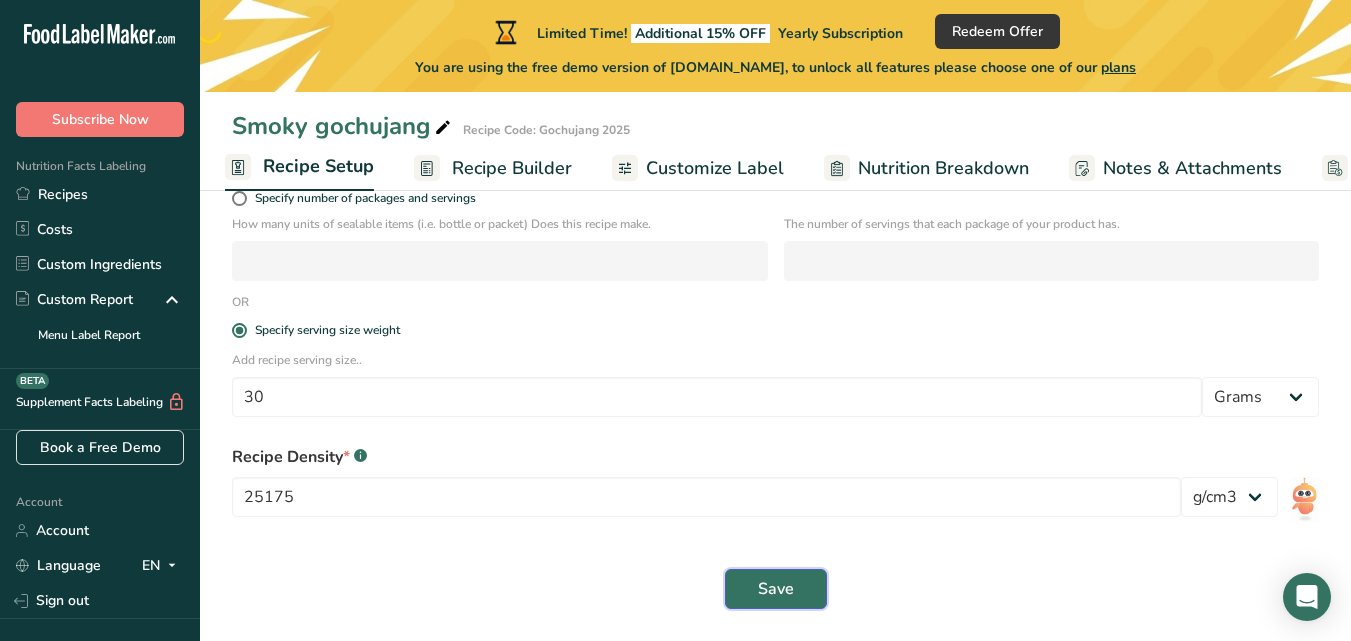 click on "Save" at bounding box center [776, 589] 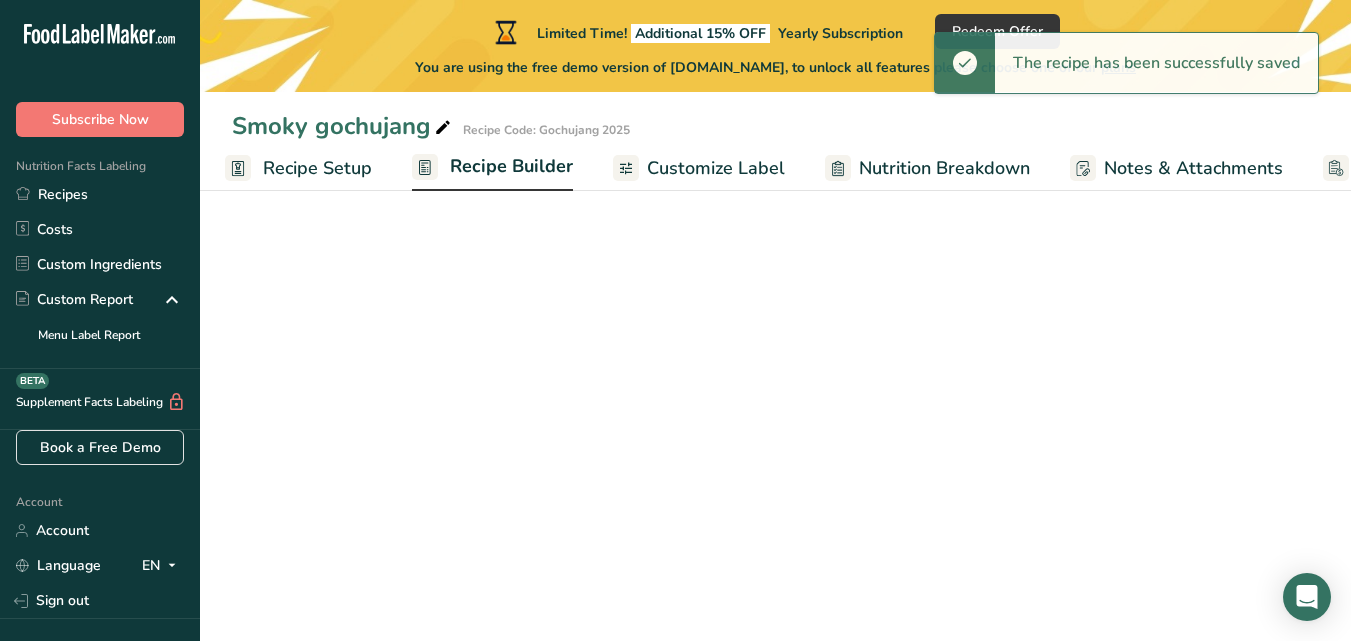 click on "Recipe Builder" at bounding box center (511, 166) 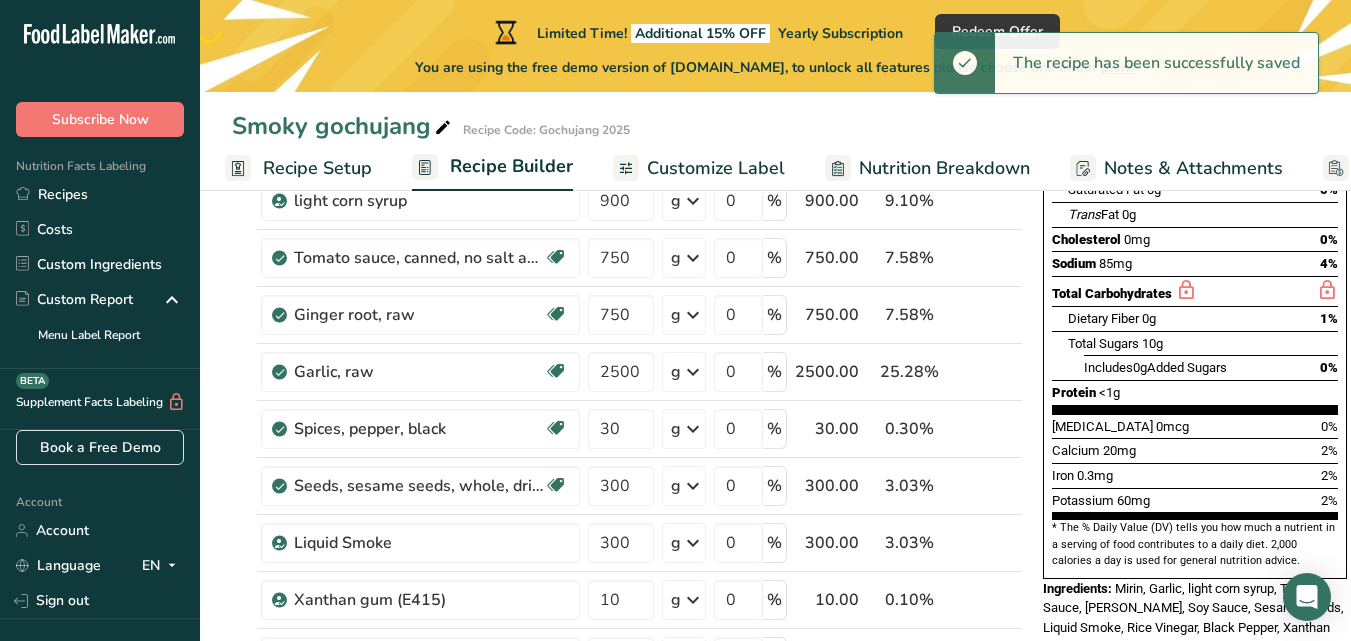 scroll, scrollTop: 0, scrollLeft: 170, axis: horizontal 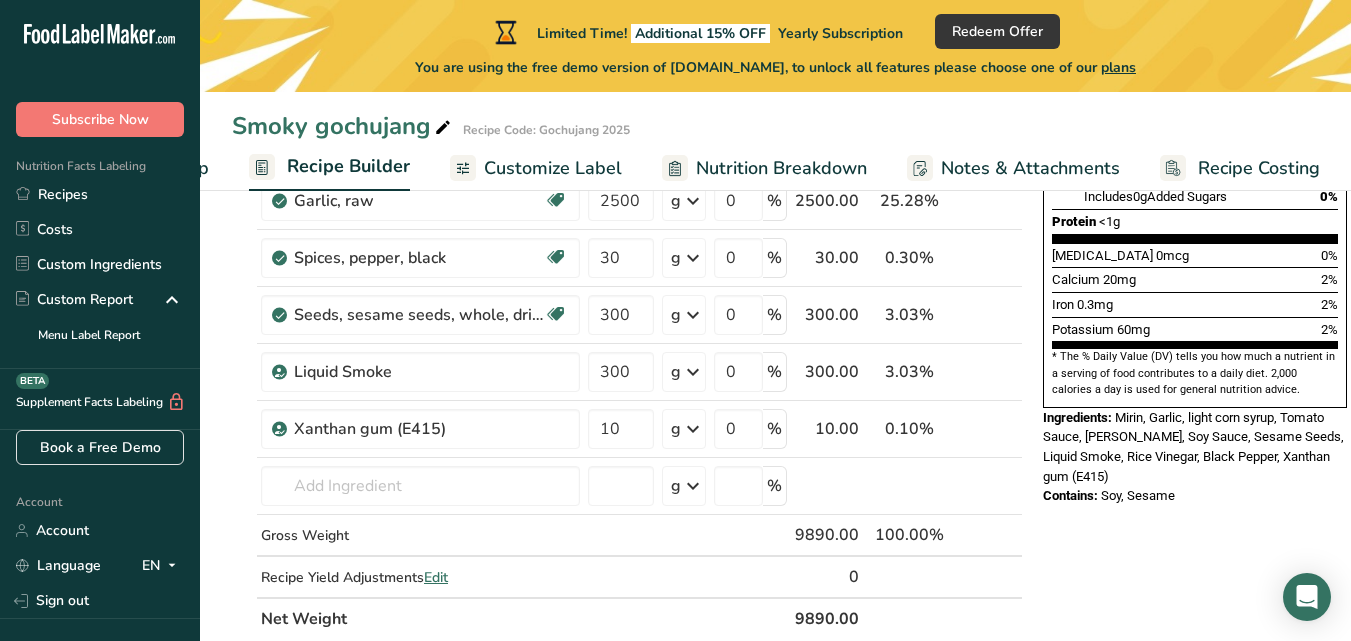 click on "Recipe Setup" at bounding box center [154, 168] 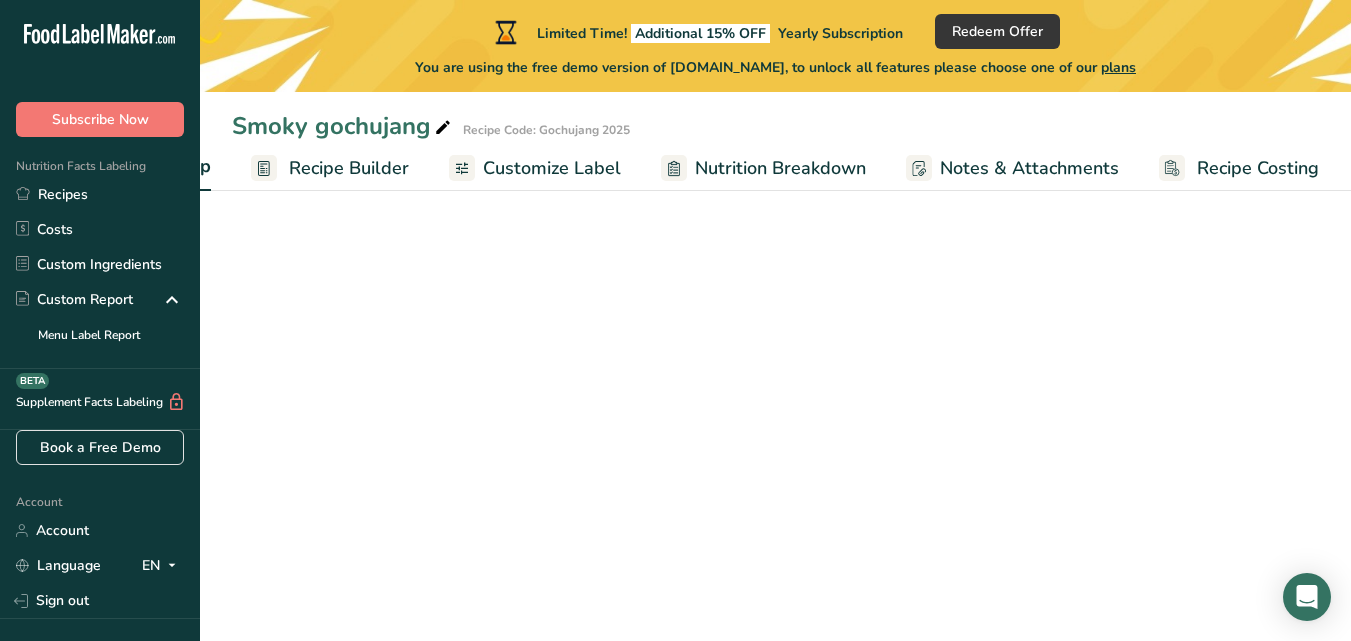 select on "22" 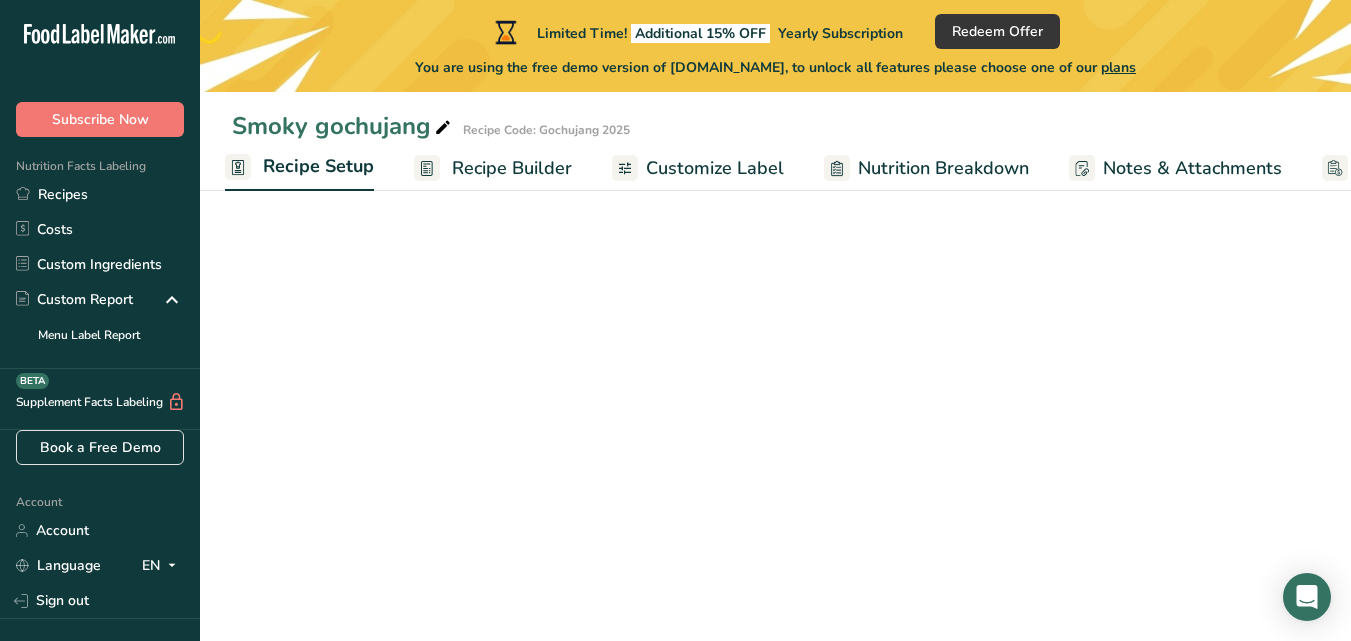 scroll, scrollTop: 349, scrollLeft: 0, axis: vertical 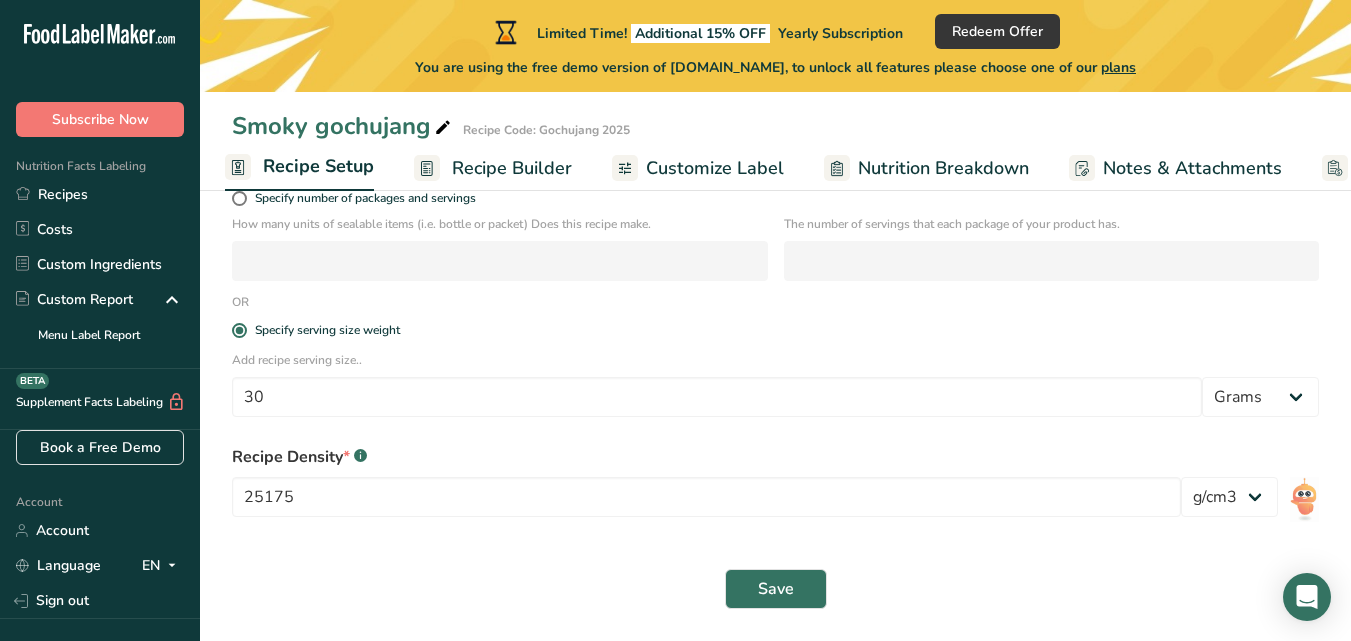 click on "Recipe Builder" at bounding box center [493, 168] 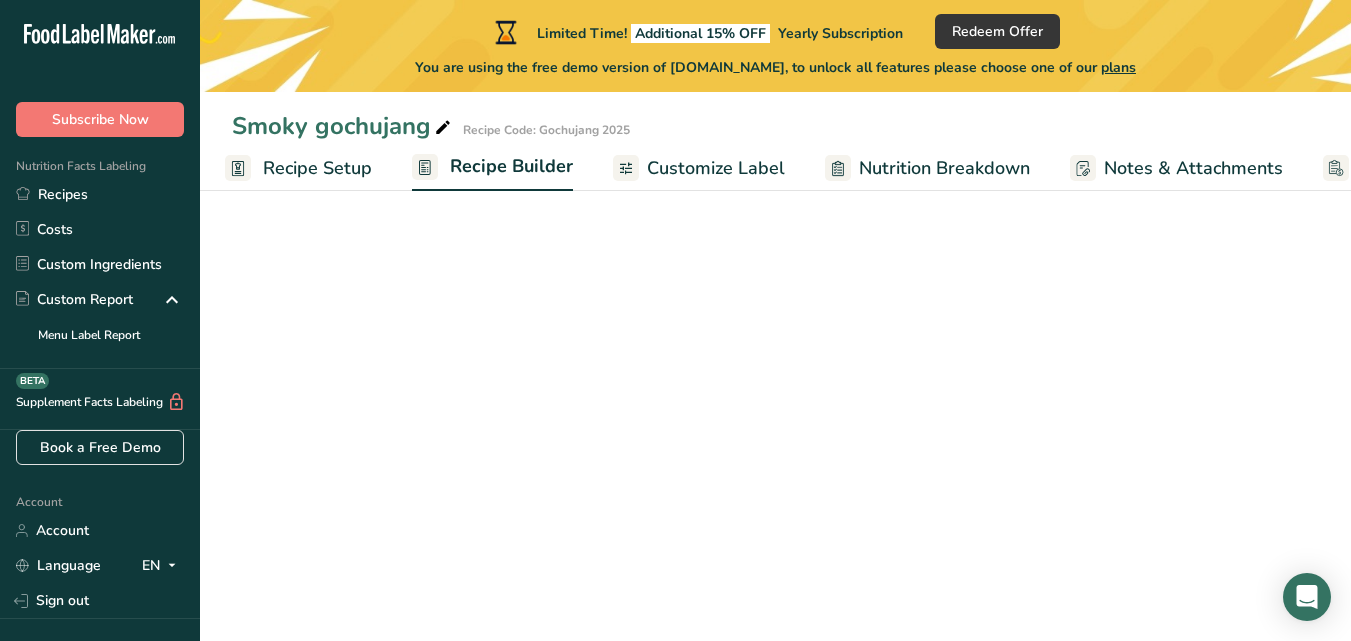 scroll, scrollTop: 0, scrollLeft: 140, axis: horizontal 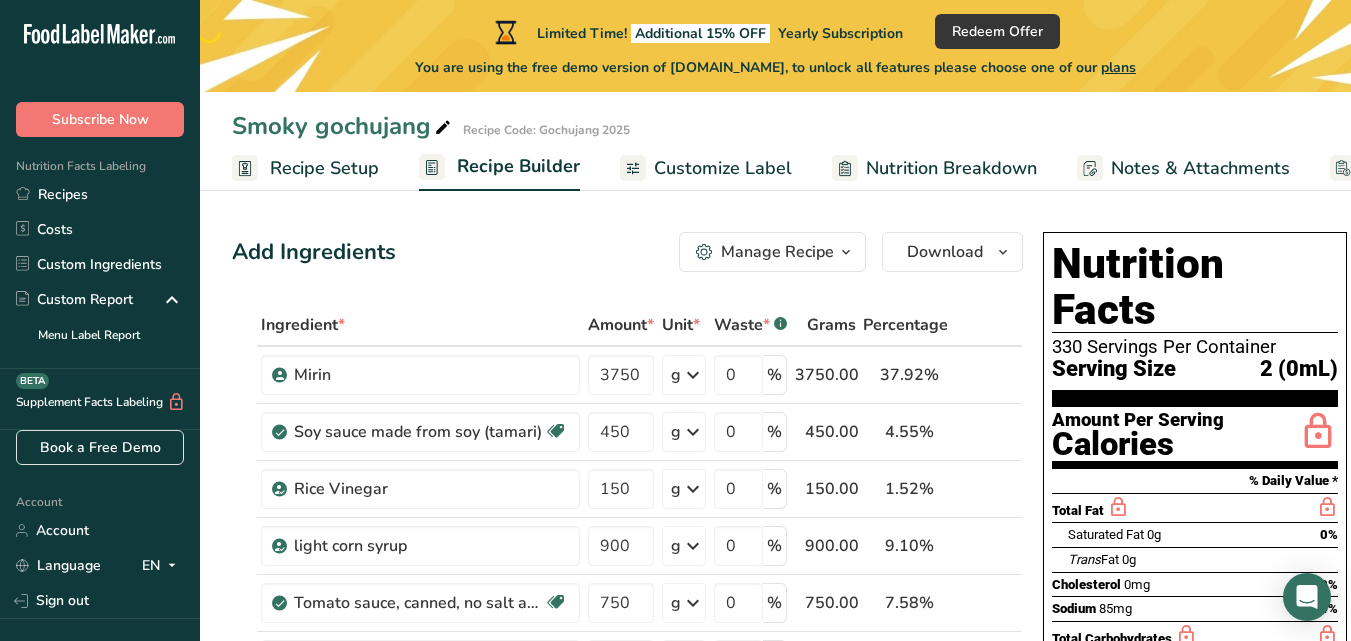 click on "Recipe Setup" at bounding box center (324, 168) 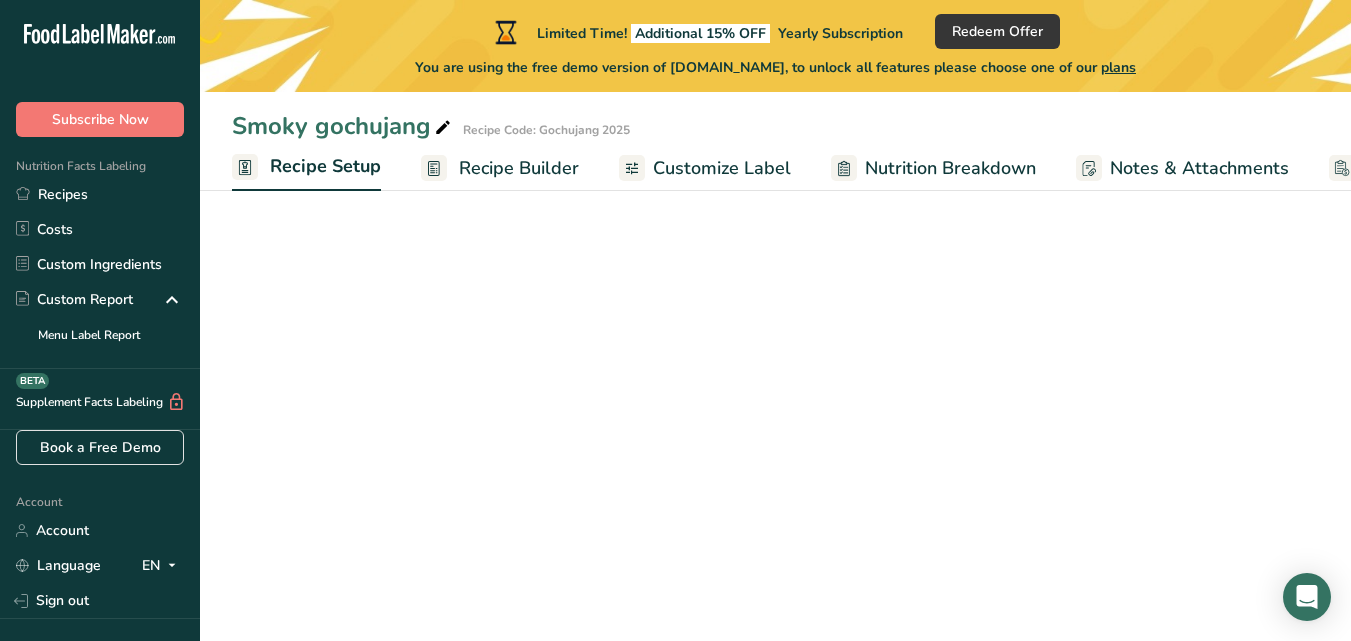 scroll, scrollTop: 0, scrollLeft: 7, axis: horizontal 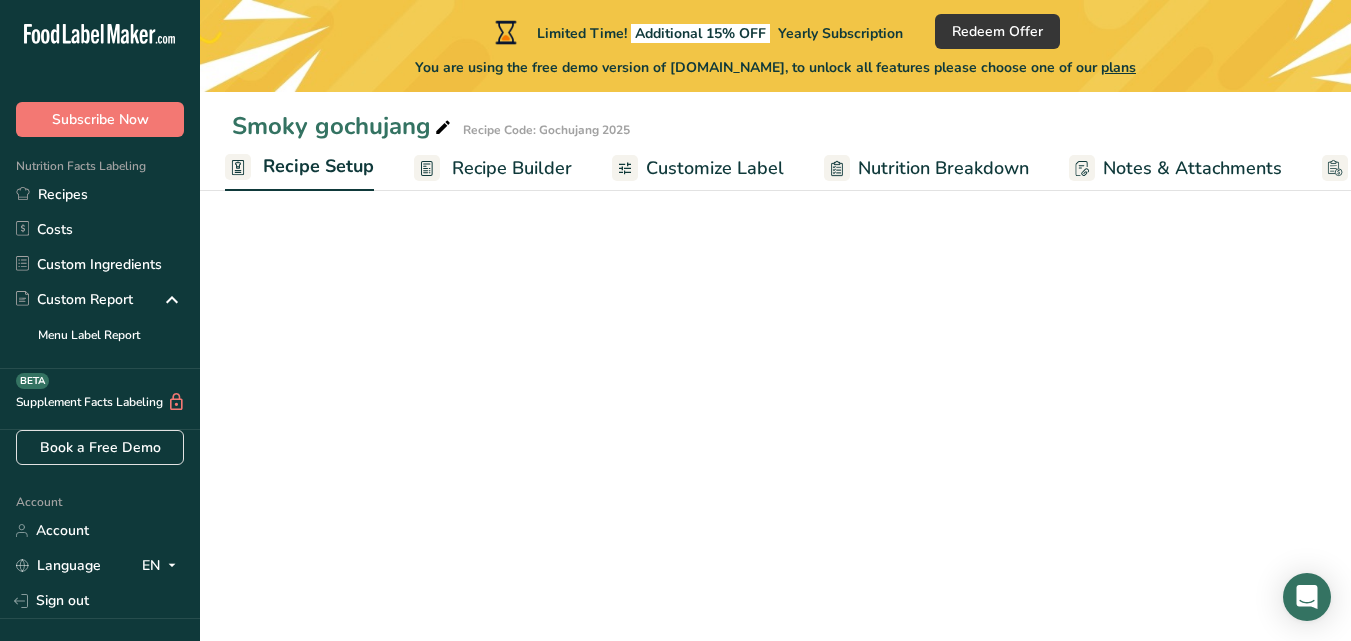 select on "22" 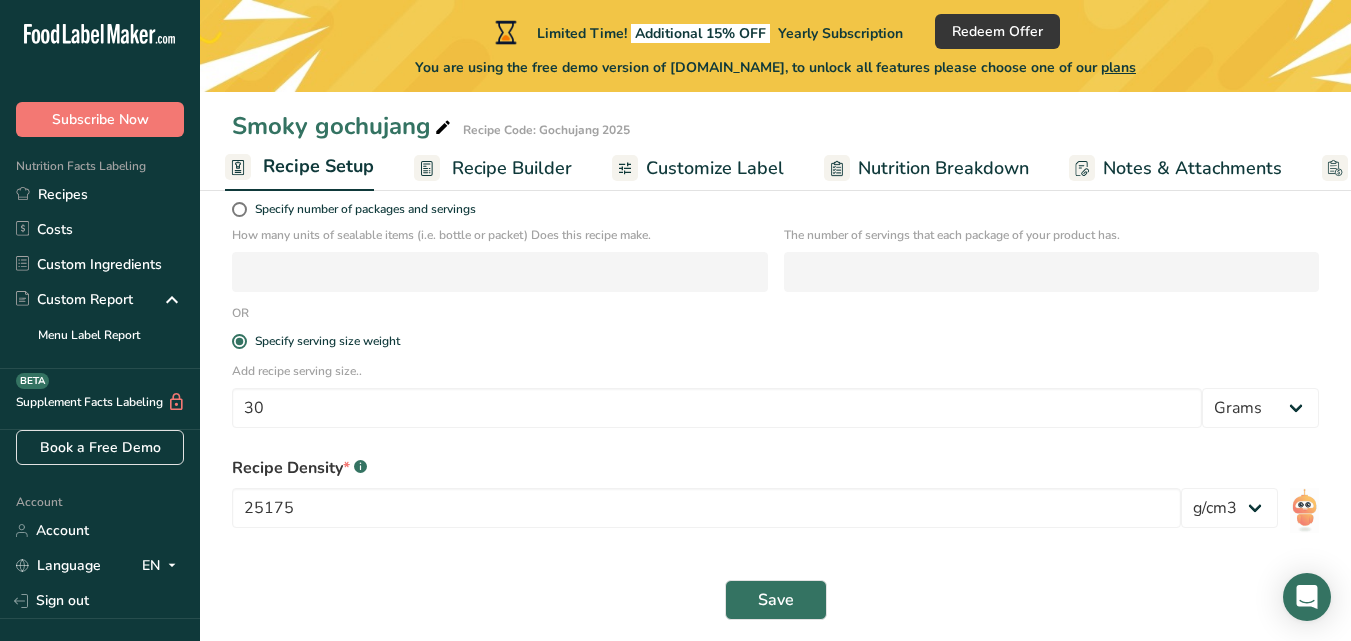 scroll, scrollTop: 349, scrollLeft: 0, axis: vertical 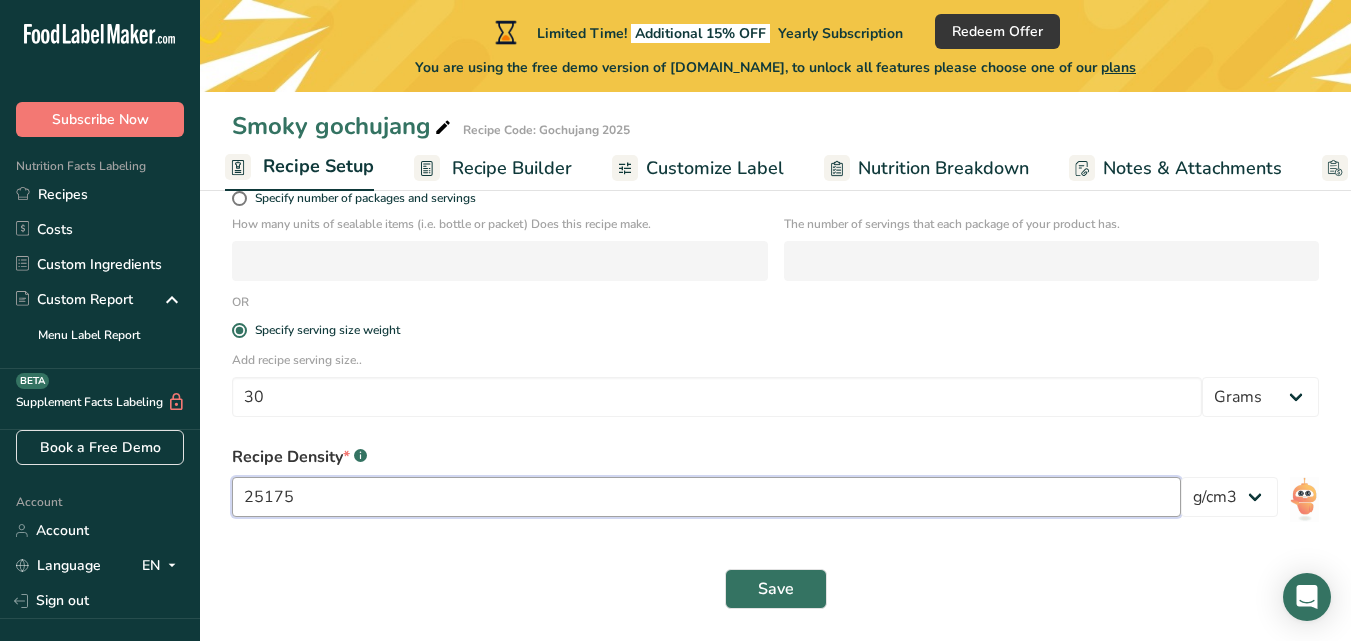 drag, startPoint x: 366, startPoint y: 497, endPoint x: 183, endPoint y: 497, distance: 183 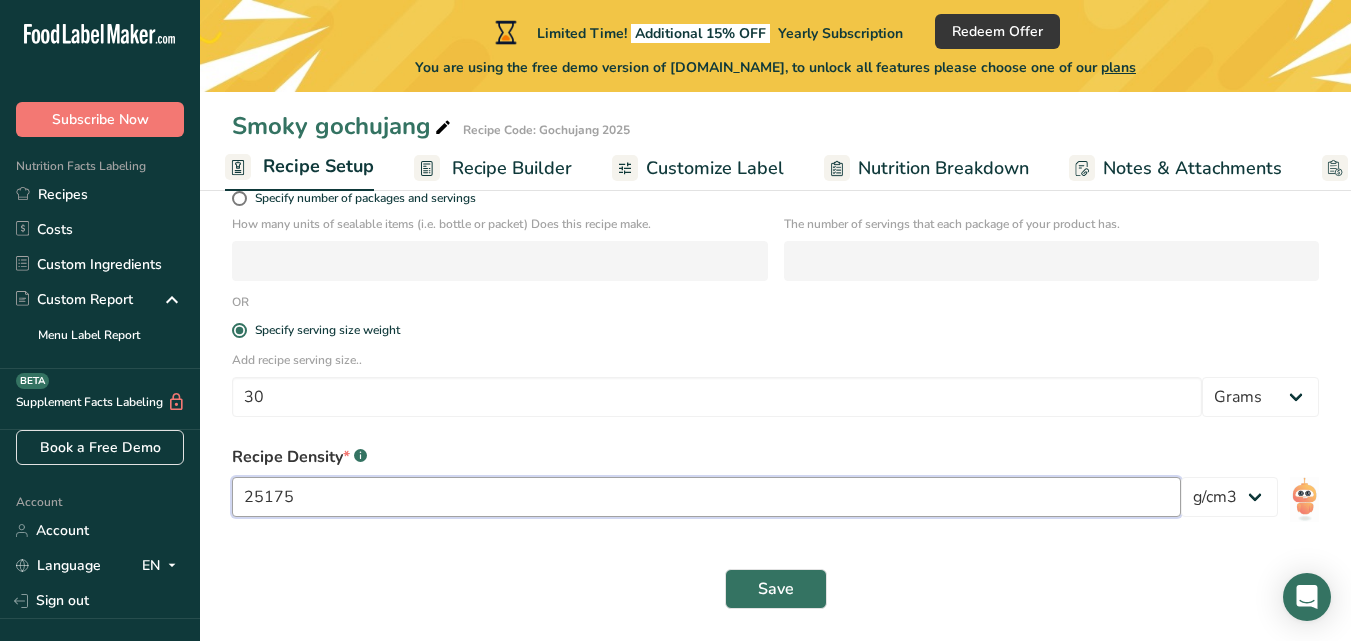 click on ".a-20{fill:#fff;}
Subscribe Now
Nutrition Facts Labeling
Recipes
Costs
Custom Ingredients
Custom Report
Menu Label Report
Supplement Facts Labeling
BETA
Book a Free Demo
Account
Account
Language
EN
English
Spanish
Sign out
Hire an Expert .
FAQ .
About Us .
Terms & Conditions .
Privacy Policy
Powered By FoodLabelMaker ©   2025 All Rights Reserved
Limited Time!" at bounding box center (675, 146) 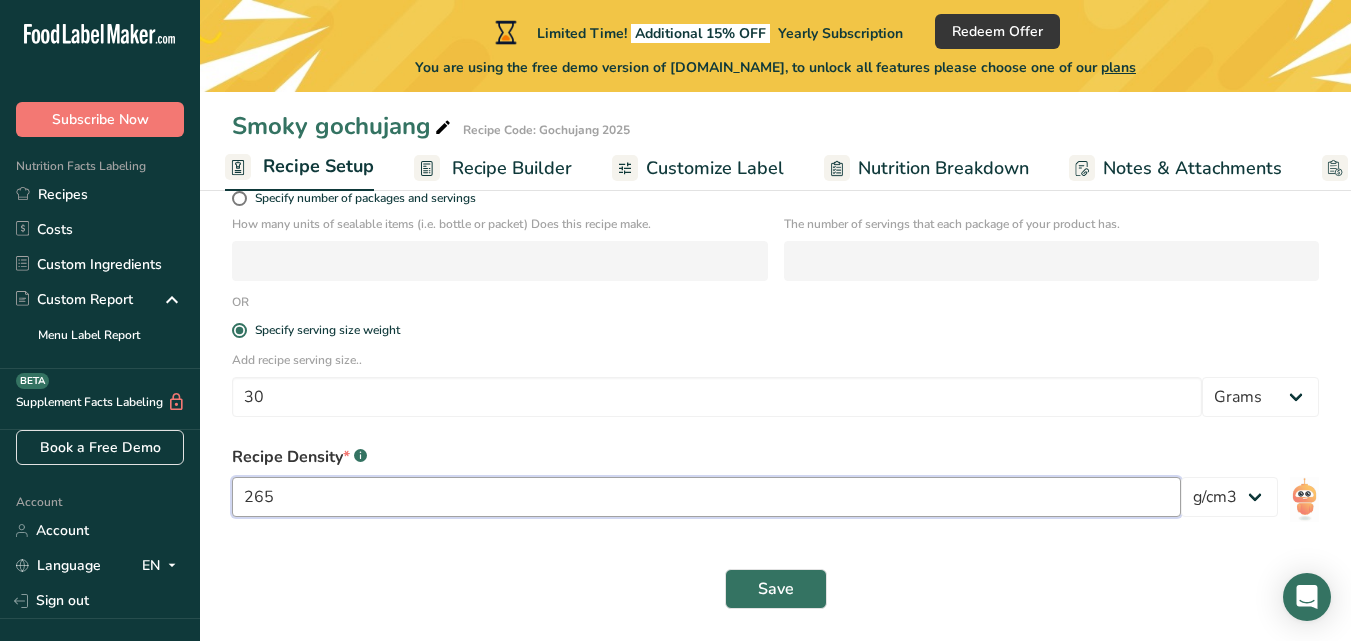 type on "265" 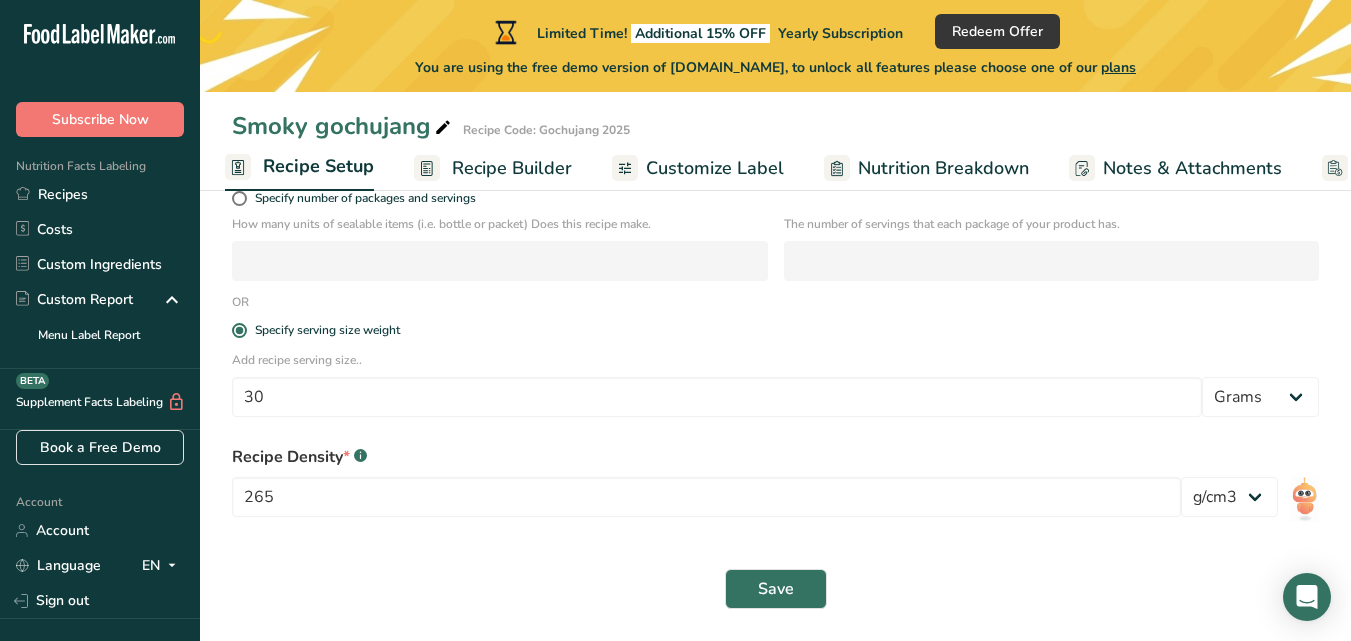 click on "Add recipe serving size..
30
Grams
kg
mg
mcg
lb
oz
l
mL
fl oz
tbsp
tsp
cup
qt
gallon" at bounding box center [775, 390] 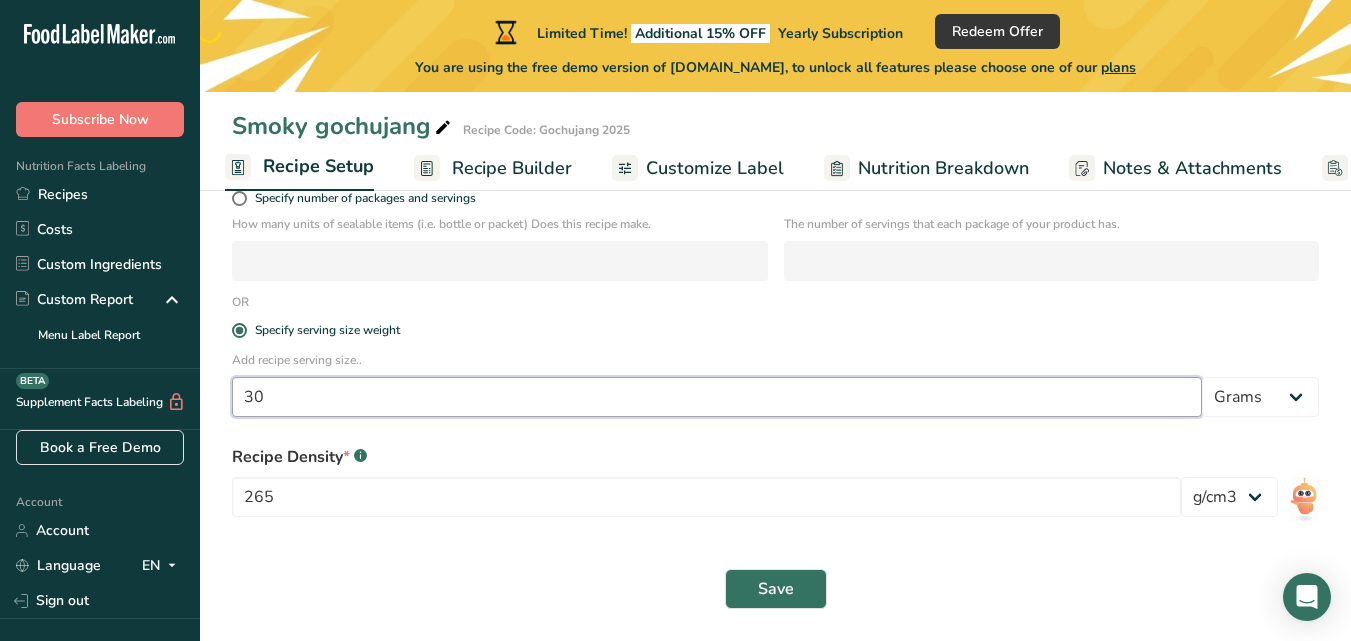 drag, startPoint x: 519, startPoint y: 394, endPoint x: 63, endPoint y: 394, distance: 456 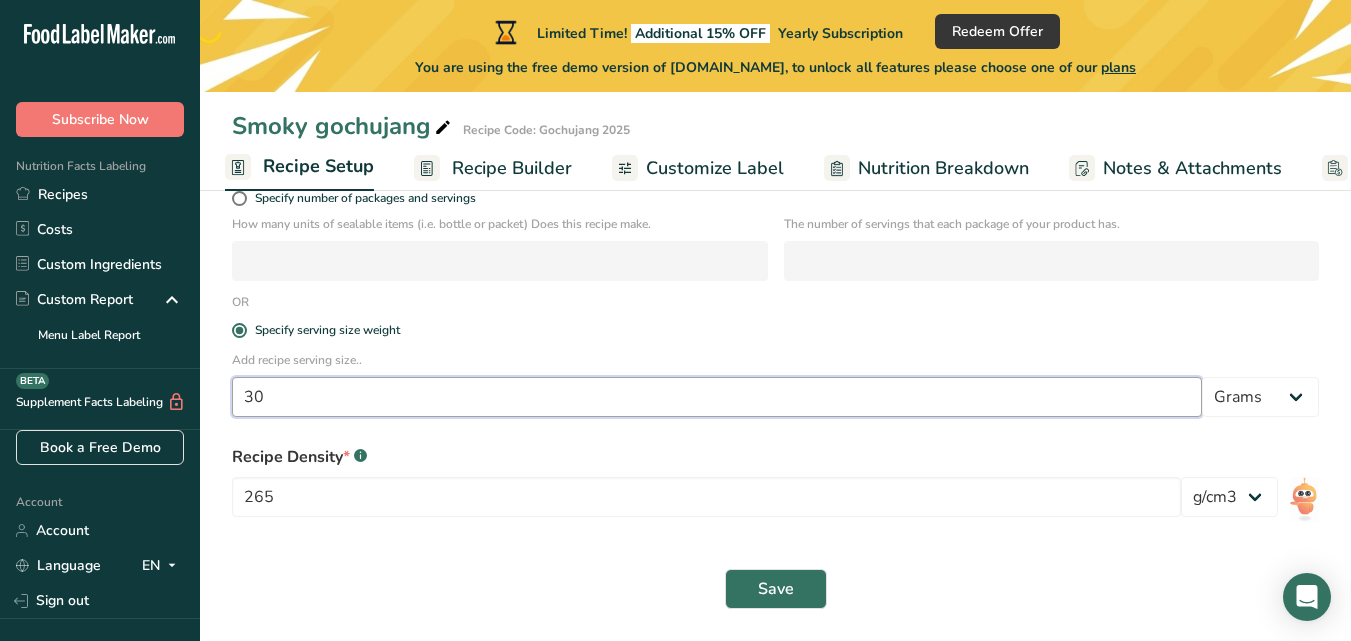click on ".a-20{fill:#fff;}
Subscribe Now
Nutrition Facts Labeling
Recipes
Costs
Custom Ingredients
Custom Report
Menu Label Report
Supplement Facts Labeling
BETA
Book a Free Demo
Account
Account
Language
EN
English
Spanish
Sign out
Hire an Expert .
FAQ .
About Us .
Terms & Conditions .
Privacy Policy
Powered By FoodLabelMaker ©   2025 All Rights Reserved
Limited Time!" at bounding box center (675, 146) 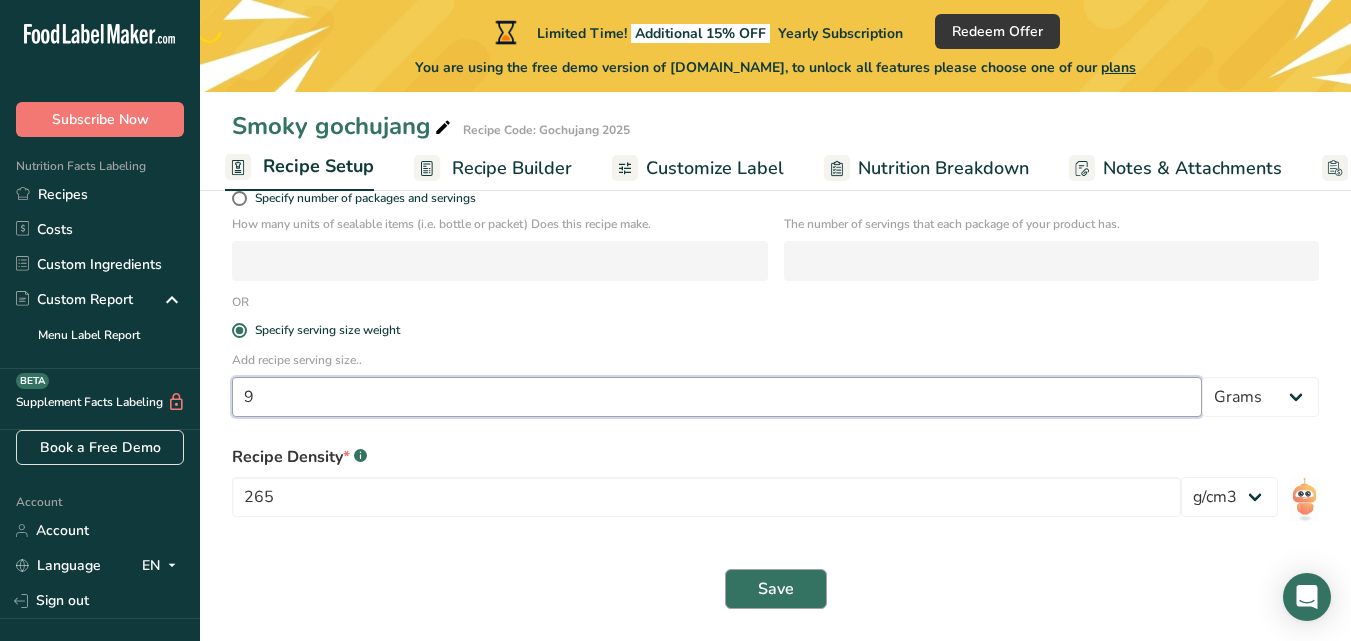 type on "9" 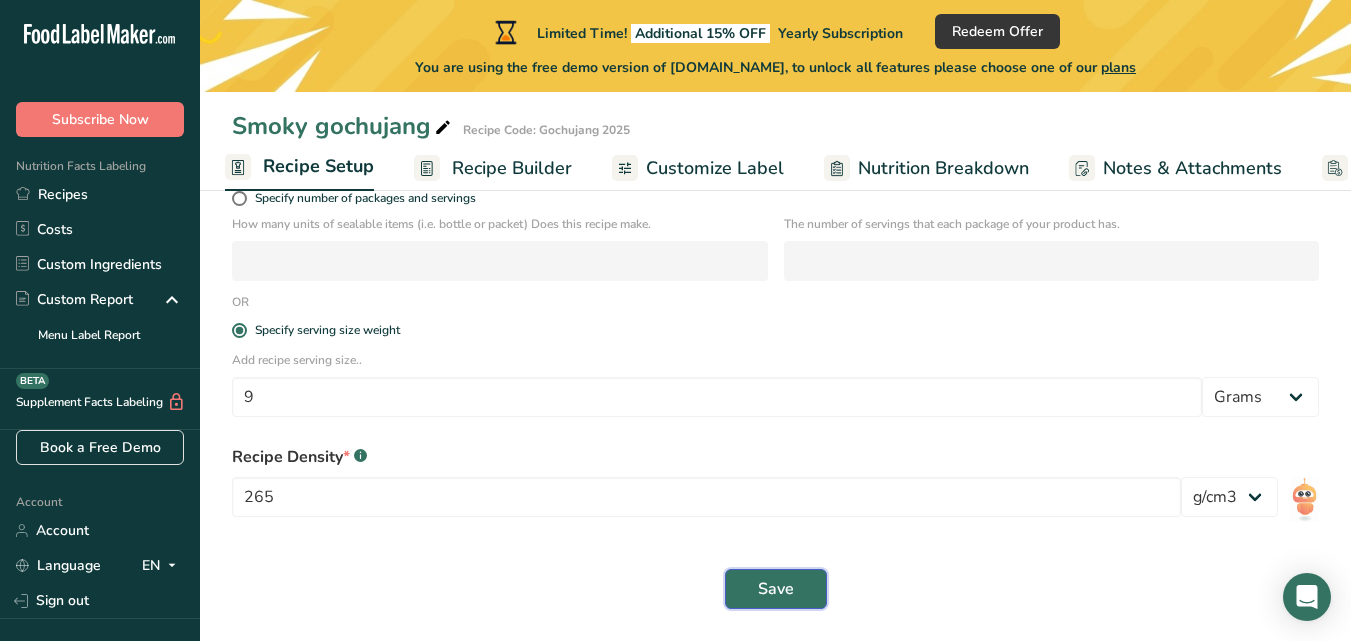 click on "Save" at bounding box center (776, 589) 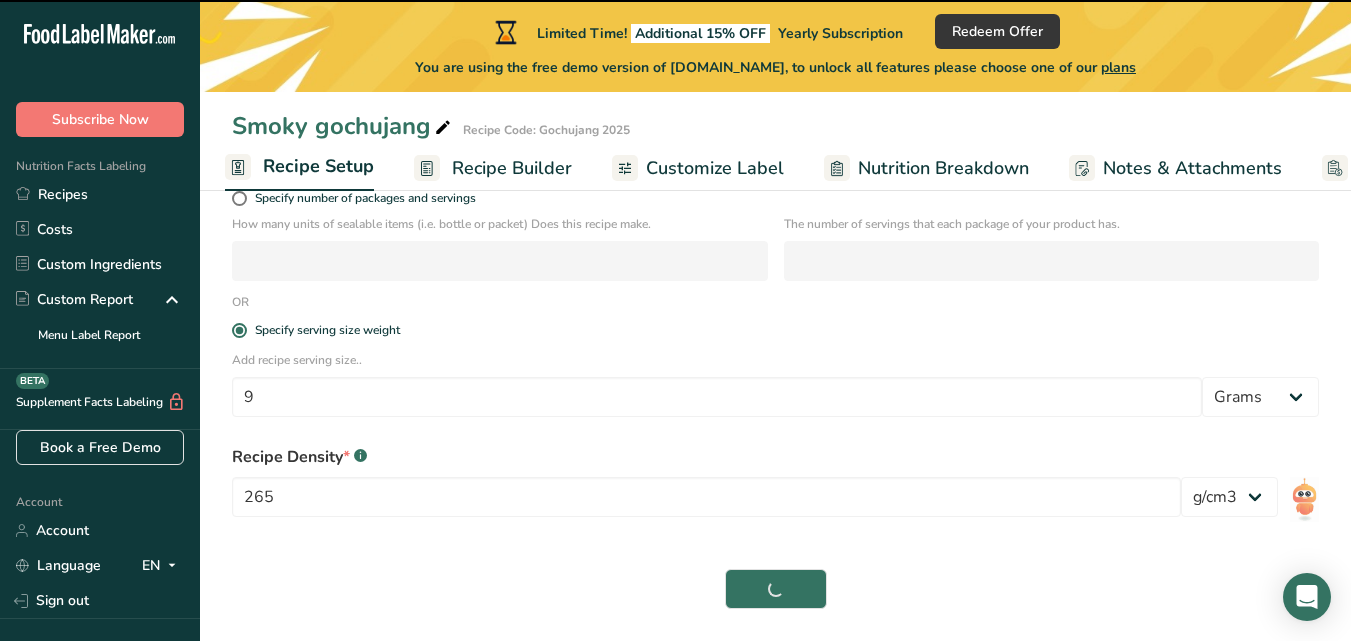 click on "Recipe Builder" at bounding box center [512, 168] 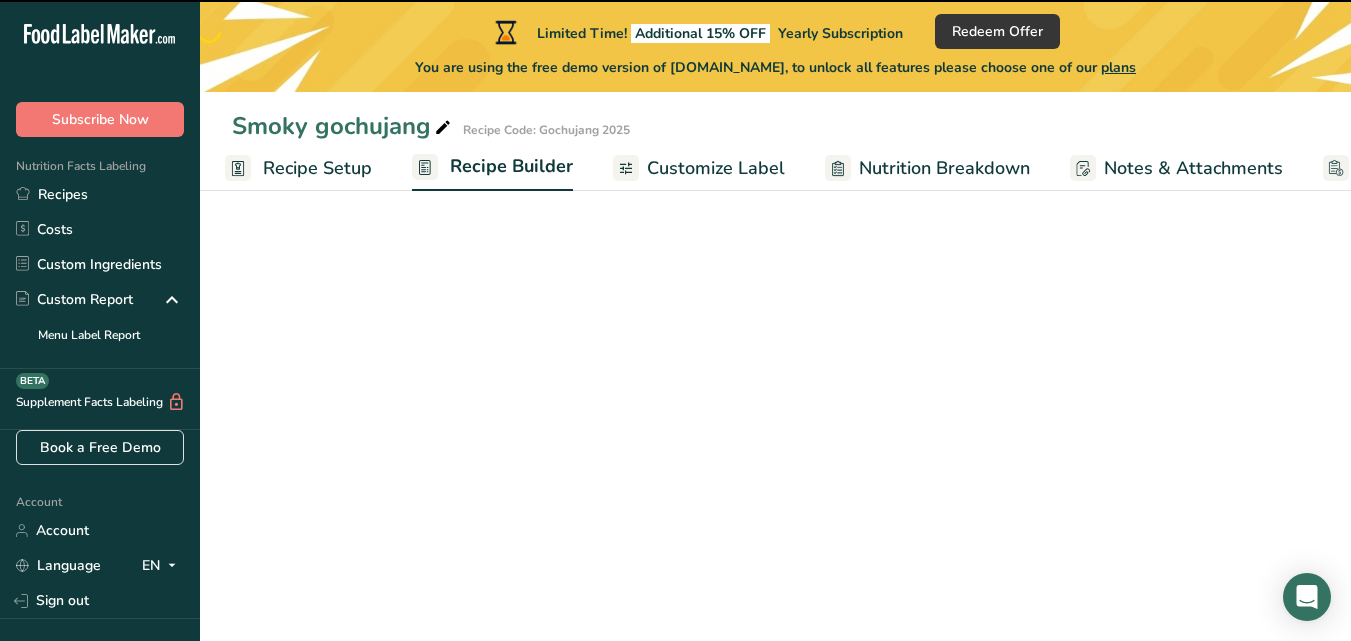 scroll, scrollTop: 0, scrollLeft: 139, axis: horizontal 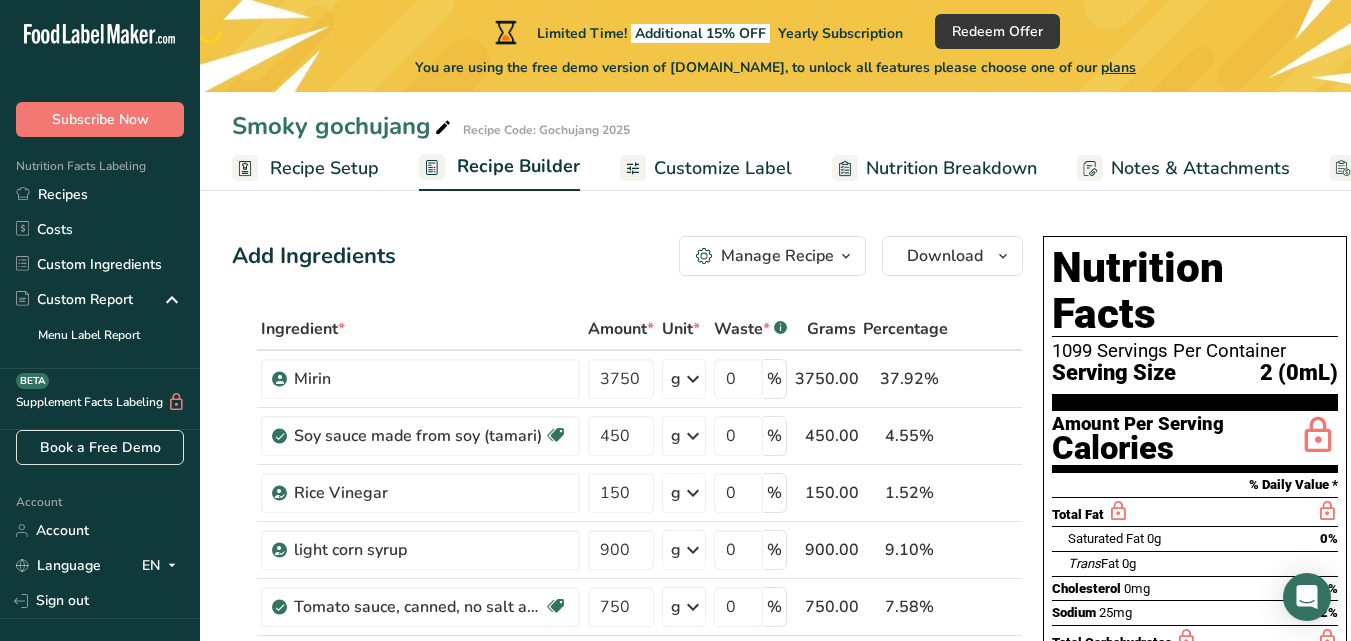 click on "Recipe Setup" at bounding box center (324, 168) 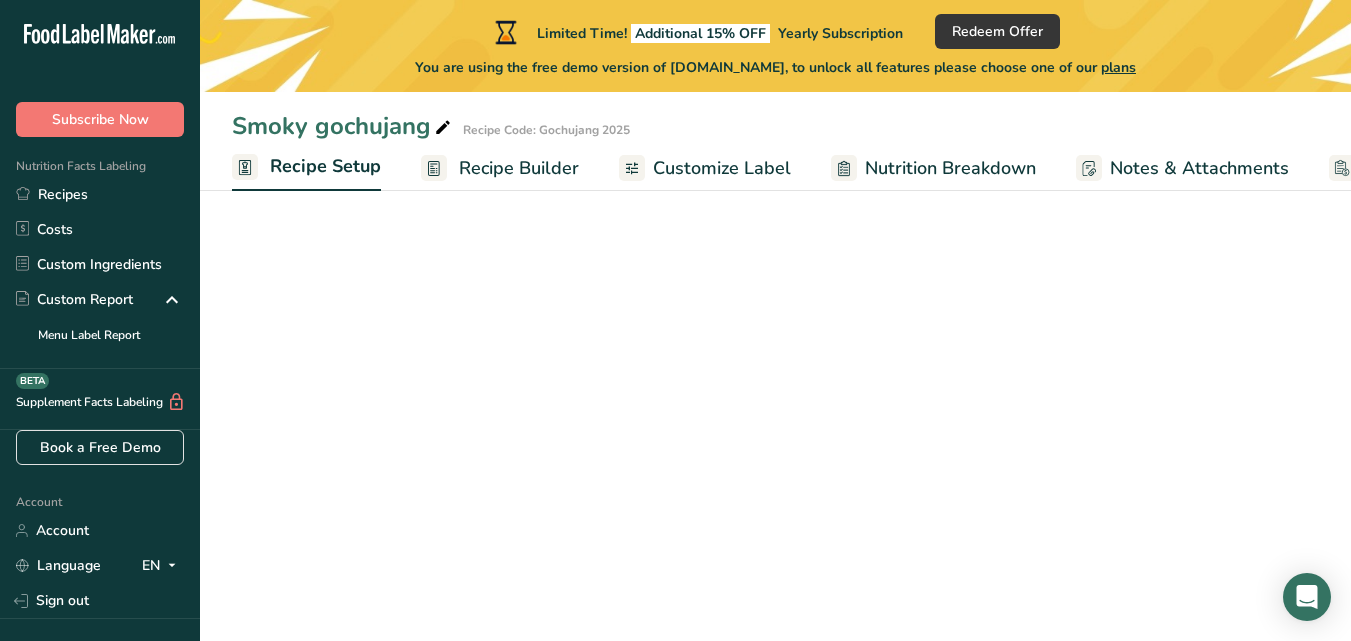 scroll, scrollTop: 0, scrollLeft: 7, axis: horizontal 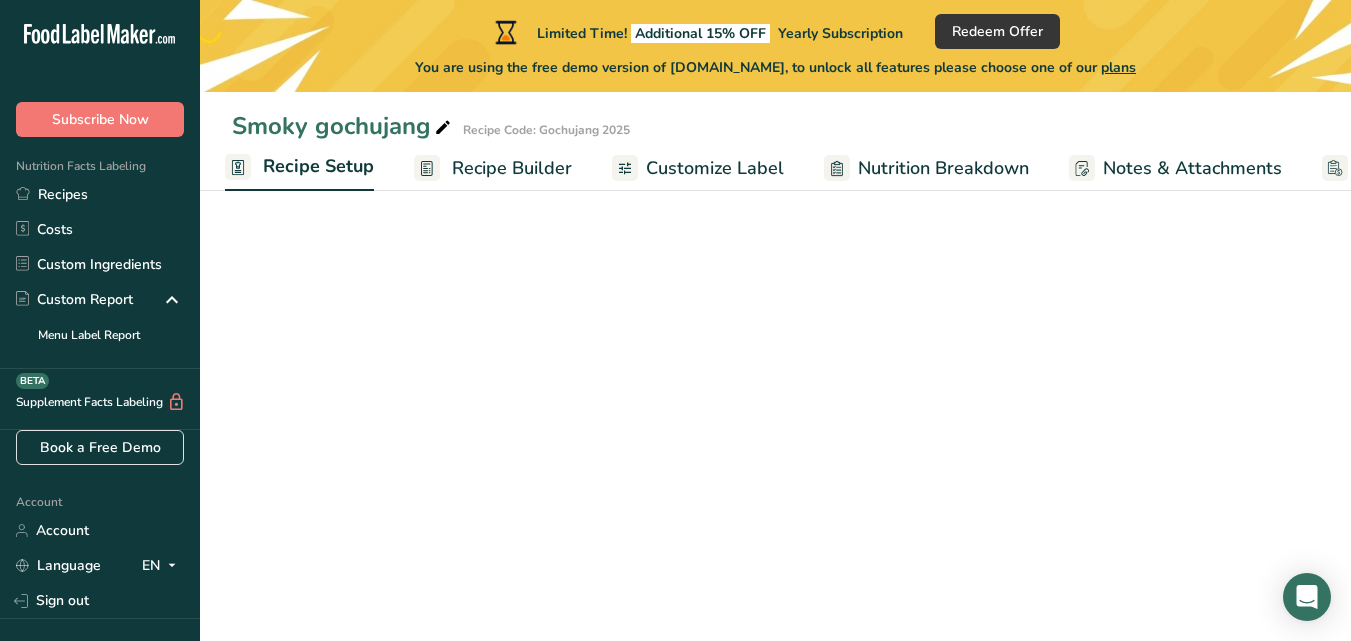 select on "22" 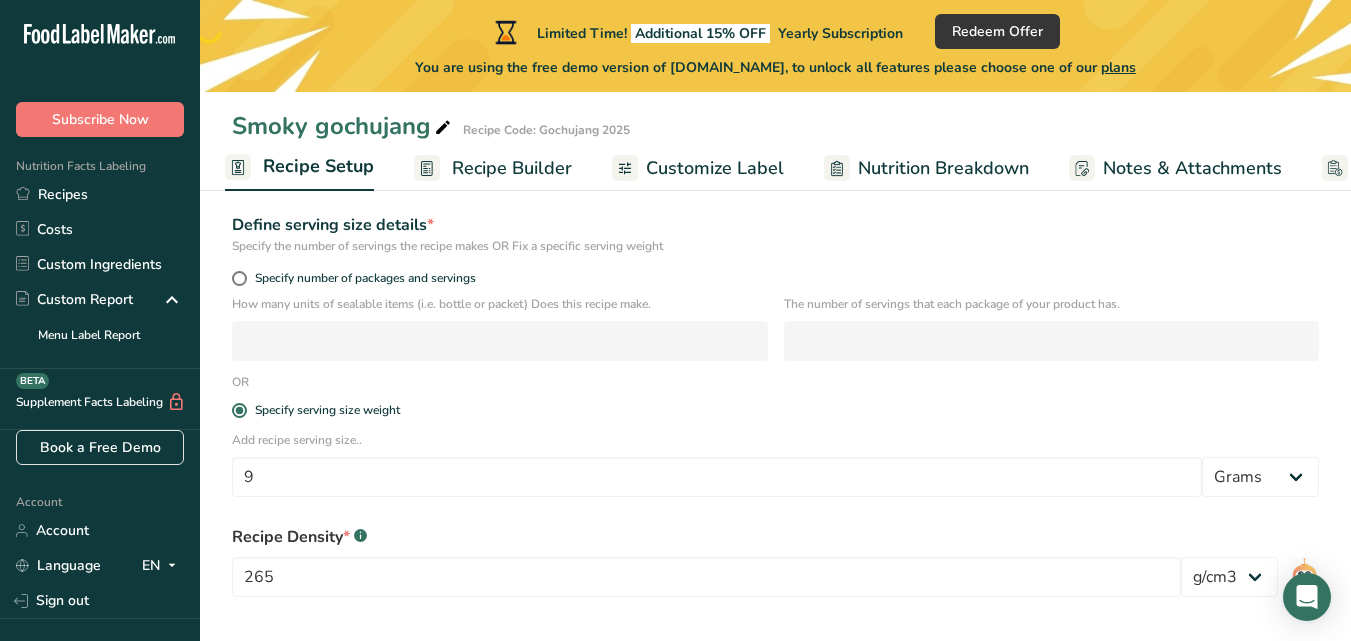 scroll, scrollTop: 267, scrollLeft: 0, axis: vertical 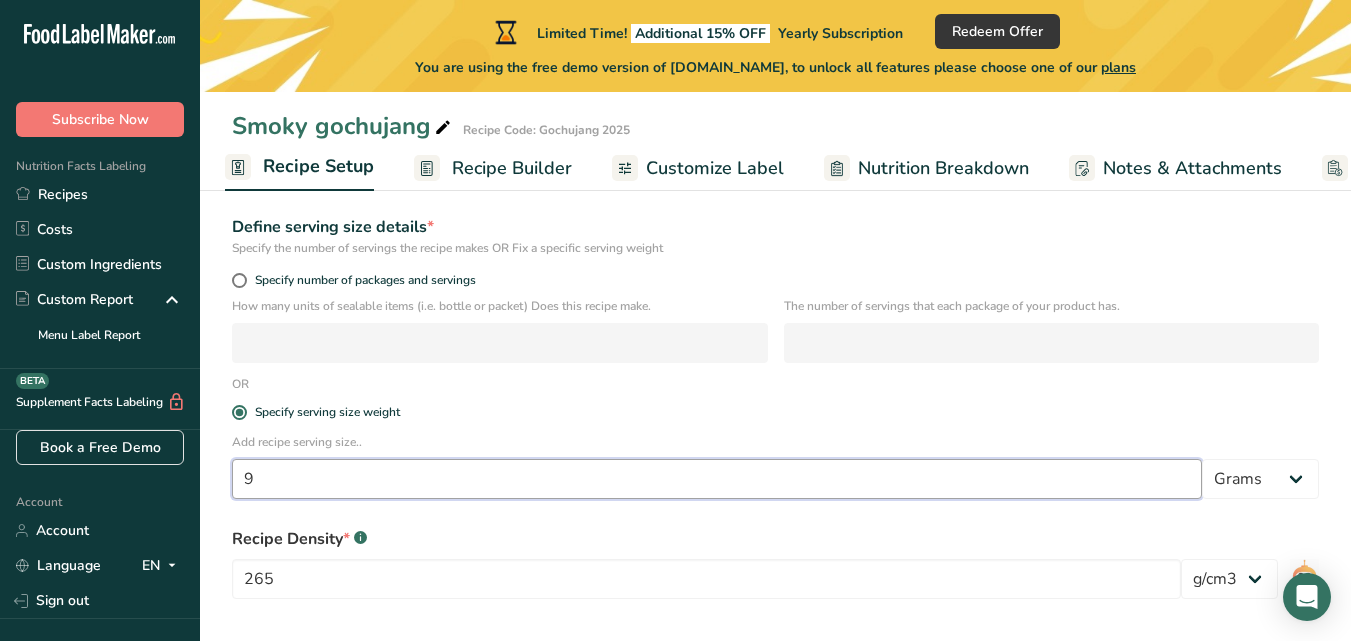 drag, startPoint x: 443, startPoint y: 475, endPoint x: 242, endPoint y: 474, distance: 201.00249 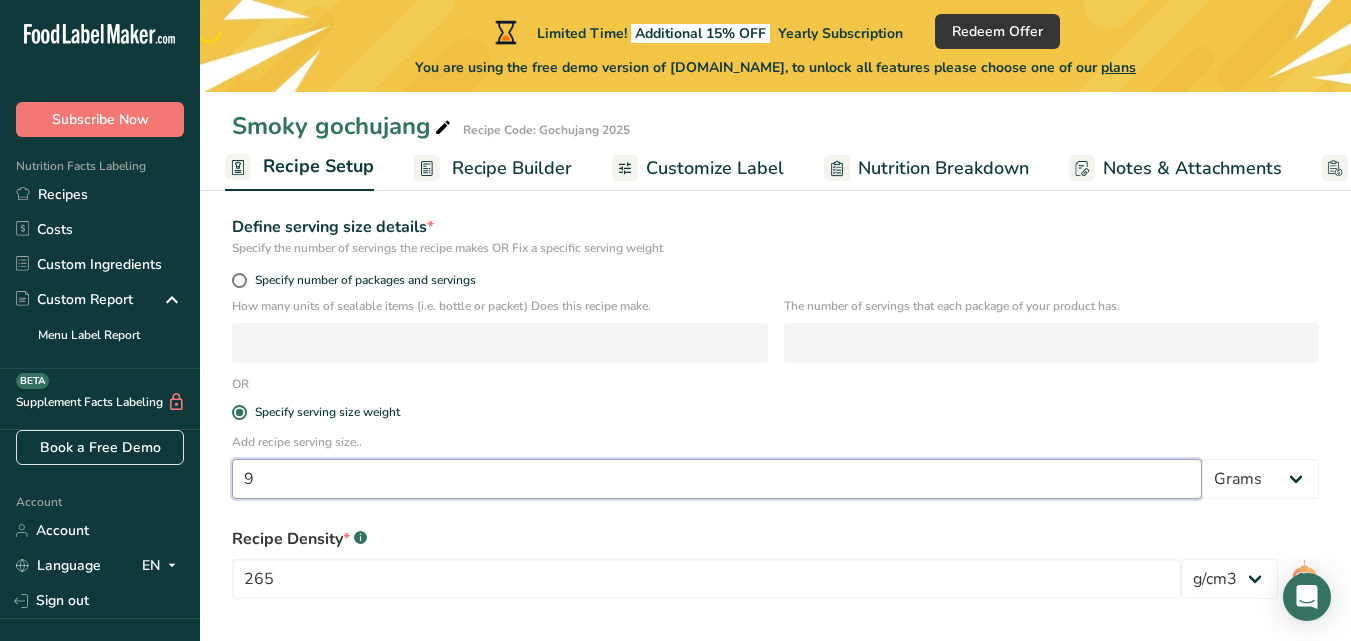 click on "9" at bounding box center (717, 479) 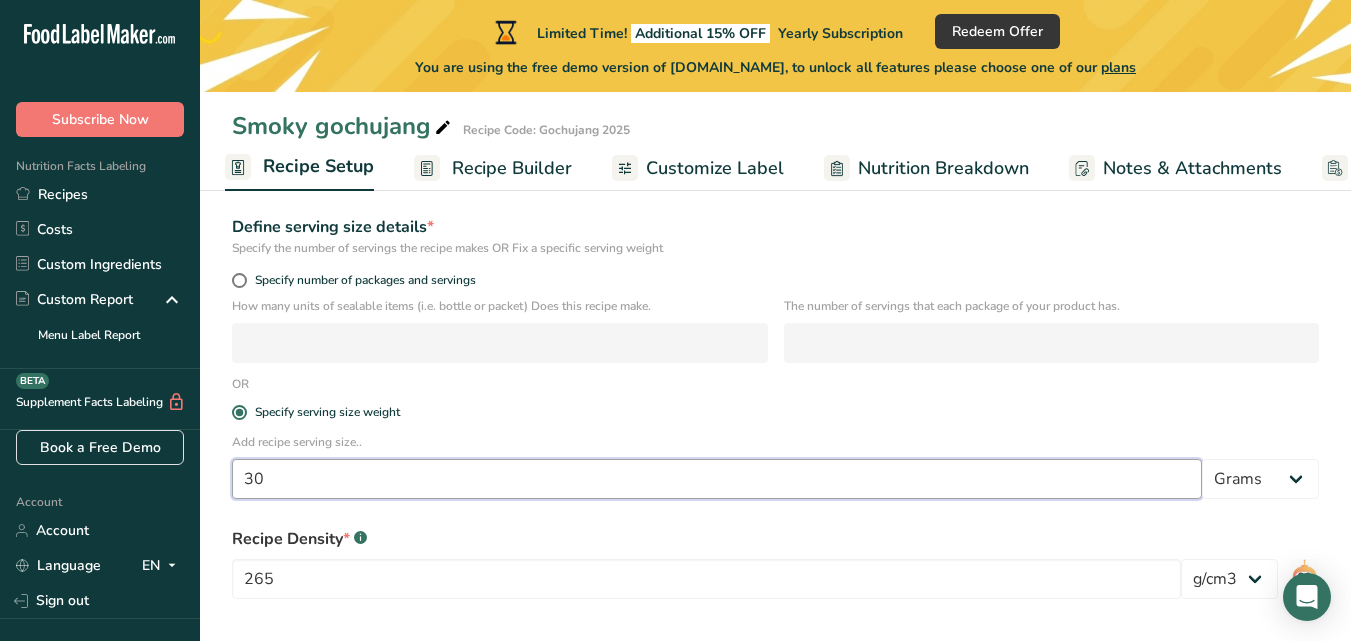 type on "30" 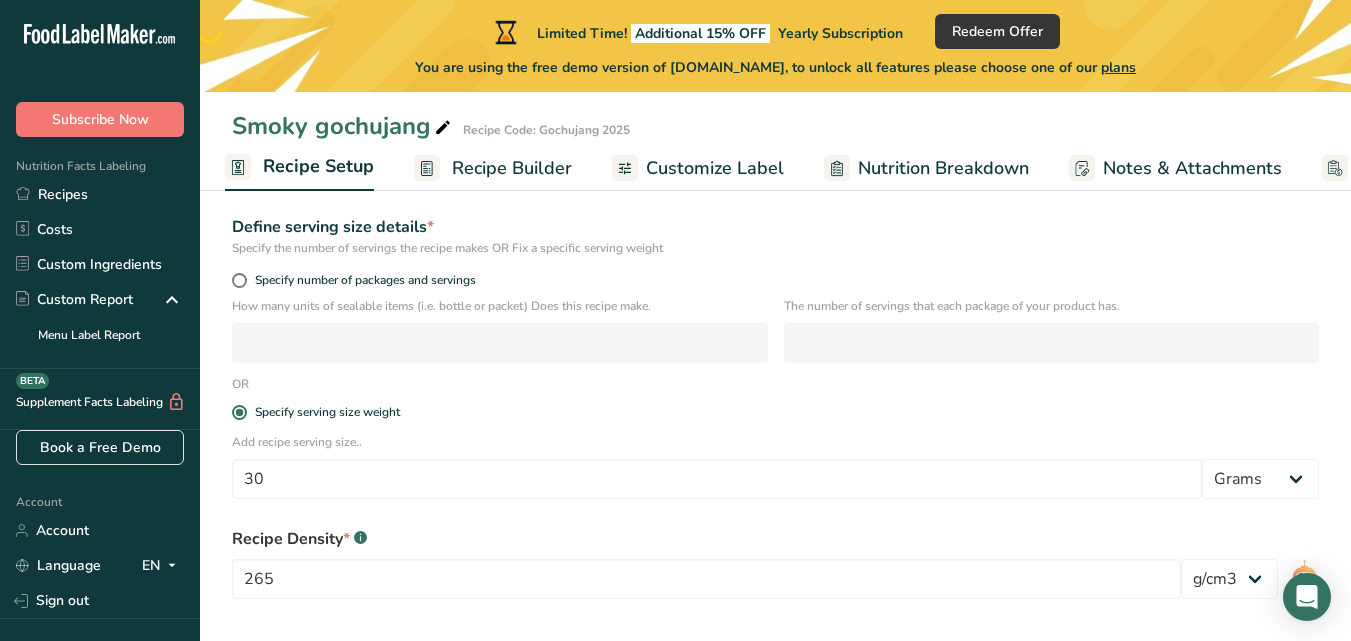 click on "Recipe Density *   .a-a{fill:#347362;}.b-a{fill:#fff;}" at bounding box center (775, 539) 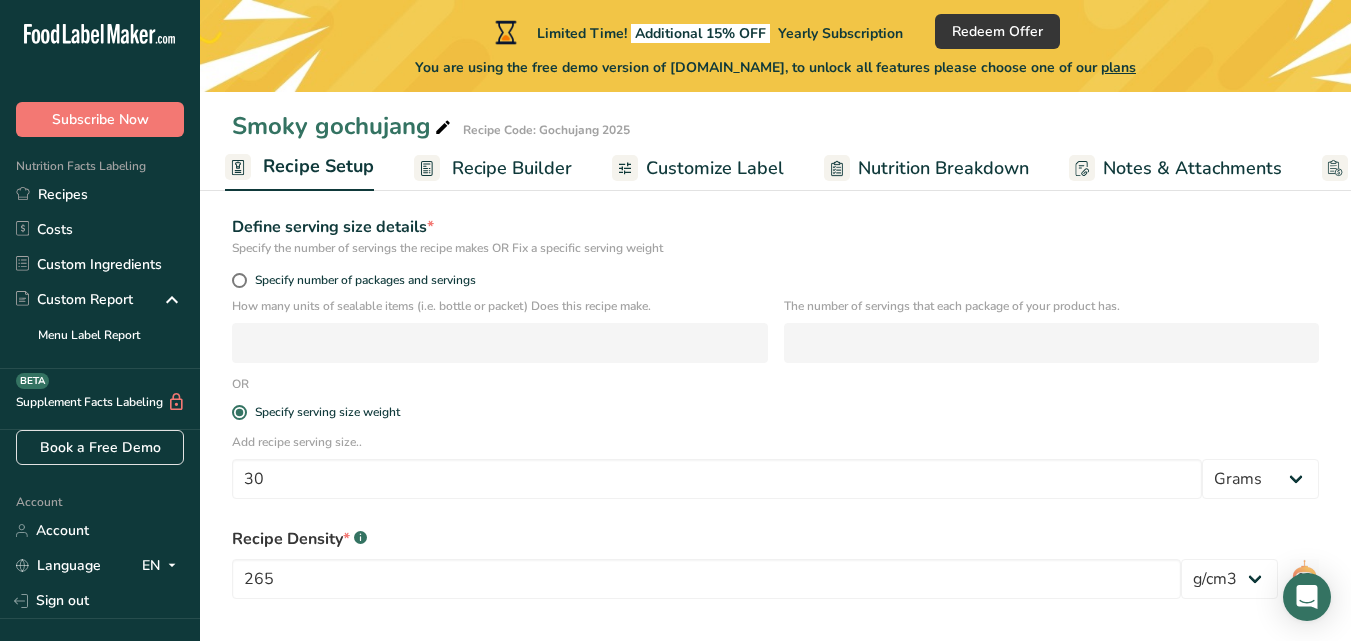 scroll, scrollTop: 349, scrollLeft: 0, axis: vertical 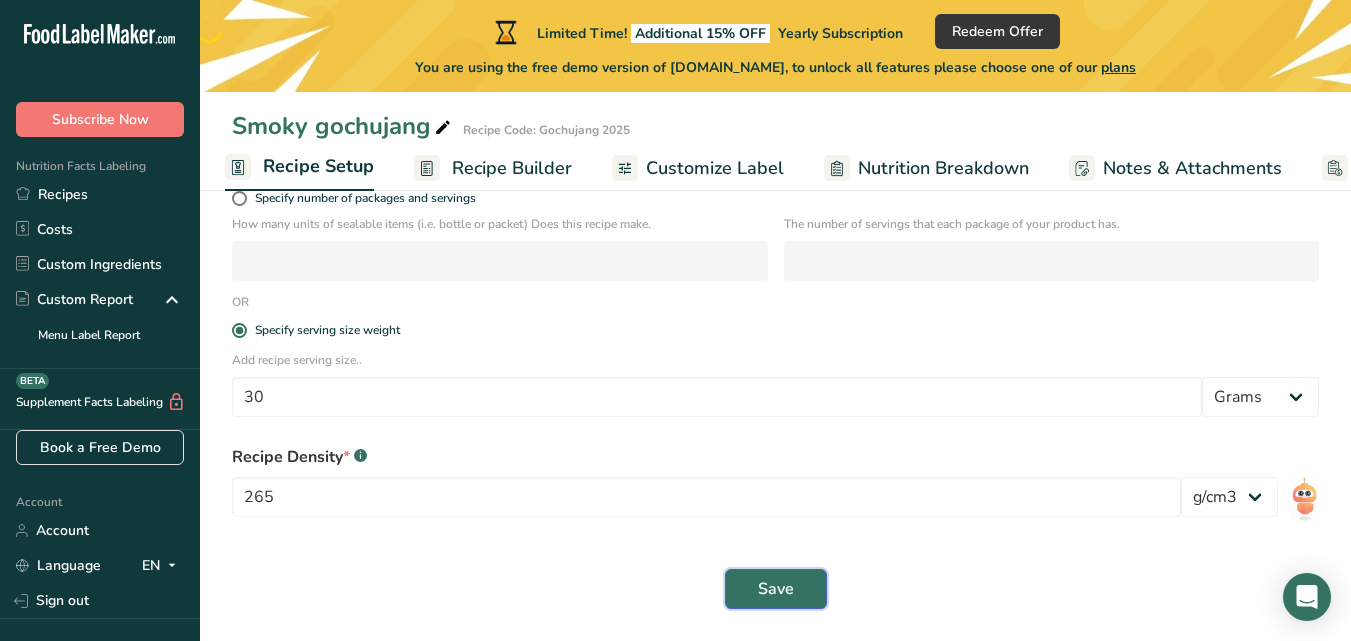 click on "Save" at bounding box center (776, 589) 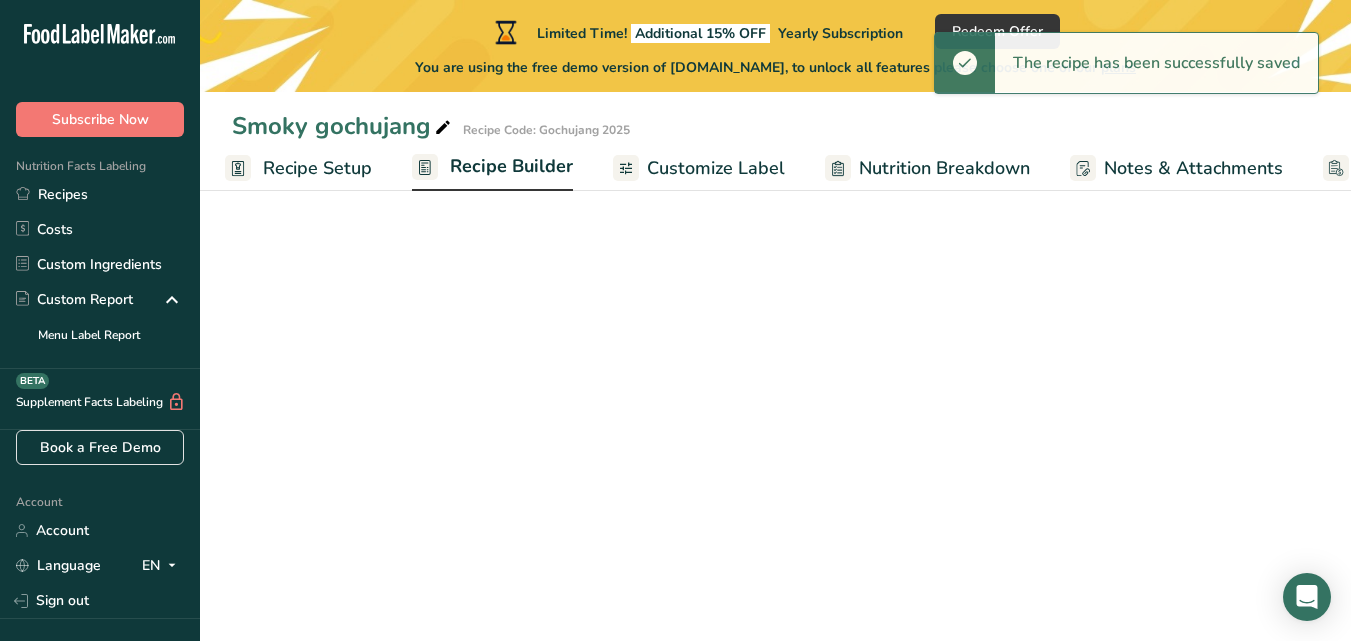 click on "Recipe Builder" at bounding box center [511, 166] 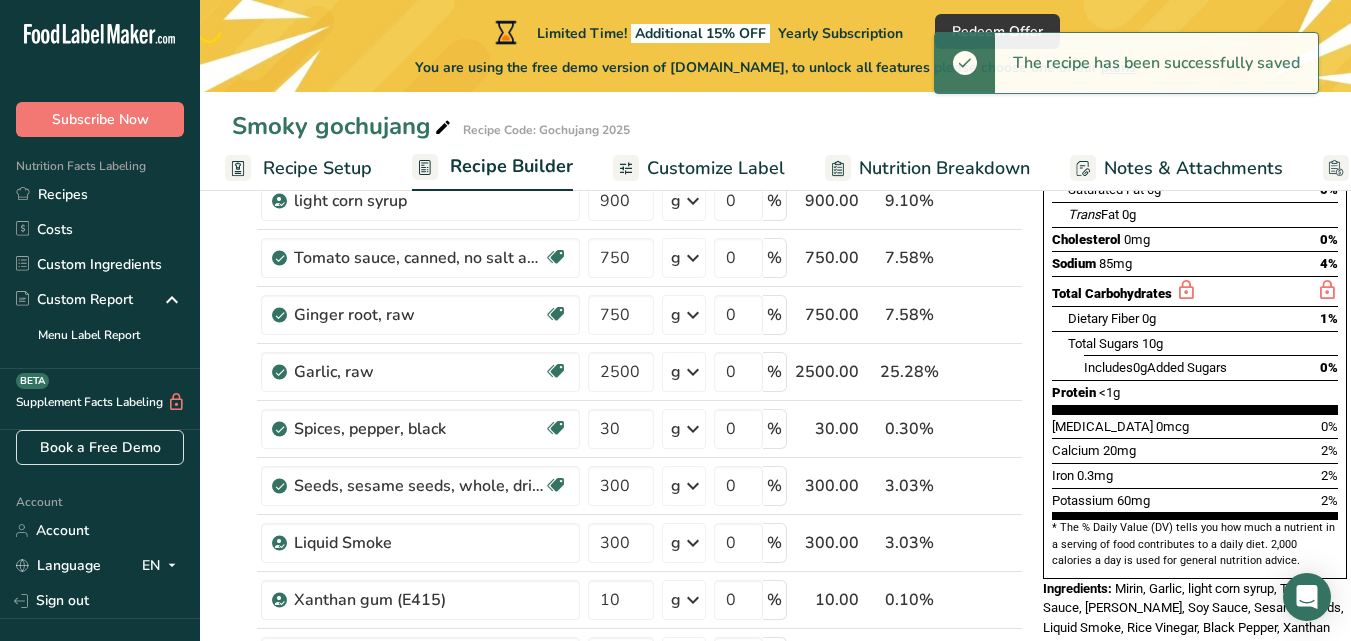 scroll, scrollTop: 0, scrollLeft: 170, axis: horizontal 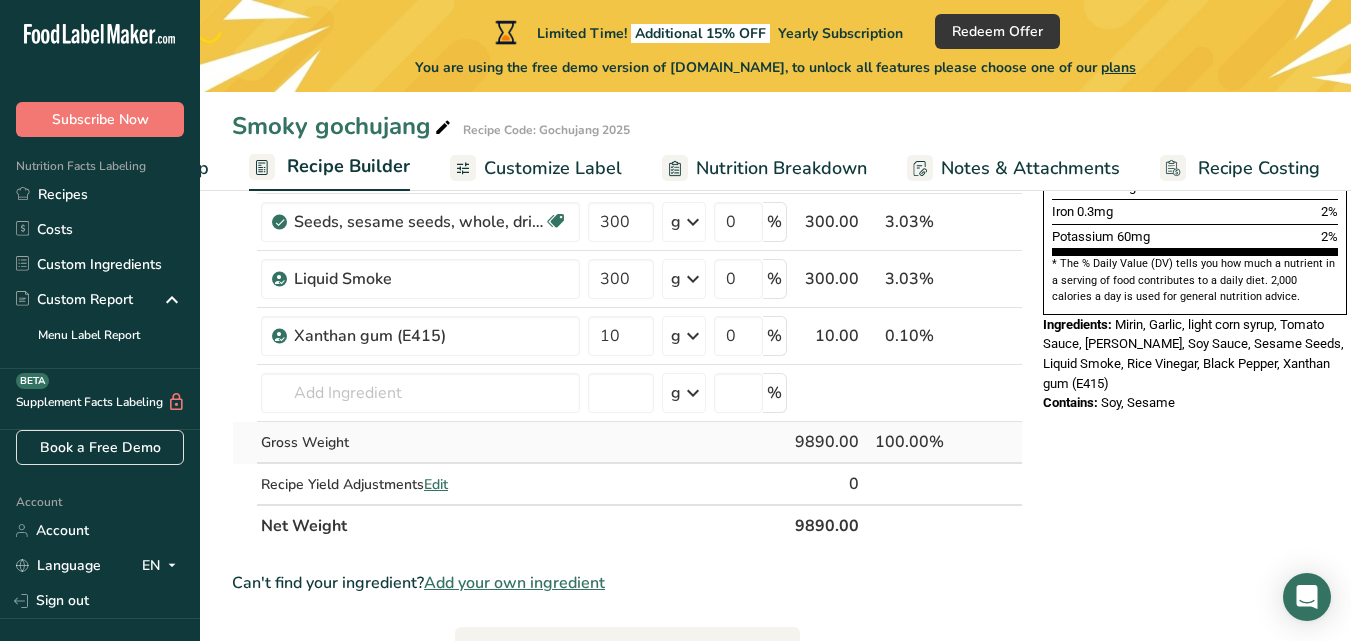 click at bounding box center [750, 443] 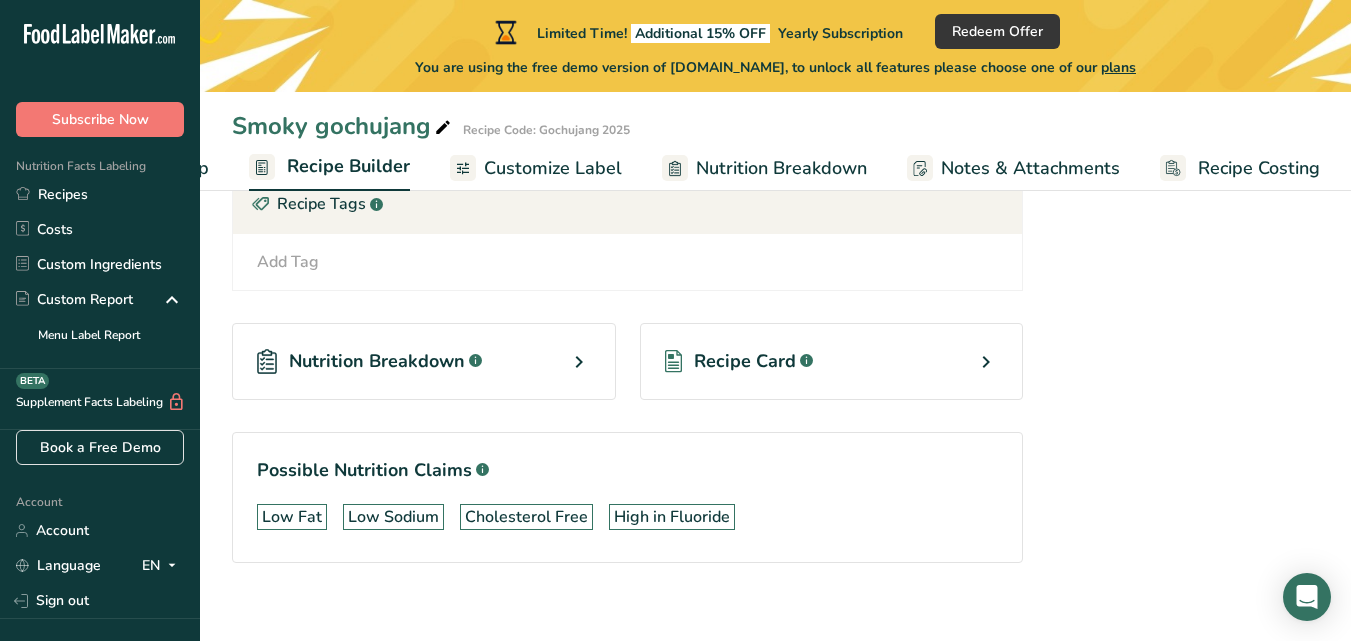 scroll, scrollTop: 1241, scrollLeft: 0, axis: vertical 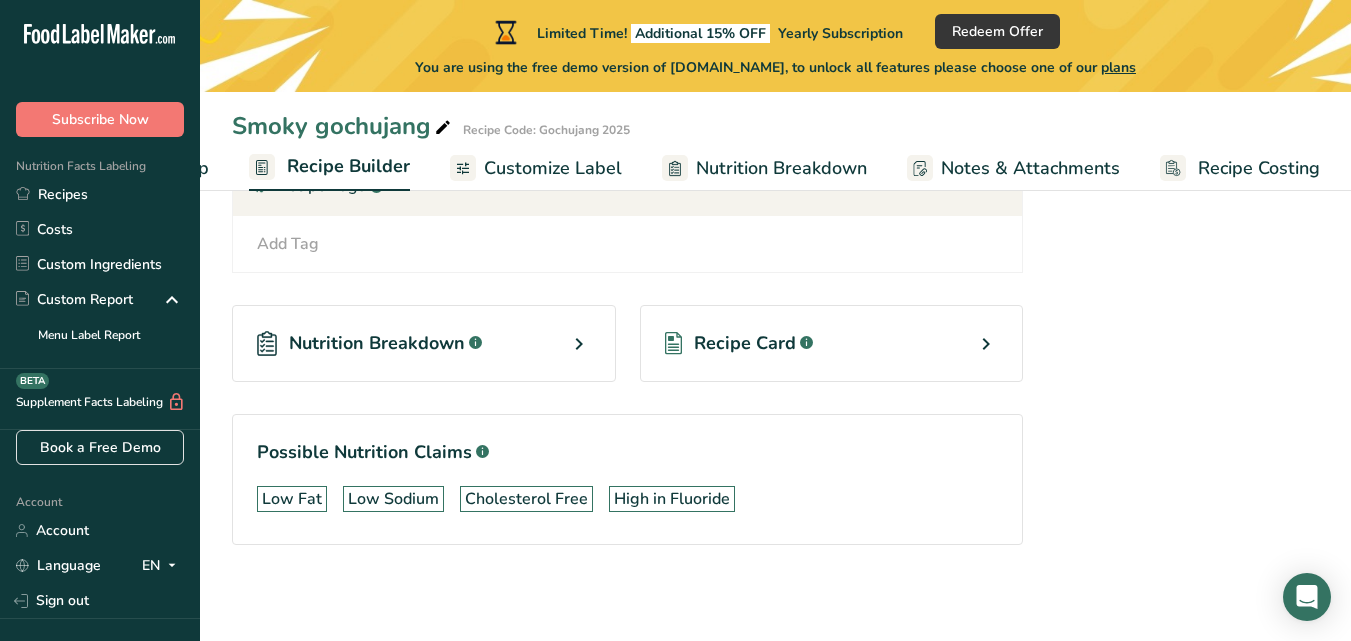click at bounding box center (986, 344) 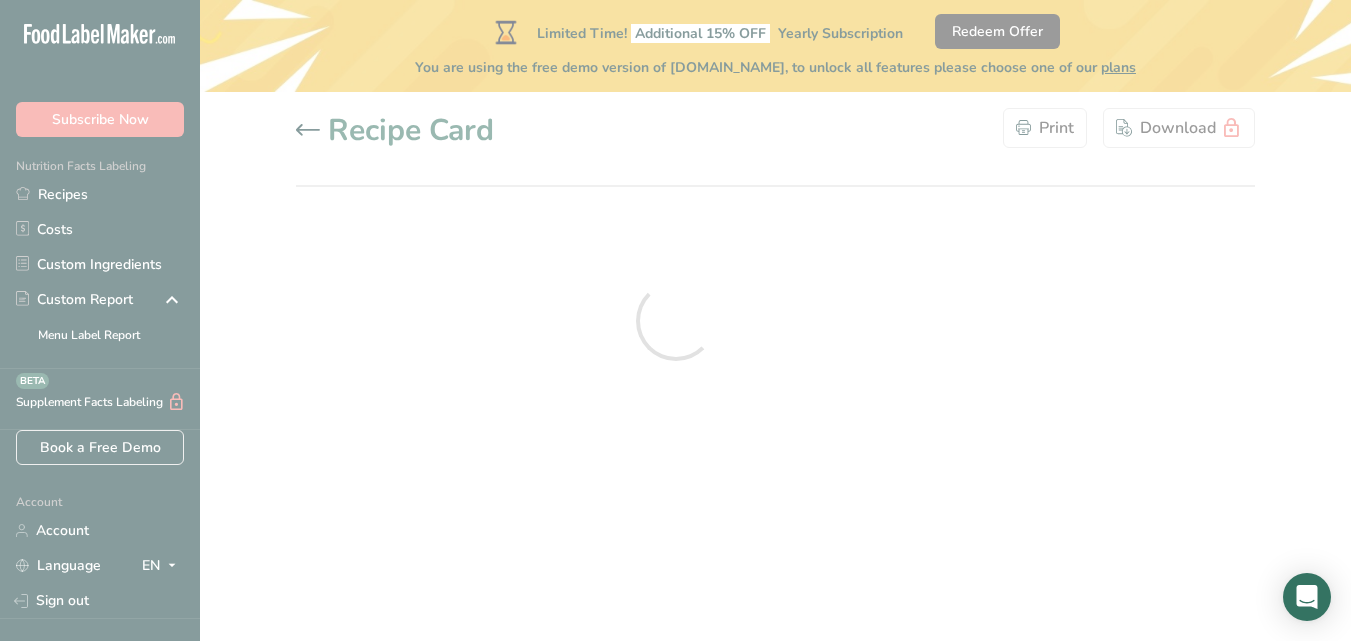 scroll, scrollTop: 0, scrollLeft: 0, axis: both 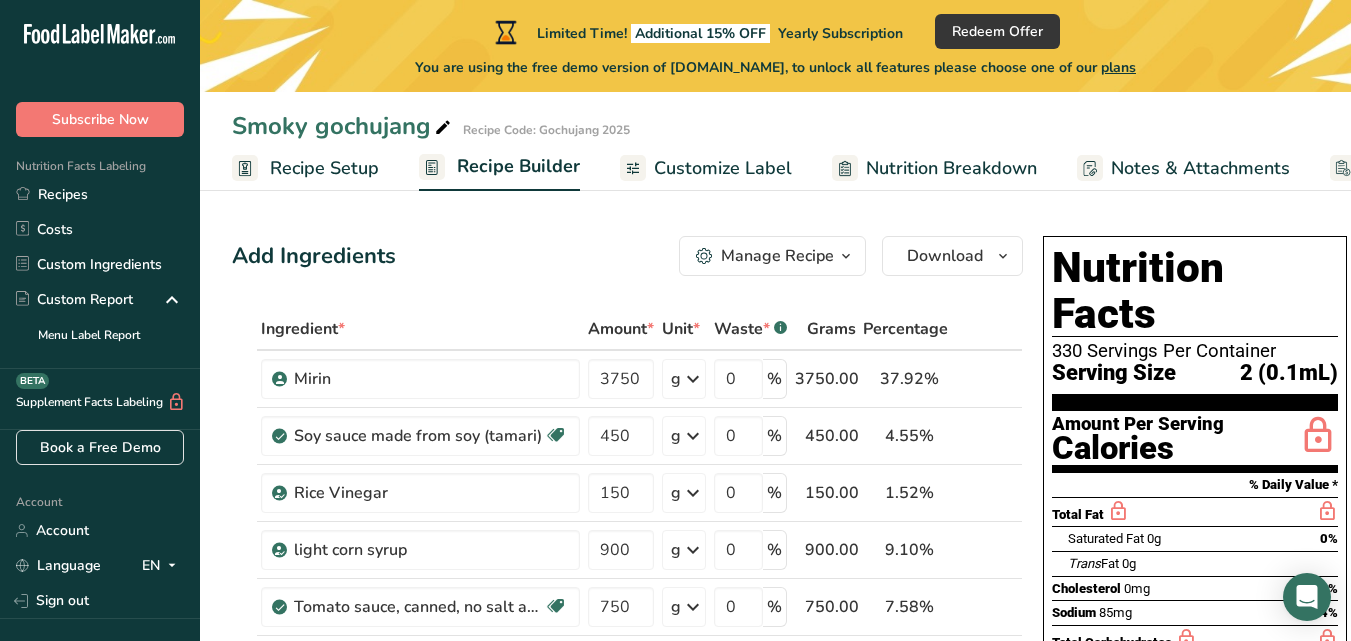 drag, startPoint x: 1286, startPoint y: 321, endPoint x: 1189, endPoint y: 322, distance: 97.00516 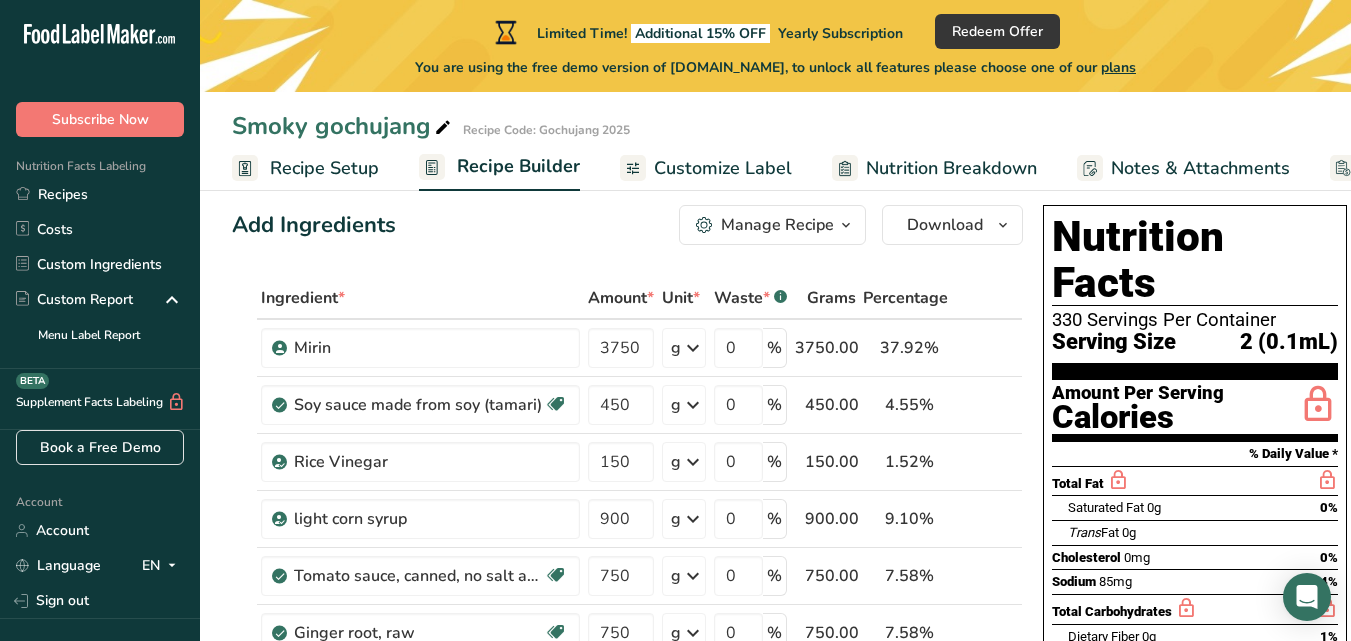 scroll, scrollTop: 0, scrollLeft: 0, axis: both 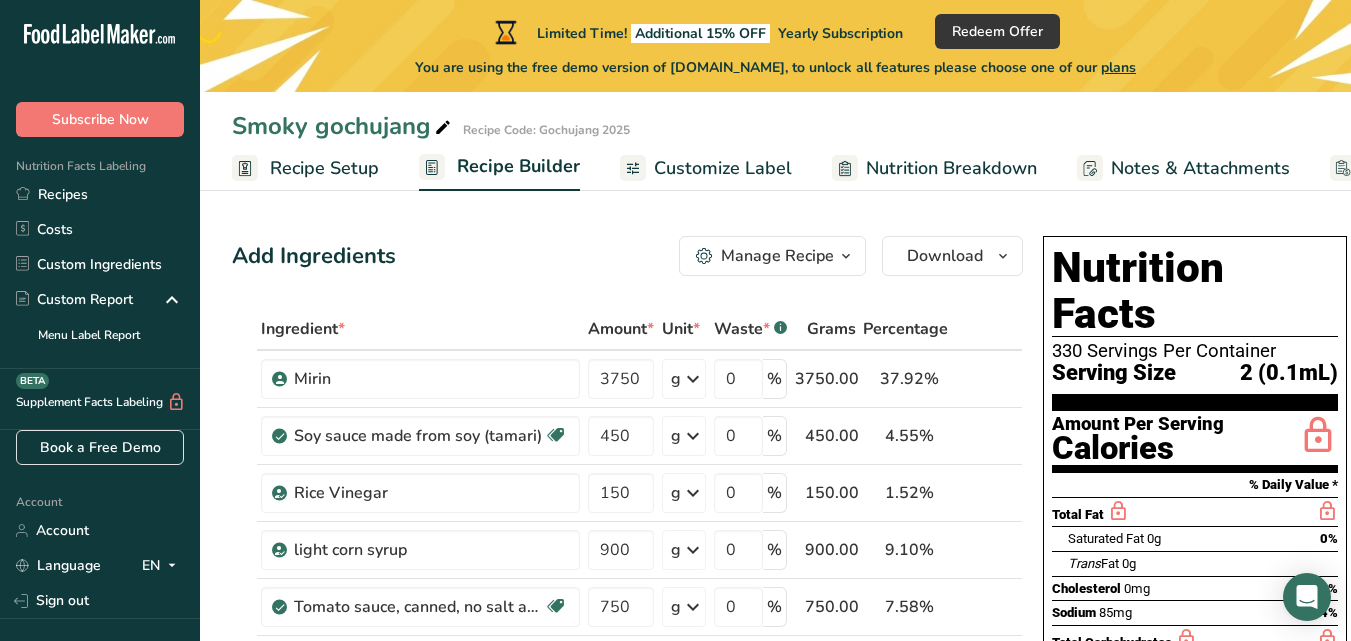 click on "Recipe Setup                       Recipe Builder   Customize Label               Nutrition Breakdown               Notes & Attachments                 Recipe Costing" at bounding box center [865, 167] 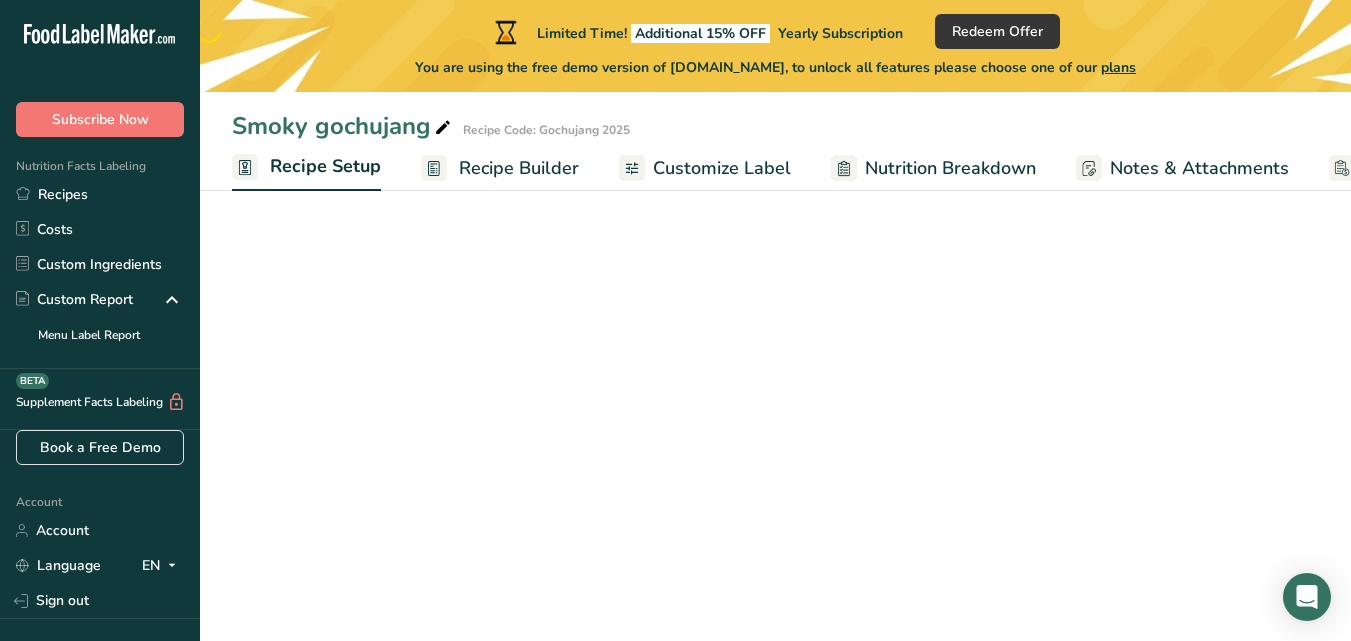 scroll, scrollTop: 0, scrollLeft: 7, axis: horizontal 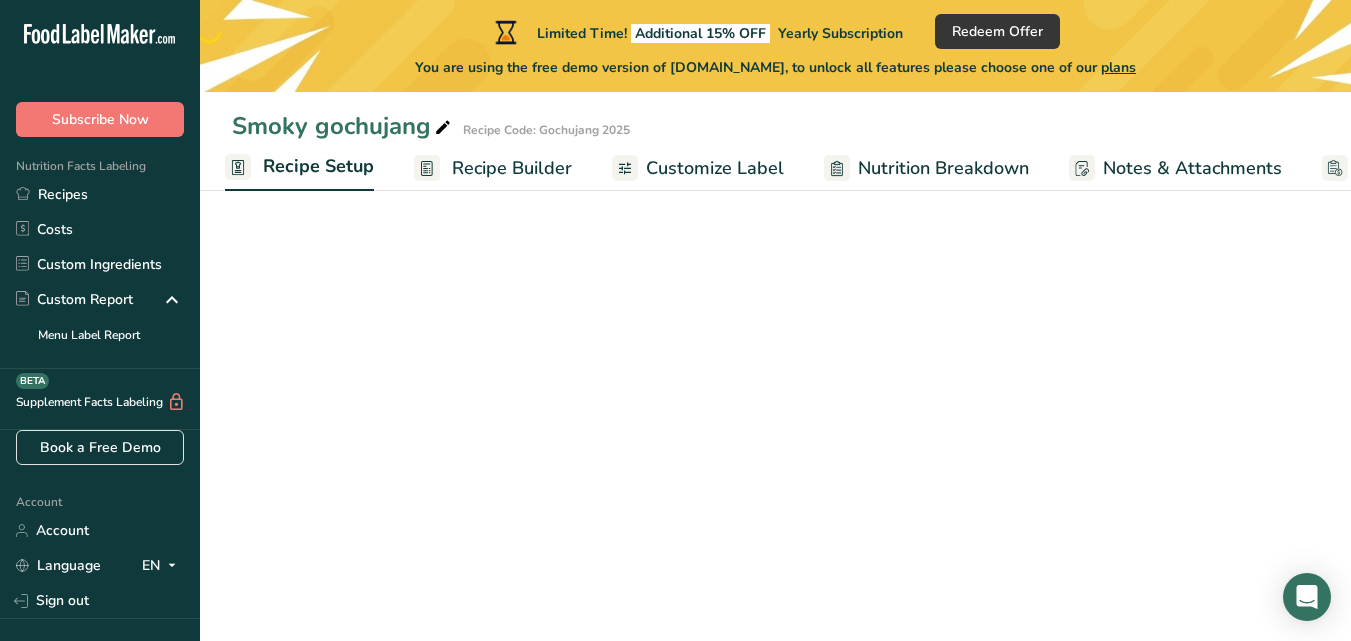 select on "22" 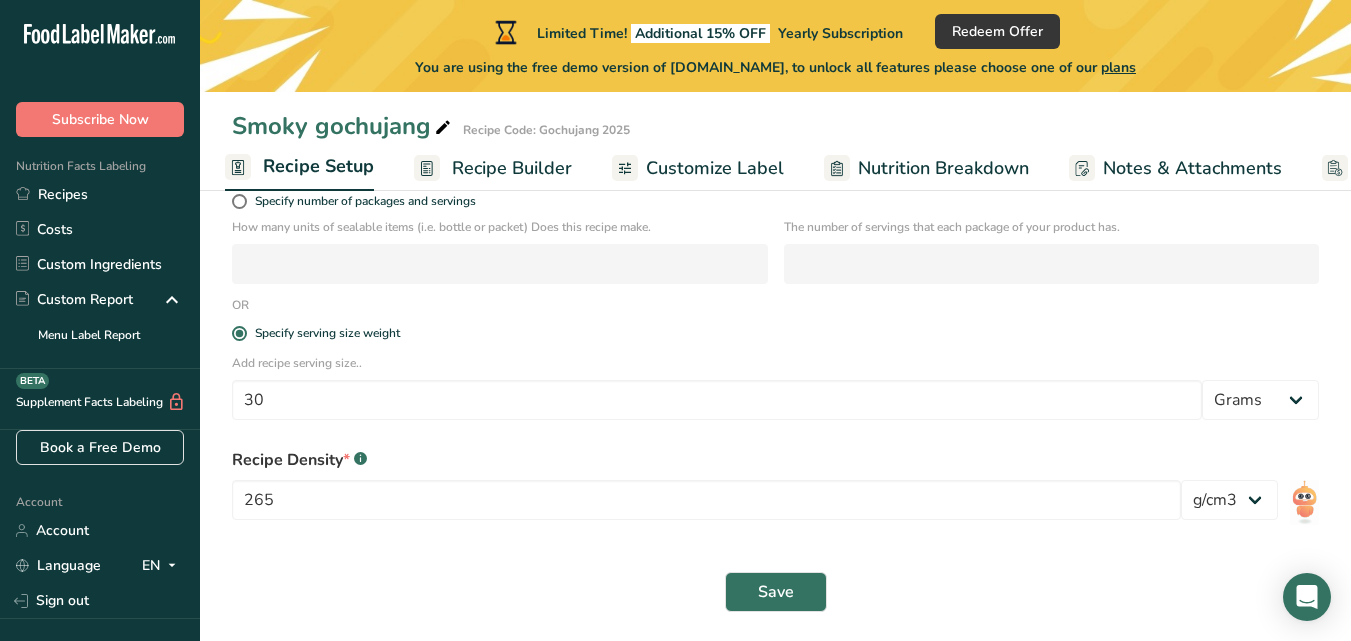 scroll, scrollTop: 349, scrollLeft: 0, axis: vertical 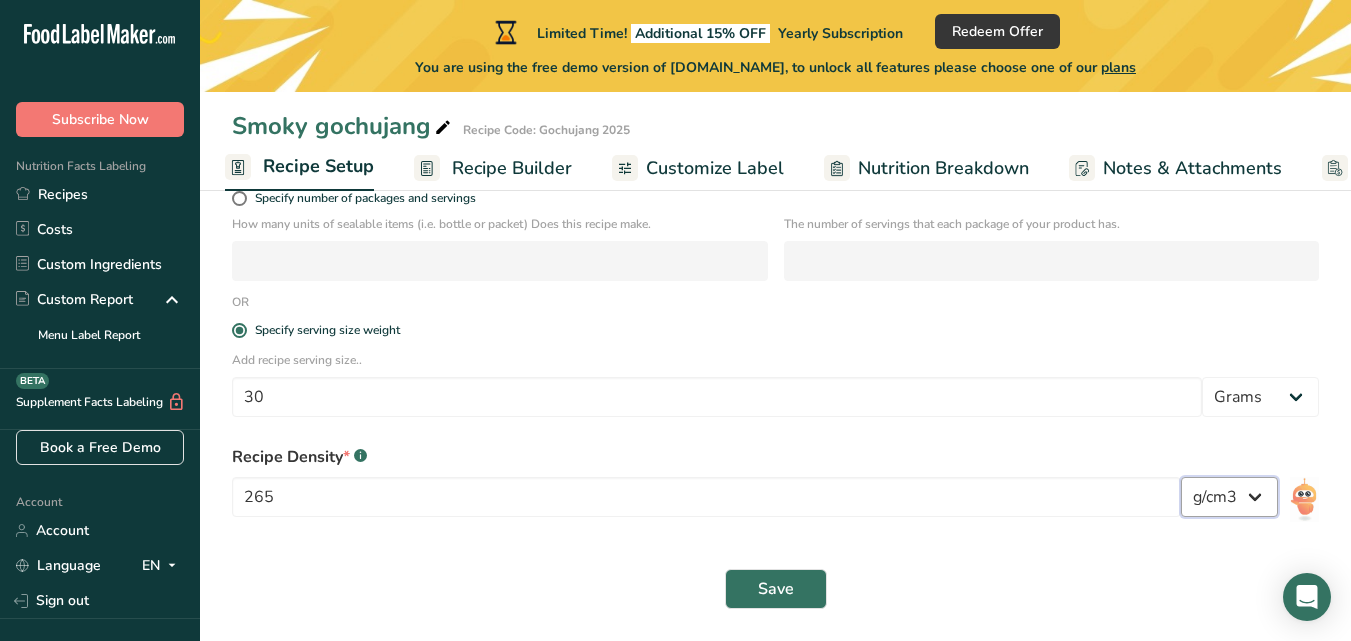 click on "lb/ft3
g/cm3" at bounding box center (1229, 497) 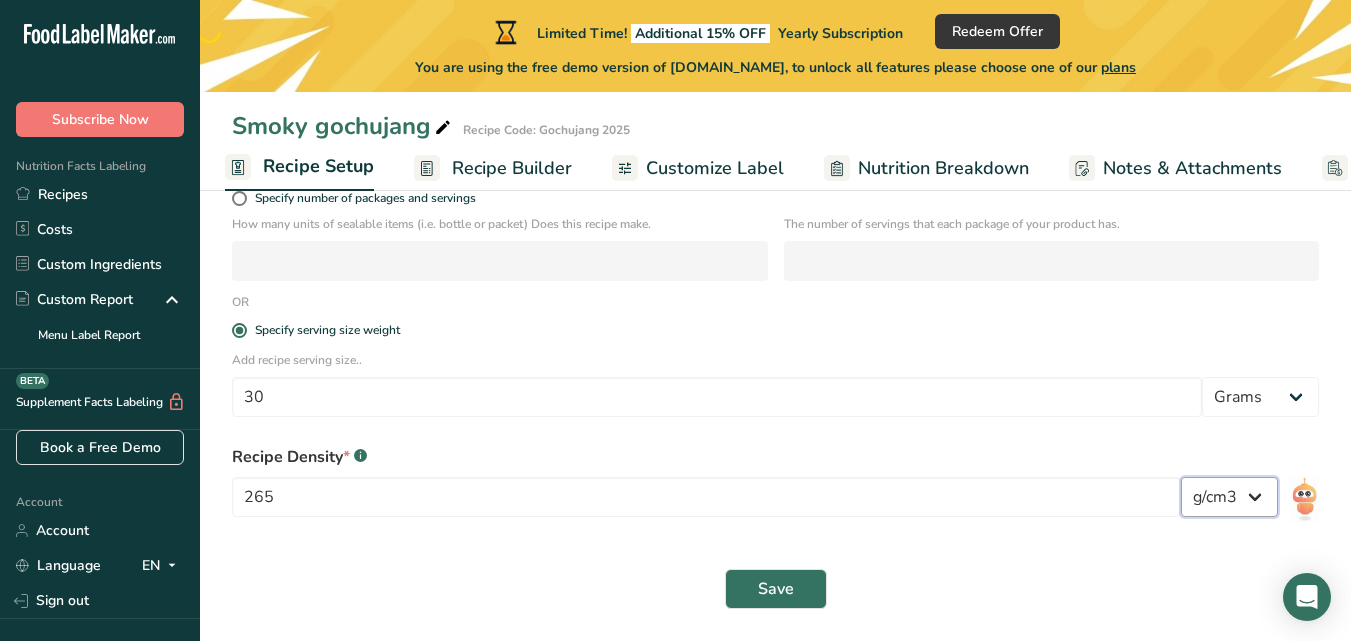 click on "lb/ft3
g/cm3" at bounding box center [1229, 497] 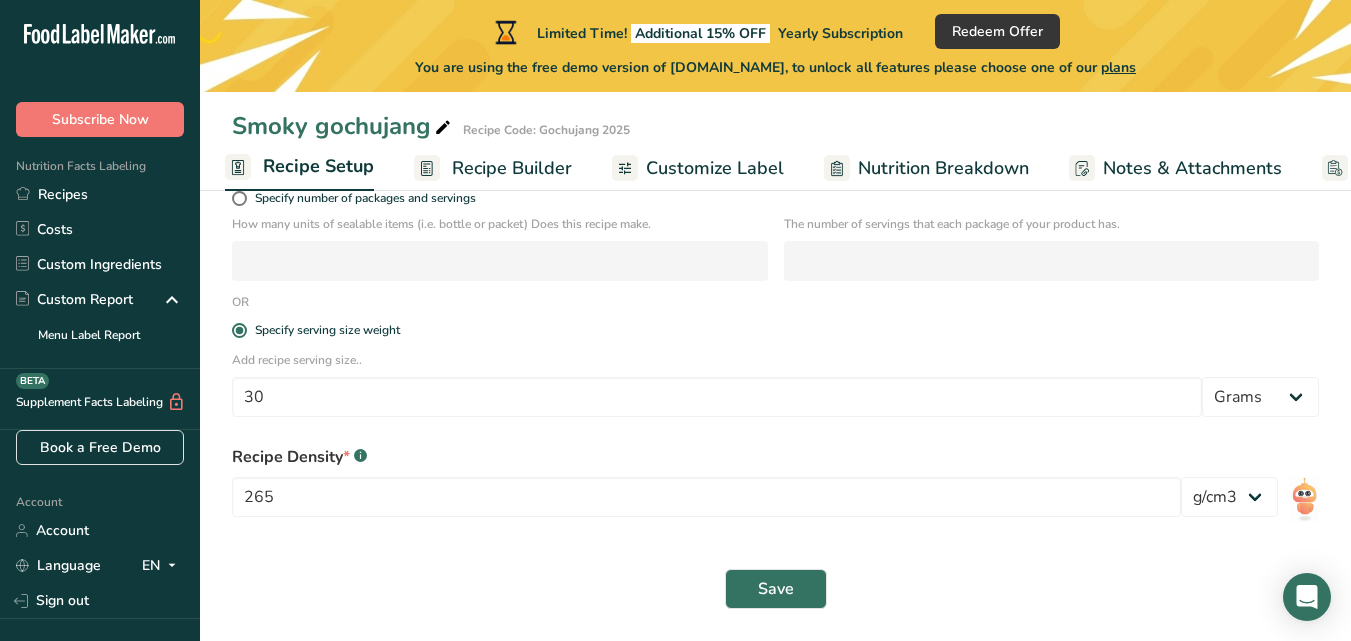 click on "Recipe Builder" at bounding box center (512, 168) 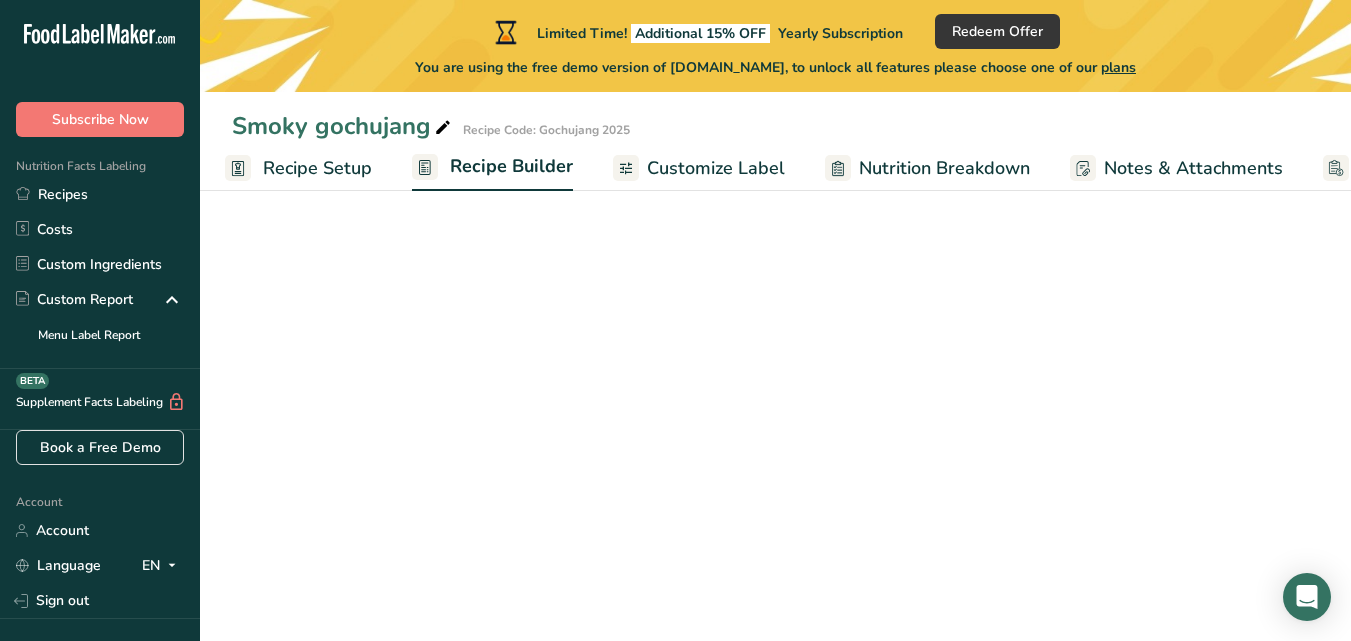 scroll, scrollTop: 0, scrollLeft: 170, axis: horizontal 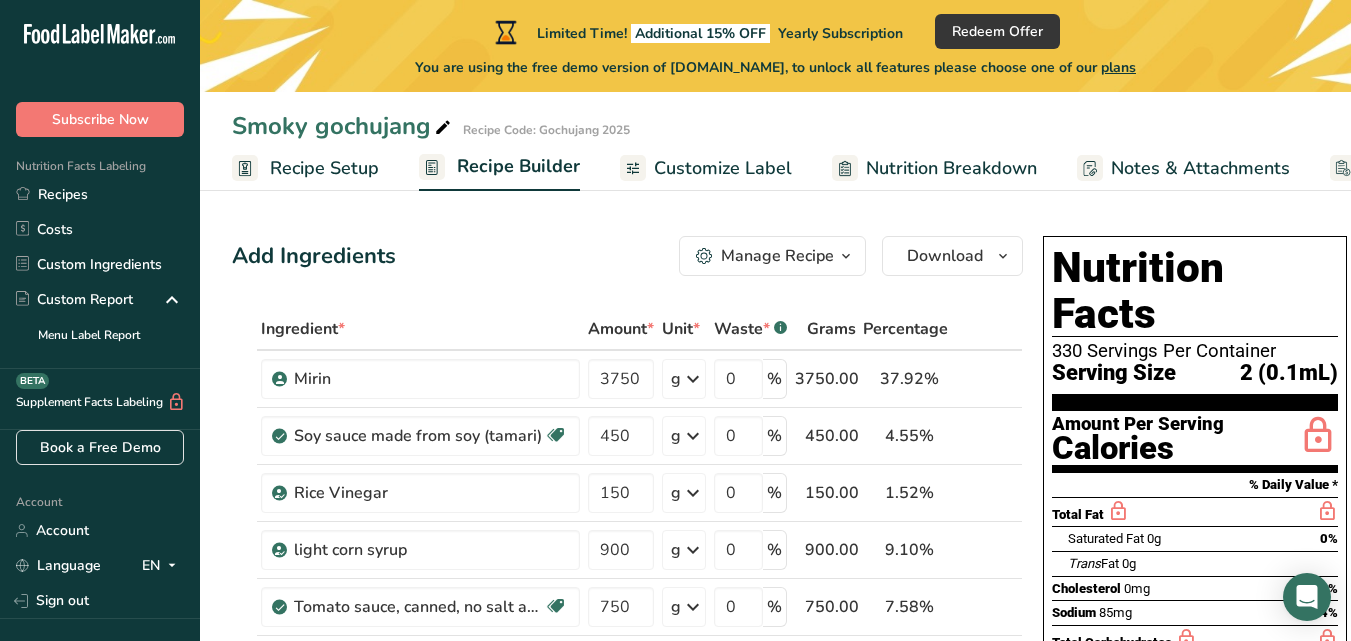 click on "Recipe Setup" at bounding box center [305, 168] 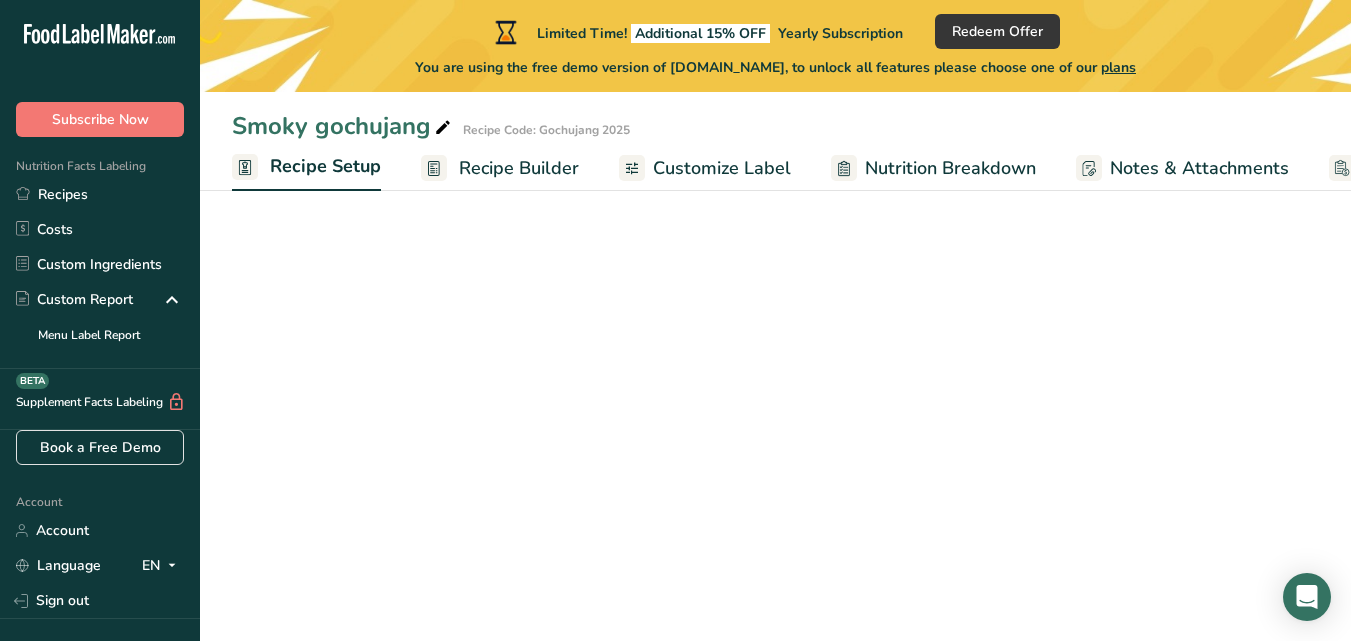 scroll, scrollTop: 0, scrollLeft: 7, axis: horizontal 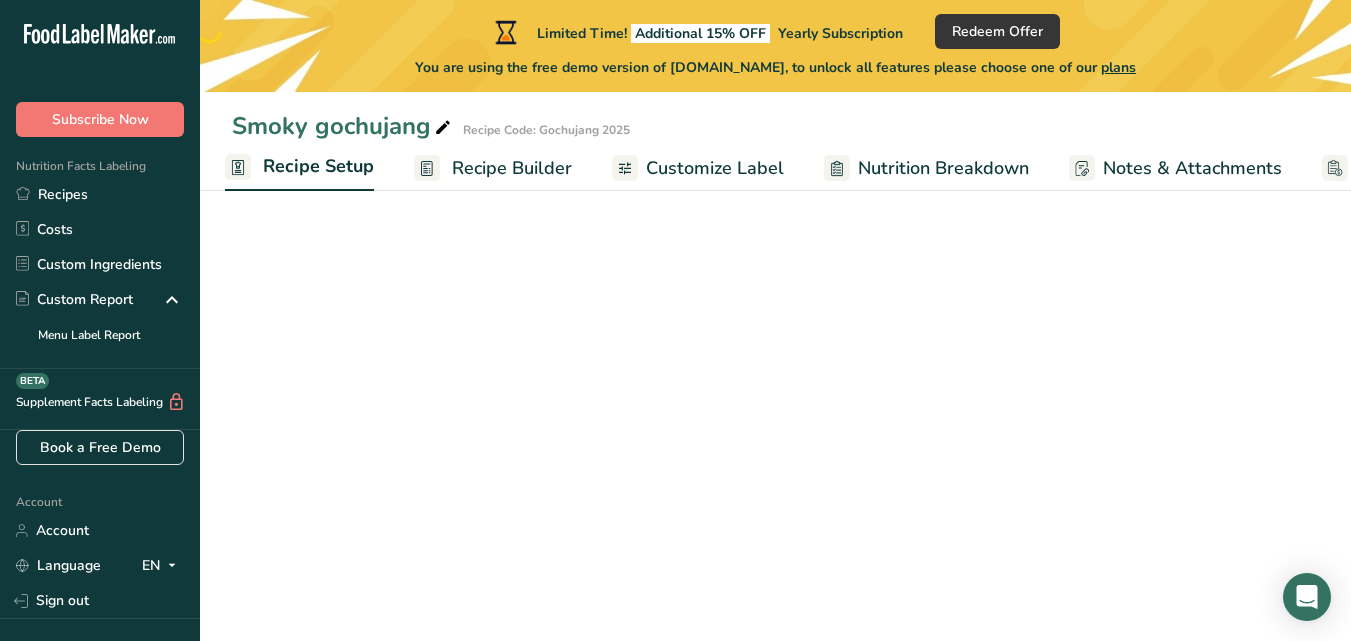 select on "22" 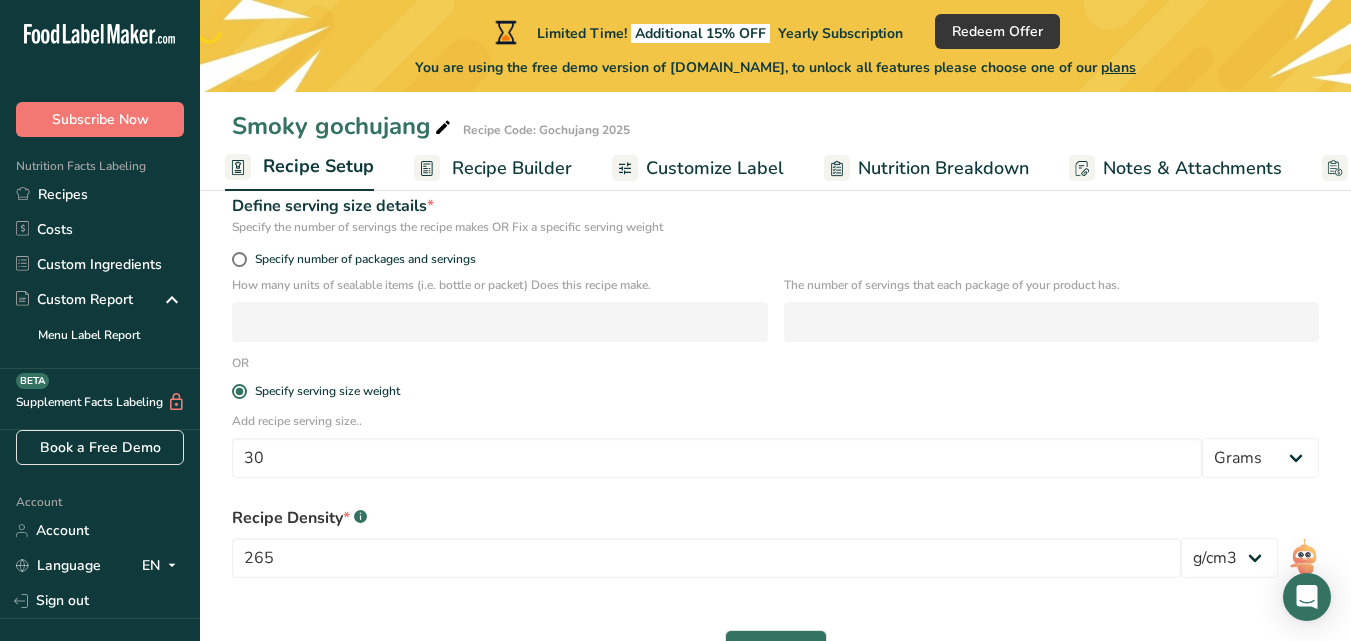 scroll, scrollTop: 349, scrollLeft: 0, axis: vertical 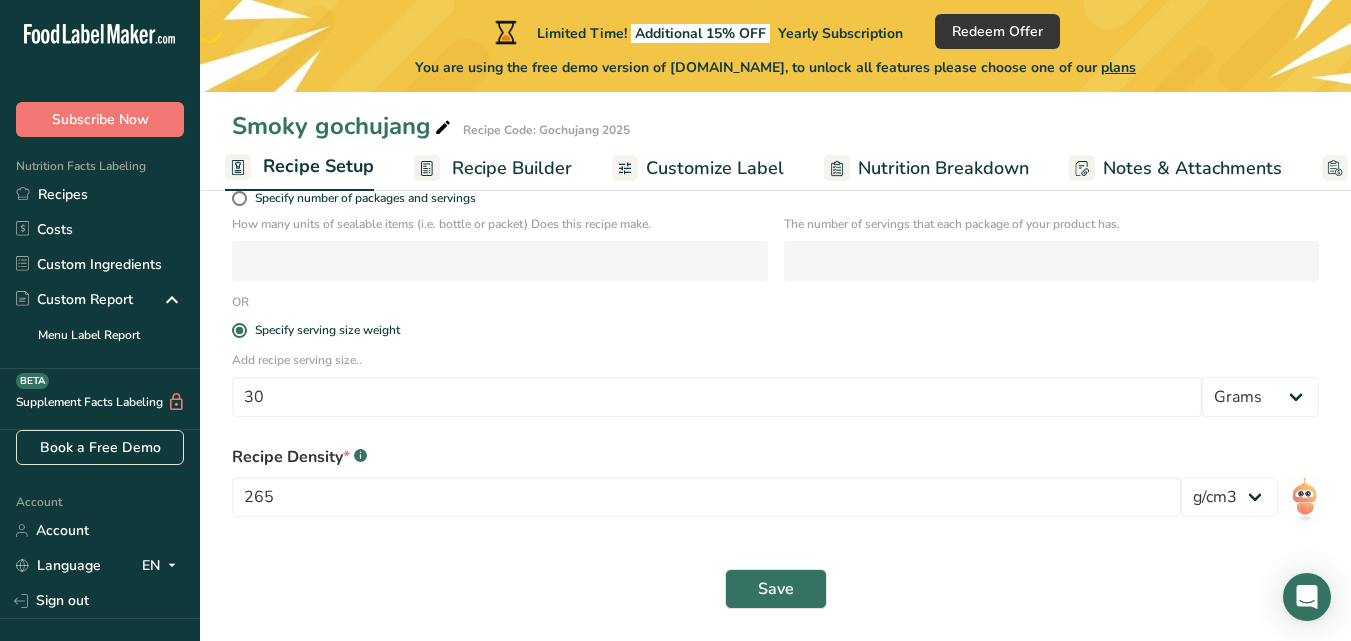click on "Recipe Density *   .a-a{fill:#347362;}.b-a{fill:#fff;}" at bounding box center (775, 457) 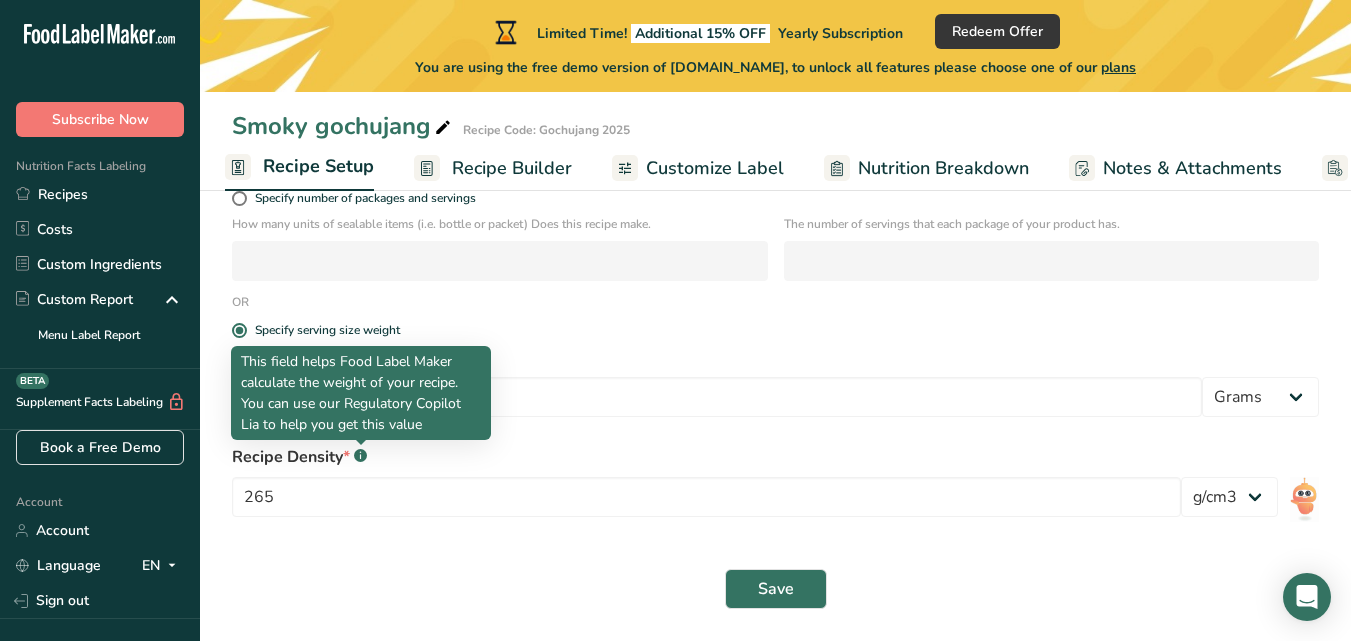 click 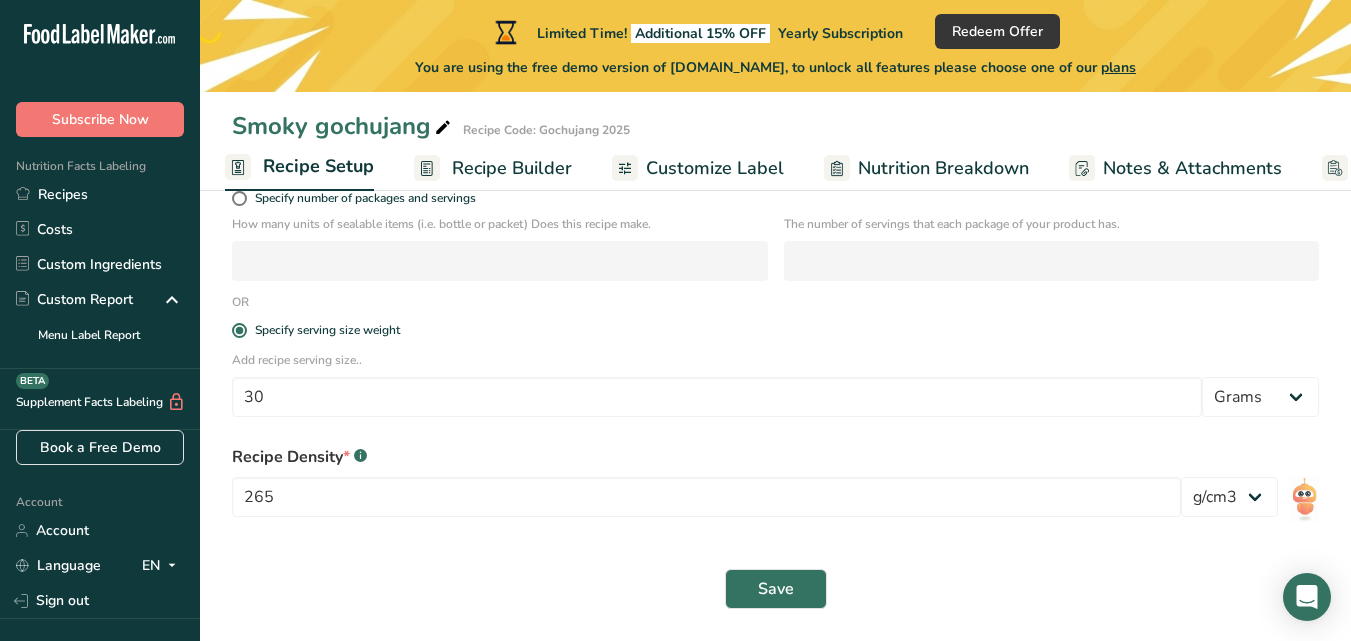 click 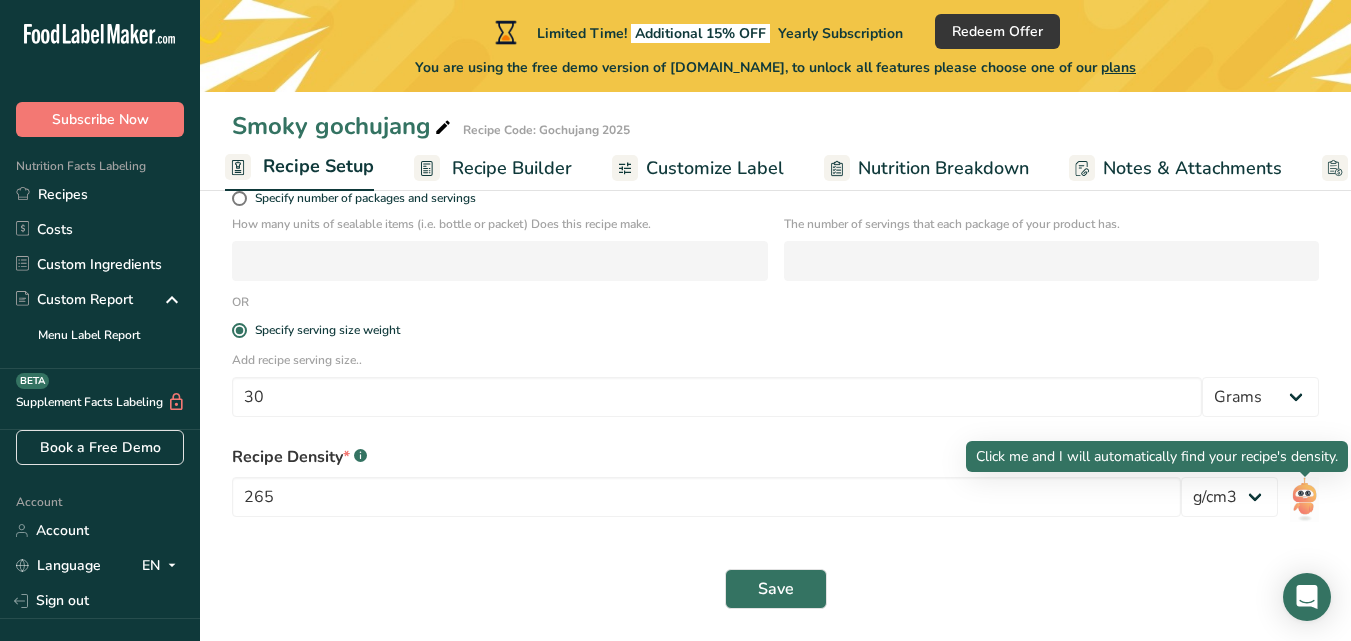 click at bounding box center (1304, 500) 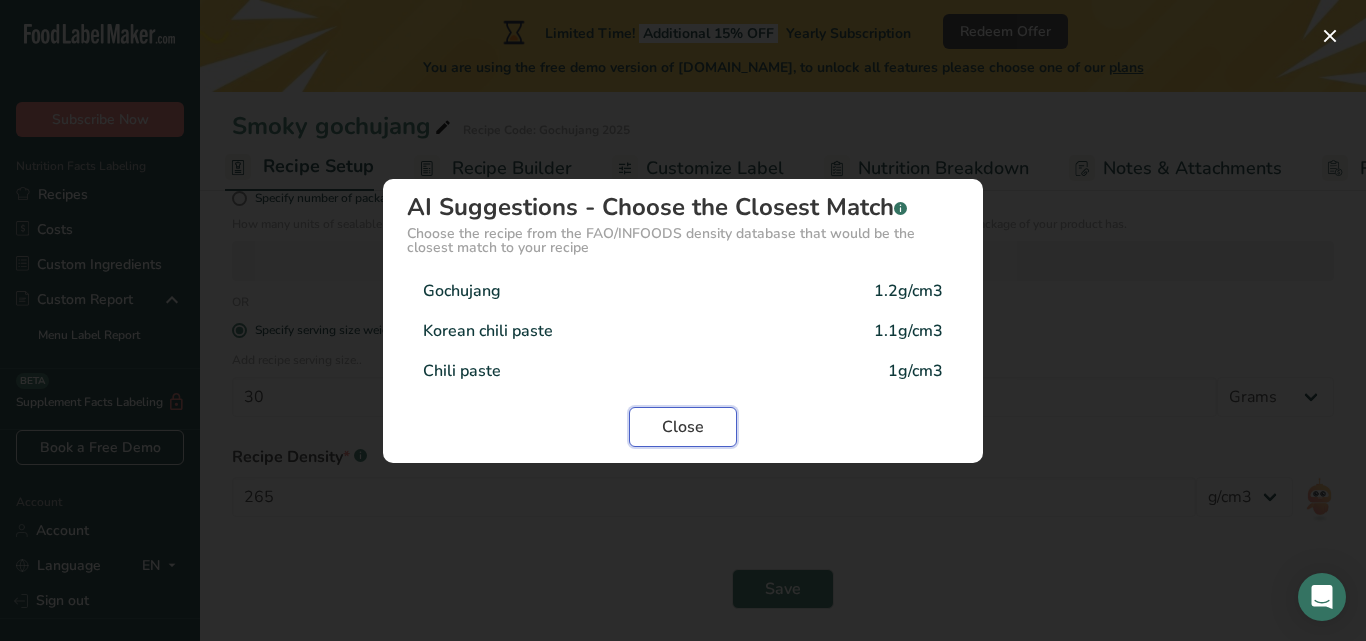 click on "Close" at bounding box center [683, 427] 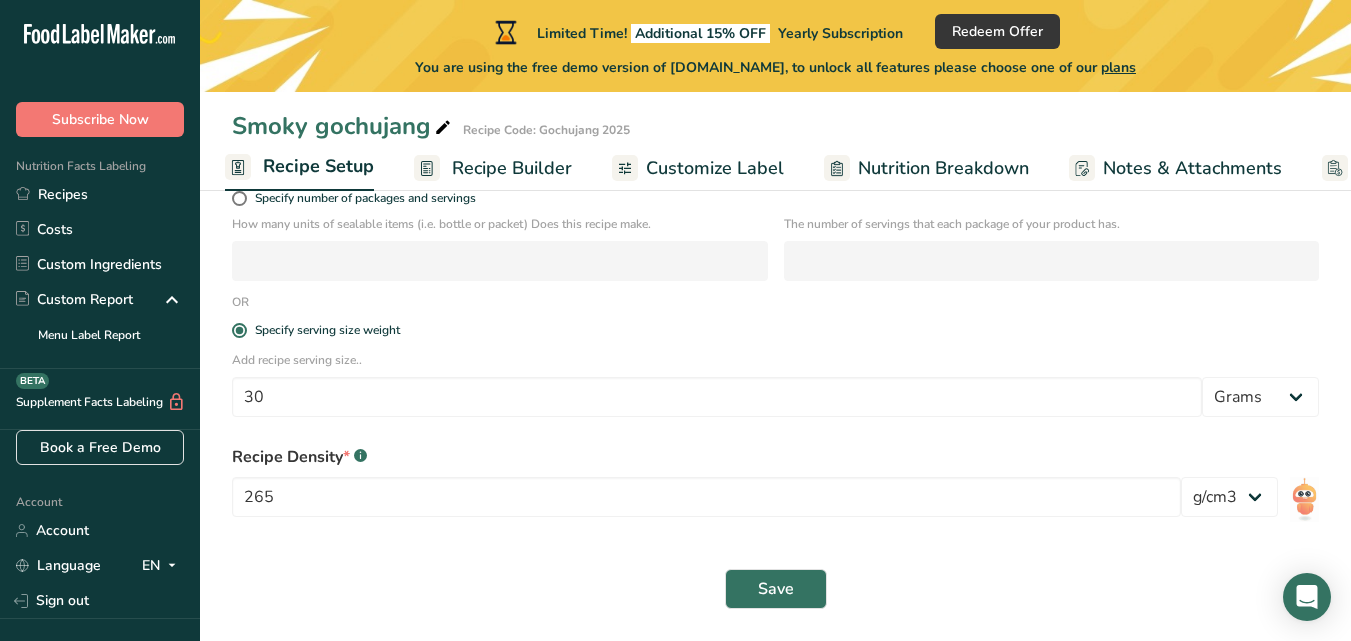 click at bounding box center (1304, 499) 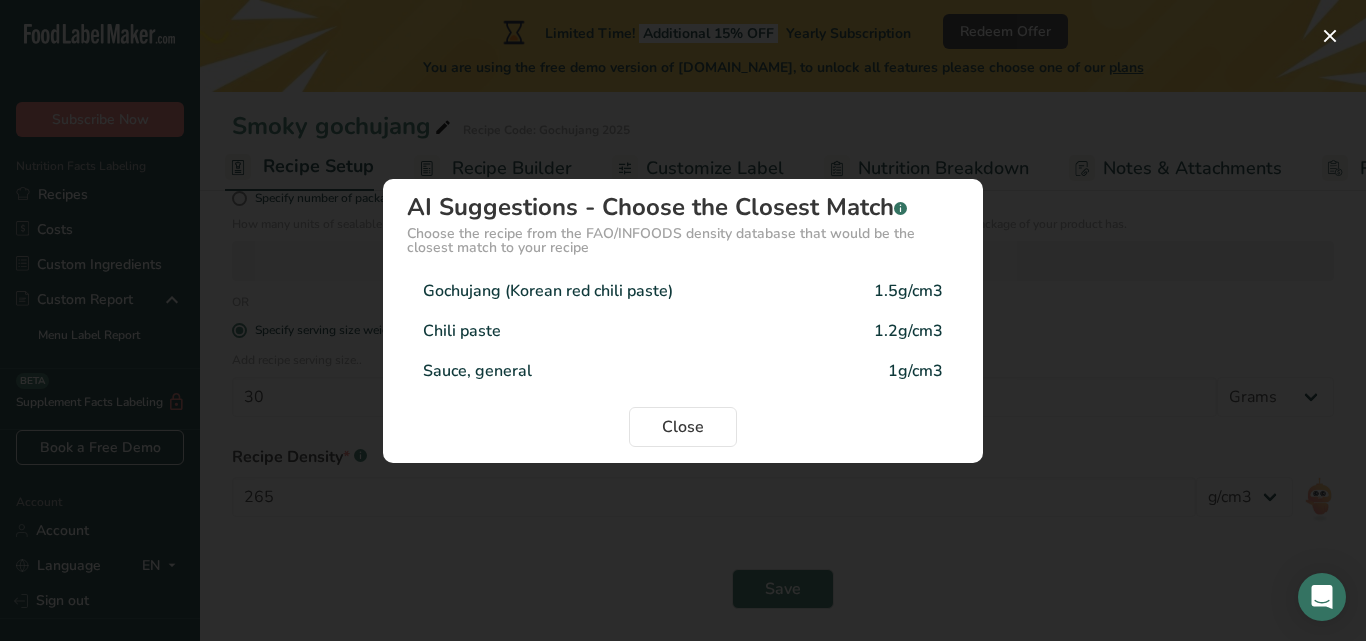 click on "Chili paste   1.2g/cm3" at bounding box center (683, 331) 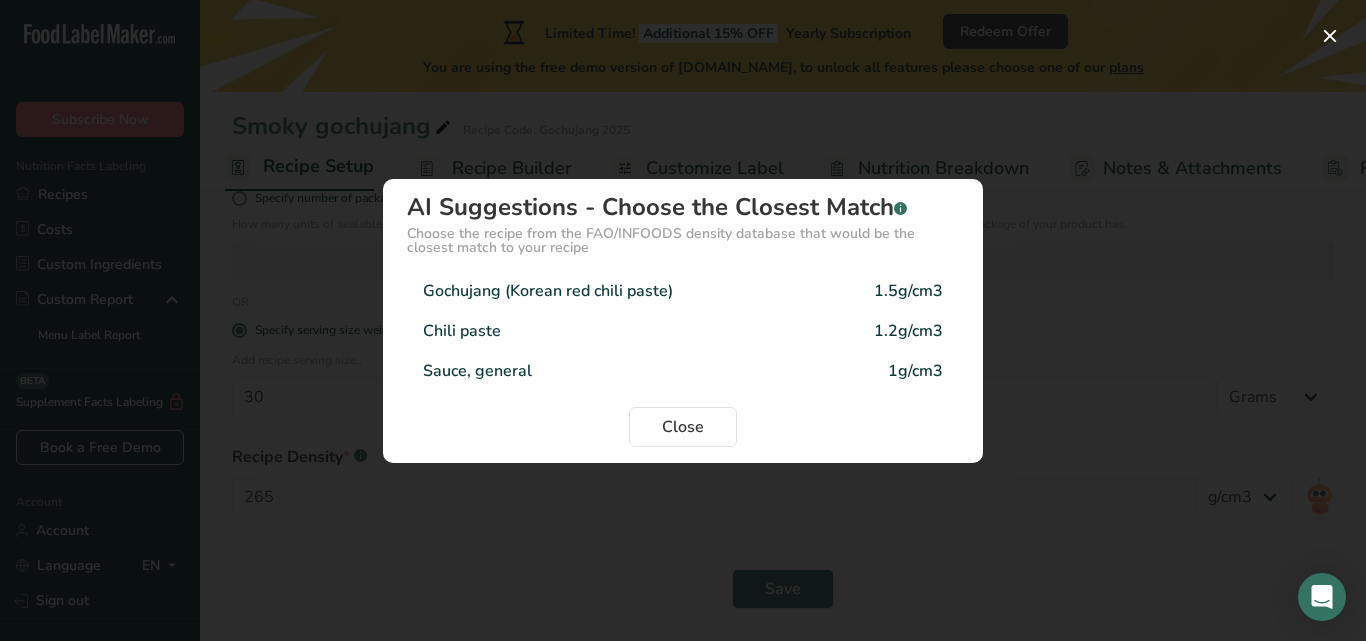 type on "1.2" 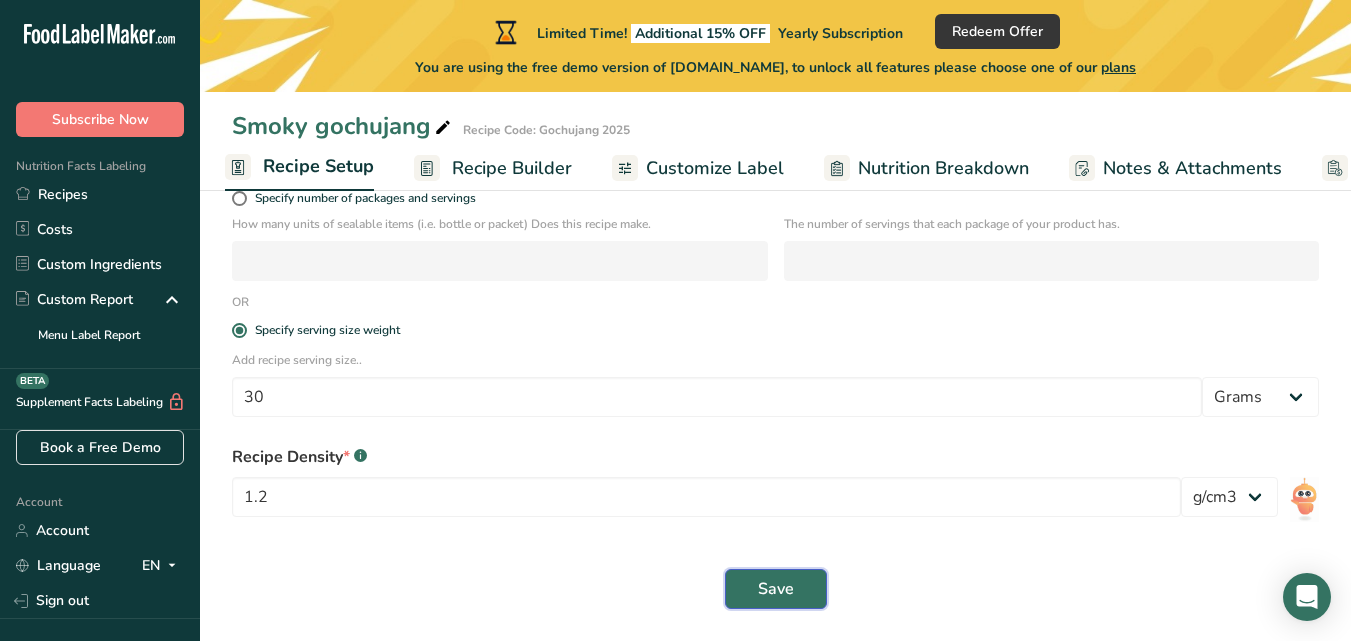 click on "Save" at bounding box center (776, 589) 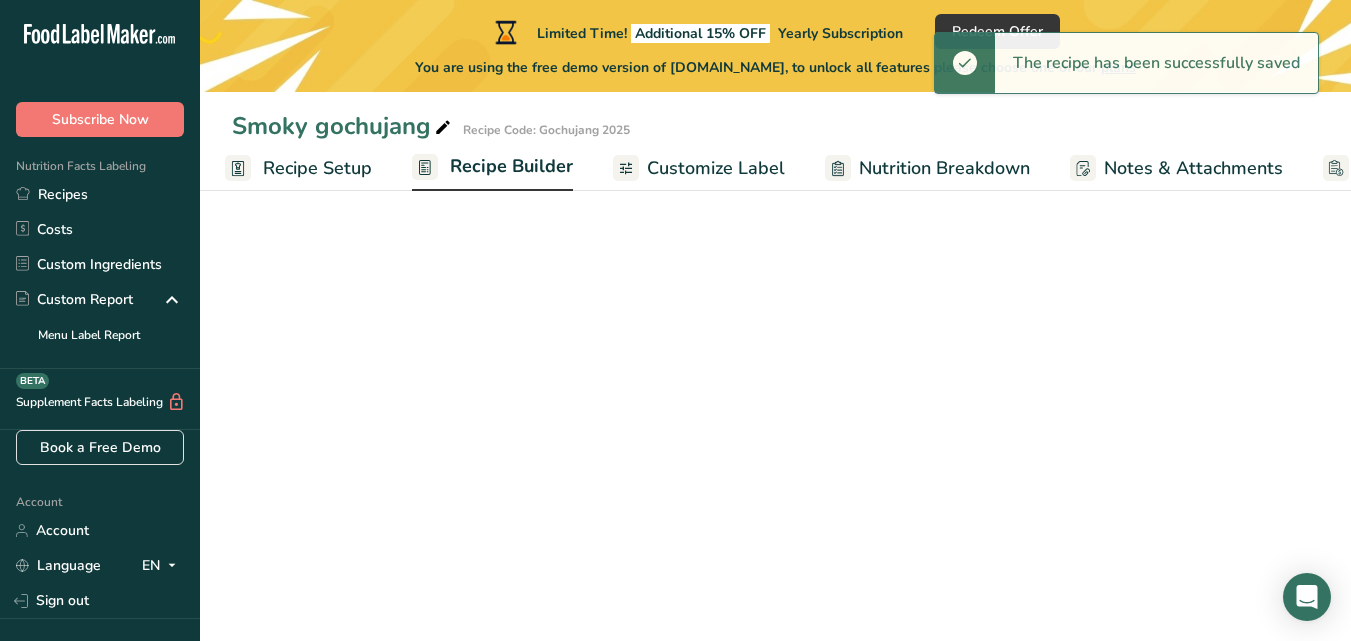 click on "Recipe Builder" at bounding box center (511, 166) 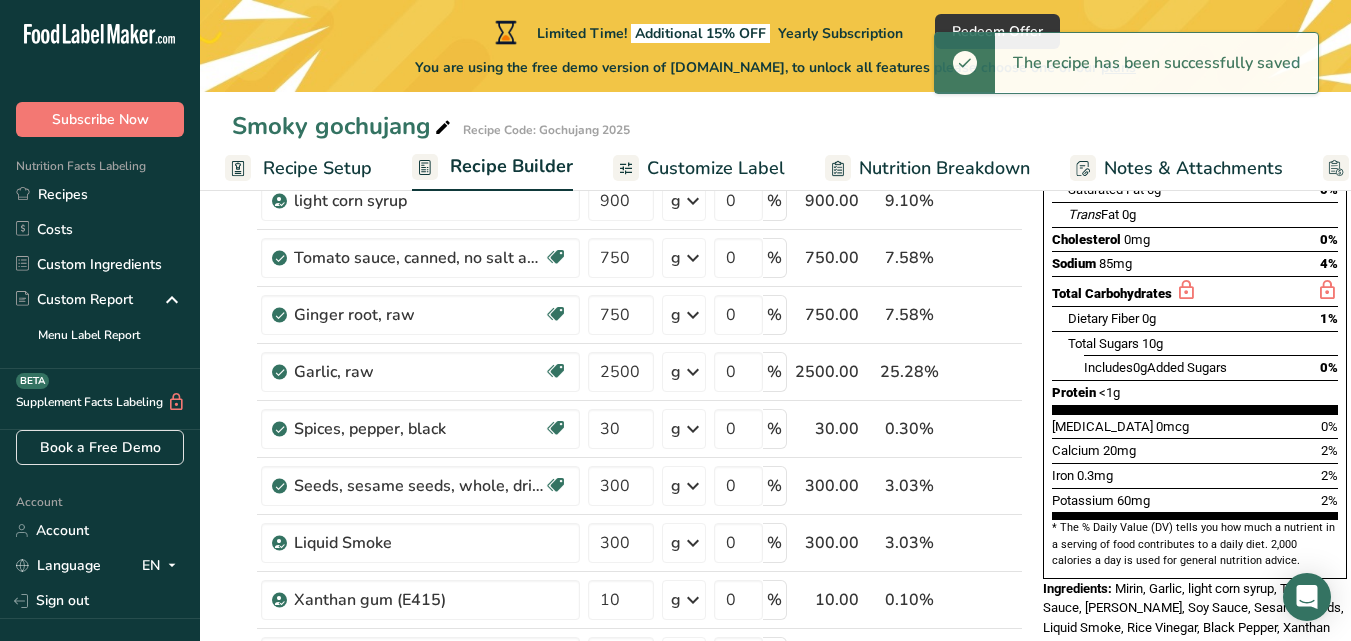 scroll, scrollTop: 0, scrollLeft: 170, axis: horizontal 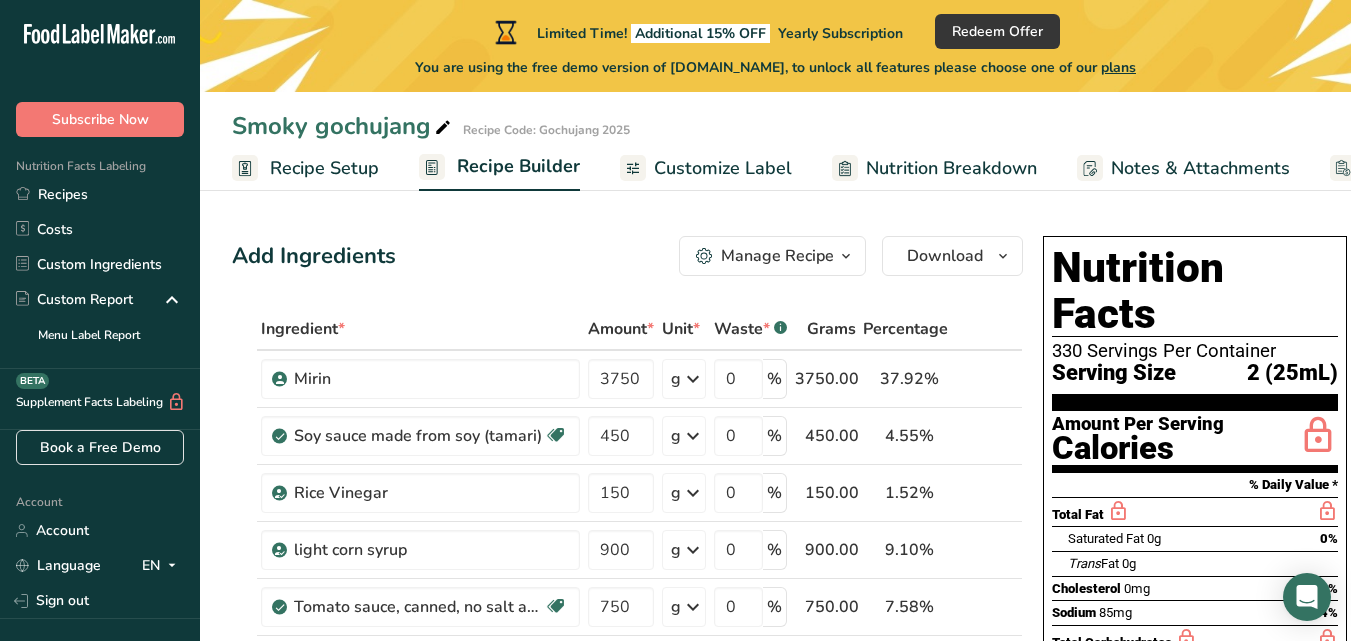 click on "Recipe Setup" at bounding box center (324, 168) 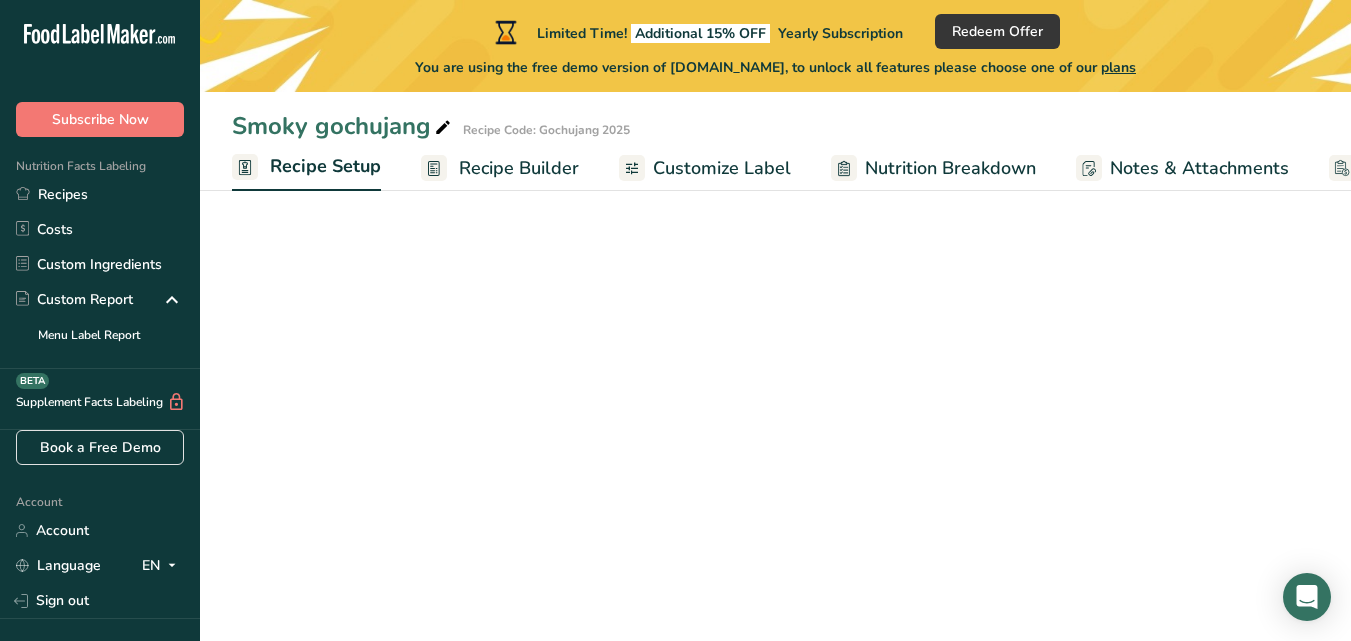scroll, scrollTop: 0, scrollLeft: 7, axis: horizontal 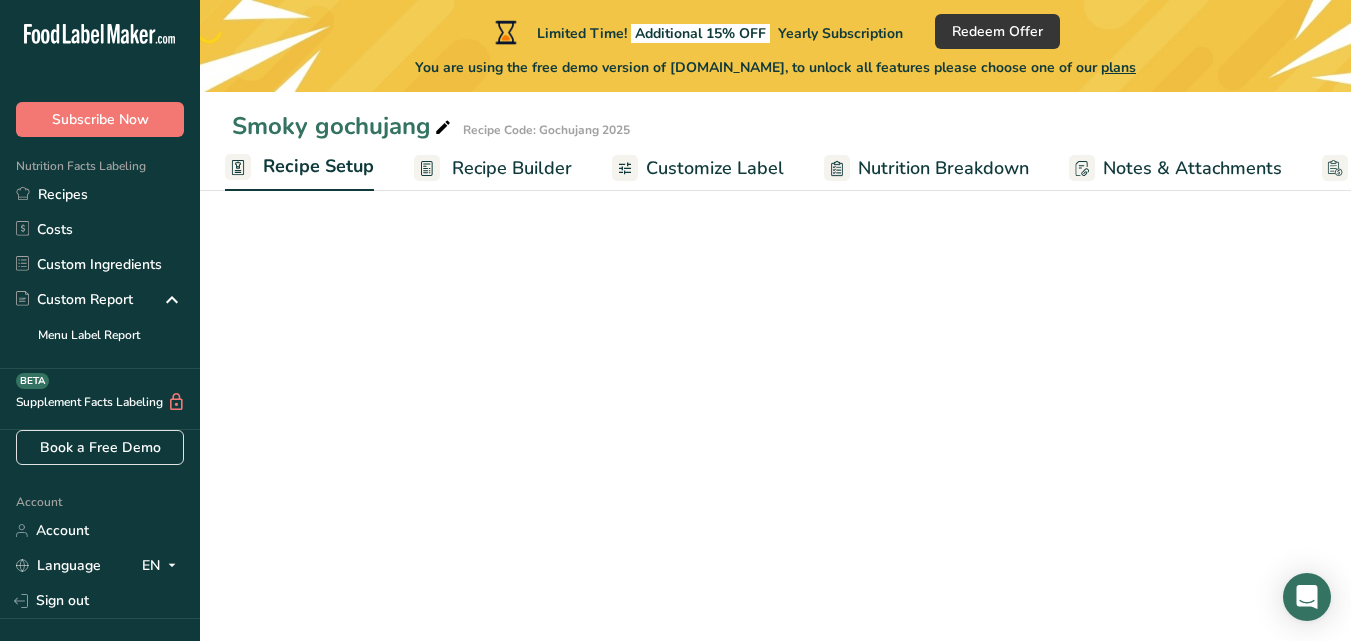 select on "22" 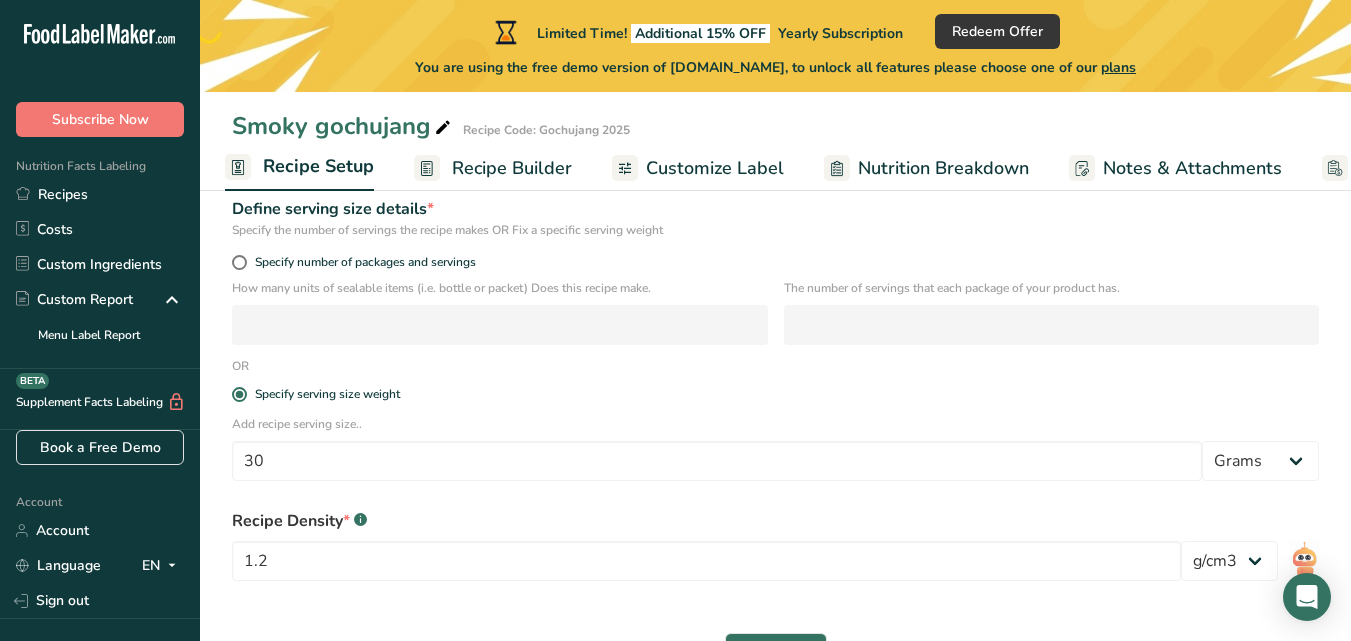 scroll, scrollTop: 277, scrollLeft: 0, axis: vertical 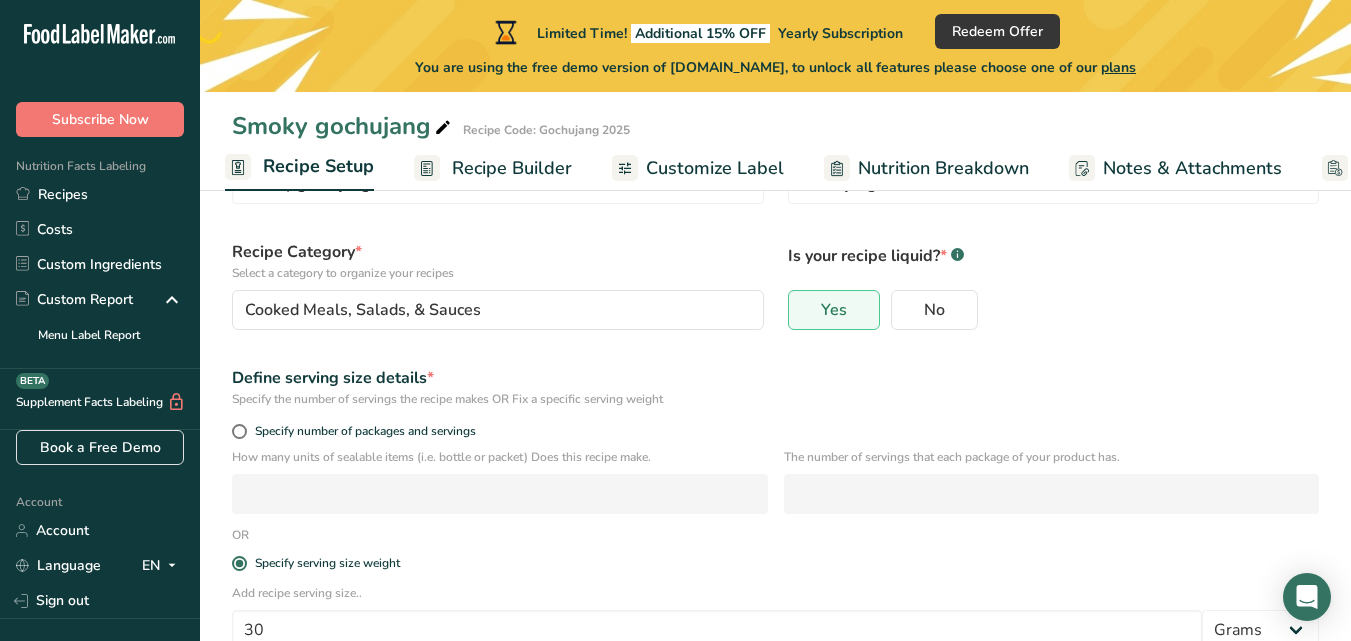 click on "Recipe Builder" at bounding box center (512, 168) 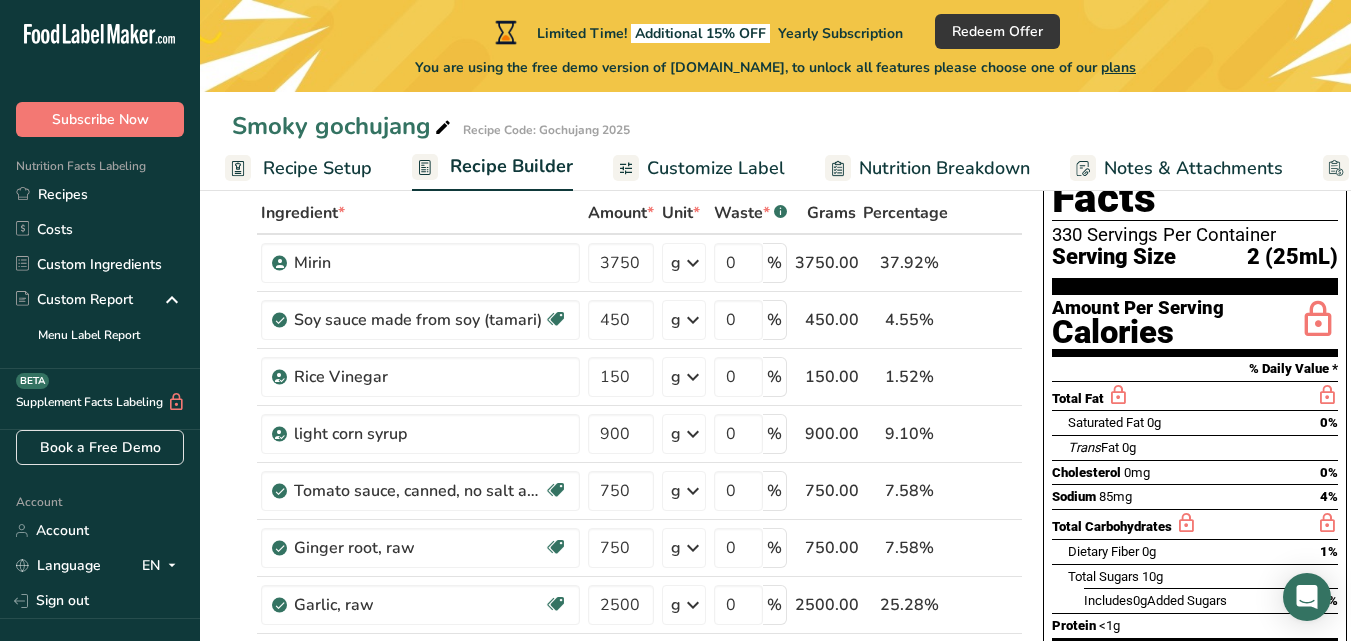 scroll, scrollTop: 0, scrollLeft: 170, axis: horizontal 